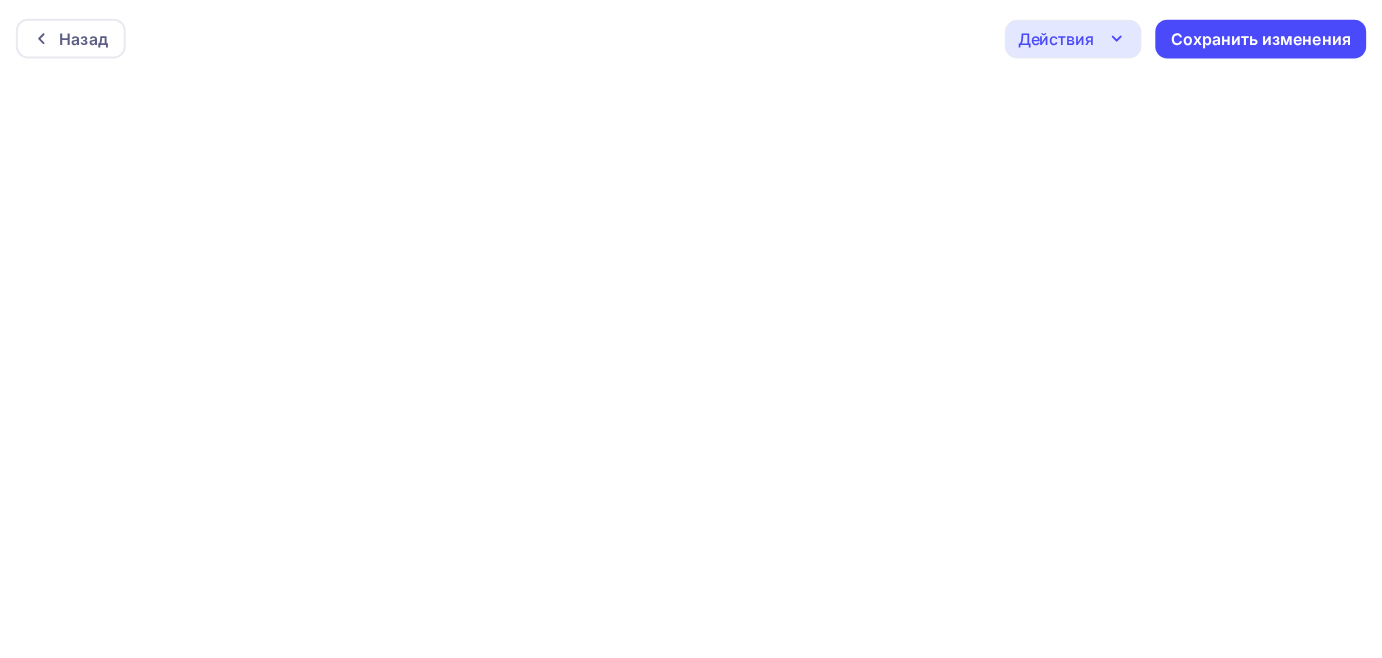 scroll, scrollTop: 0, scrollLeft: 0, axis: both 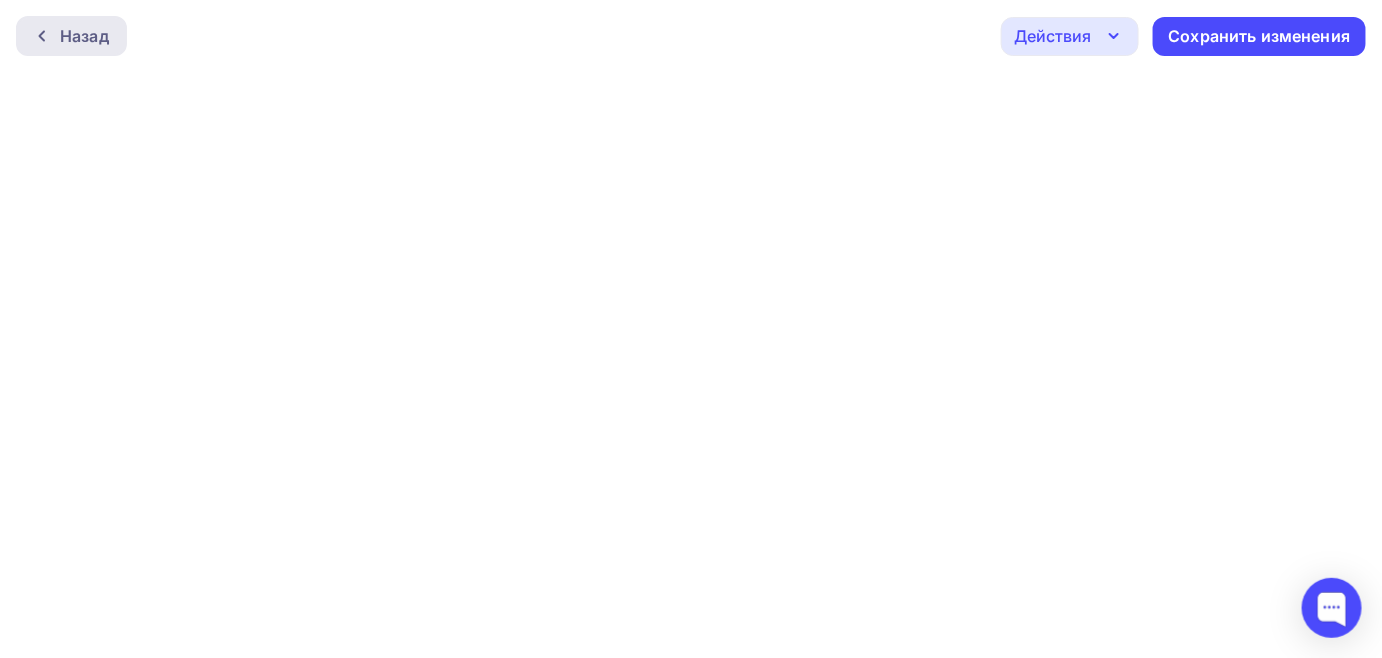 click 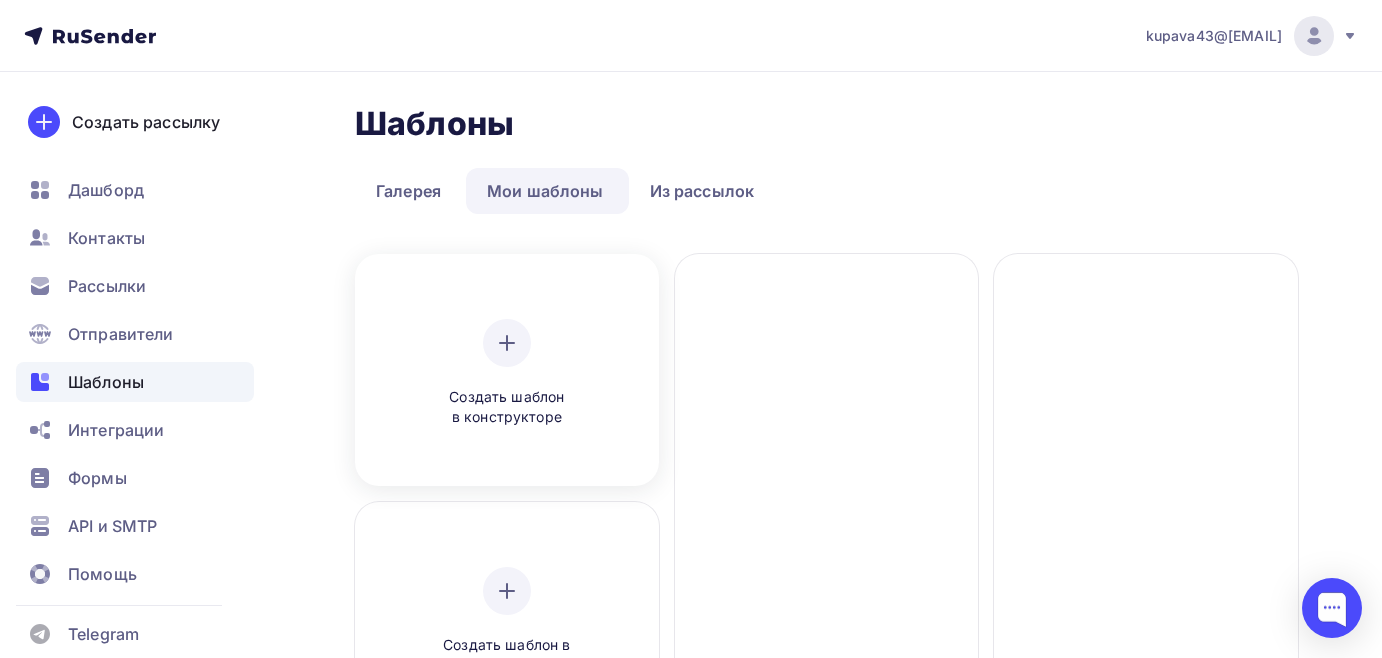 scroll, scrollTop: 0, scrollLeft: 0, axis: both 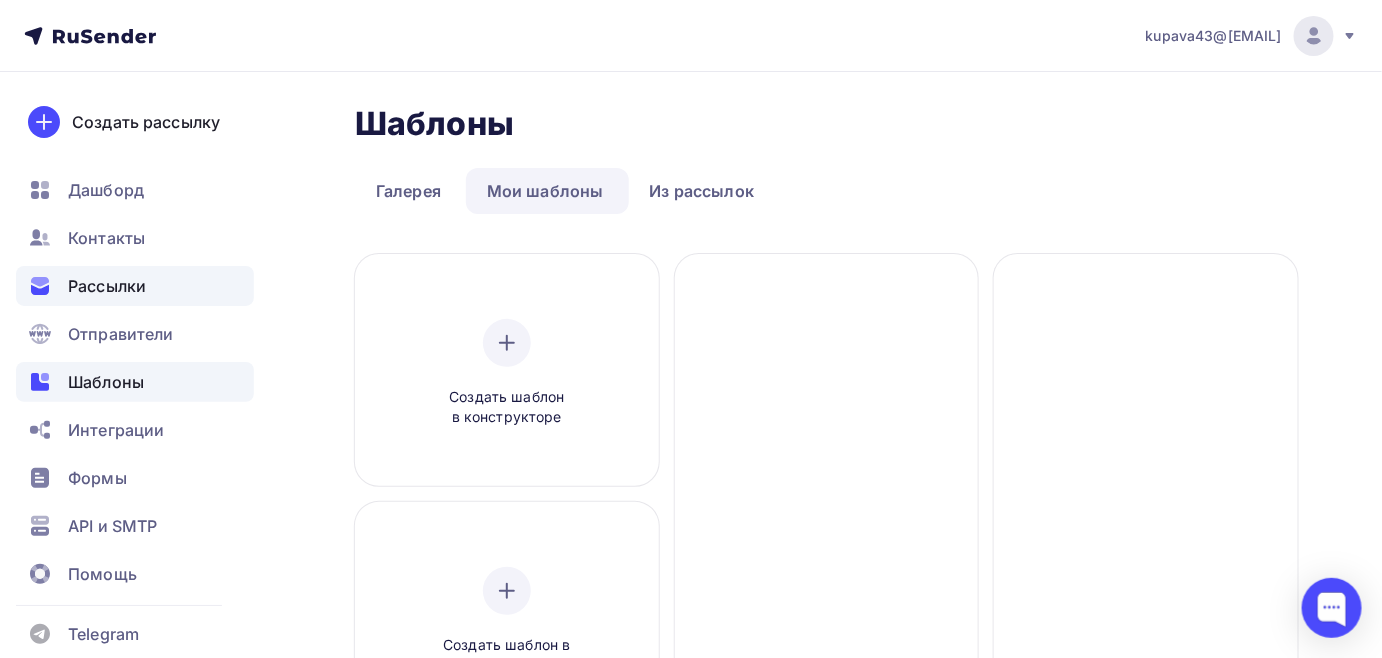click on "Рассылки" at bounding box center [107, 286] 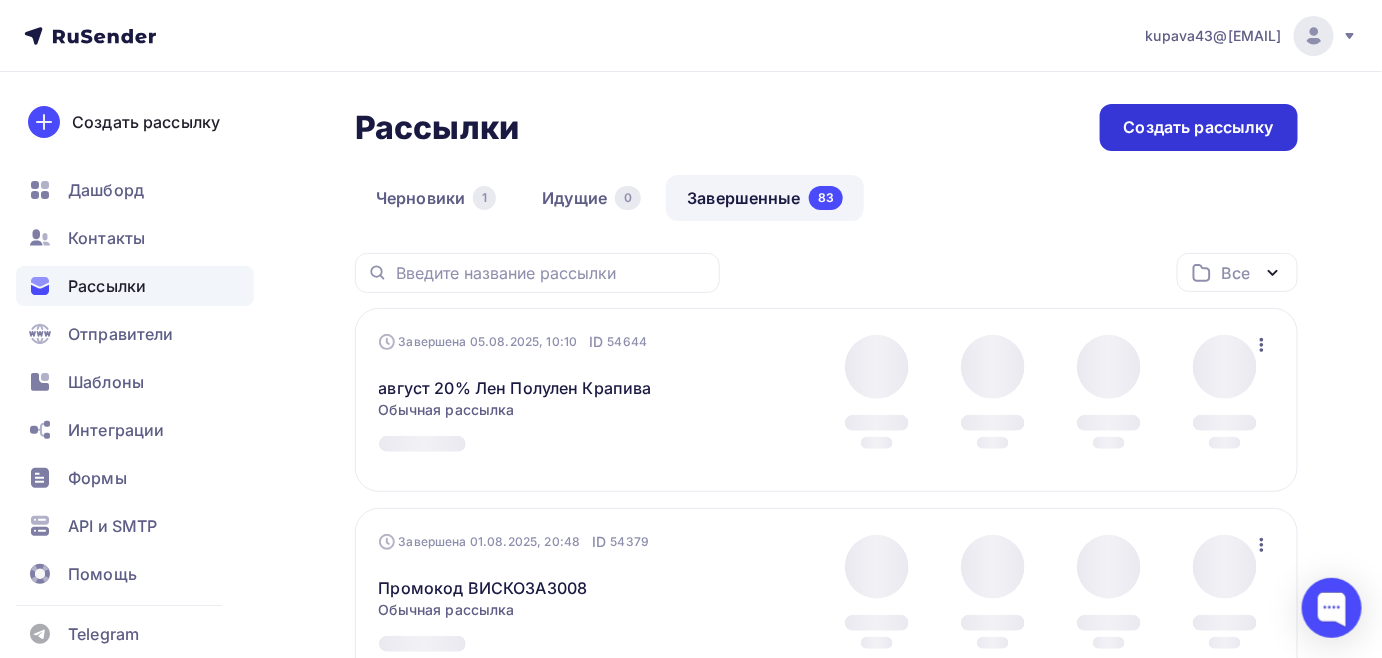 click on "Создать рассылку" at bounding box center [1199, 127] 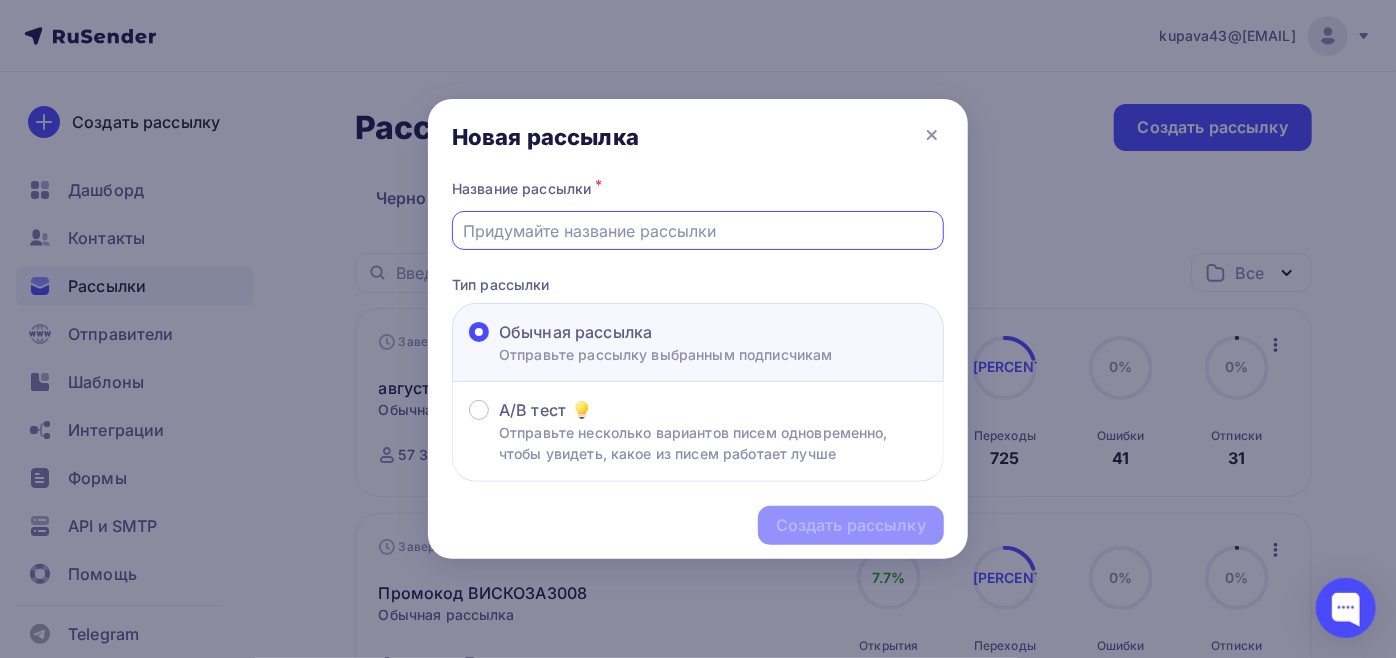 click at bounding box center (698, 231) 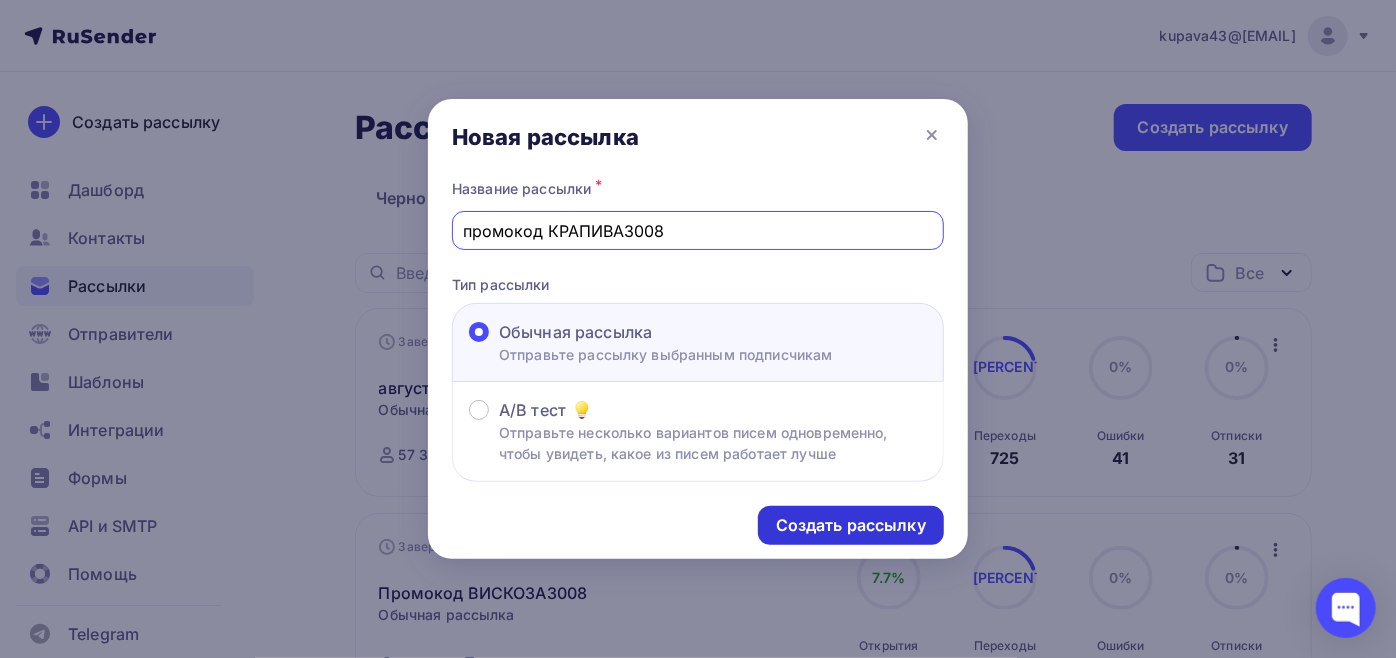 type on "промокод КРАПИВА3008" 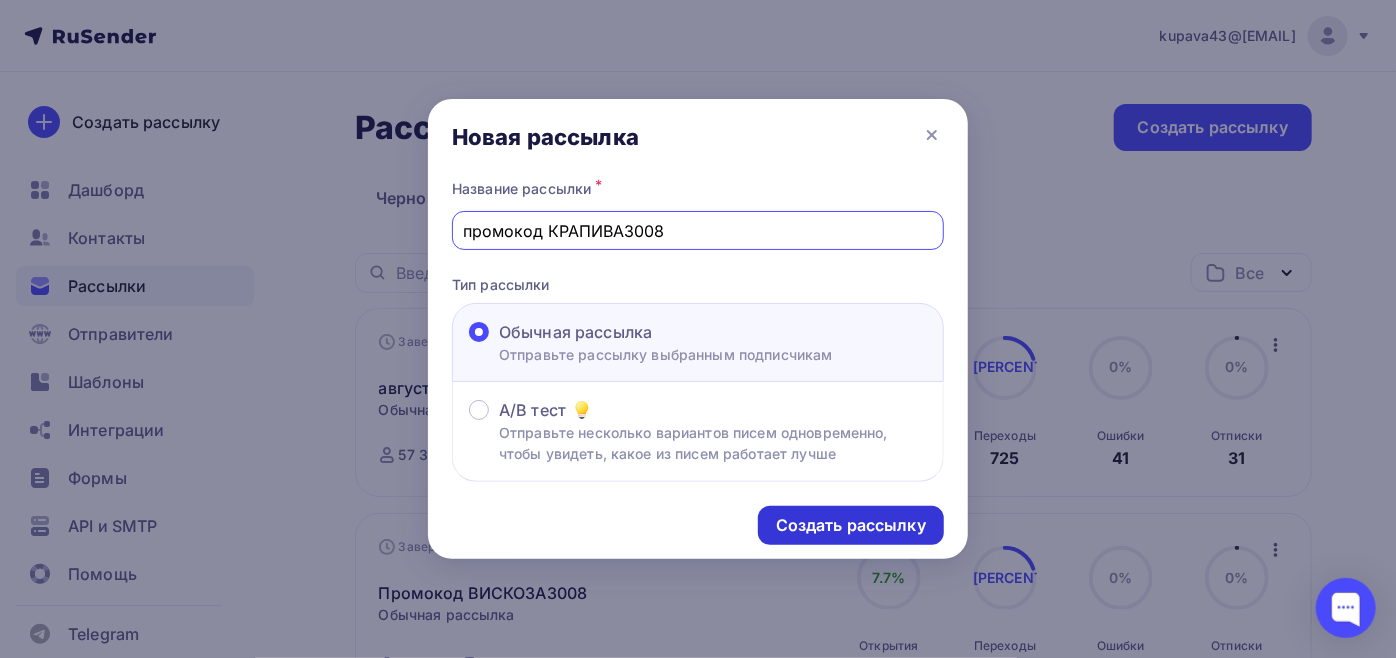 click on "Создать рассылку" at bounding box center [851, 525] 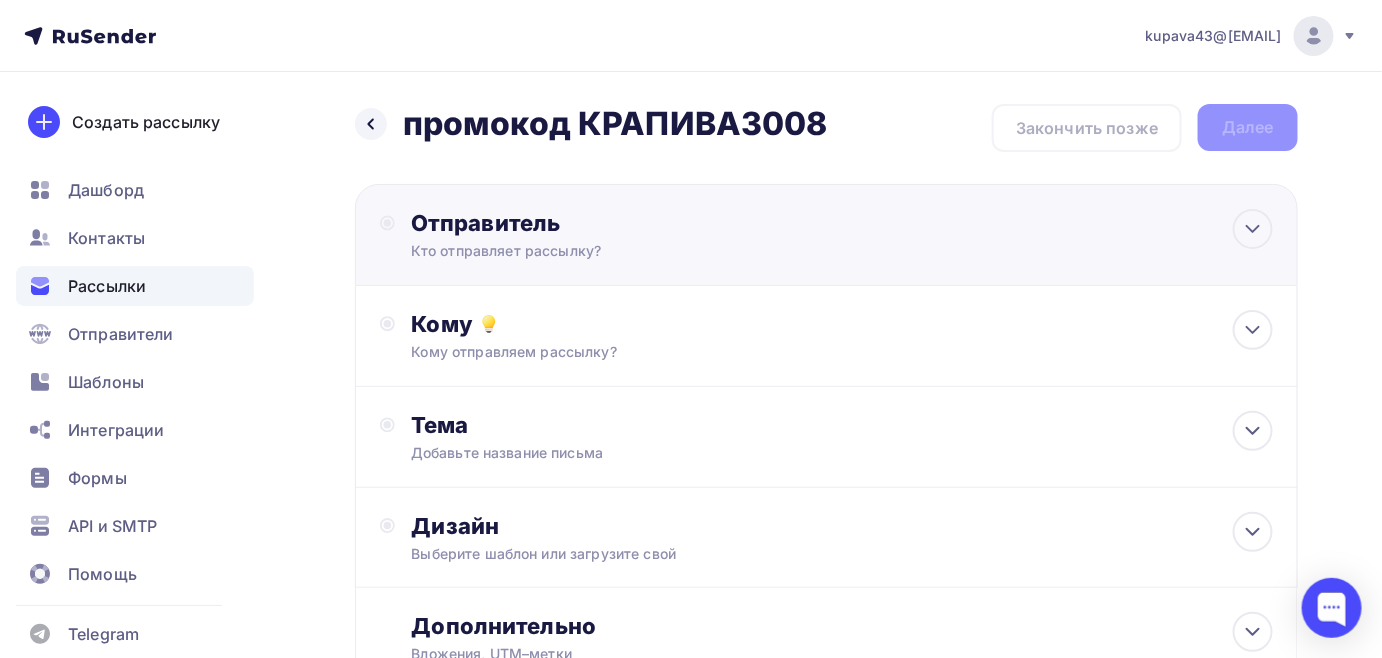 click on "Отправитель" at bounding box center (627, 223) 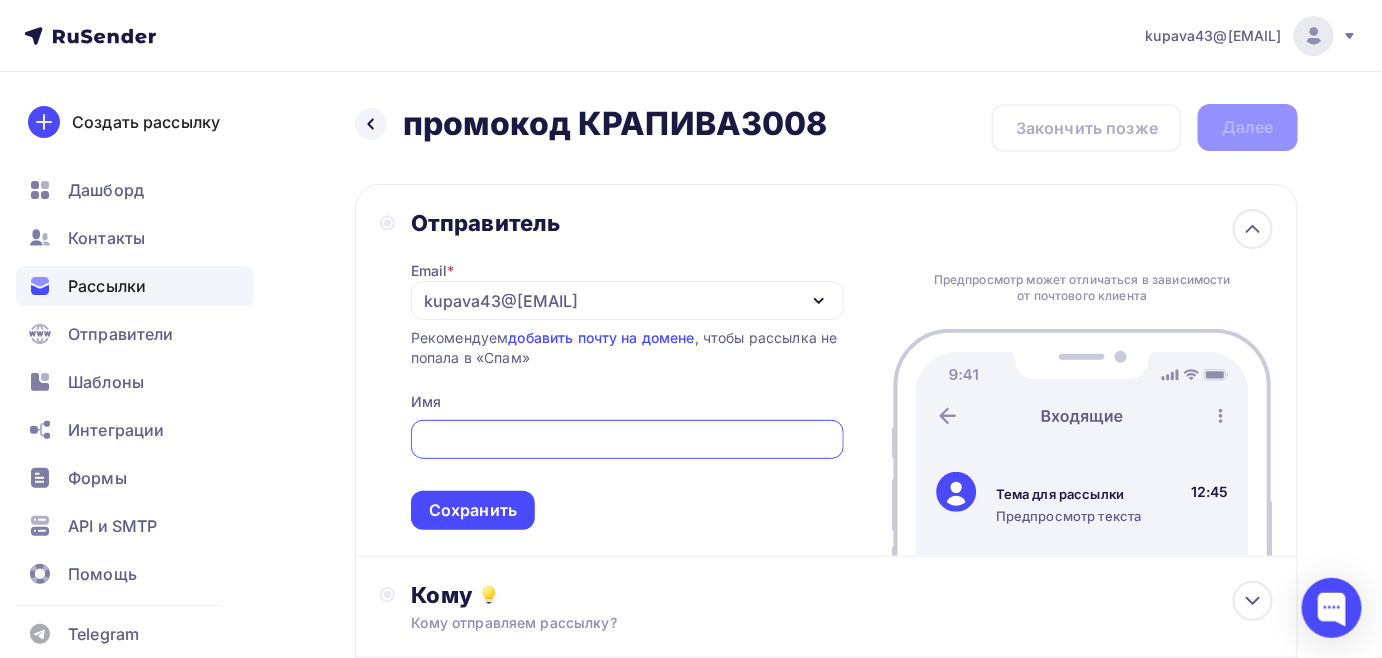 scroll, scrollTop: 0, scrollLeft: 0, axis: both 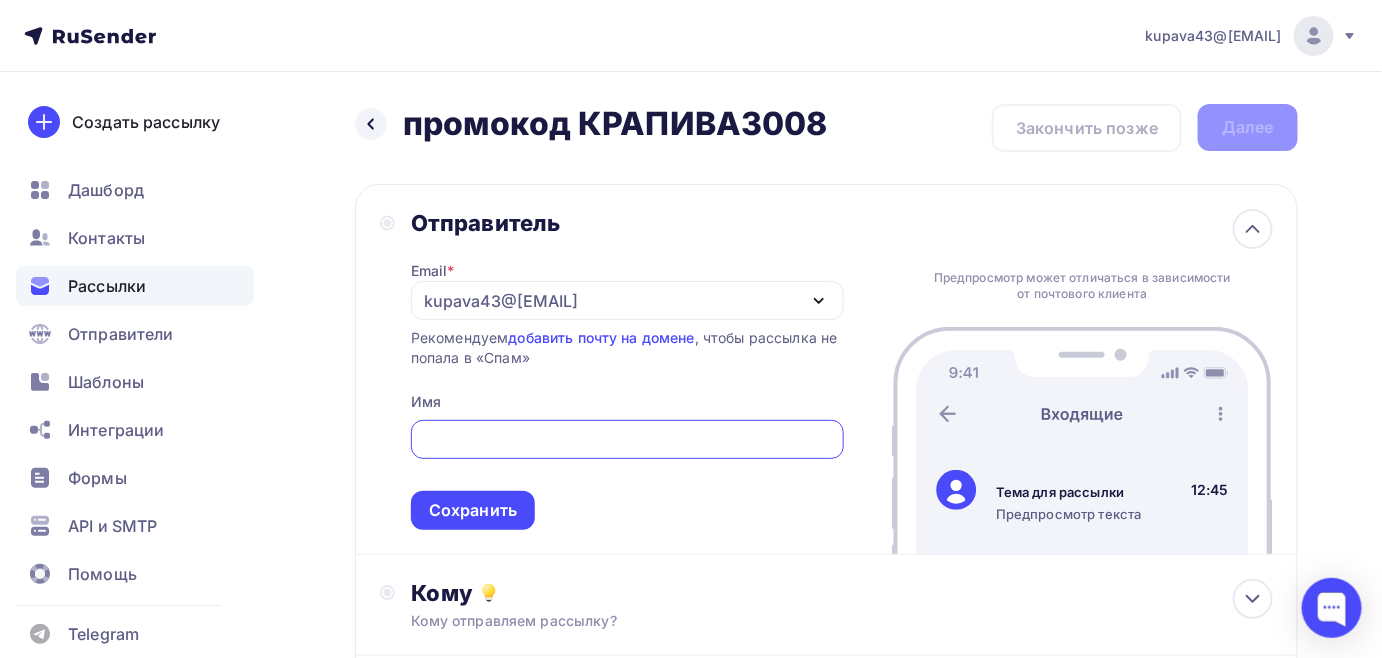 click on "[EMAIL]" at bounding box center (501, 301) 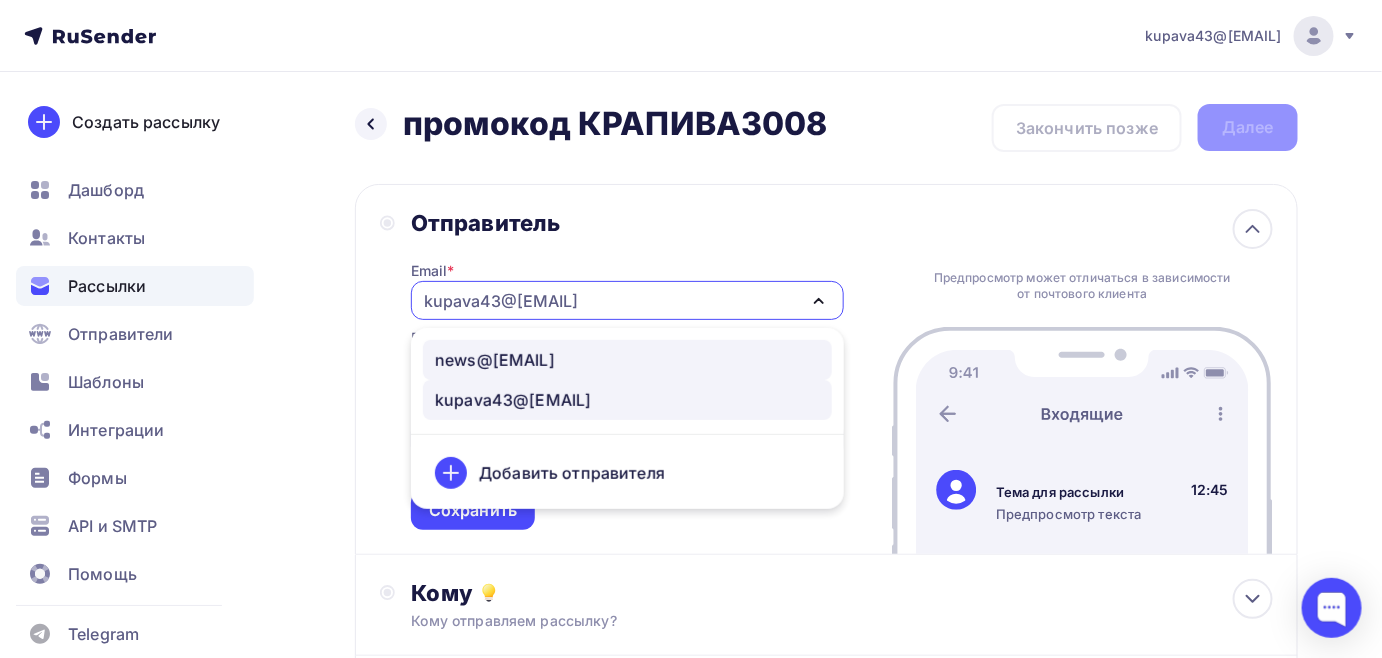click on "[EMAIL]" at bounding box center (495, 360) 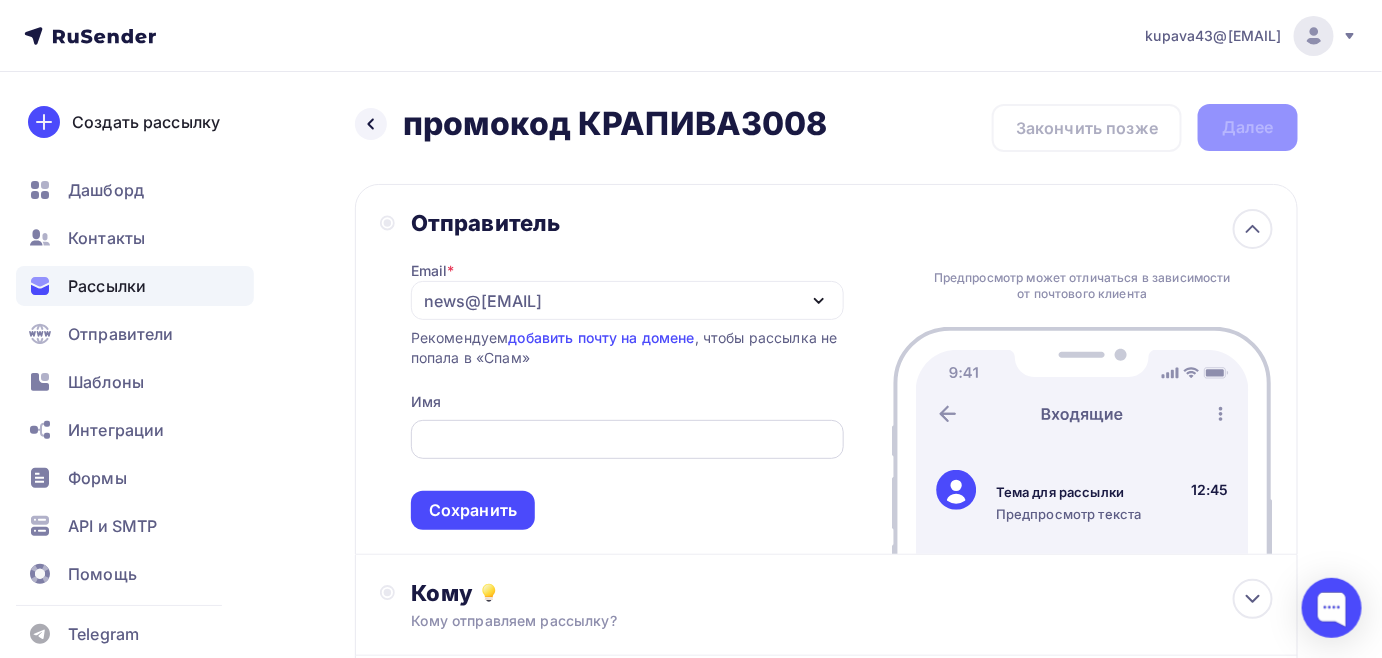 click at bounding box center [627, 440] 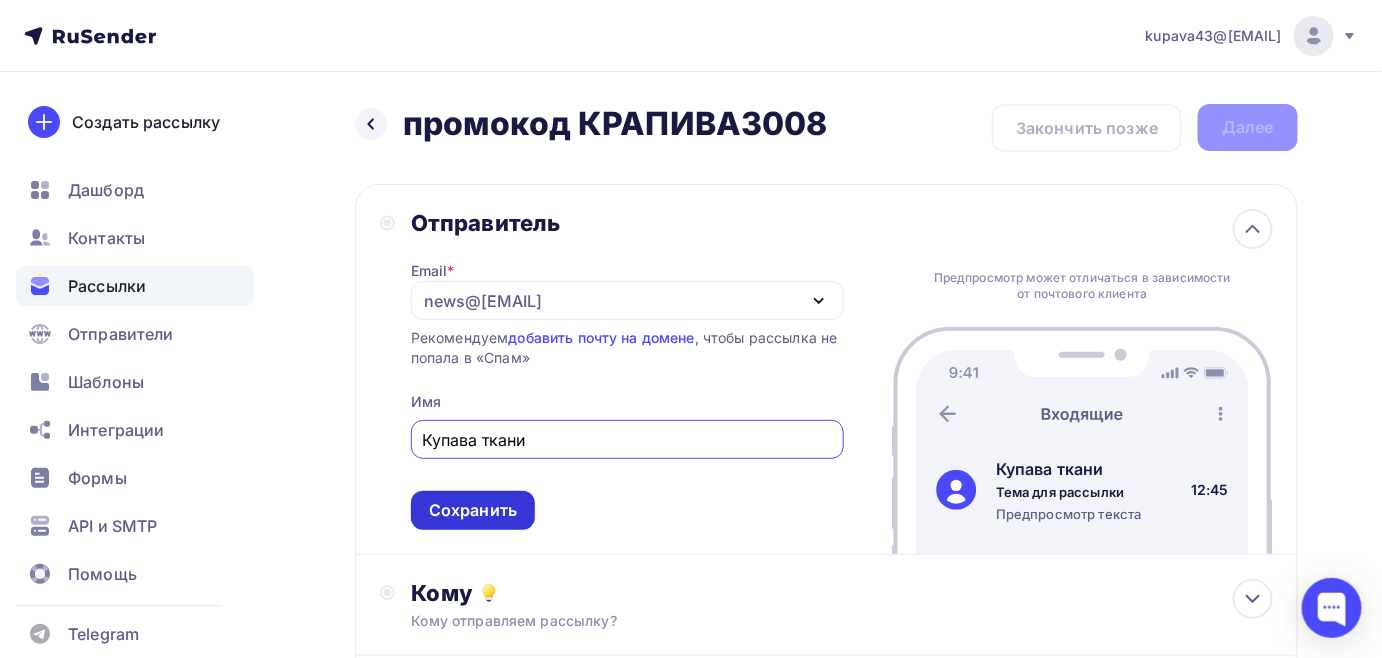 type on "Купава ткани" 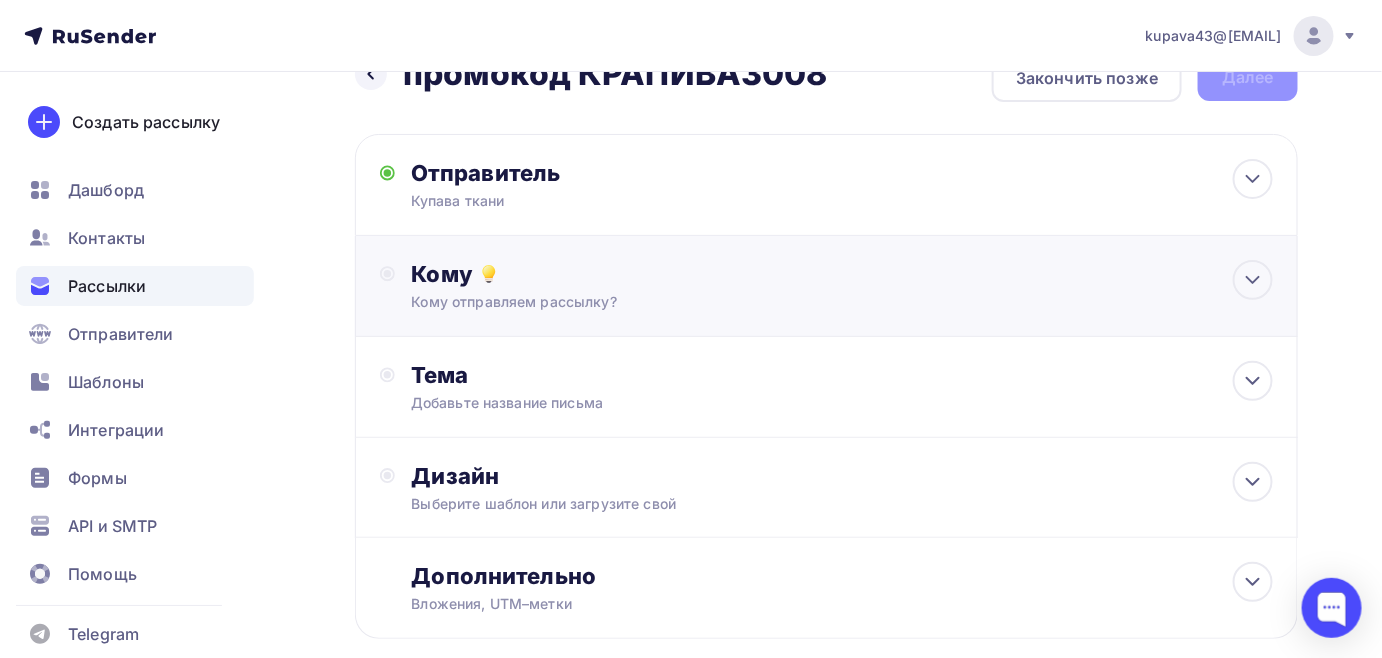 scroll, scrollTop: 90, scrollLeft: 0, axis: vertical 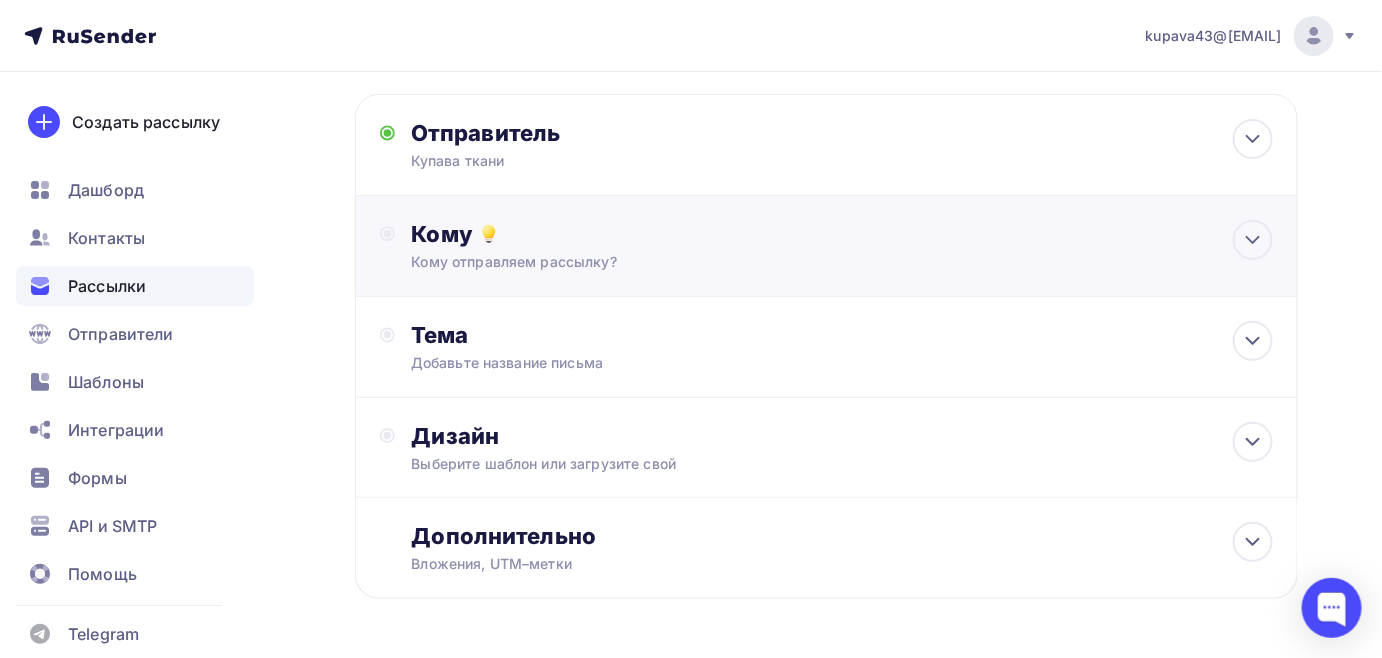 click on "Кому отправляем рассылку?" at bounding box center [798, 262] 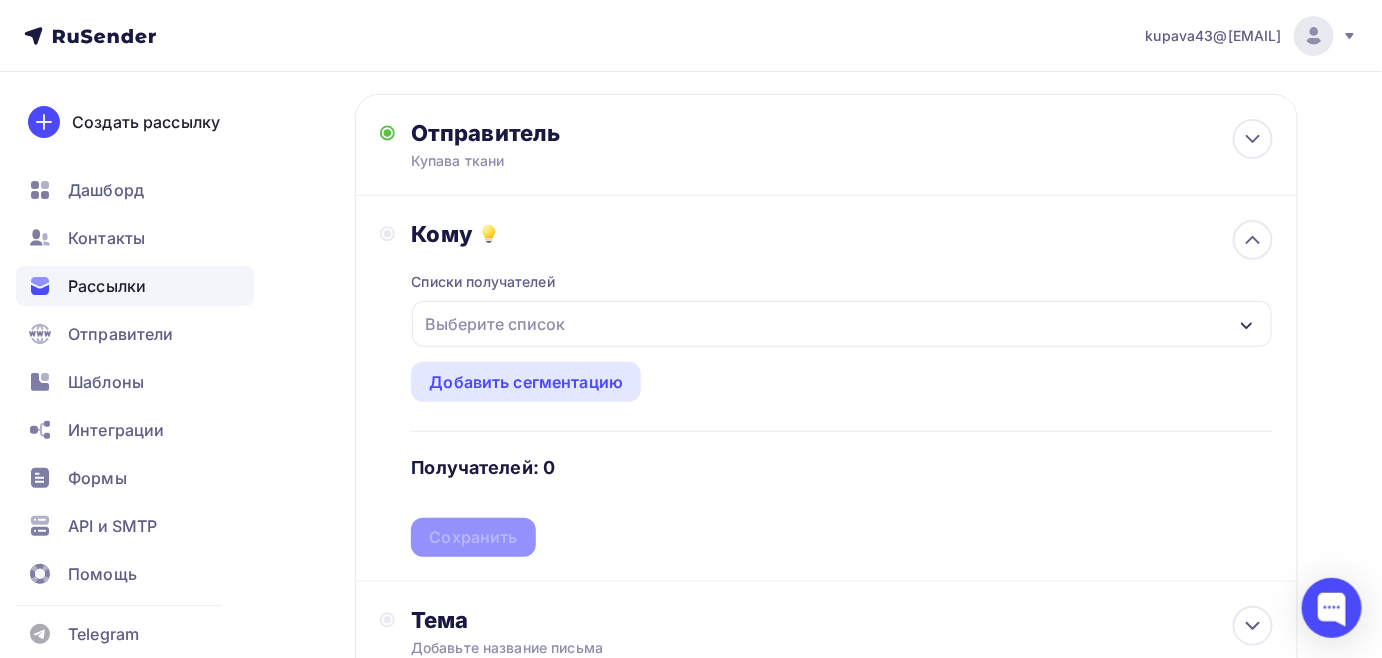 click on "Выберите список" at bounding box center (495, 324) 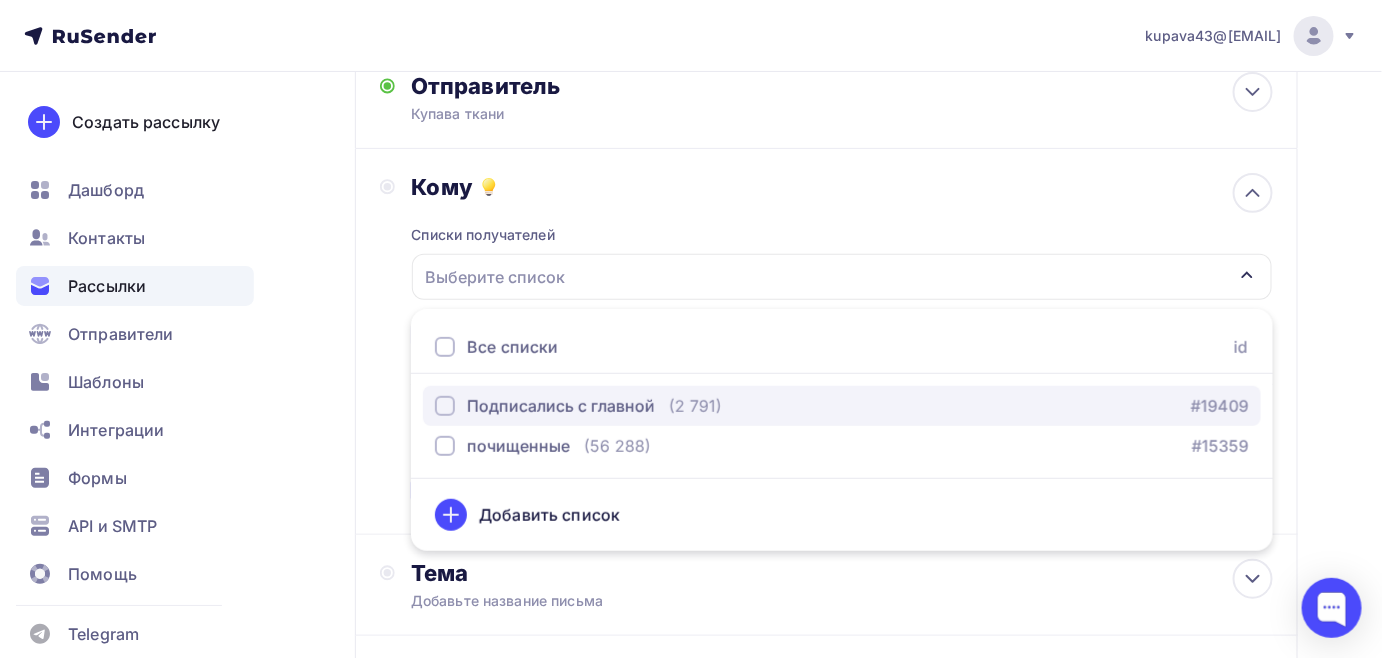 scroll, scrollTop: 181, scrollLeft: 0, axis: vertical 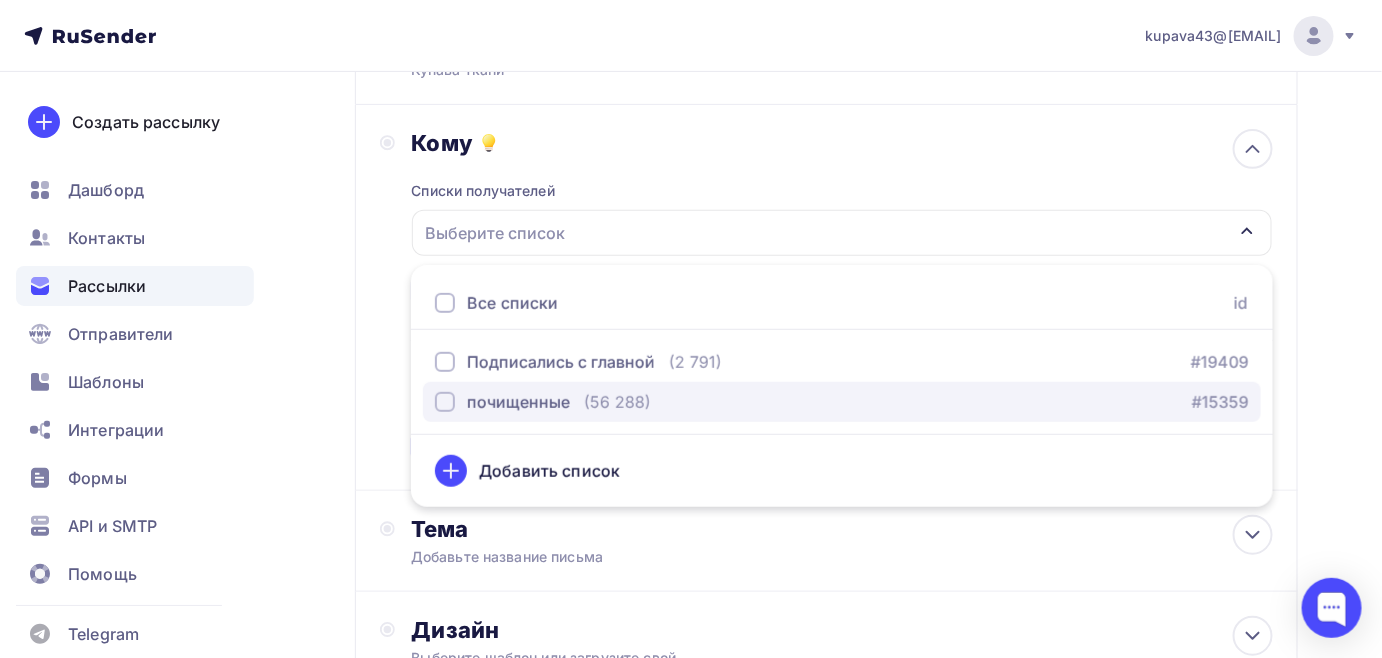 click at bounding box center [445, 402] 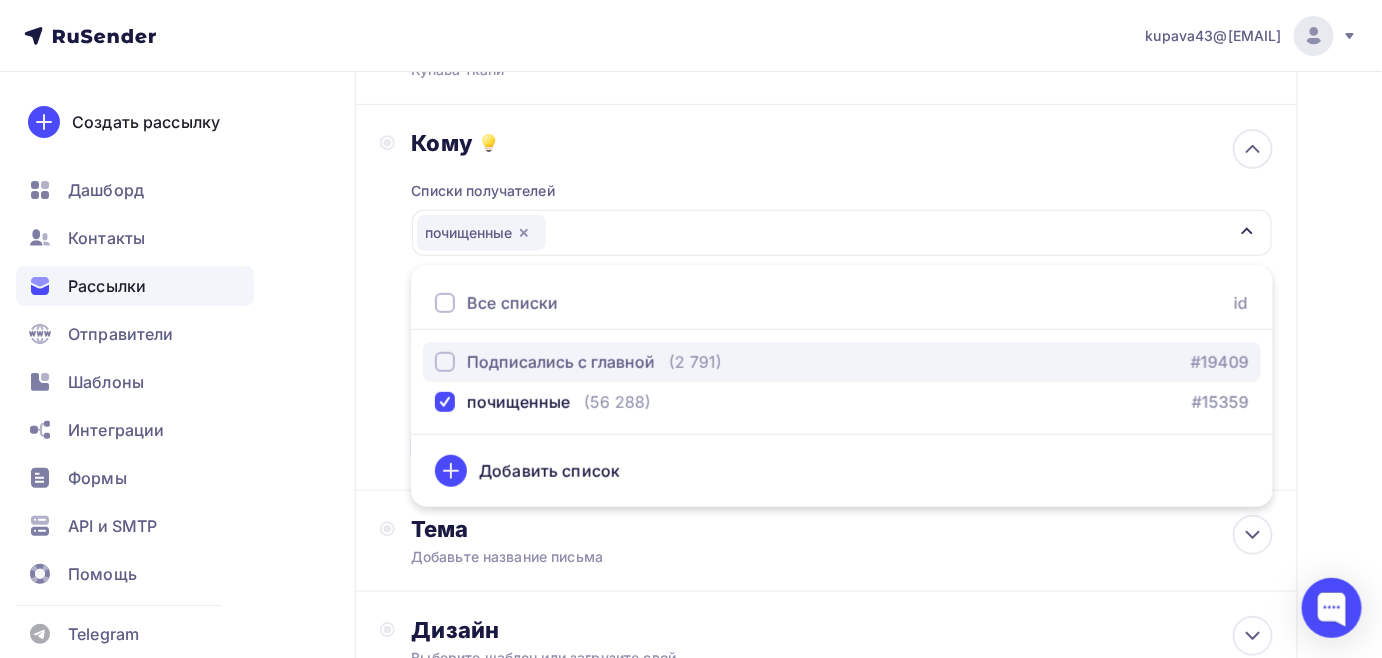click at bounding box center (445, 362) 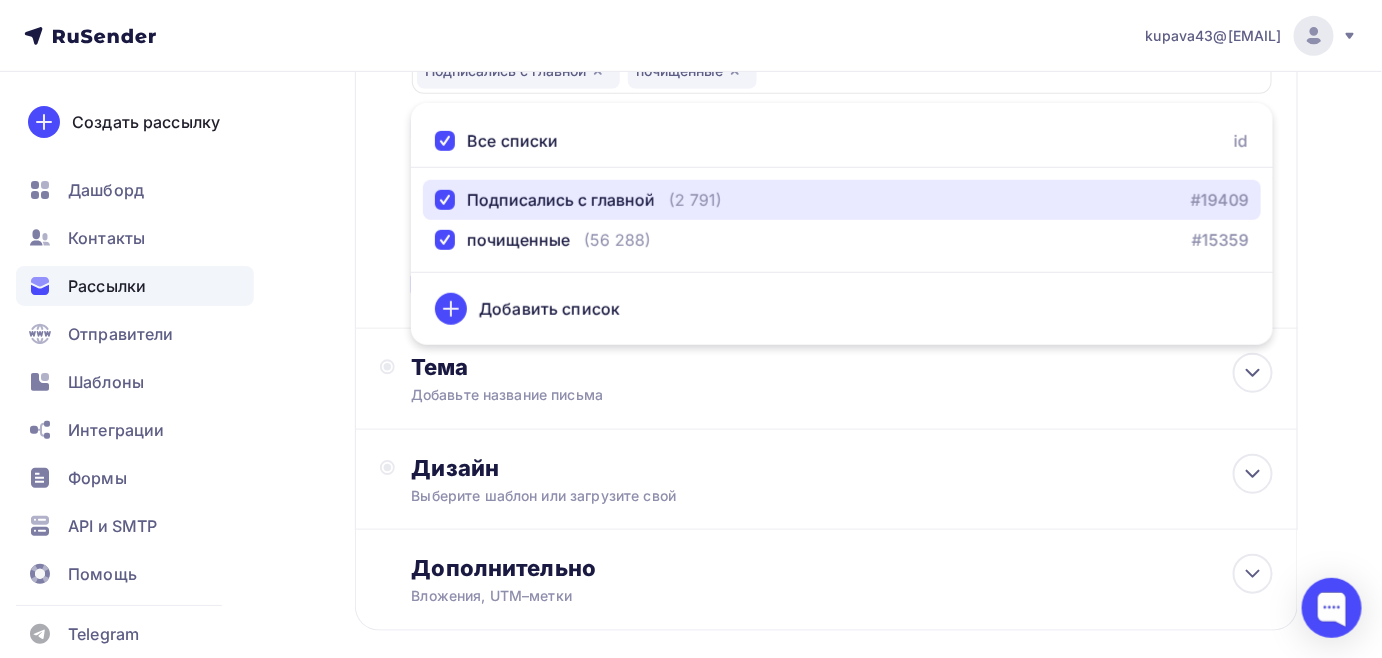scroll, scrollTop: 363, scrollLeft: 0, axis: vertical 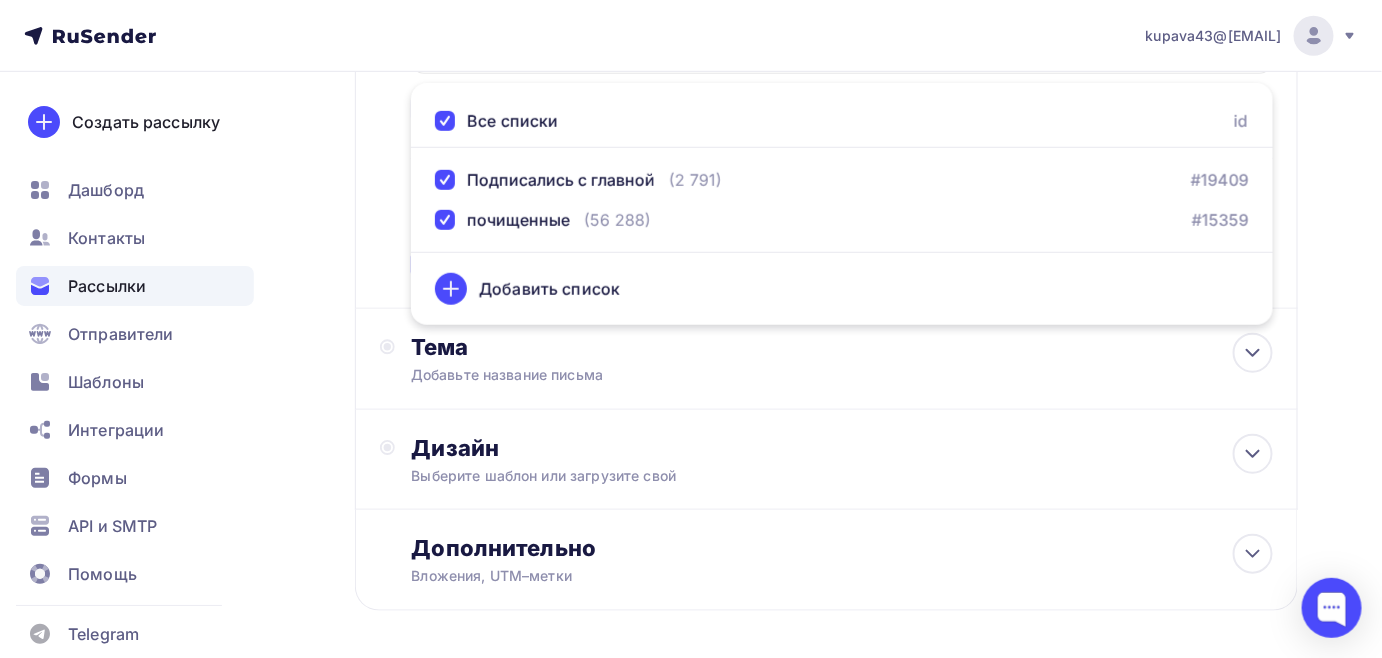 click on "Кому
Списки получателей
Подписались с главной
почищенные
Все списки
id
Подписались с главной
(2 791)
#19409
почищенные
(56 288)
#15359
Добавить список
Добавить сегментацию
Получателей:
57 256
Сохранить" at bounding box center [826, 115] 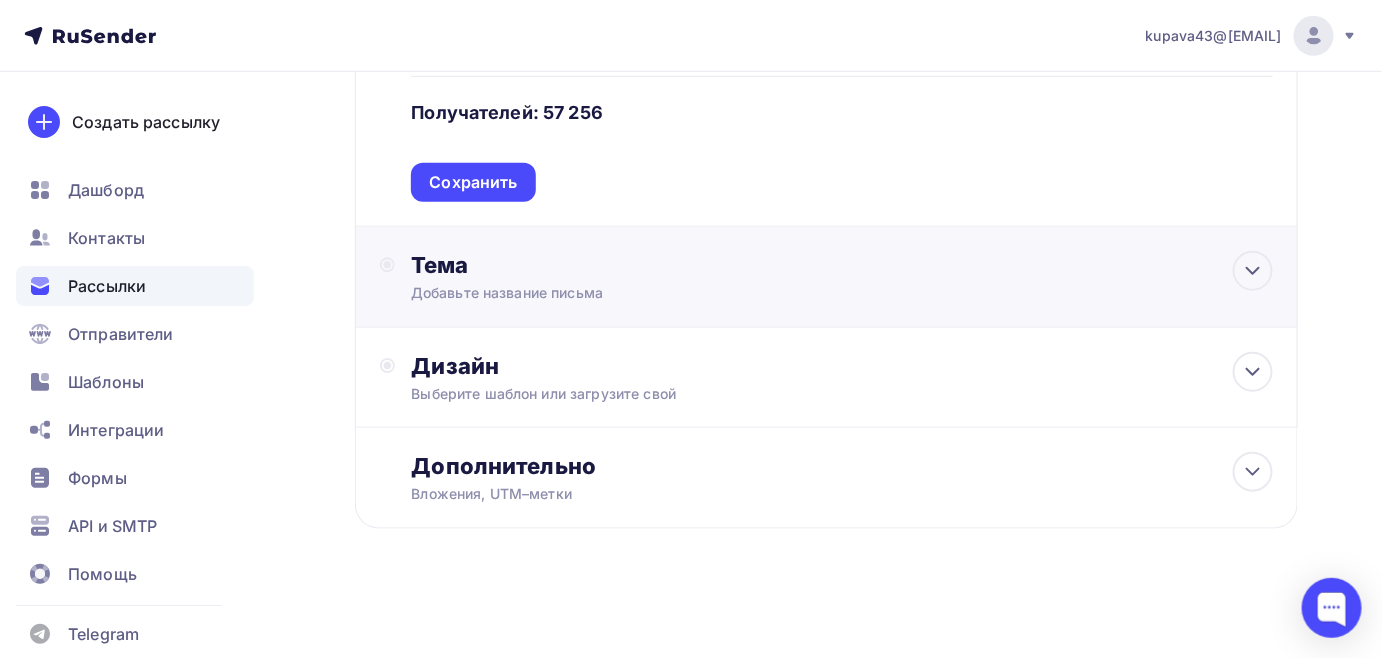 click on "Добавьте название письма" at bounding box center (589, 293) 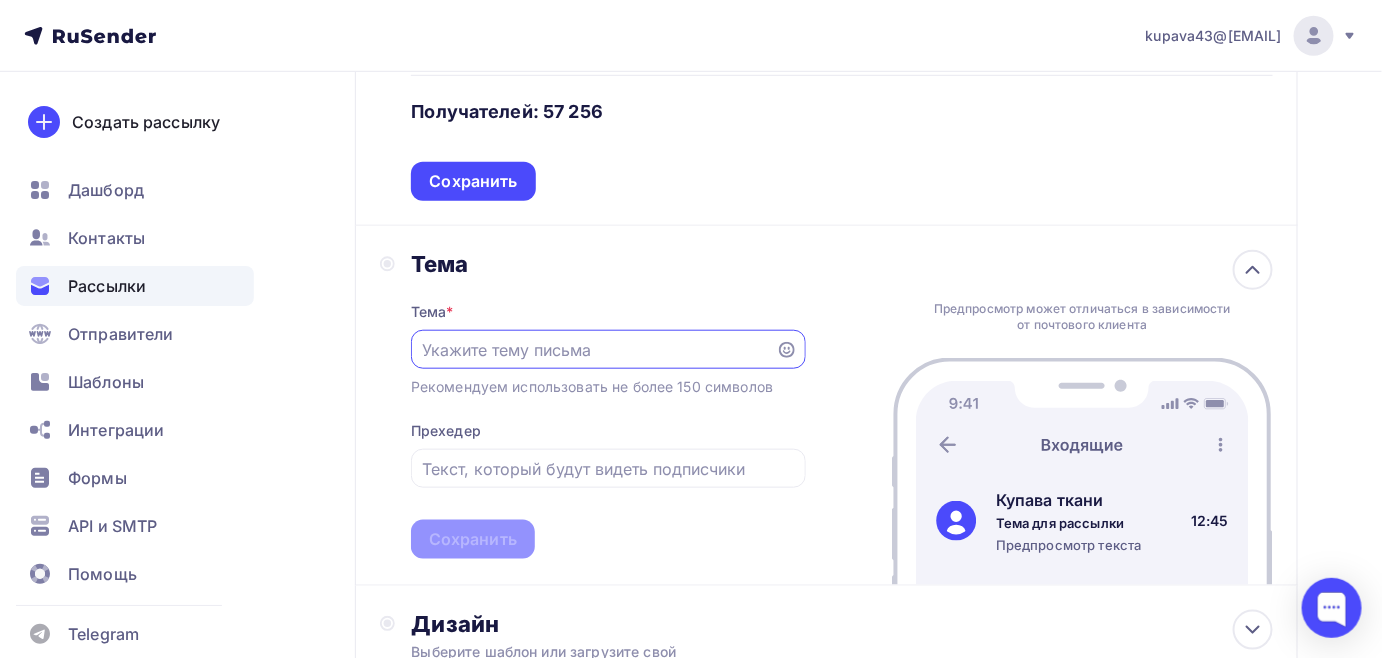 scroll, scrollTop: 445, scrollLeft: 0, axis: vertical 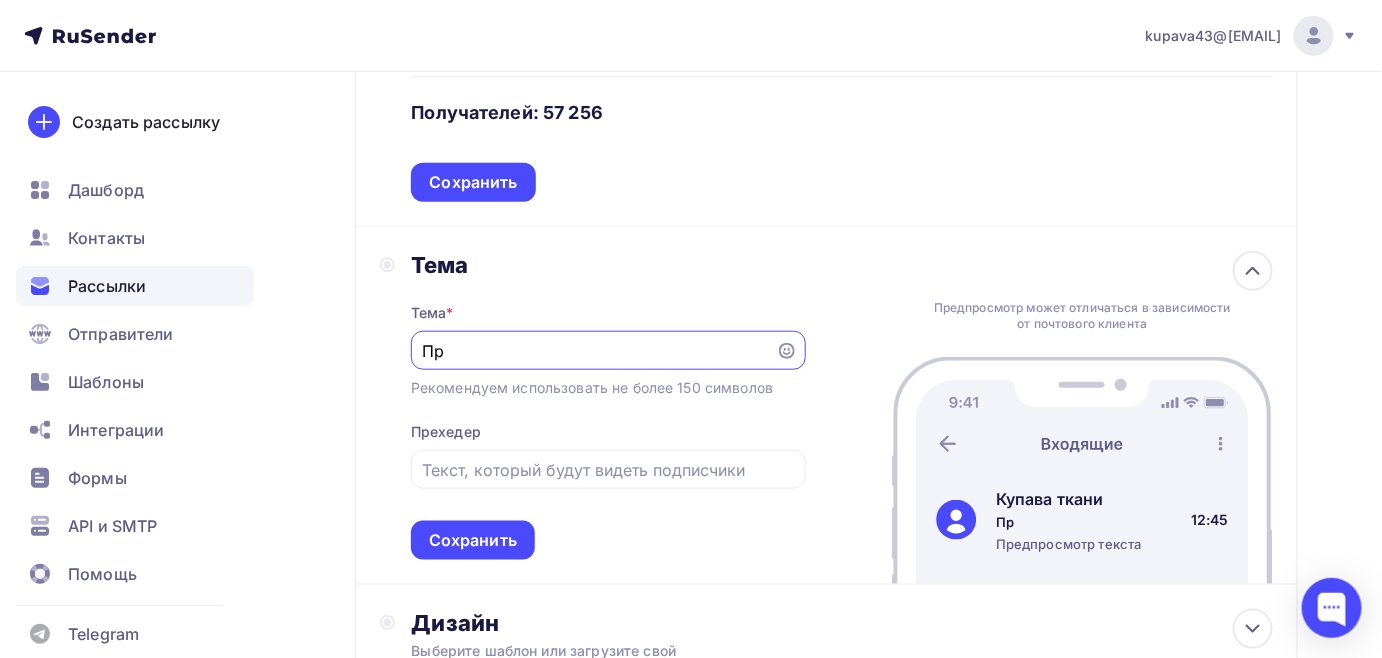 type on "П" 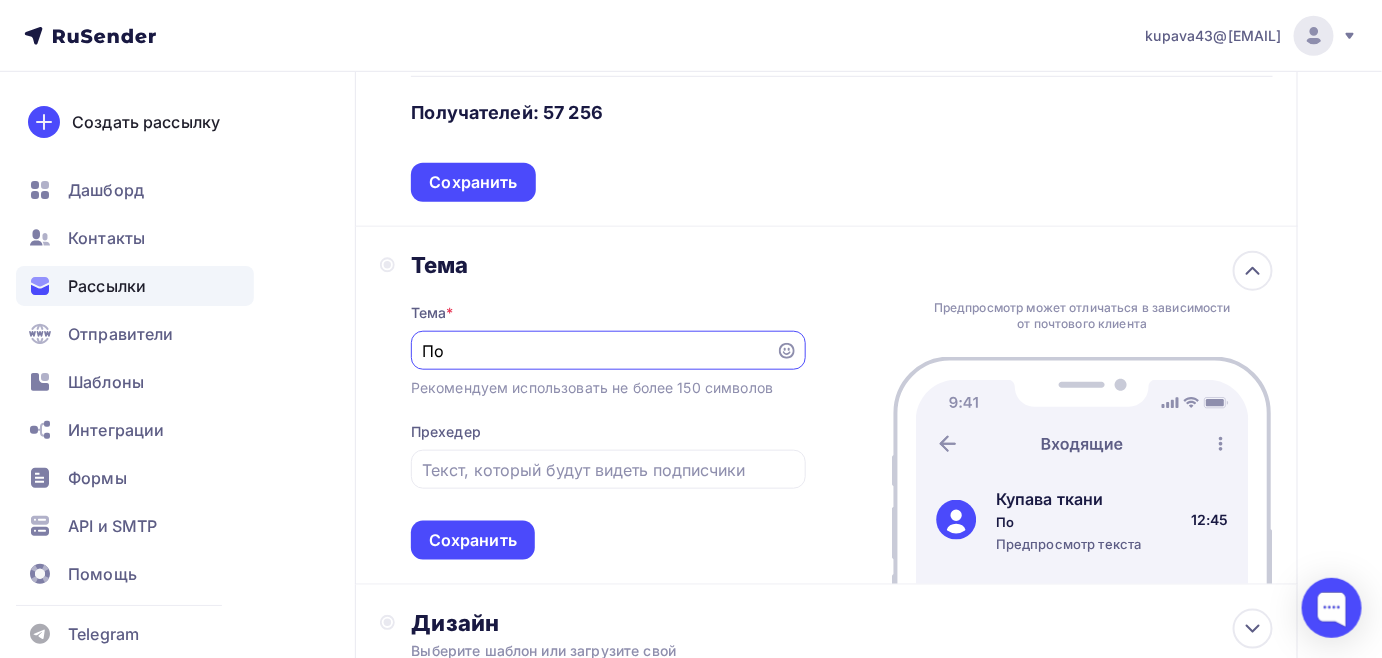 type on "П" 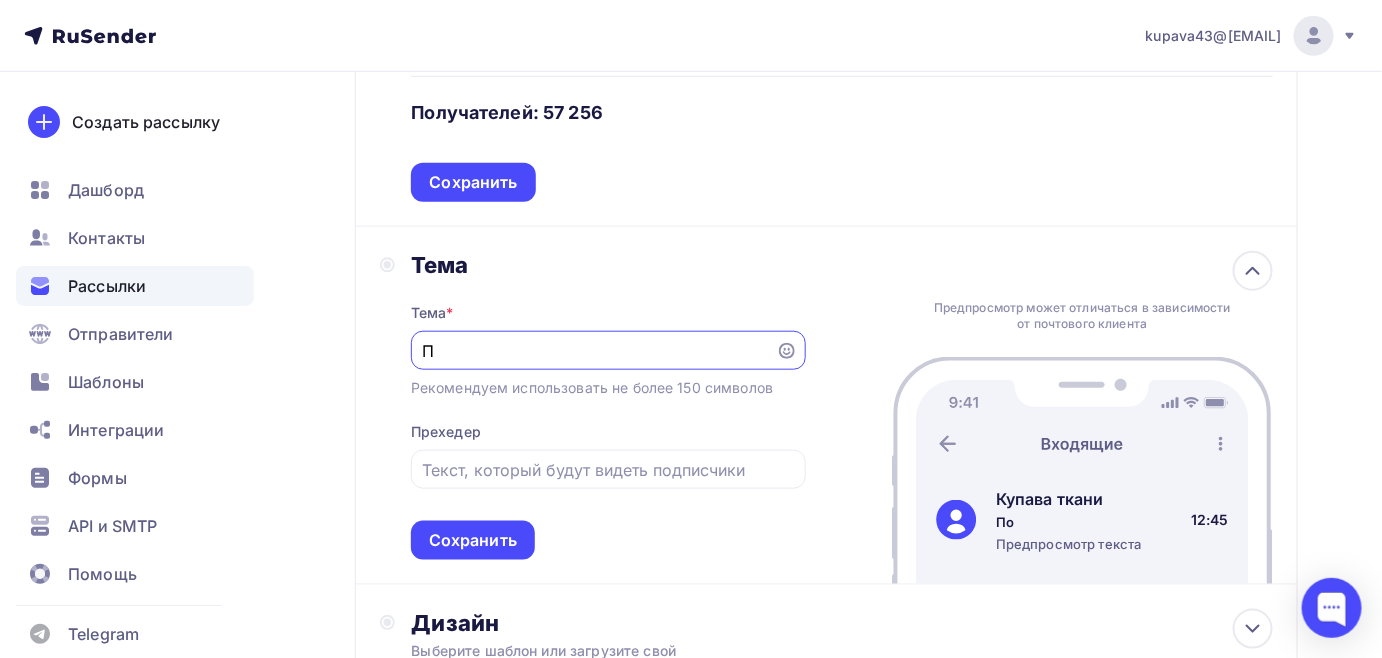 type 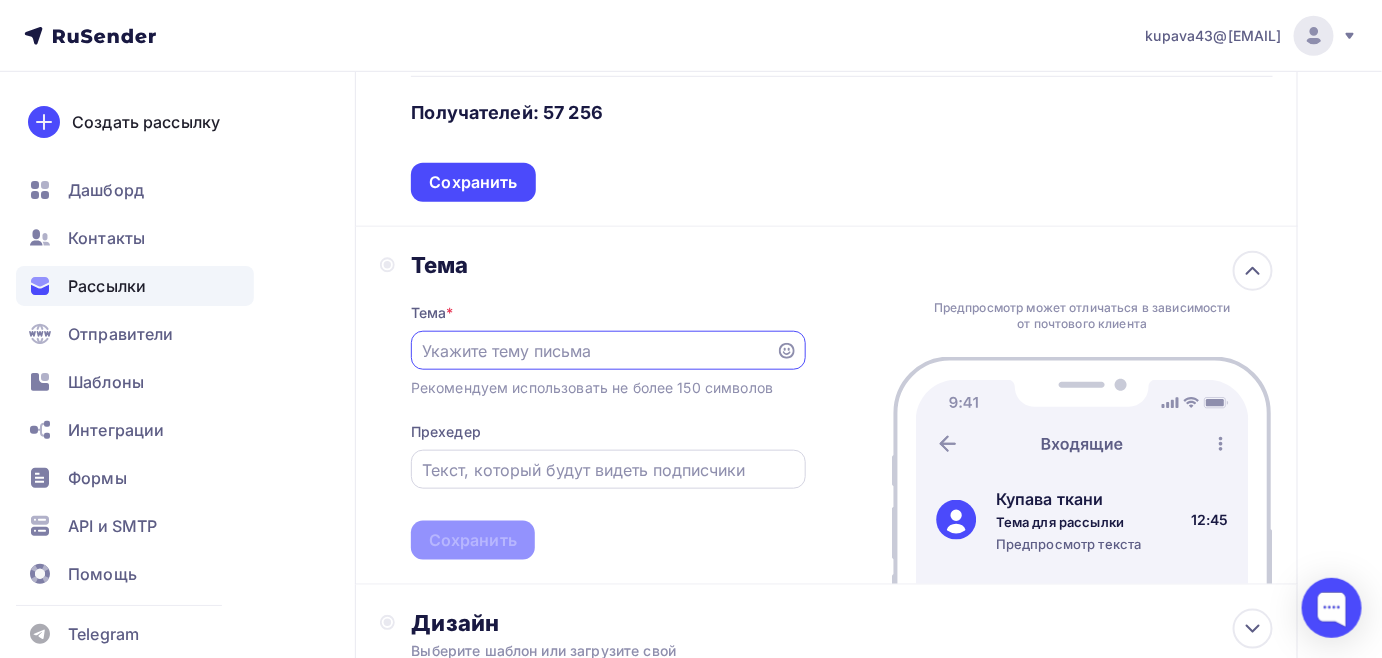 click at bounding box center (608, 470) 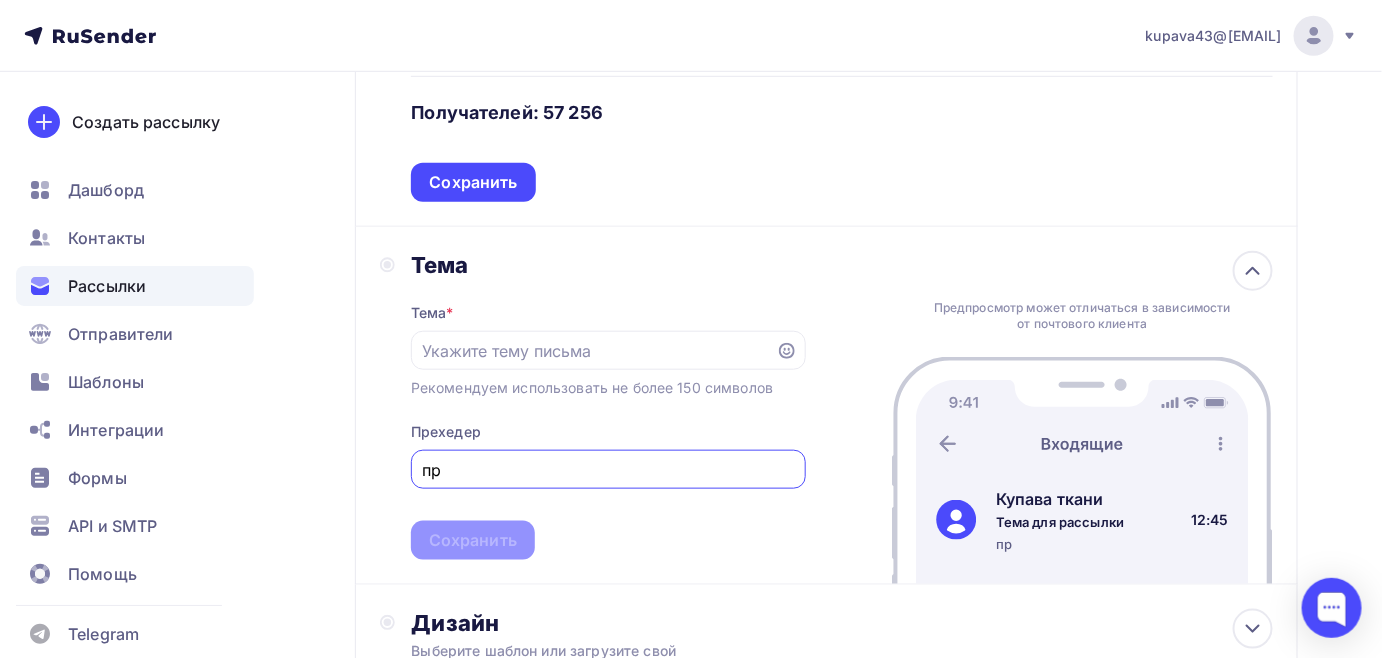 type on "п" 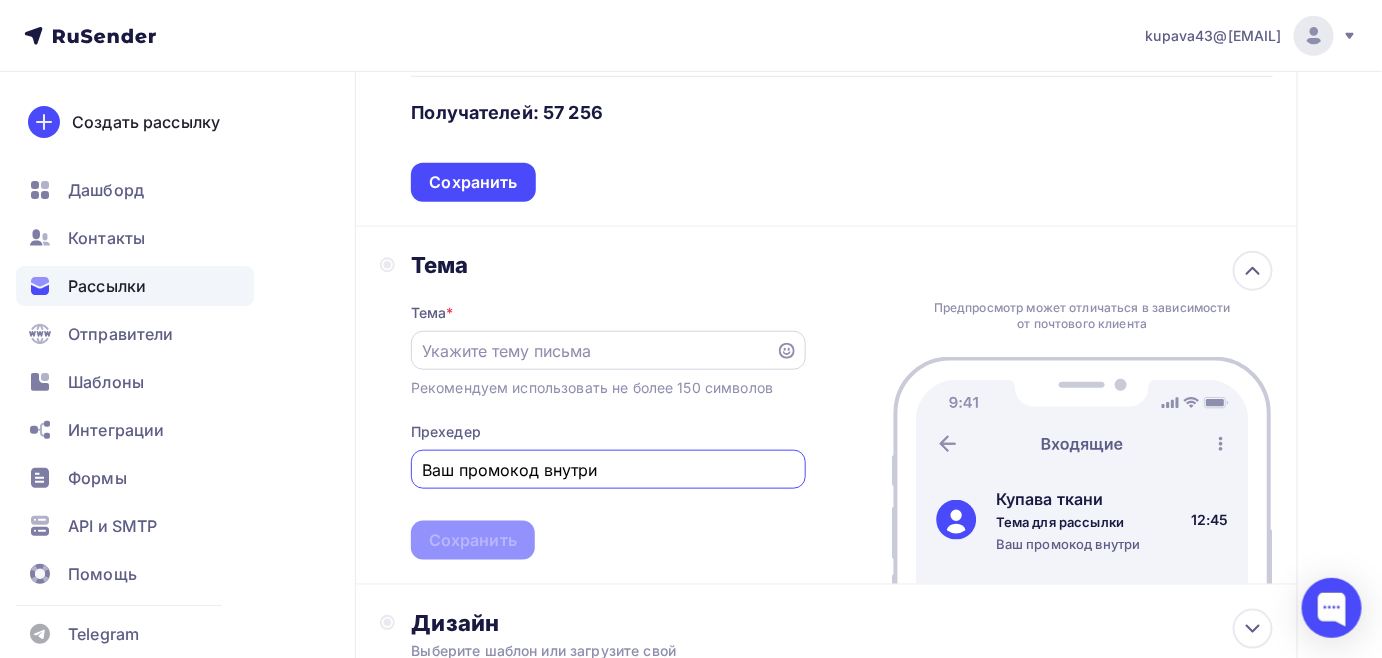 type on "Ваш промокод внутри" 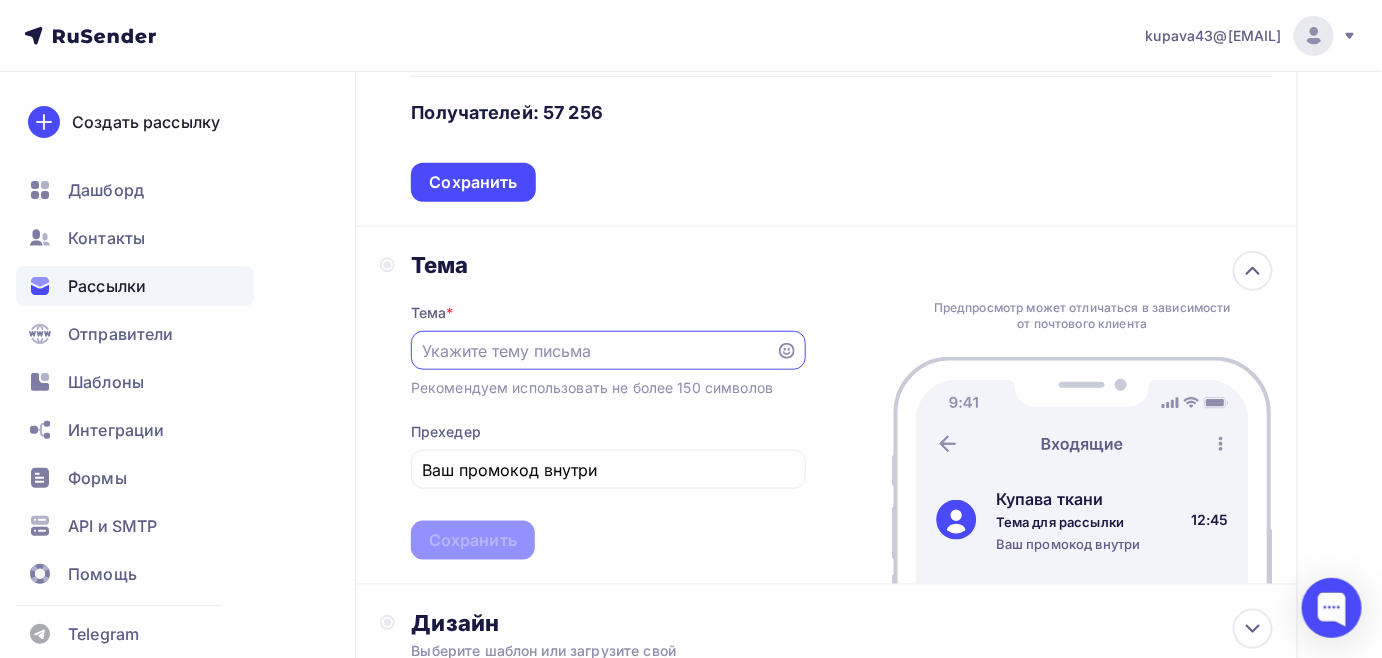 click at bounding box center [593, 351] 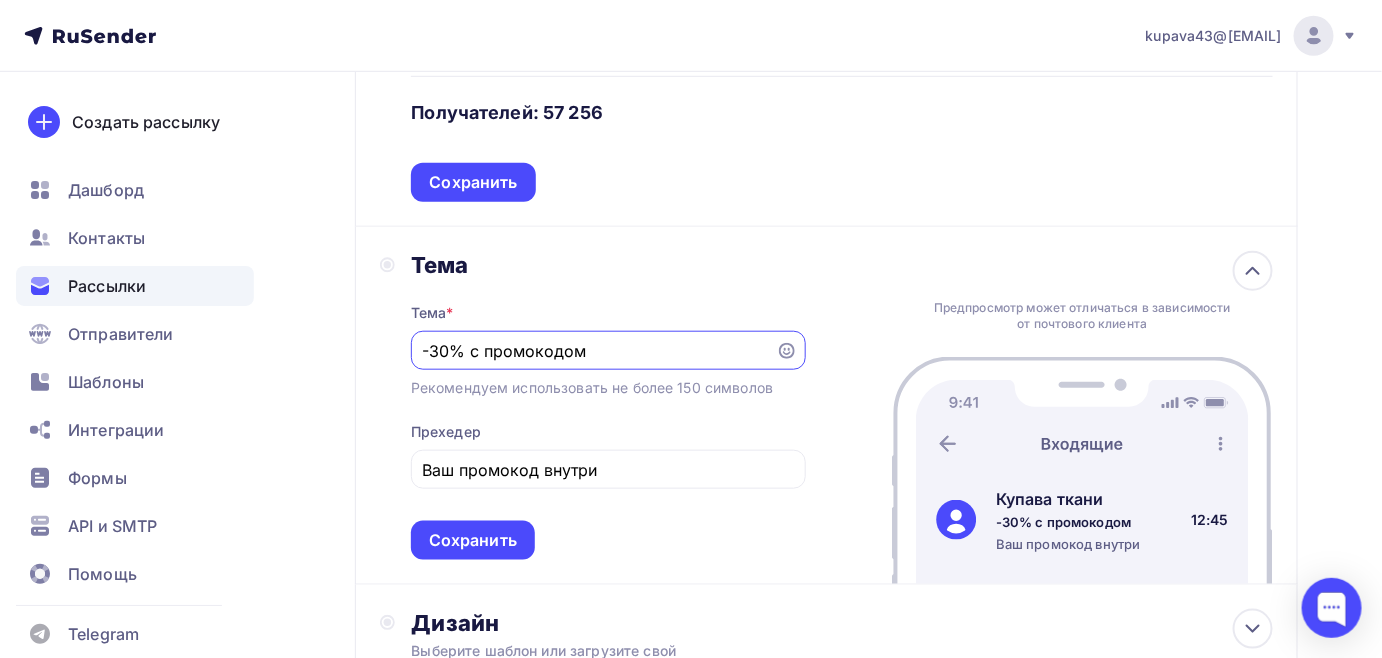 click on "-30% с промокодом" at bounding box center [593, 351] 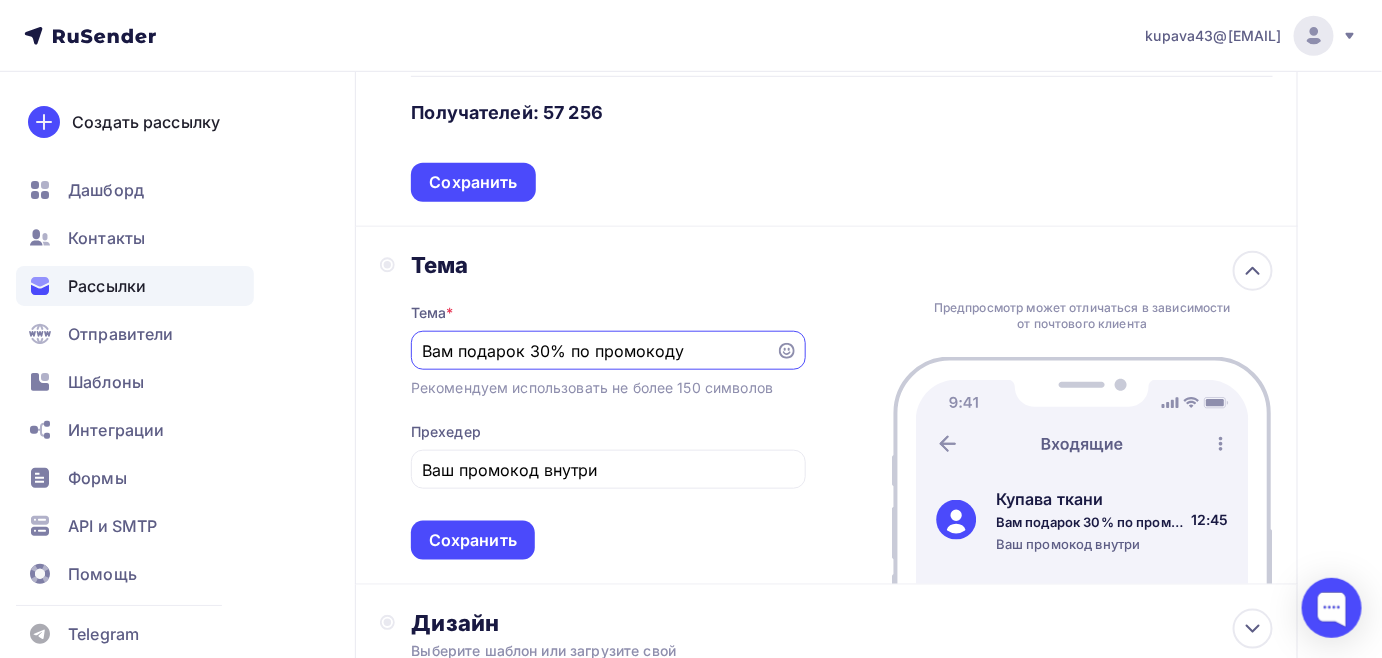 click on "Вам подарок 30% по промокоду" at bounding box center (593, 351) 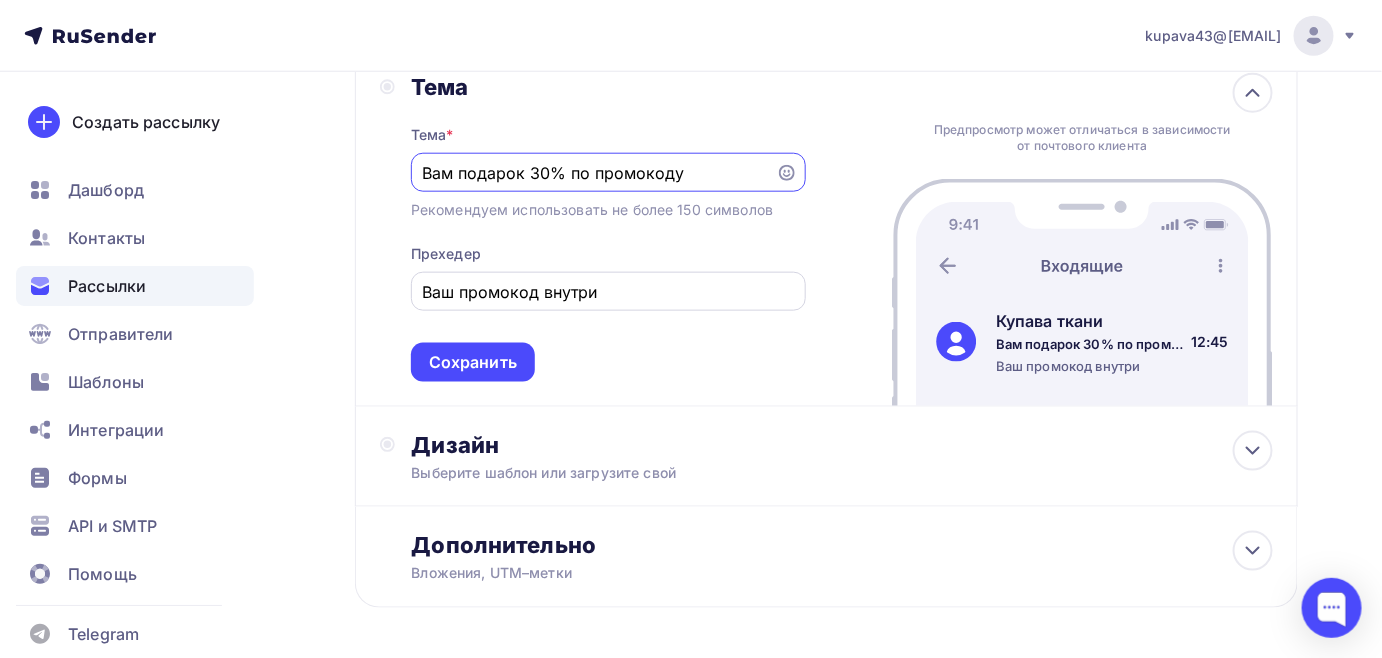 scroll, scrollTop: 626, scrollLeft: 0, axis: vertical 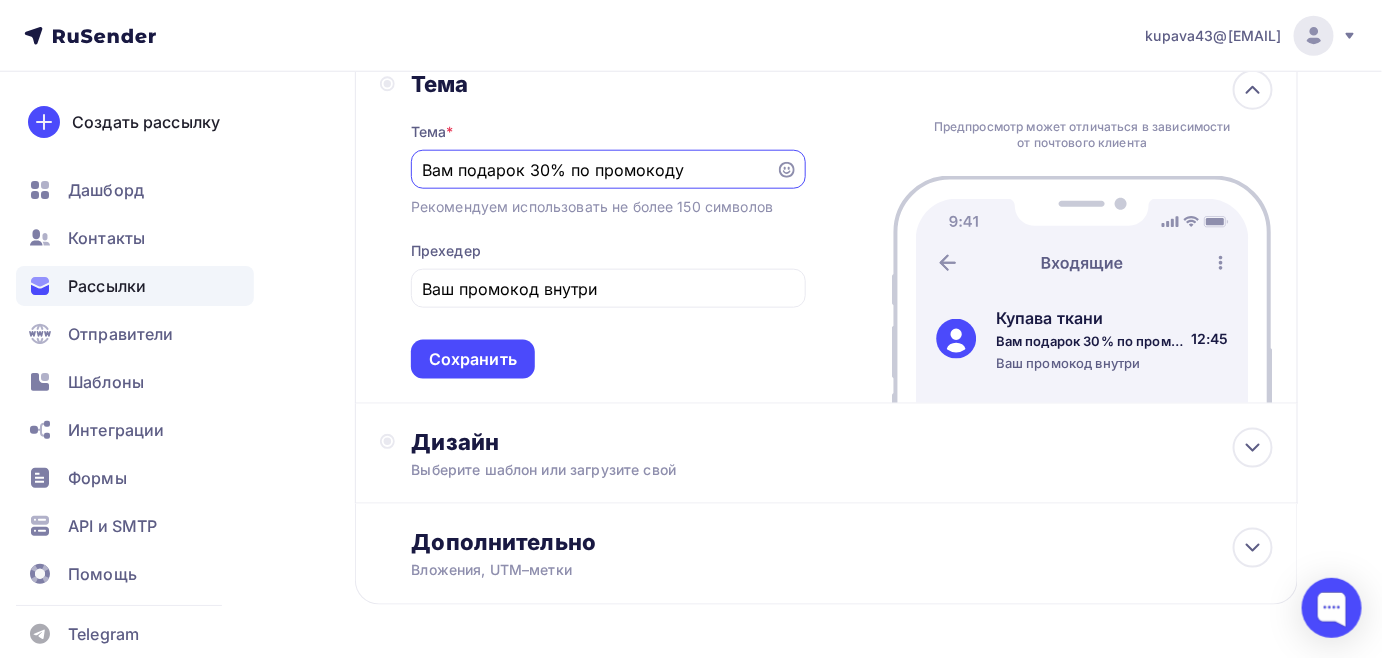 drag, startPoint x: 533, startPoint y: 170, endPoint x: 429, endPoint y: 170, distance: 104 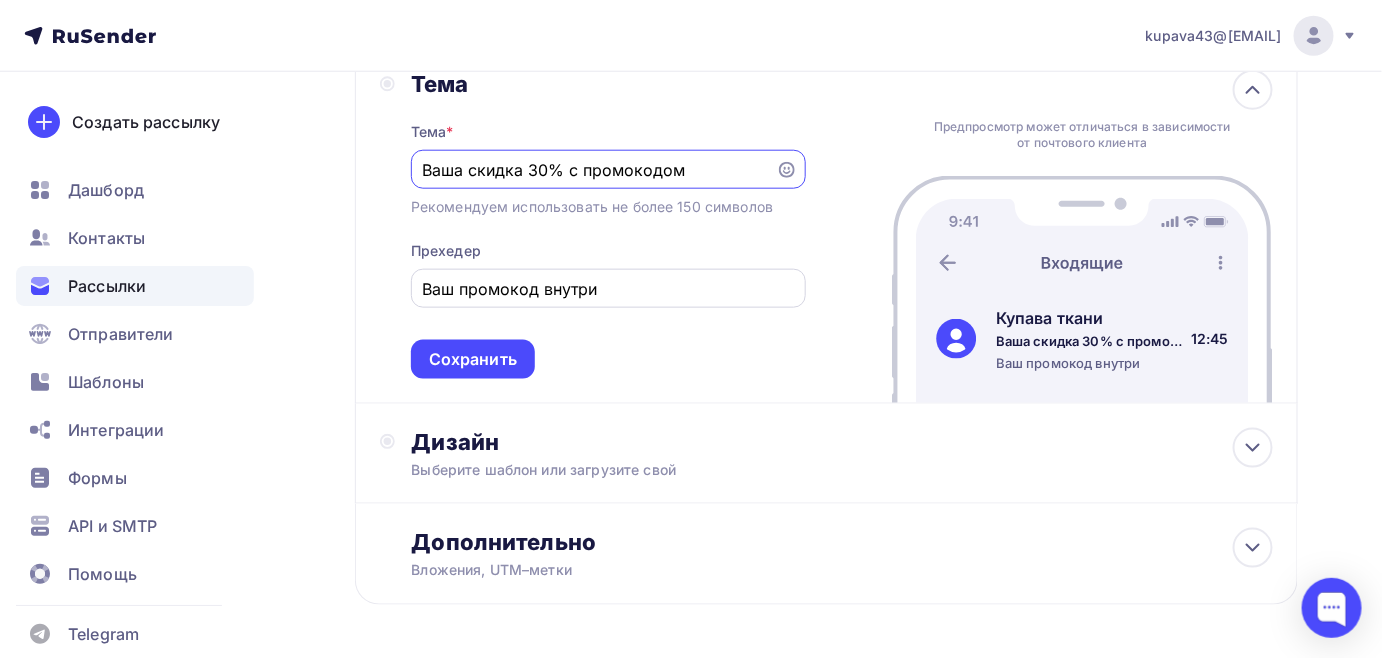 type on "Ваша скидка 30% с промокодом" 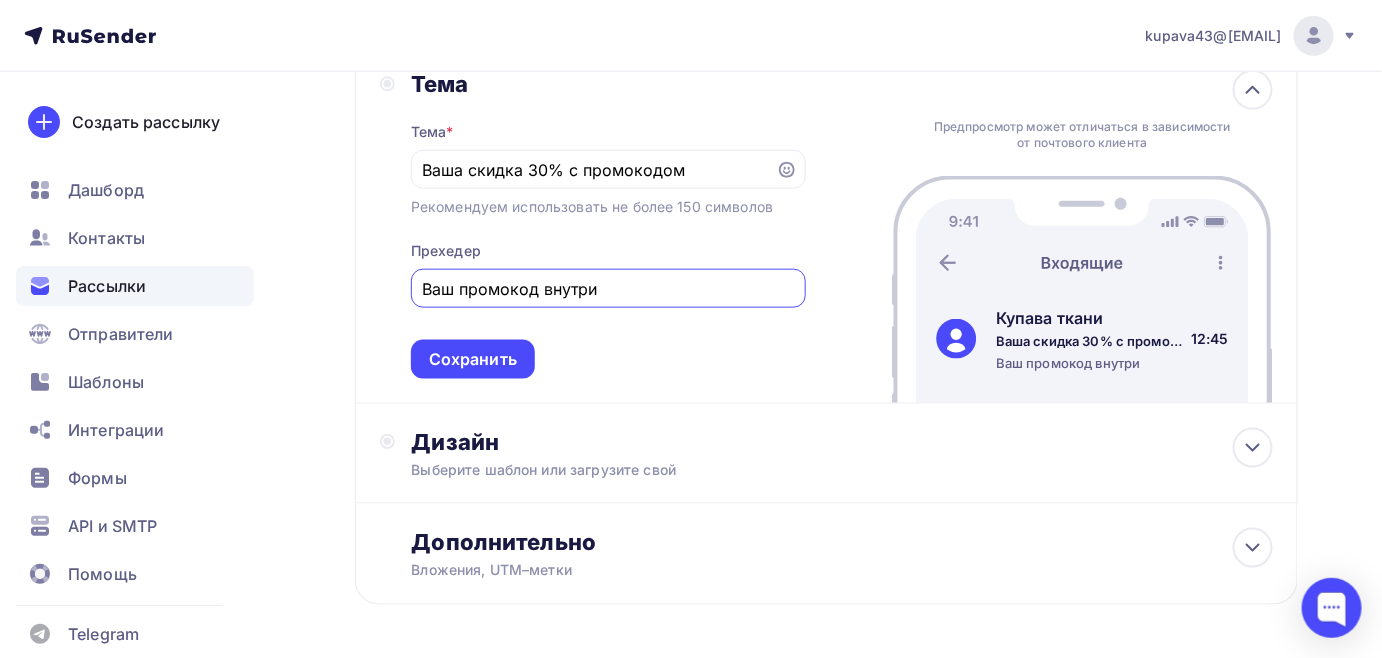 drag, startPoint x: 596, startPoint y: 300, endPoint x: 424, endPoint y: 289, distance: 172.35138 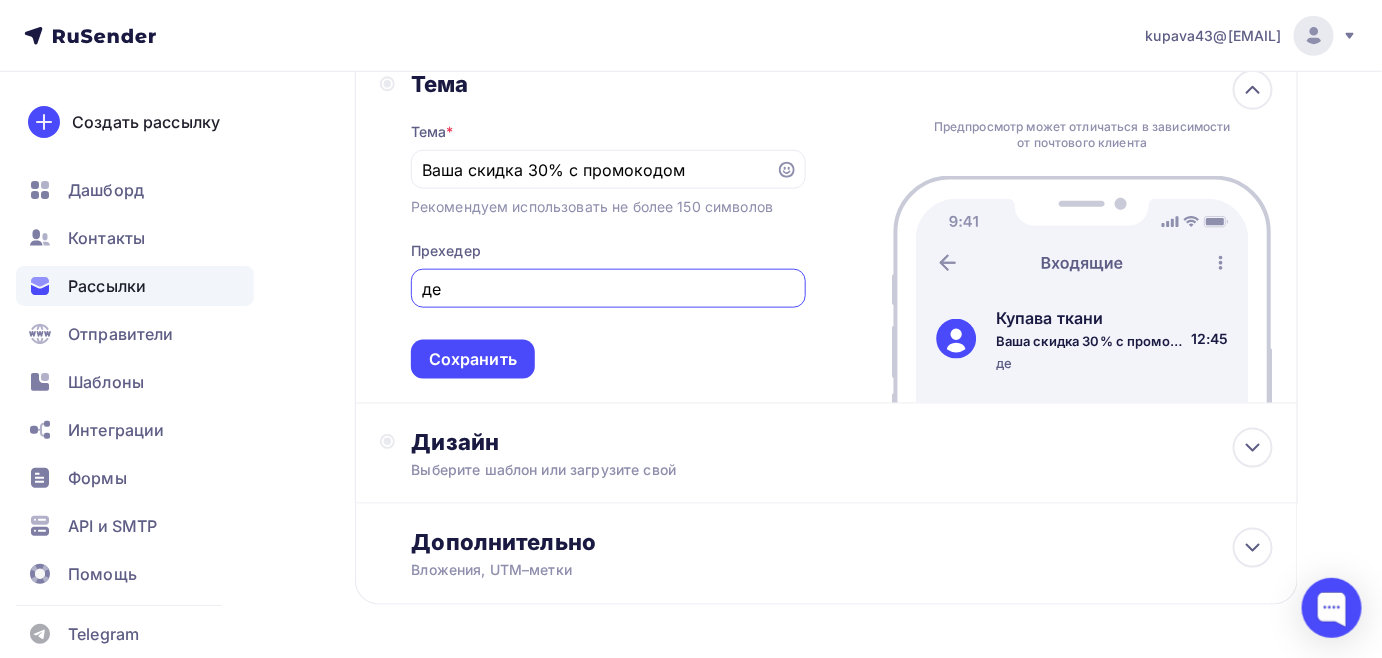 type on "д" 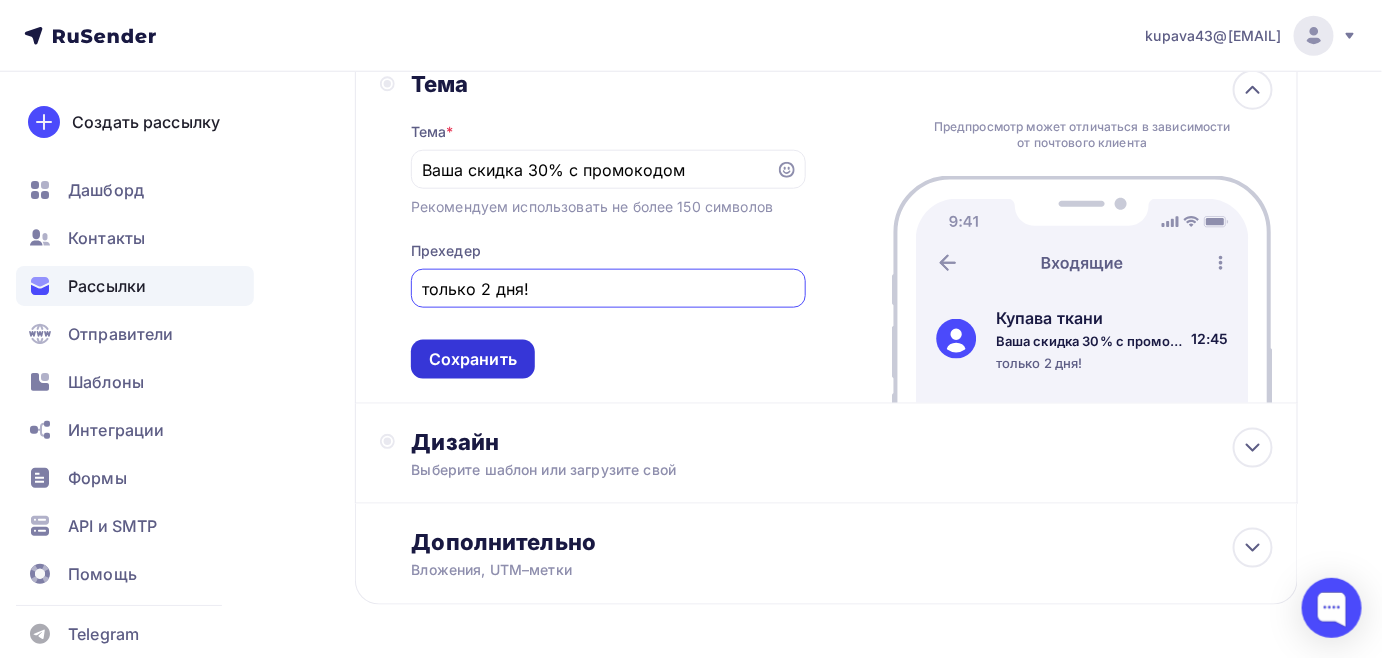 type on "только 2 дня!" 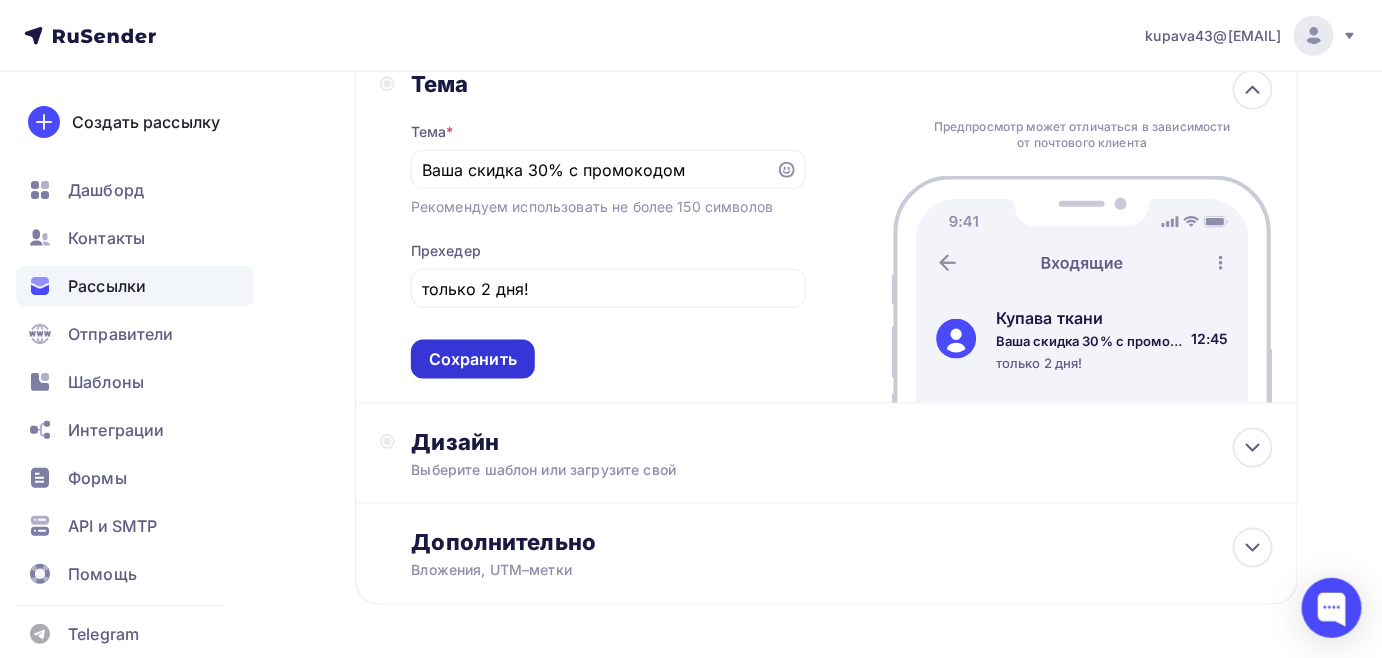 click on "Сохранить" at bounding box center [473, 359] 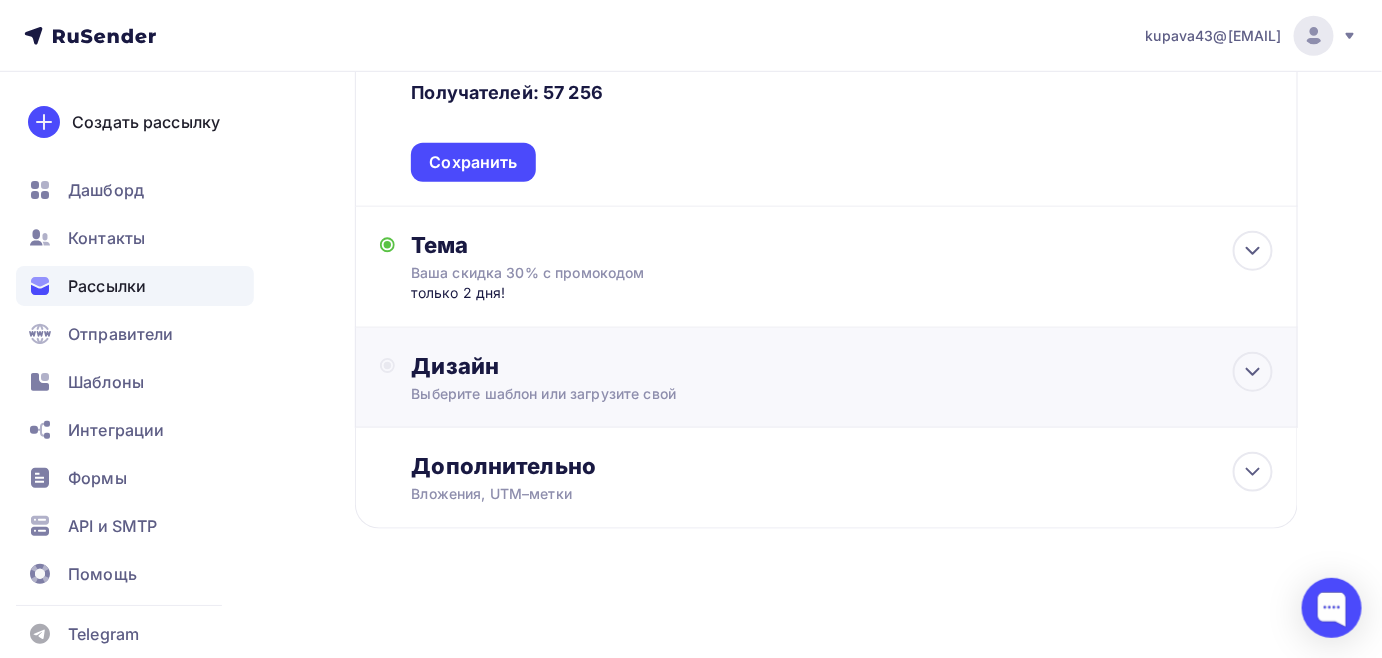 scroll, scrollTop: 466, scrollLeft: 0, axis: vertical 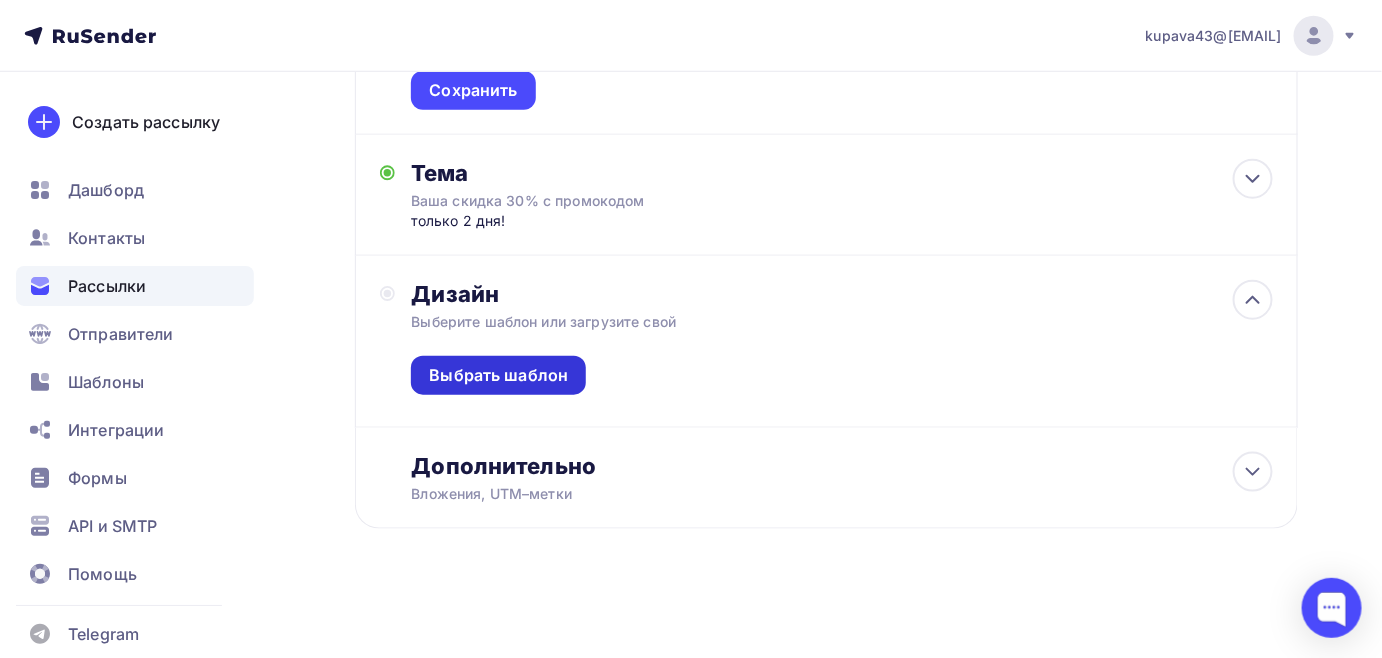 click on "Выбрать шаблон" at bounding box center (498, 375) 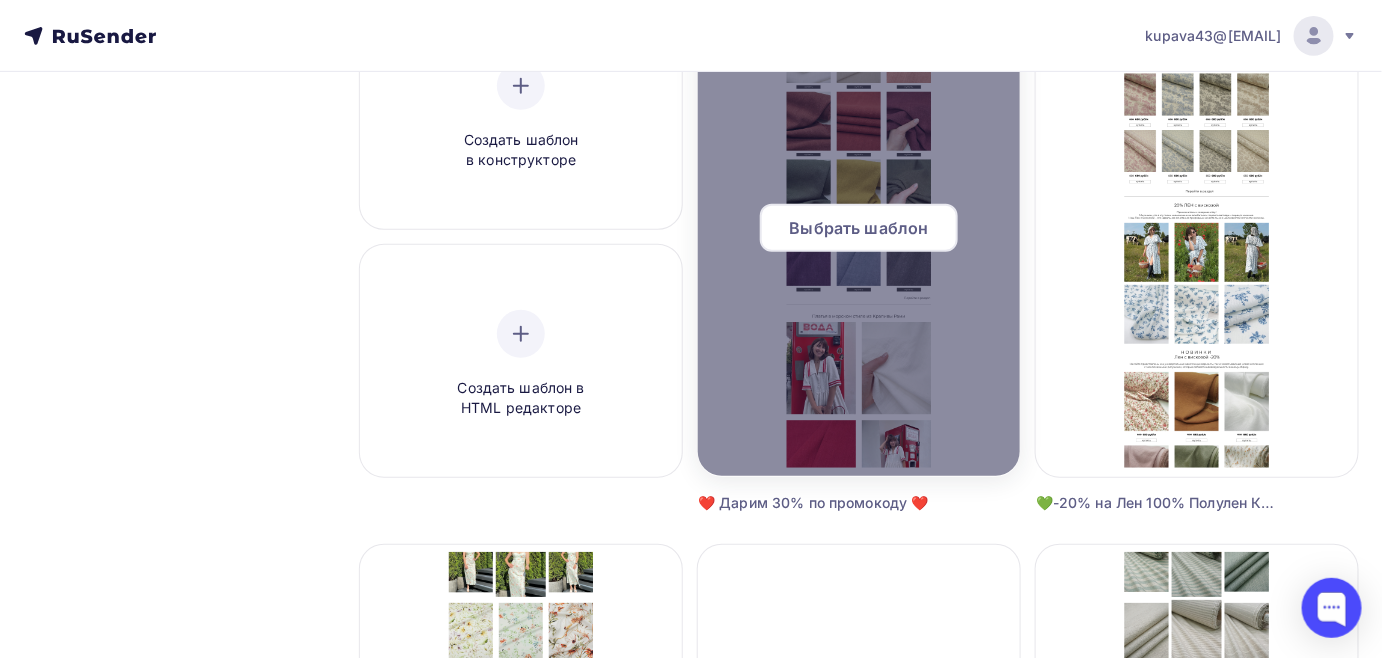 scroll, scrollTop: 272, scrollLeft: 0, axis: vertical 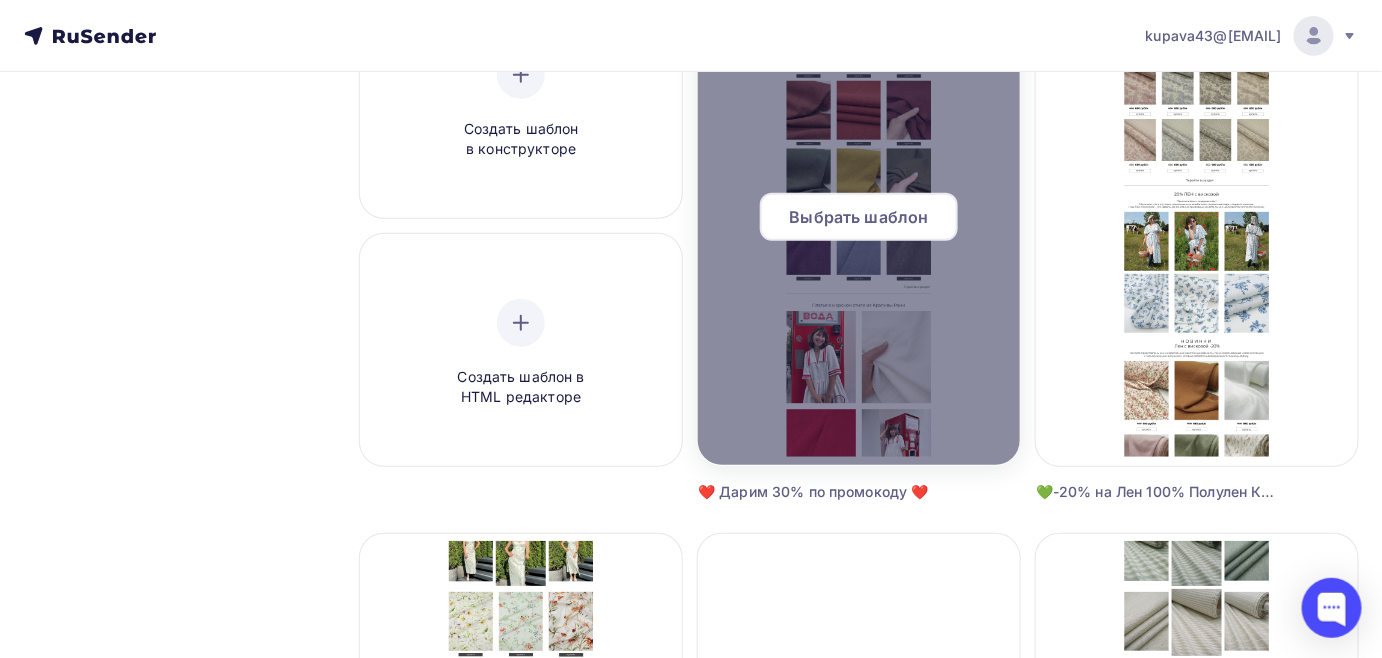 click on "Выбрать шаблон" at bounding box center [859, 217] 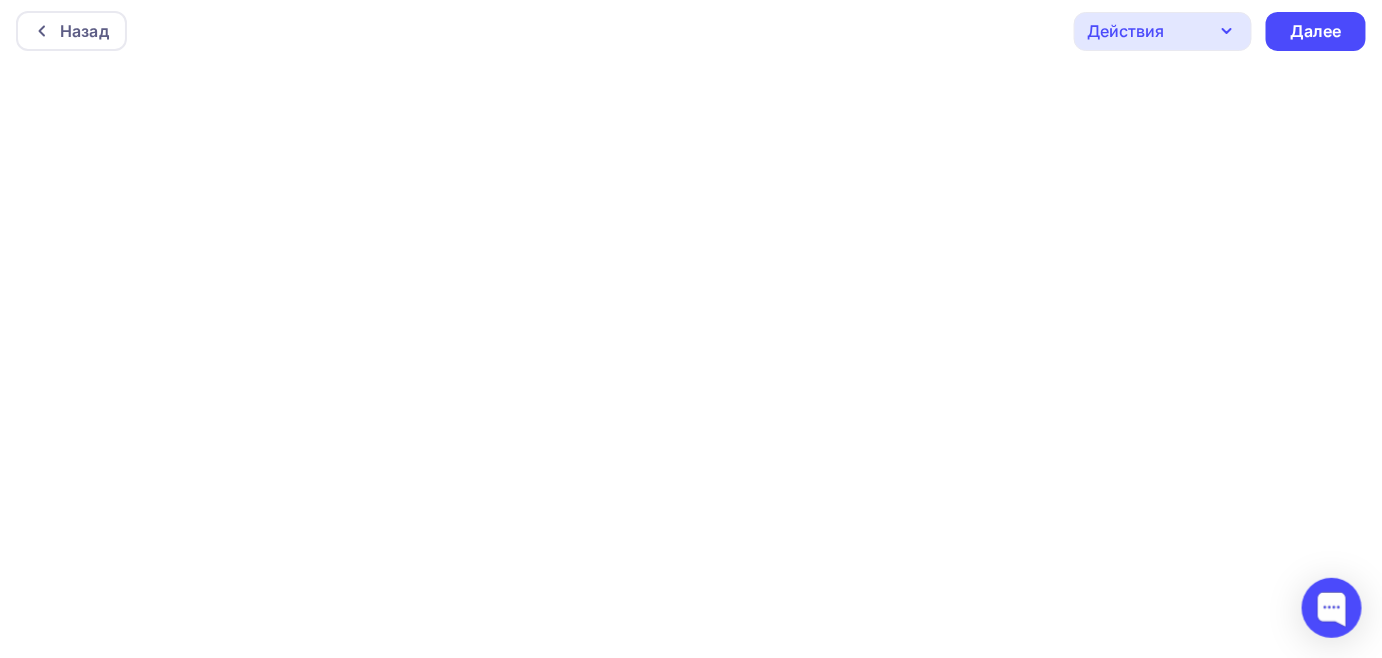 scroll, scrollTop: 0, scrollLeft: 0, axis: both 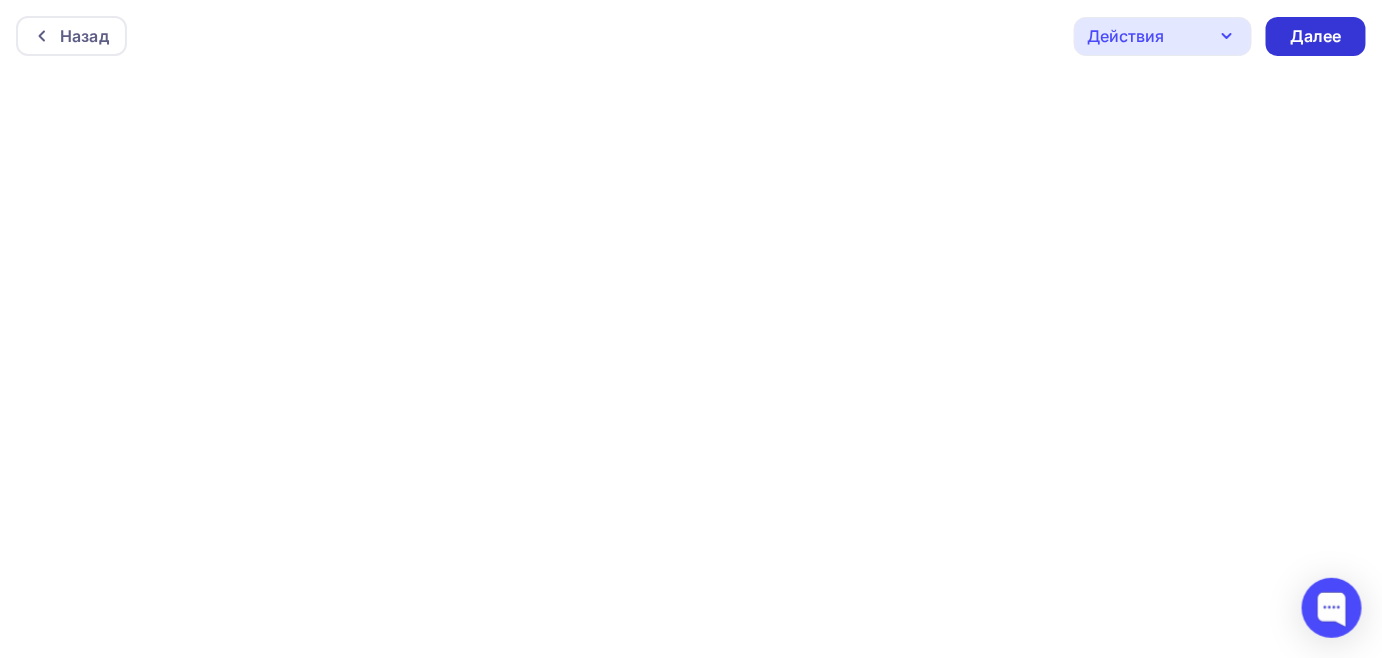 click on "Далее" at bounding box center [1316, 36] 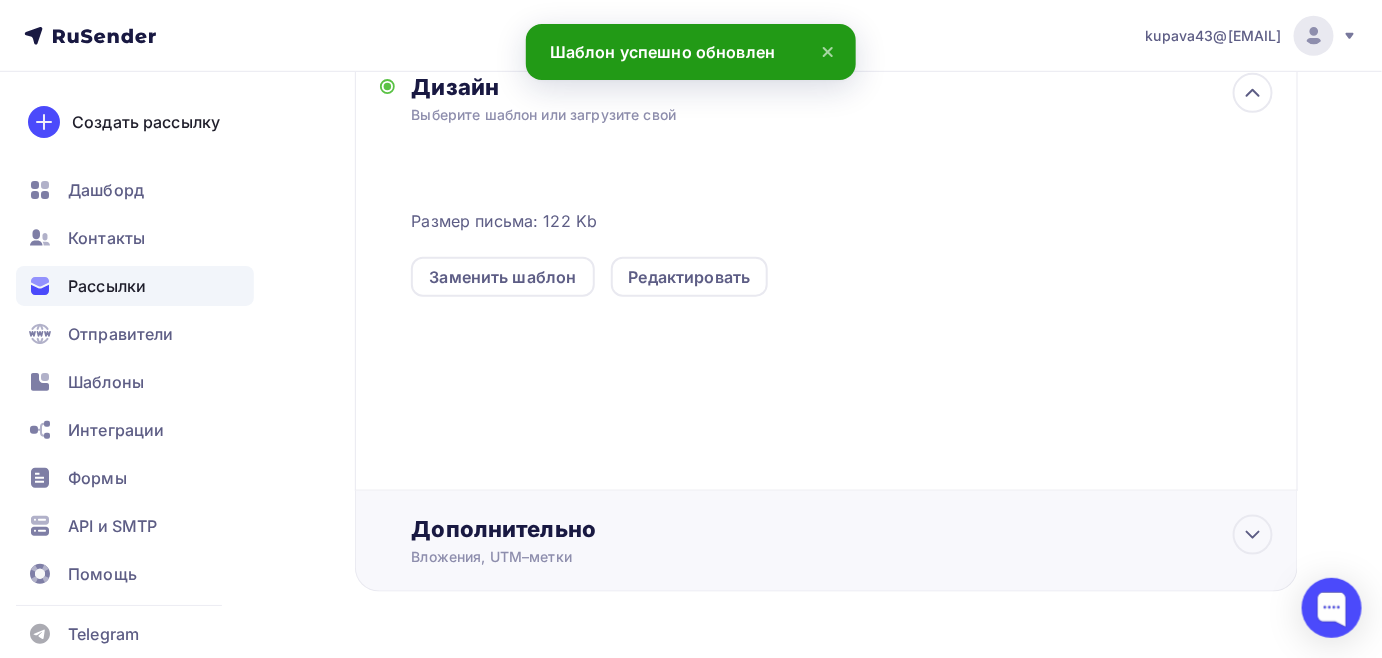 scroll, scrollTop: 523, scrollLeft: 0, axis: vertical 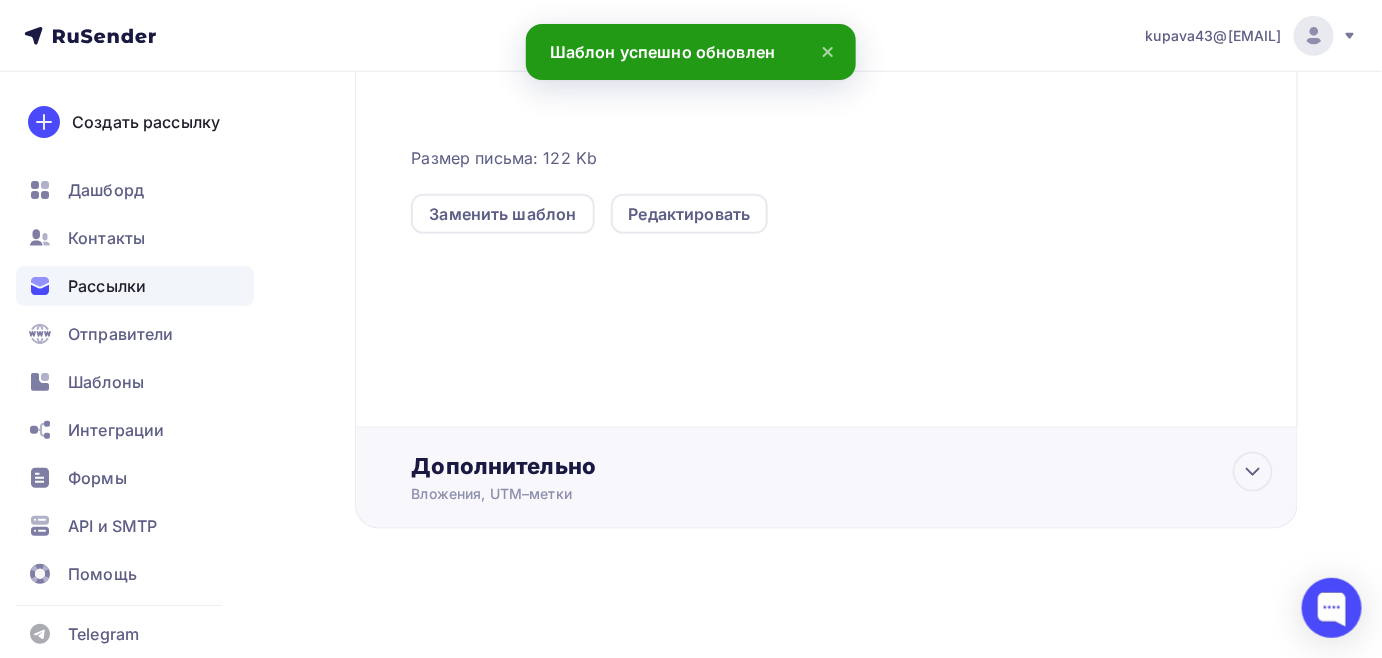 click on "Вложения, UTM–метки" at bounding box center (798, 494) 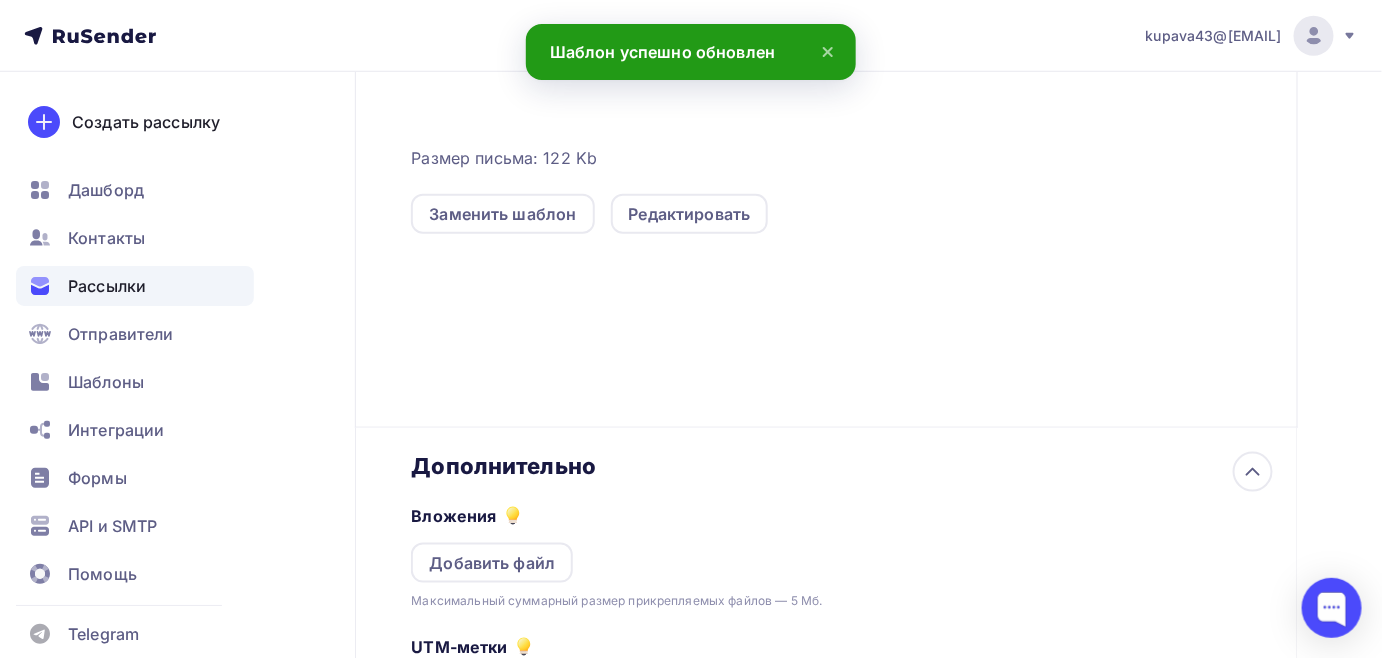 scroll, scrollTop: 0, scrollLeft: 0, axis: both 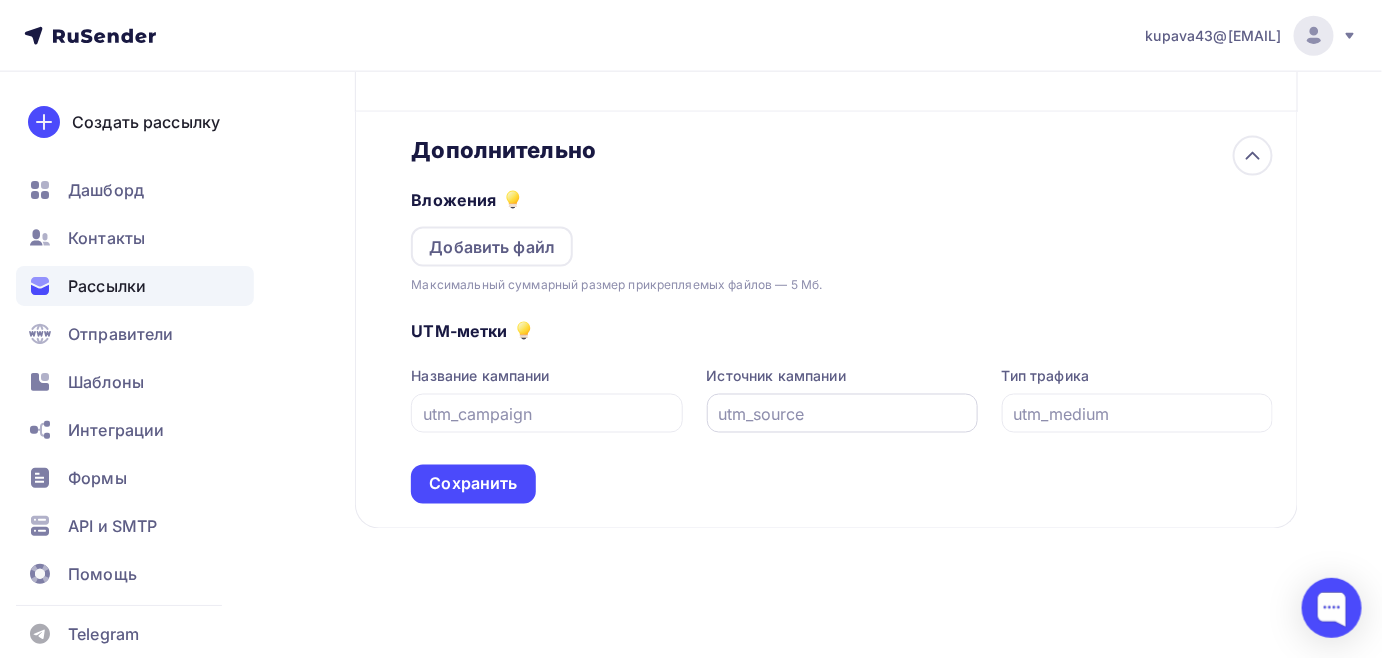 click at bounding box center (842, 413) 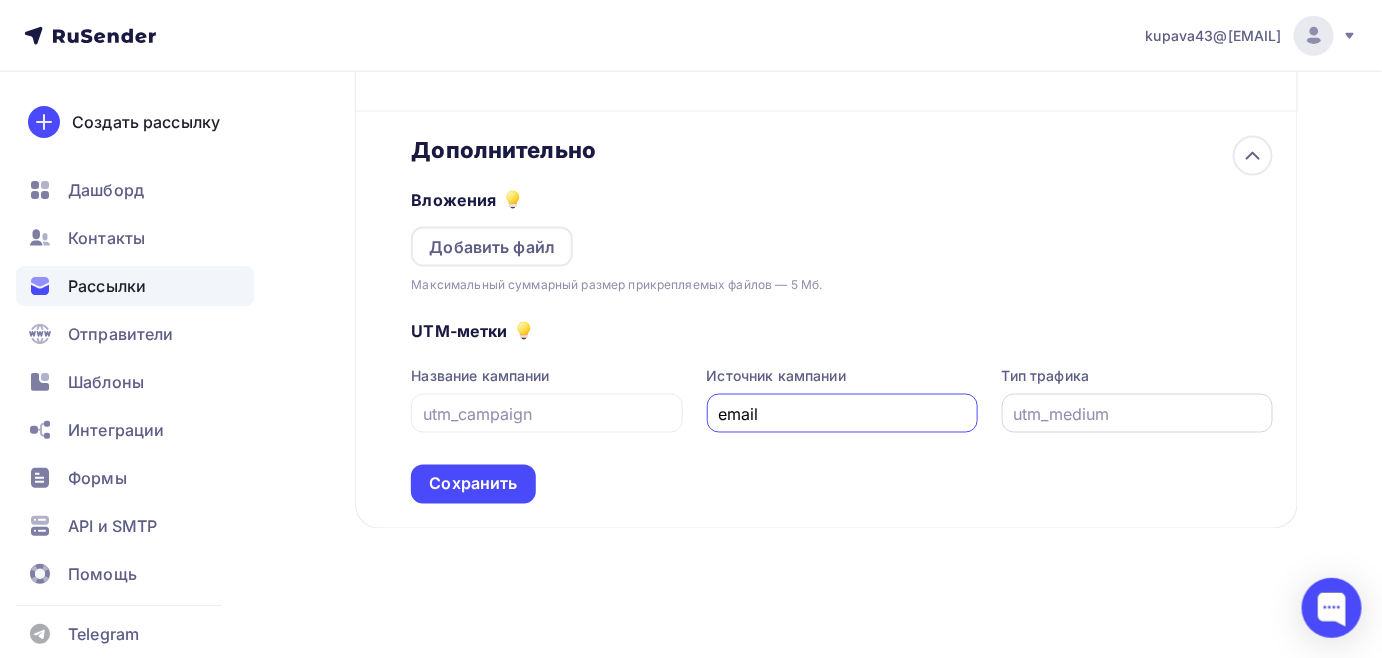 type on "email" 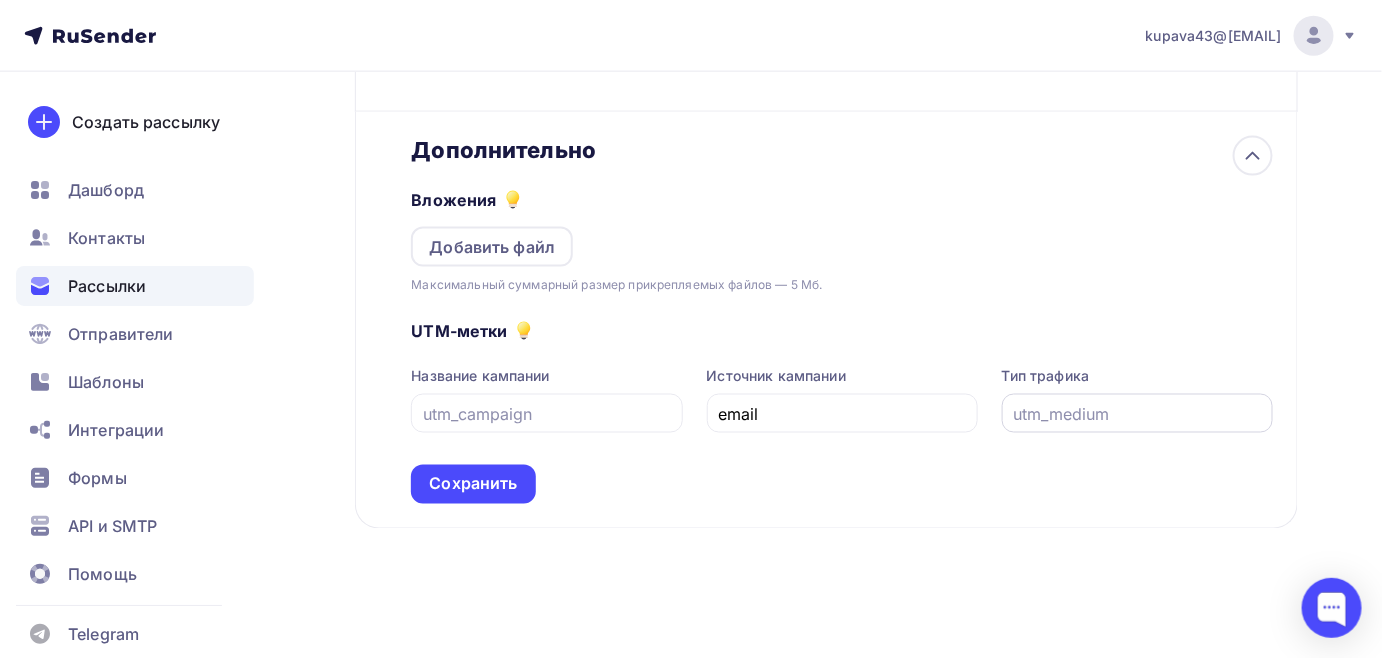click at bounding box center [1137, 413] 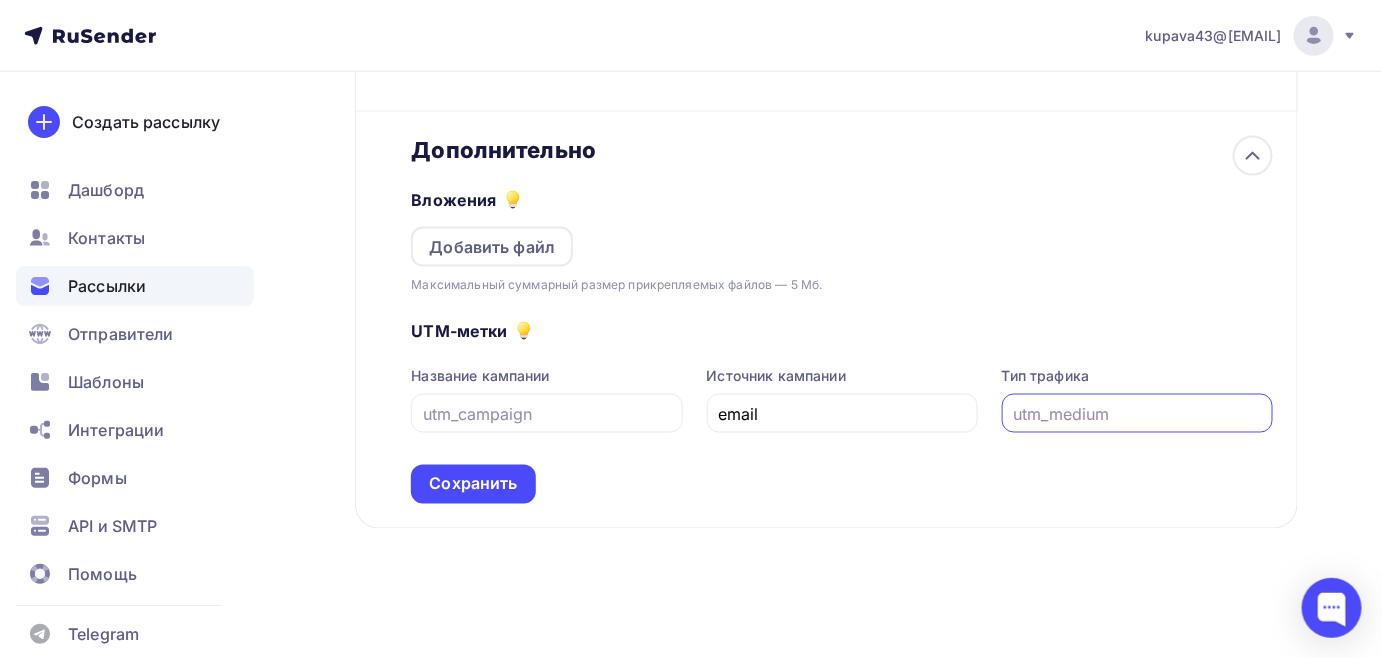 click at bounding box center [1137, 414] 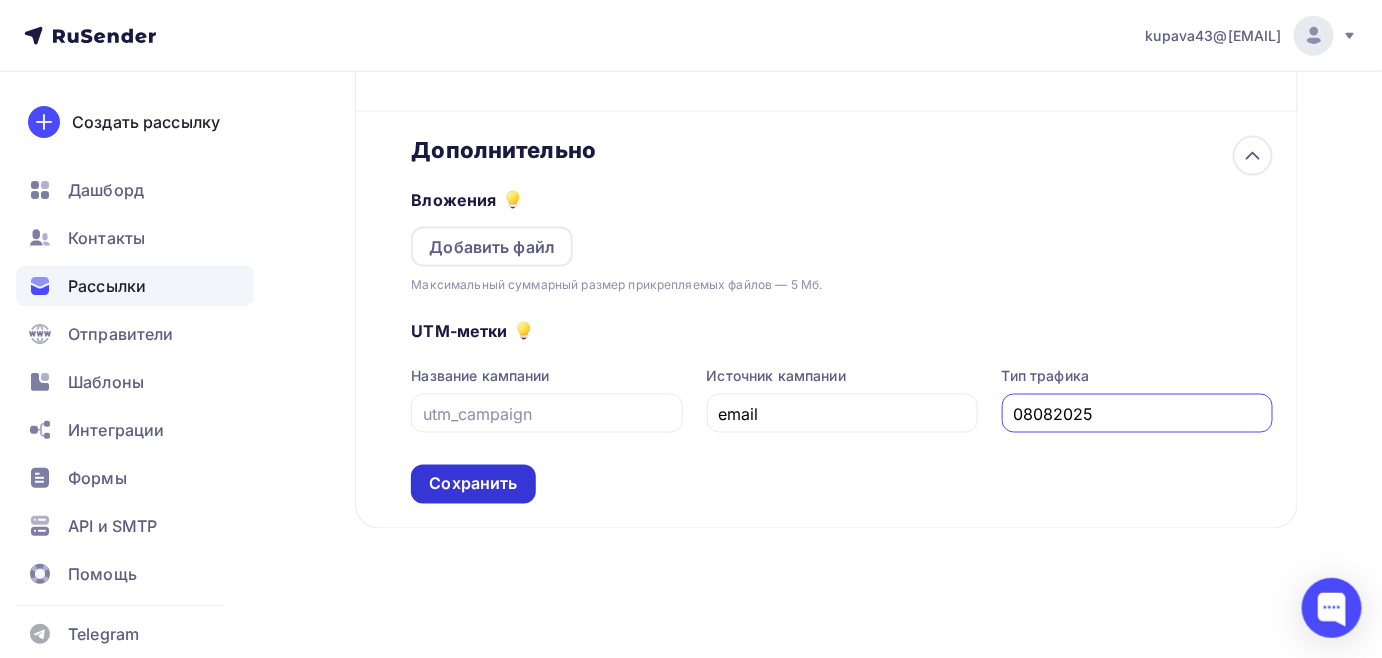 type on "08082025" 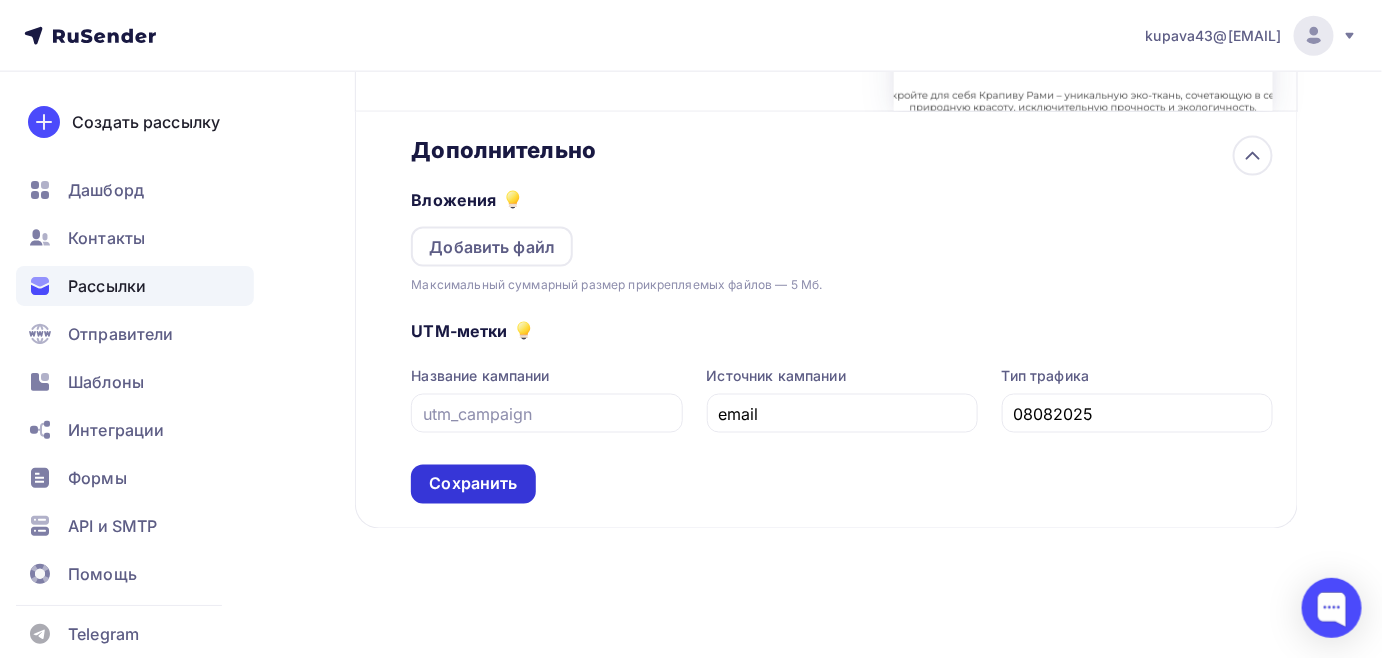 click on "Сохранить" at bounding box center (473, 484) 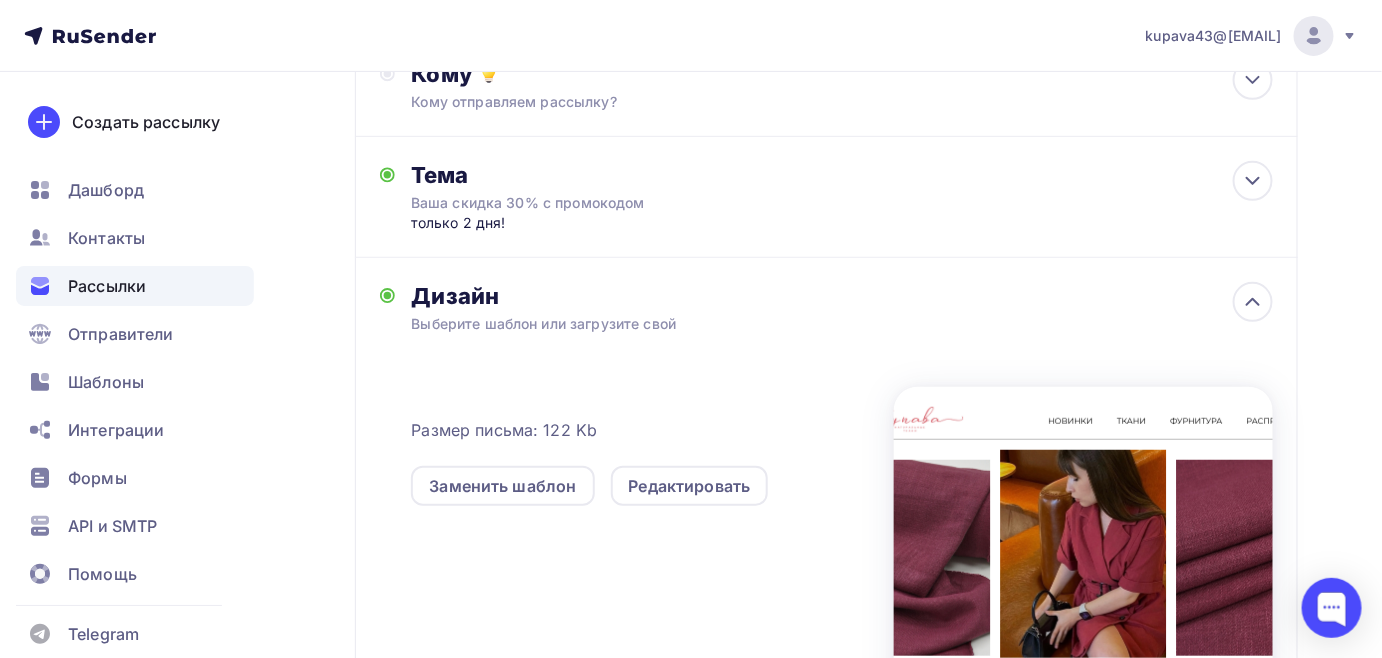 scroll, scrollTop: 69, scrollLeft: 0, axis: vertical 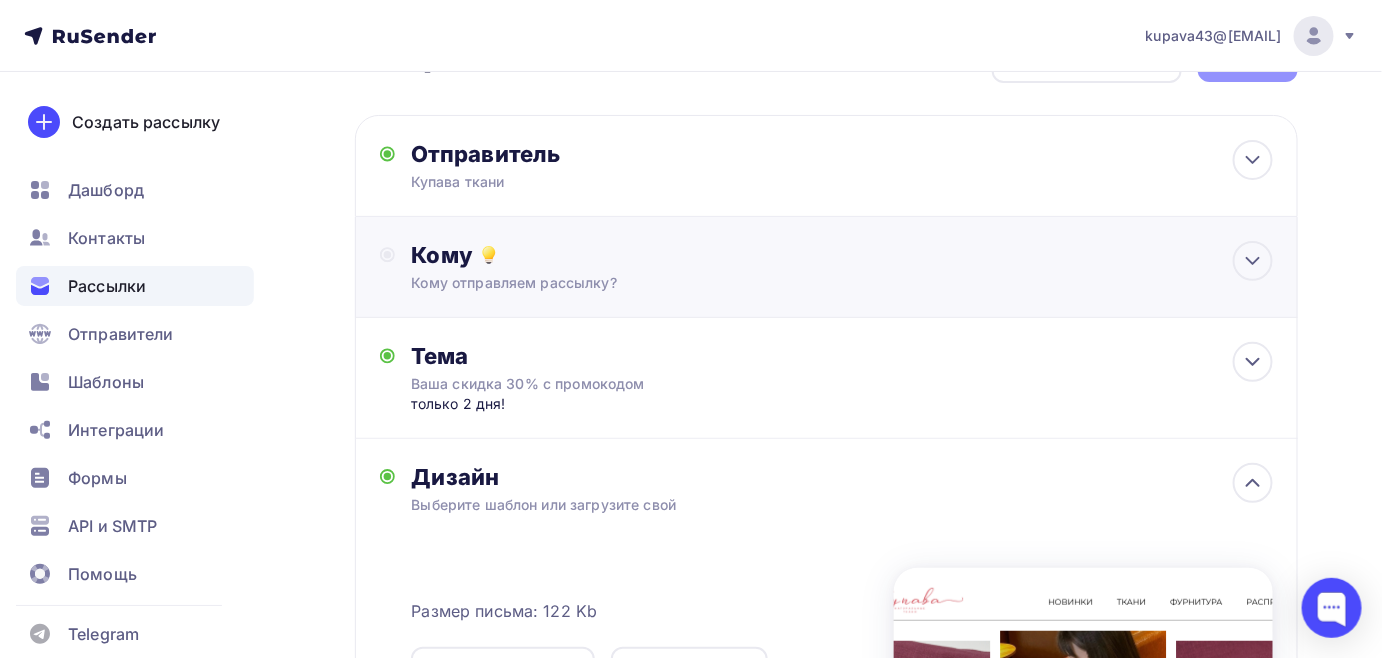 click on "Кому" at bounding box center [842, 255] 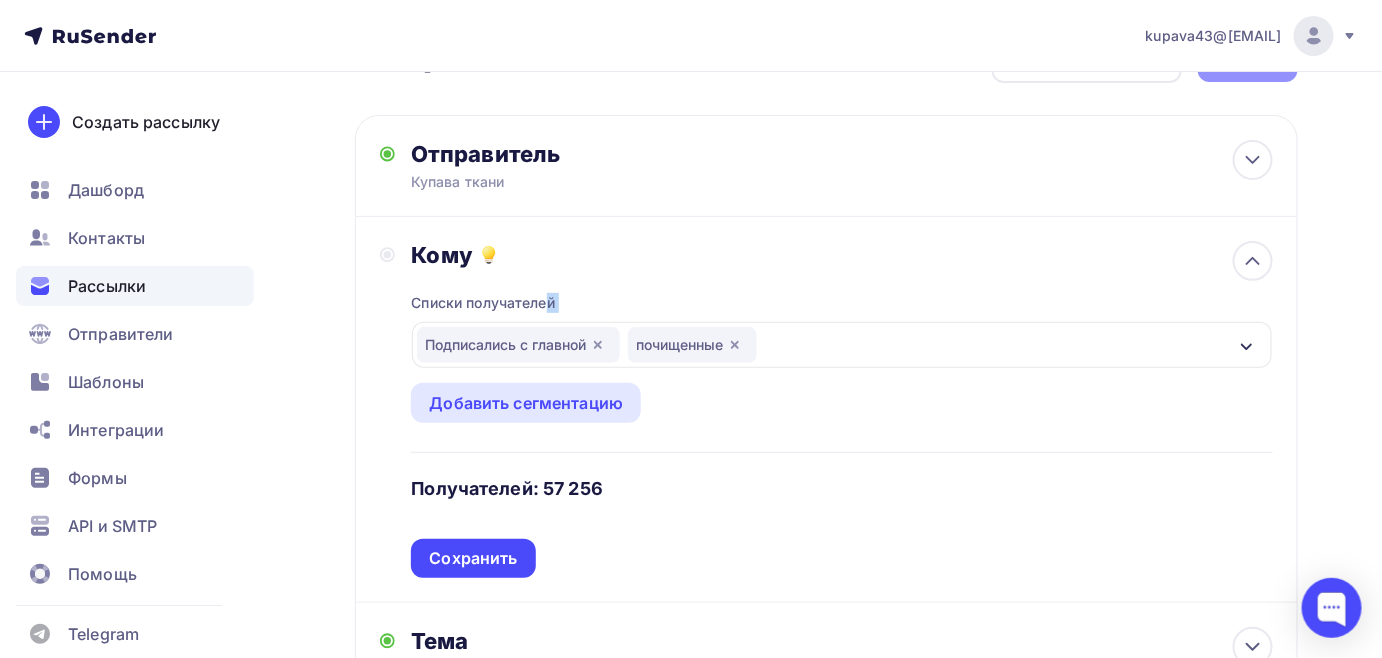drag, startPoint x: 378, startPoint y: 304, endPoint x: 362, endPoint y: 394, distance: 91.411156 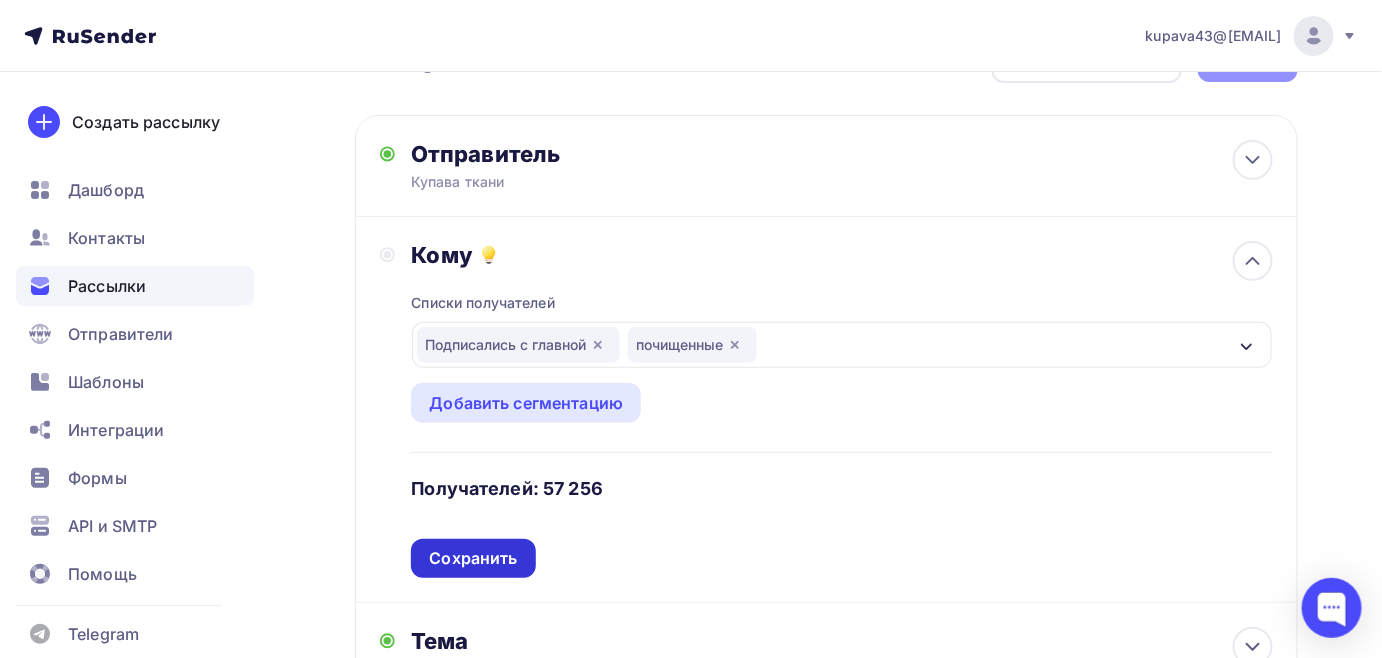 click on "Сохранить" at bounding box center (473, 558) 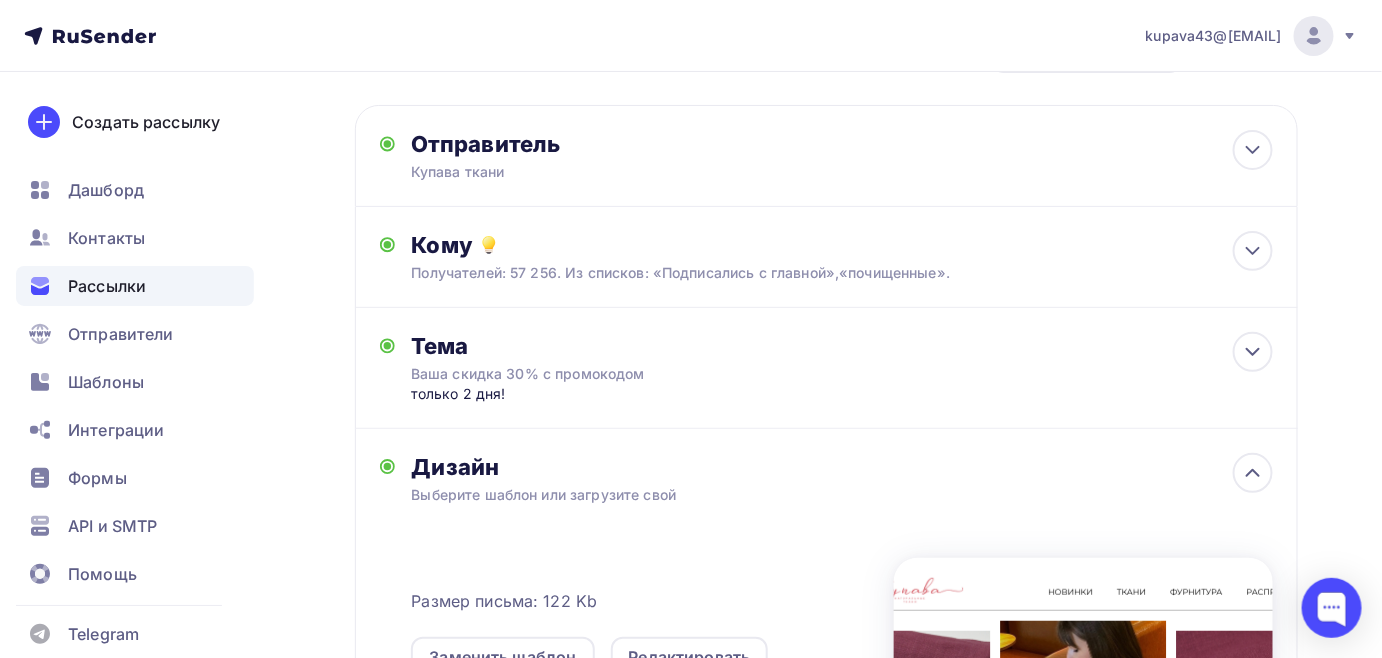 scroll, scrollTop: 0, scrollLeft: 0, axis: both 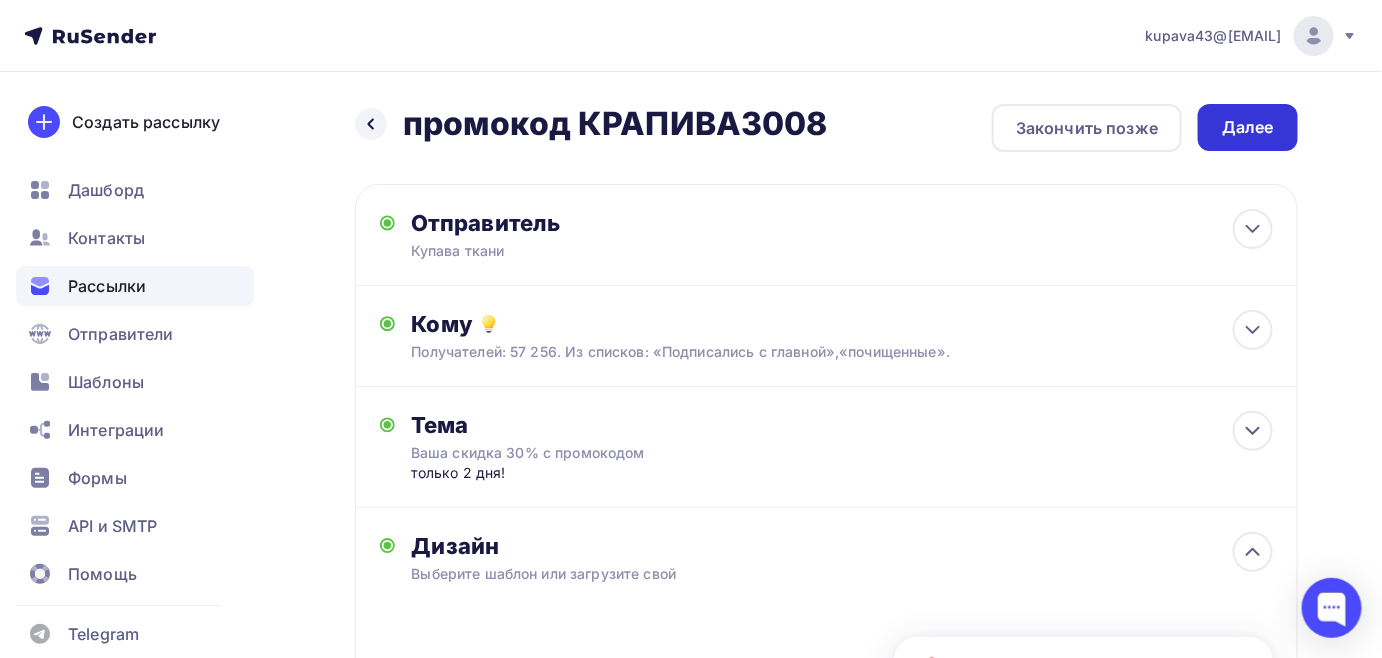 click on "Далее" at bounding box center (1248, 127) 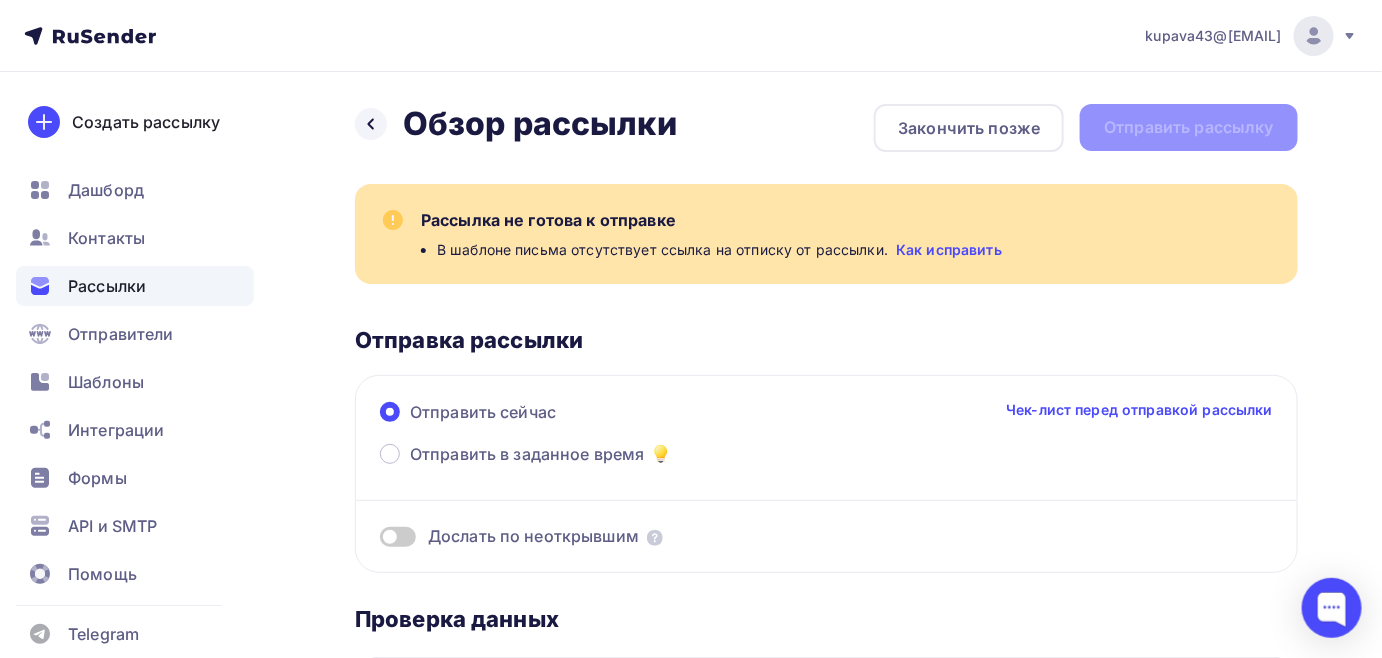 scroll, scrollTop: 0, scrollLeft: 0, axis: both 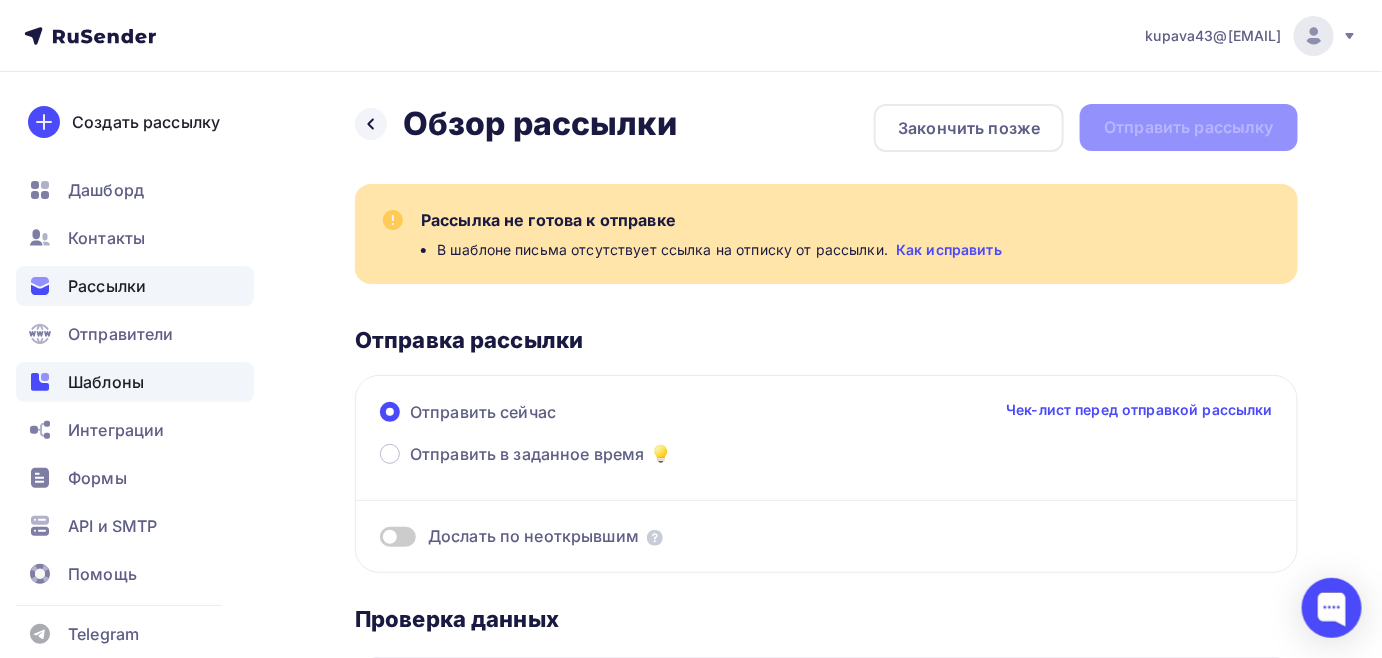 click on "Шаблоны" at bounding box center [106, 382] 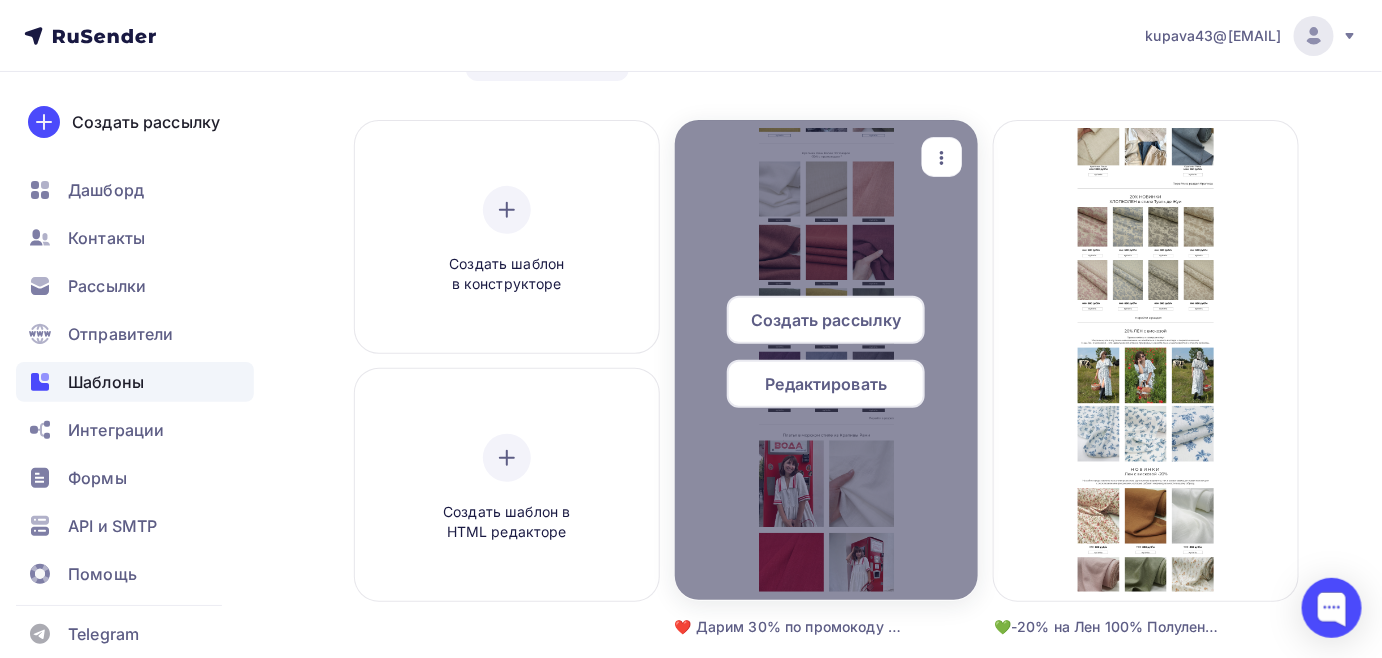scroll, scrollTop: 272, scrollLeft: 0, axis: vertical 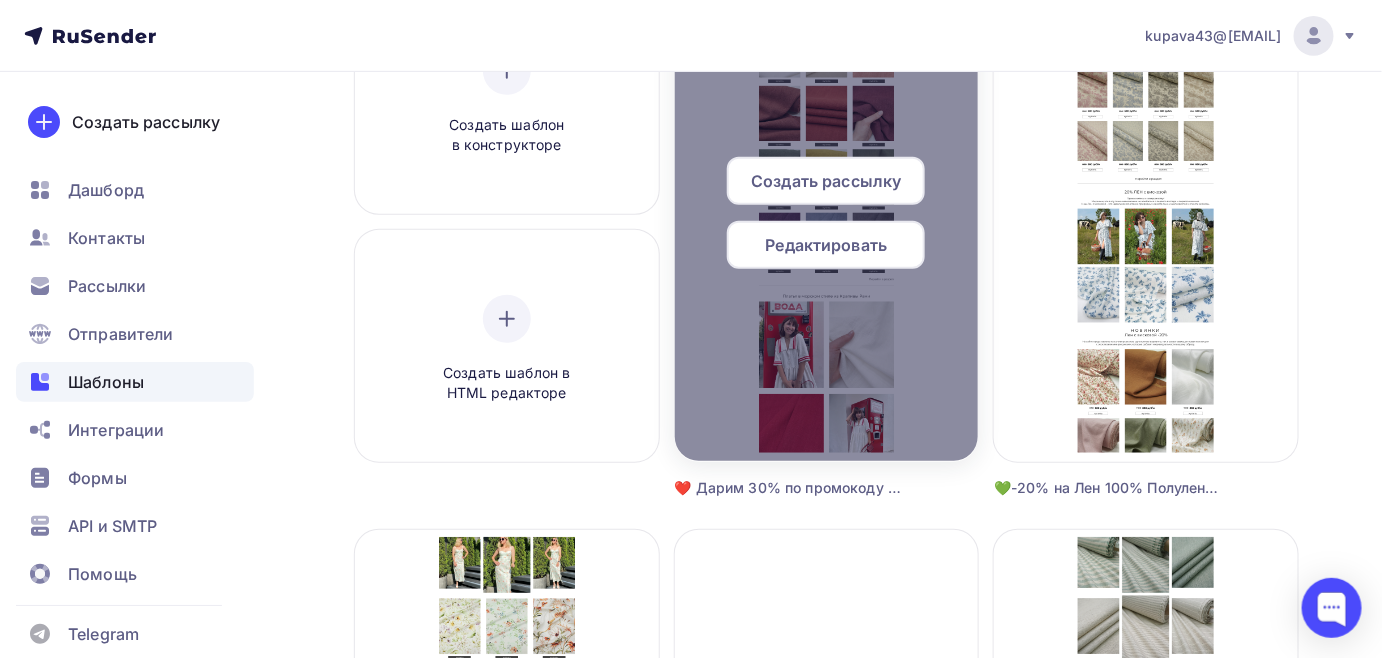 click on "Редактировать" at bounding box center (827, 245) 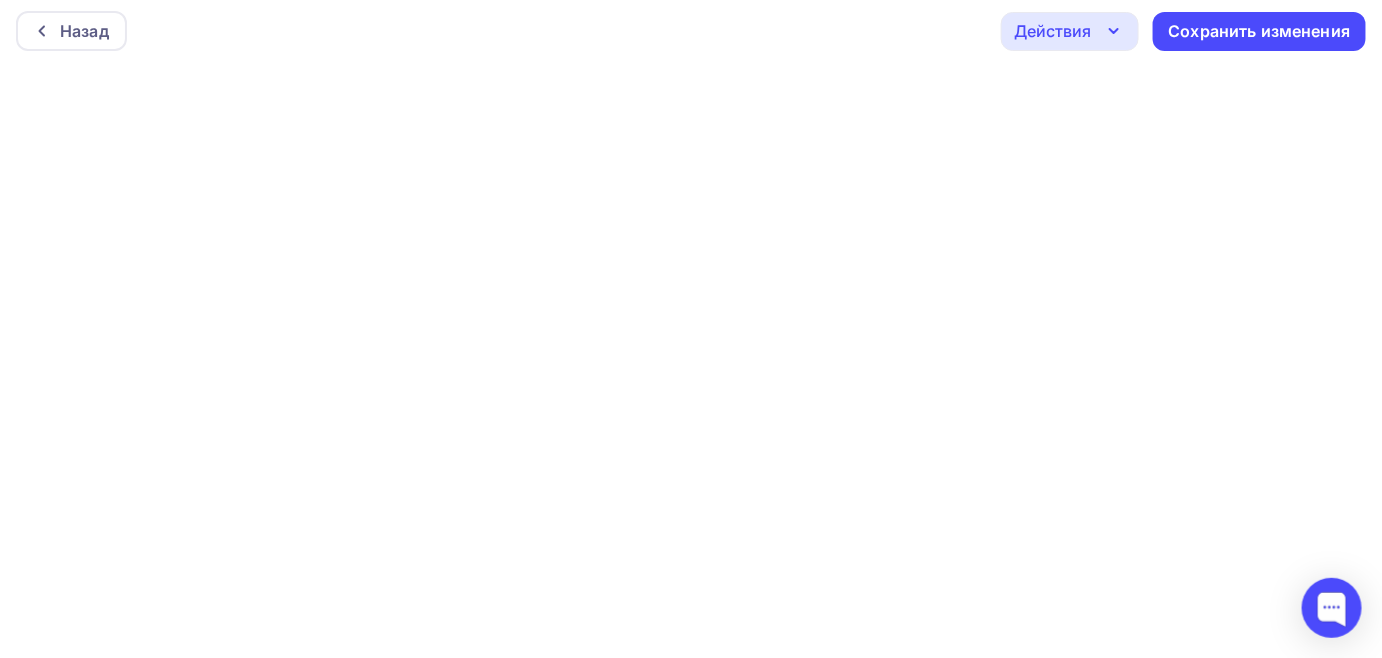scroll, scrollTop: 5, scrollLeft: 0, axis: vertical 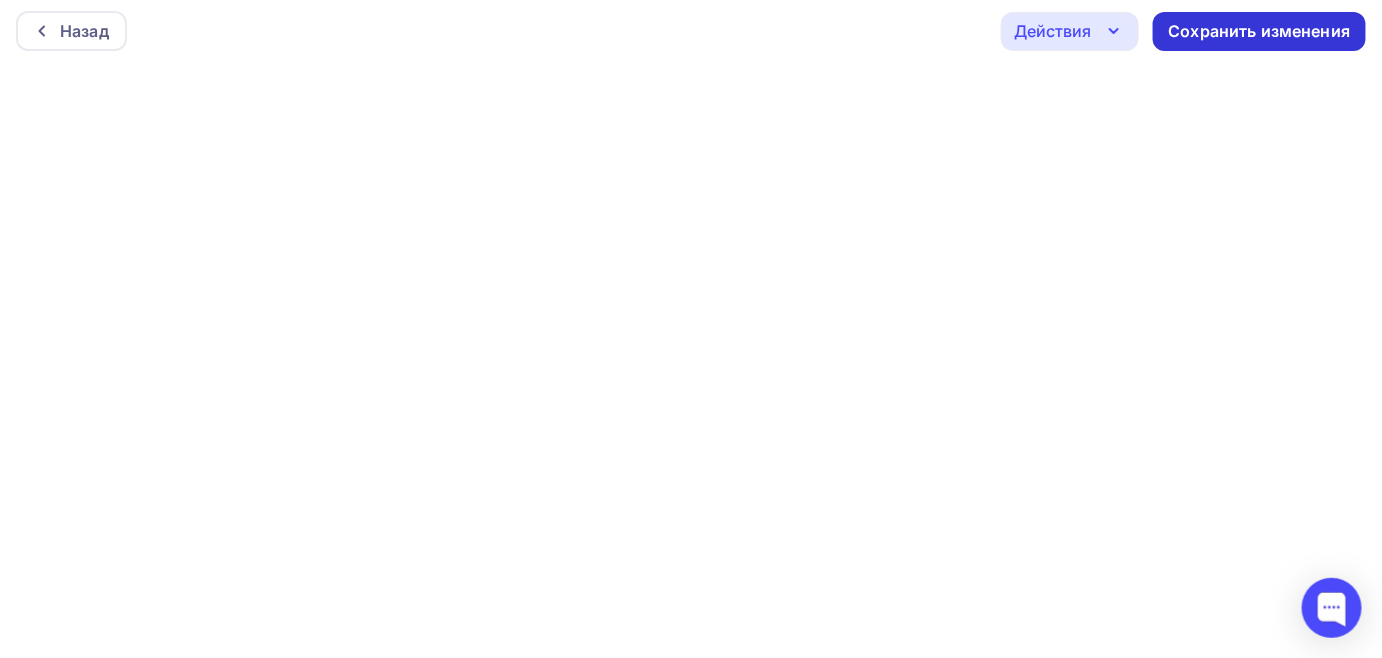 click on "Сохранить изменения" at bounding box center [1260, 31] 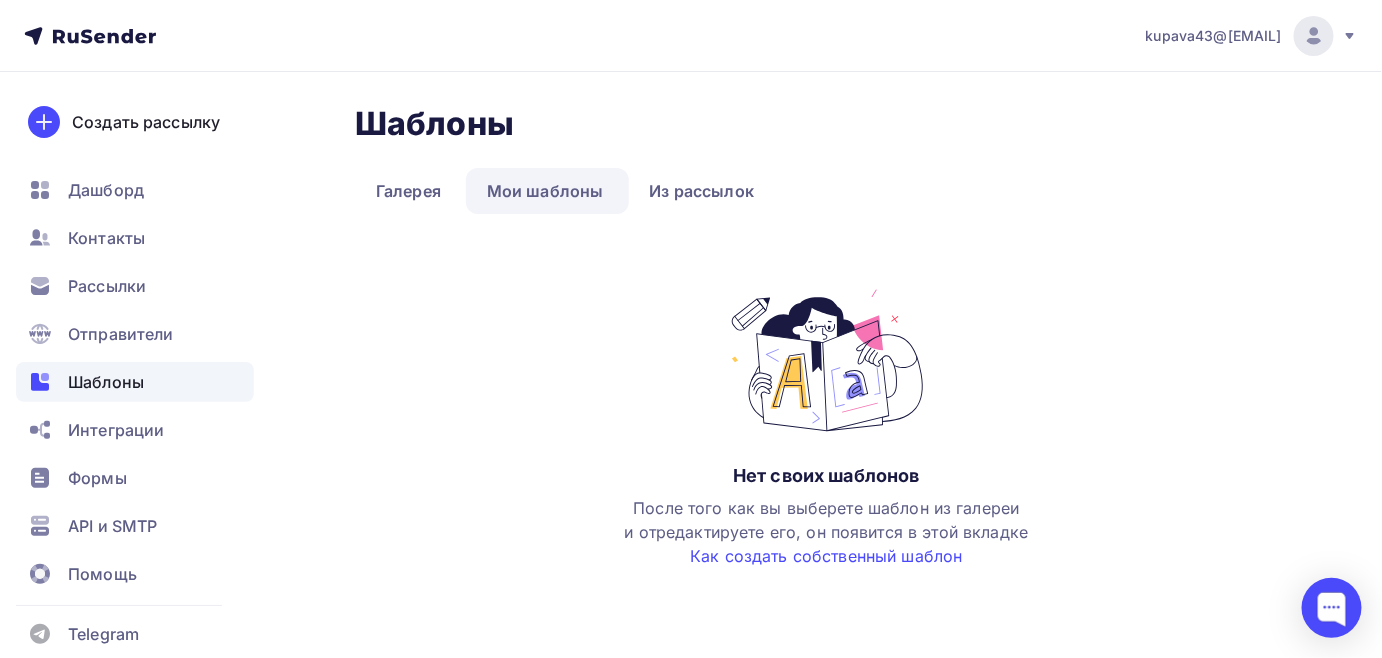 scroll, scrollTop: 0, scrollLeft: 0, axis: both 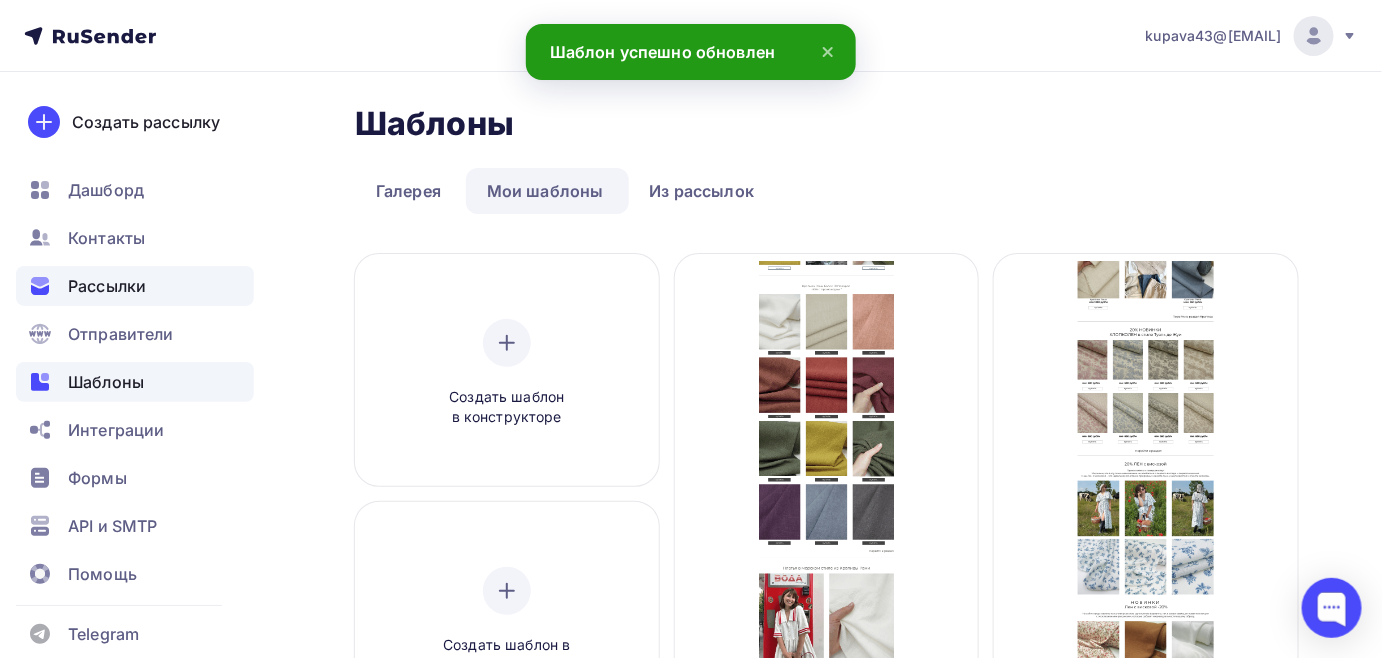 click on "Рассылки" at bounding box center [107, 286] 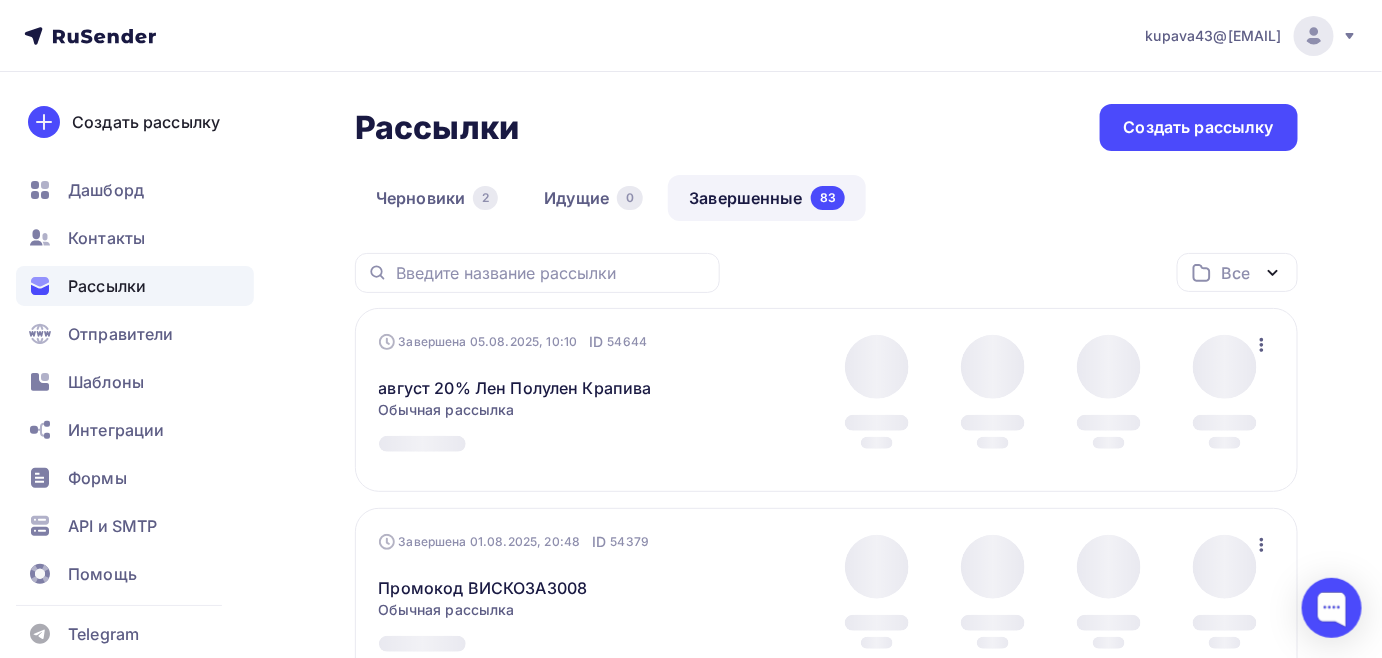 click on "Завершенные
83" at bounding box center (767, 198) 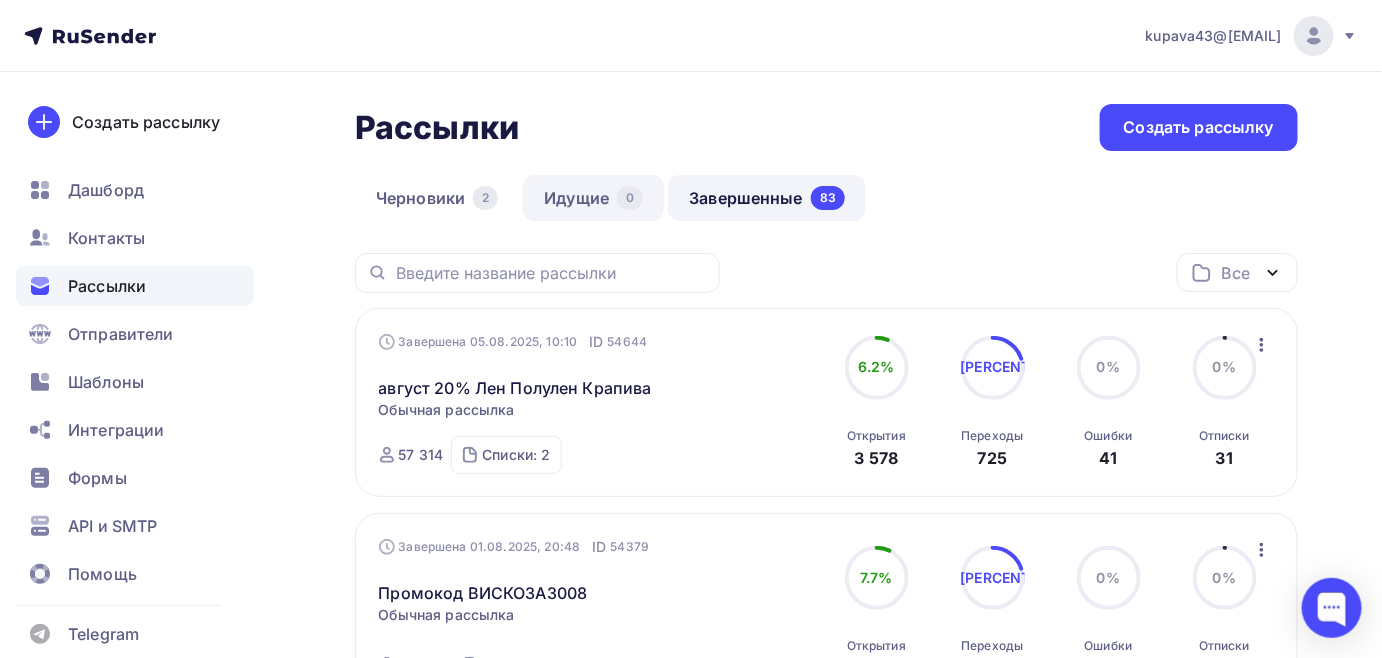 click on "Идущие
0" at bounding box center [593, 198] 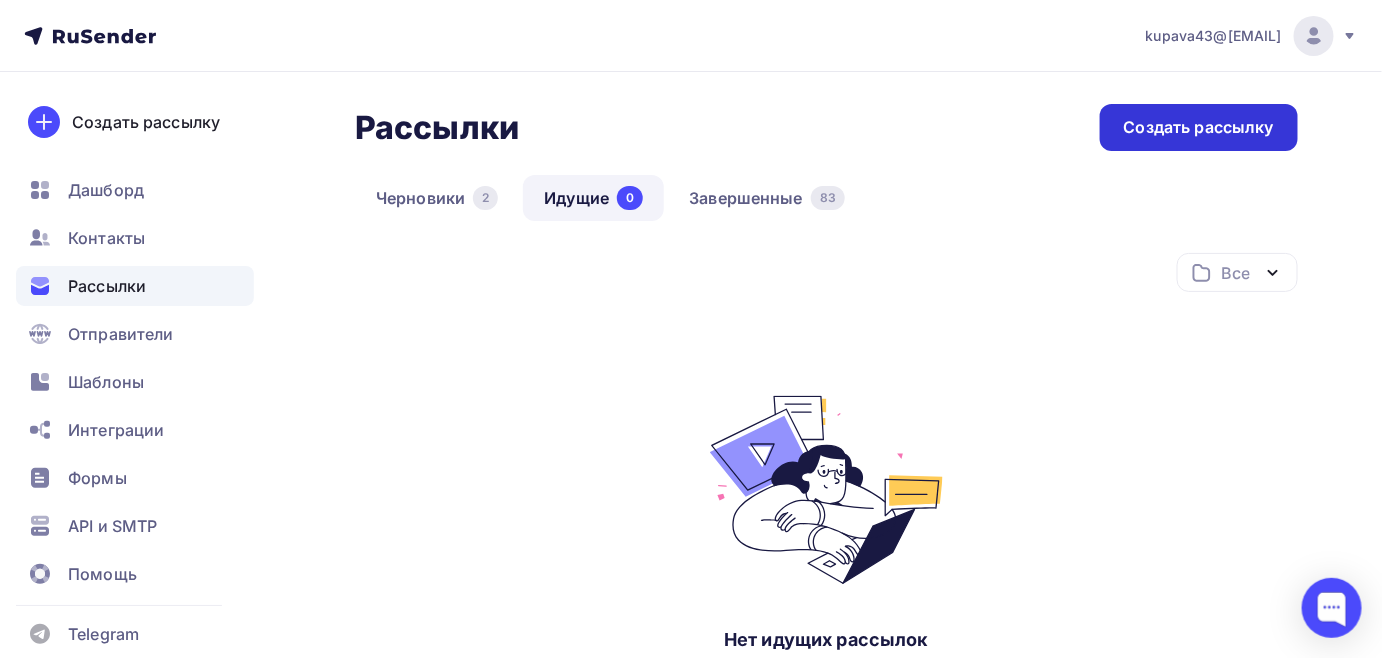 click on "Создать рассылку" at bounding box center (1199, 127) 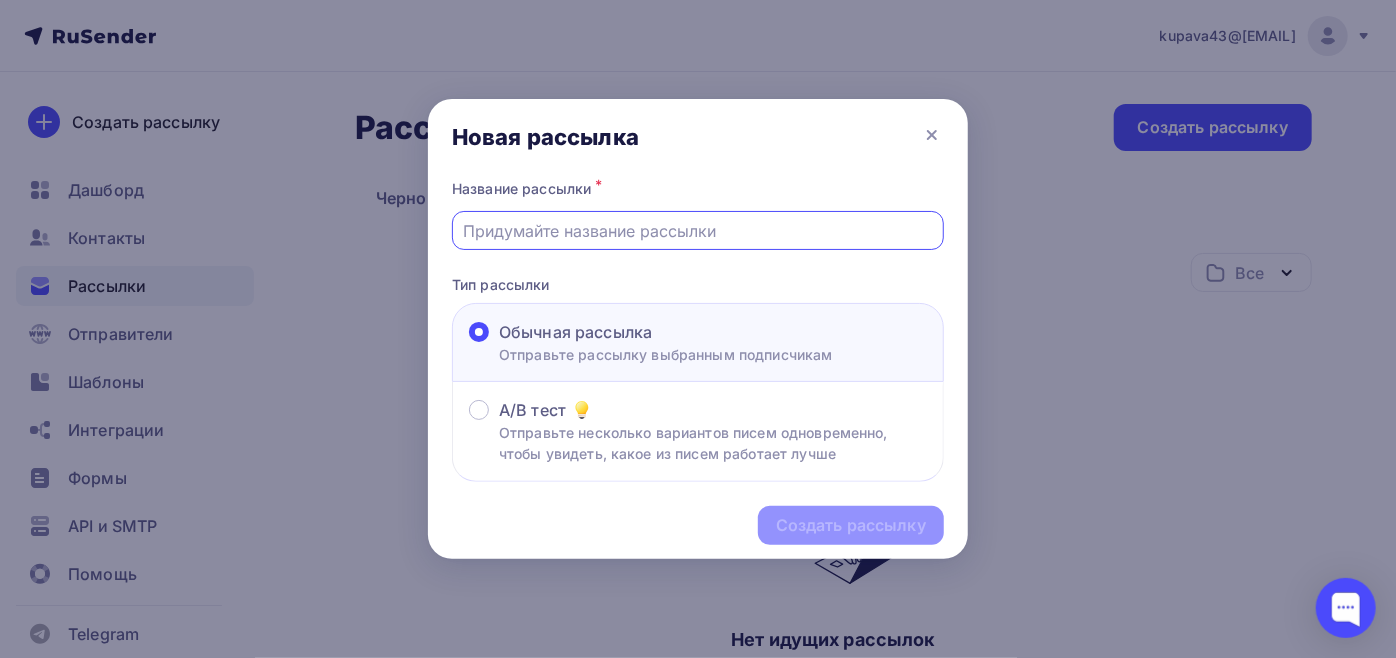 click at bounding box center [698, 231] 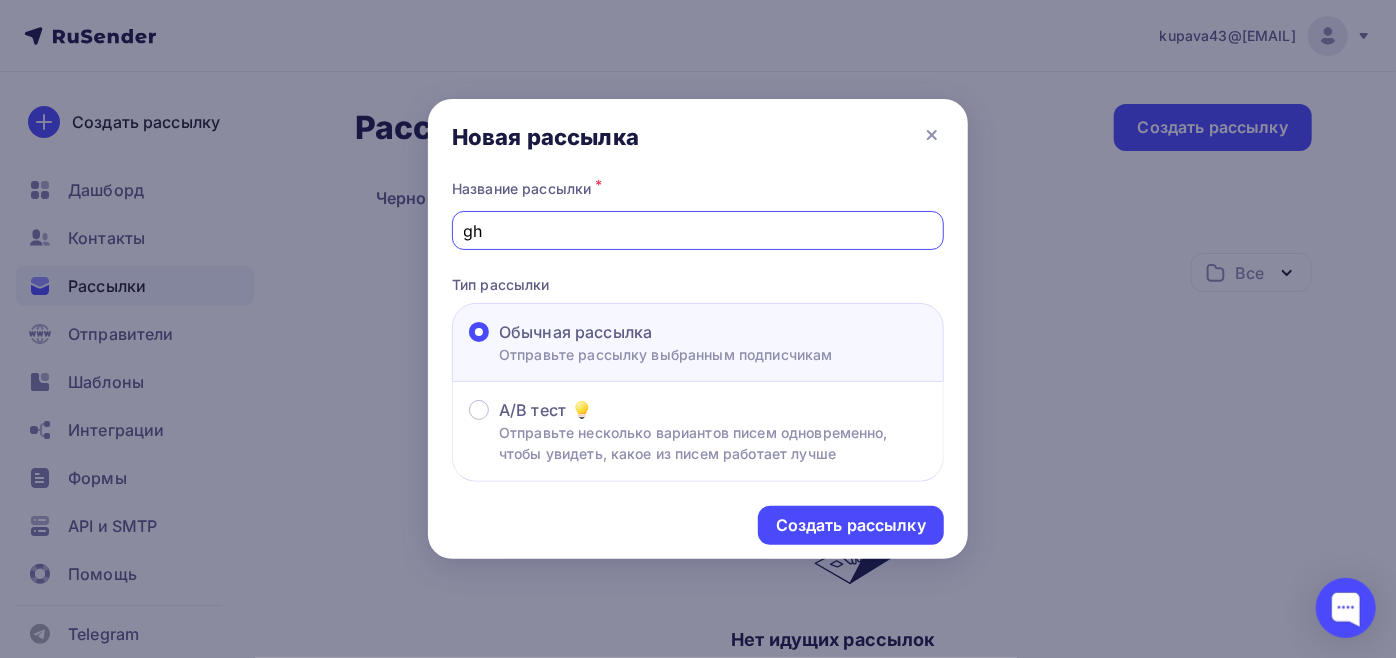 type on "g" 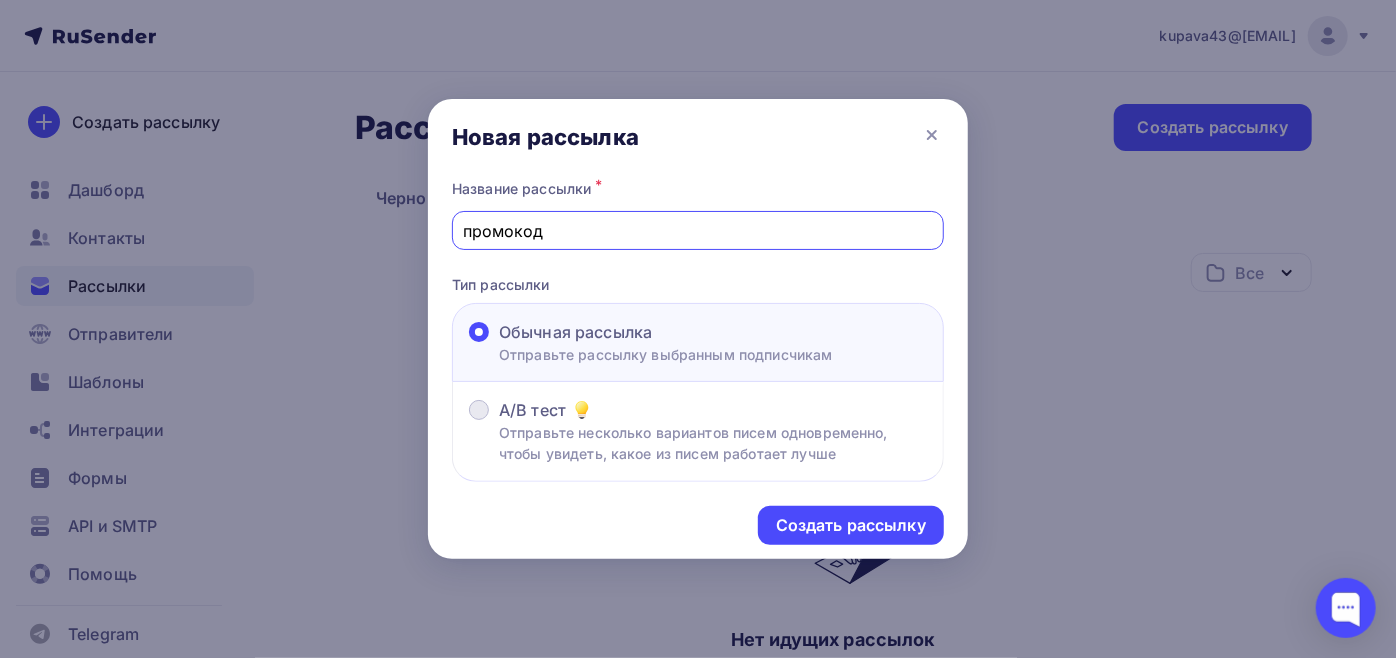 type on "промокод КРАПИВА3008" 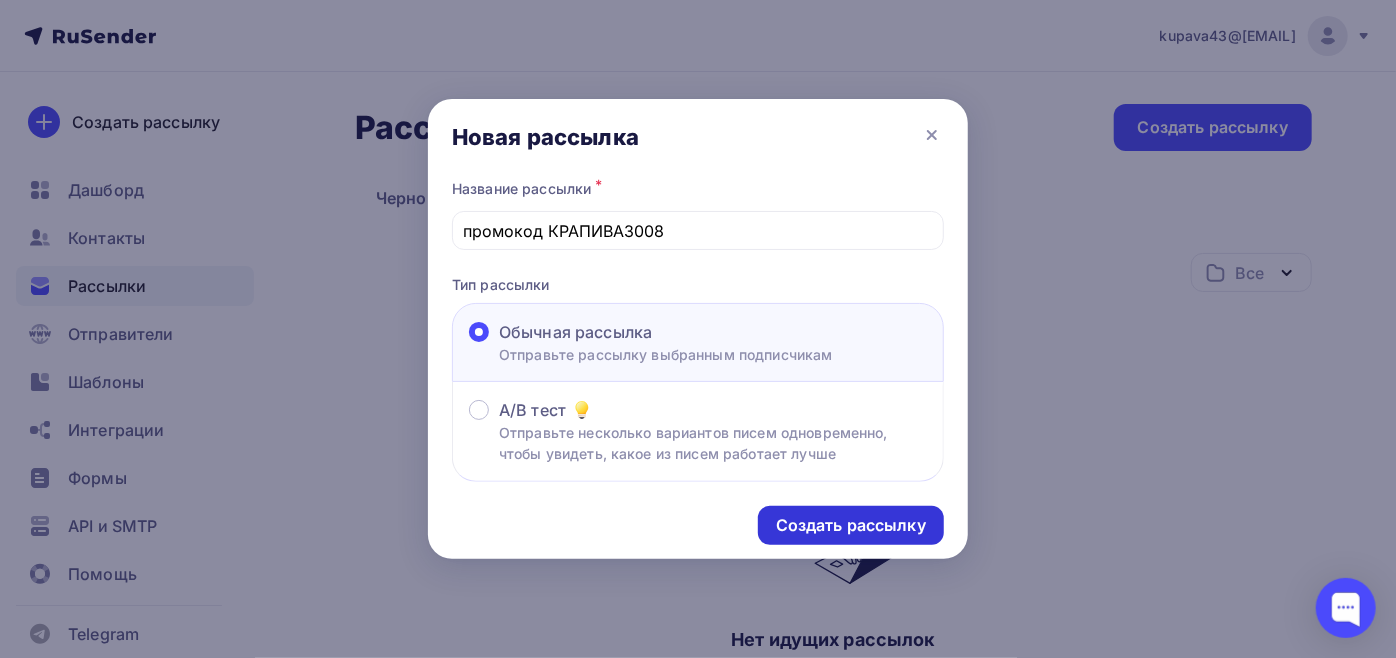 click on "Создать рассылку" at bounding box center [851, 525] 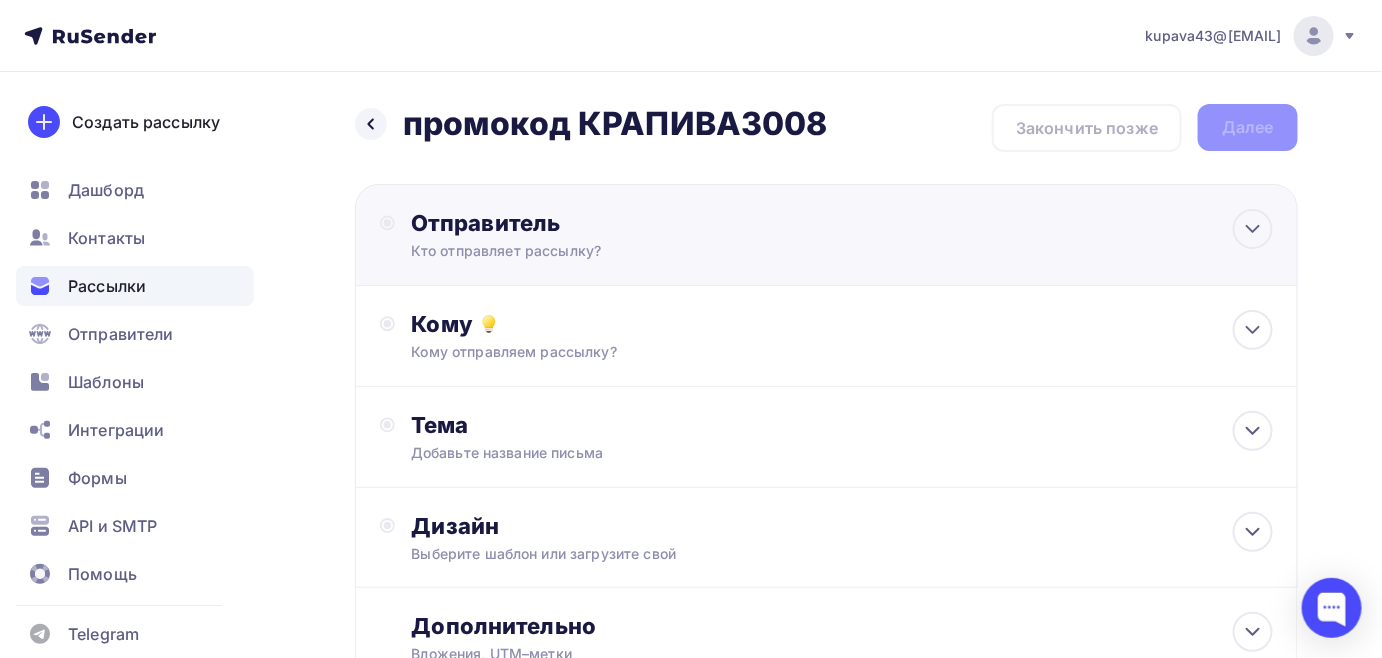 click on "Отправитель
Кто отправляет рассылку?
Email  *
kupava43@yandex.ru
news@kupava43.ru           kupava43@yandex.ru               Добавить отправителя
Рекомендуем  добавить почту на домене , чтобы рассылка не попала в «Спам»
Имя                 Сохранить
Предпросмотр может отличаться  в зависимости от почтового клиента
Тема для рассылки
Предпросмотр текста
12:45" at bounding box center [826, 235] 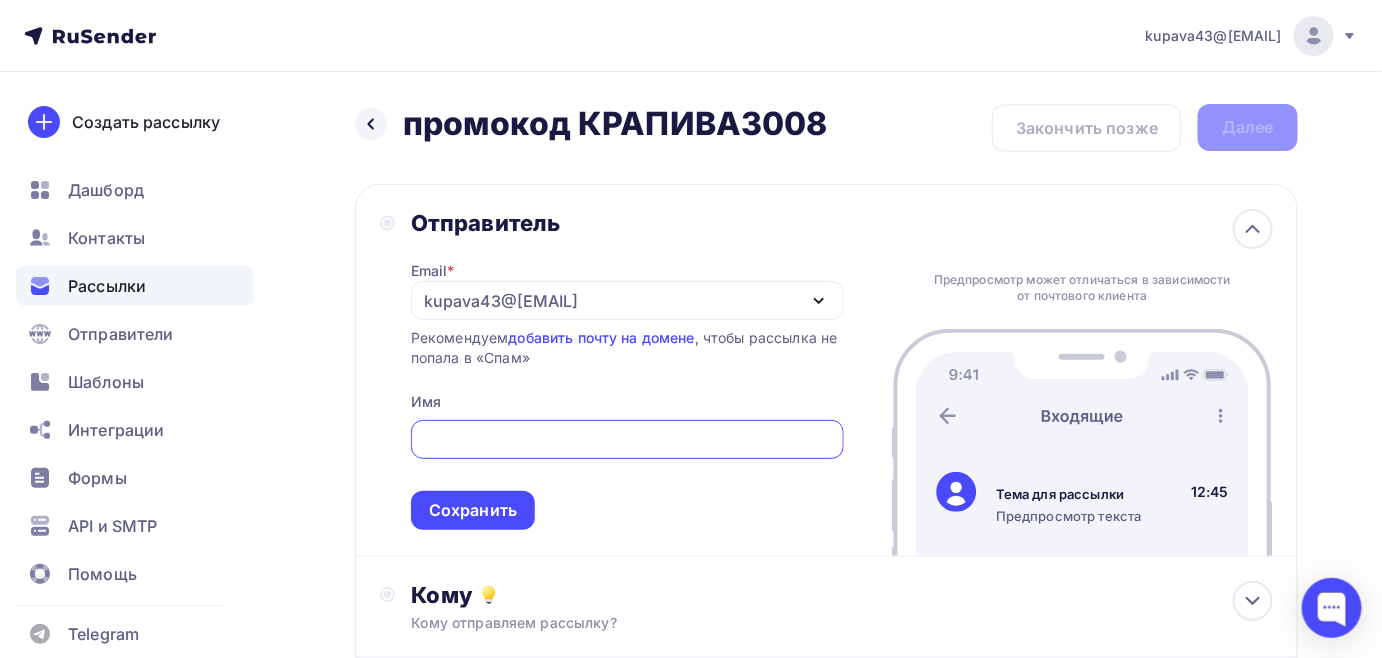 scroll, scrollTop: 0, scrollLeft: 0, axis: both 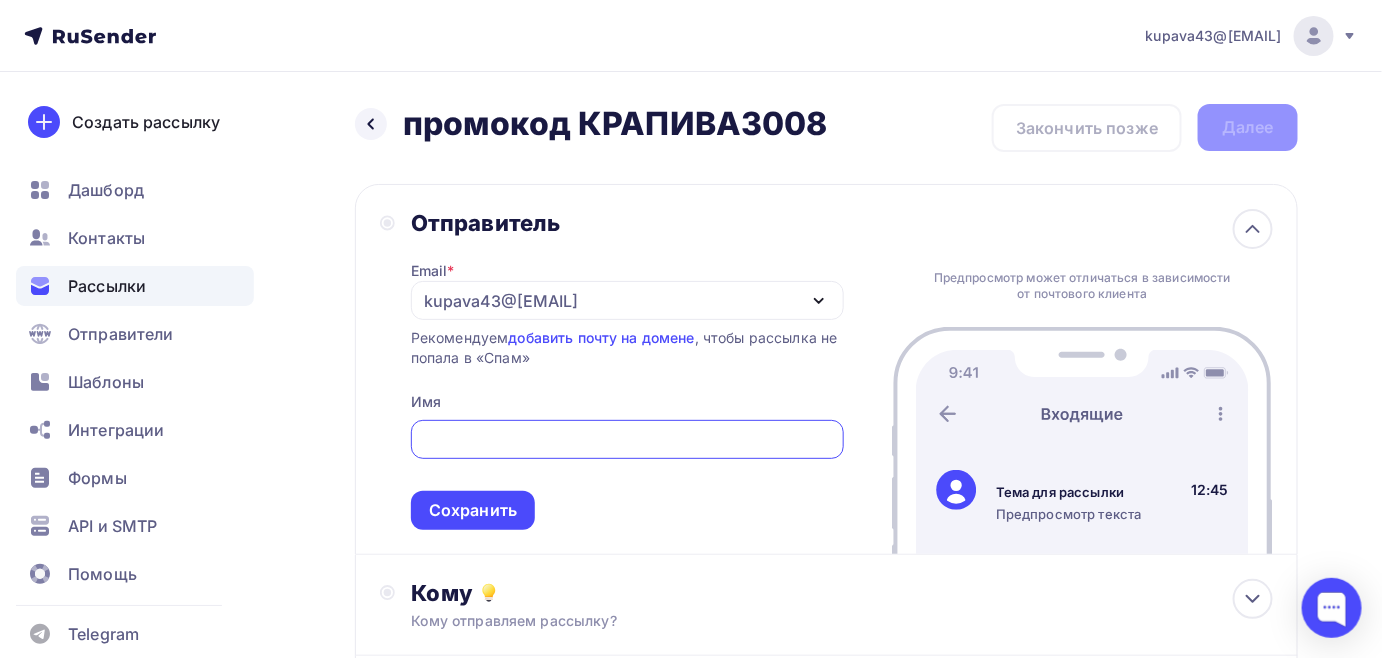 click on "kupava43@[EXAMPLE.COM]" at bounding box center [501, 301] 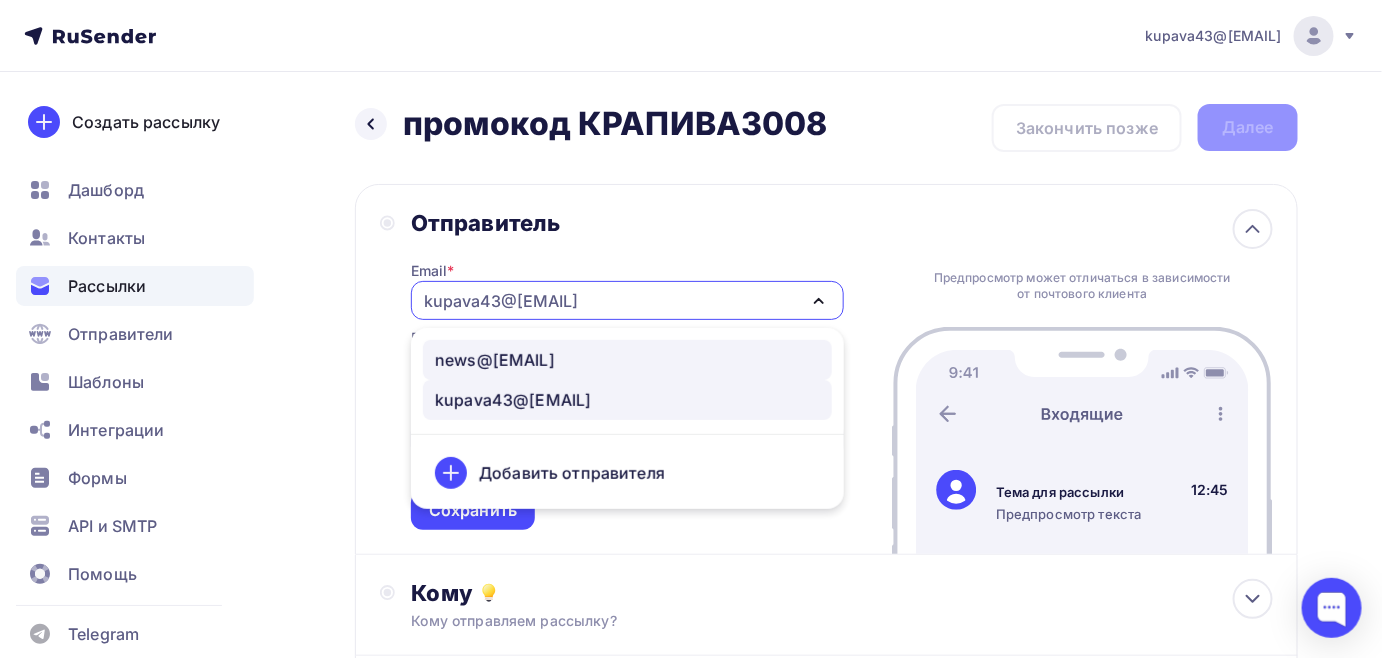 click on "news@kupava43.ru" at bounding box center [495, 360] 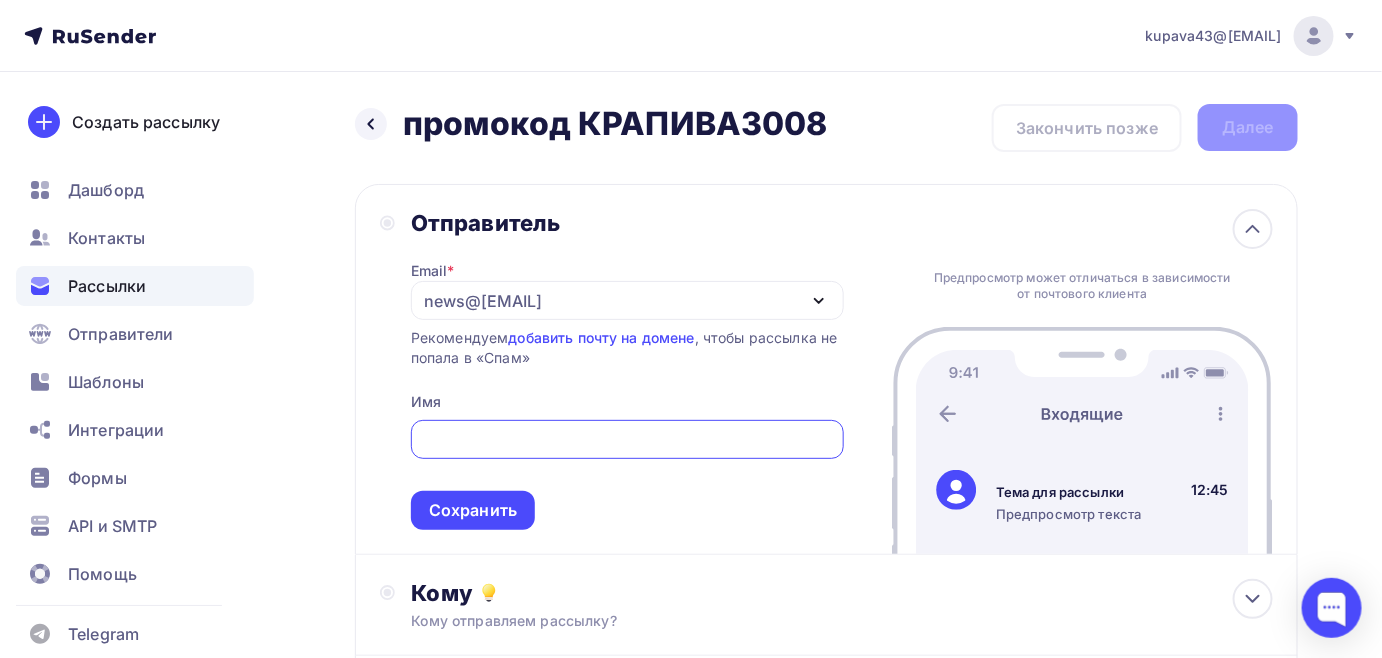 click at bounding box center [627, 440] 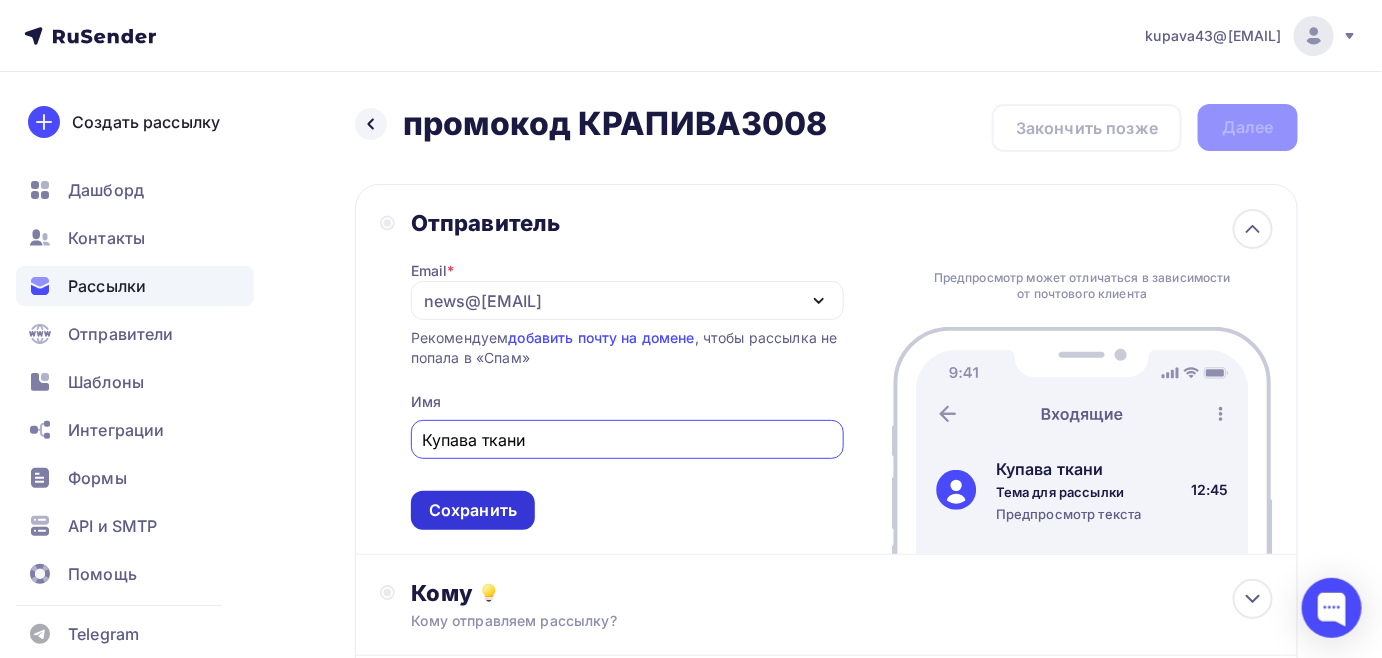 type on "Купава ткани" 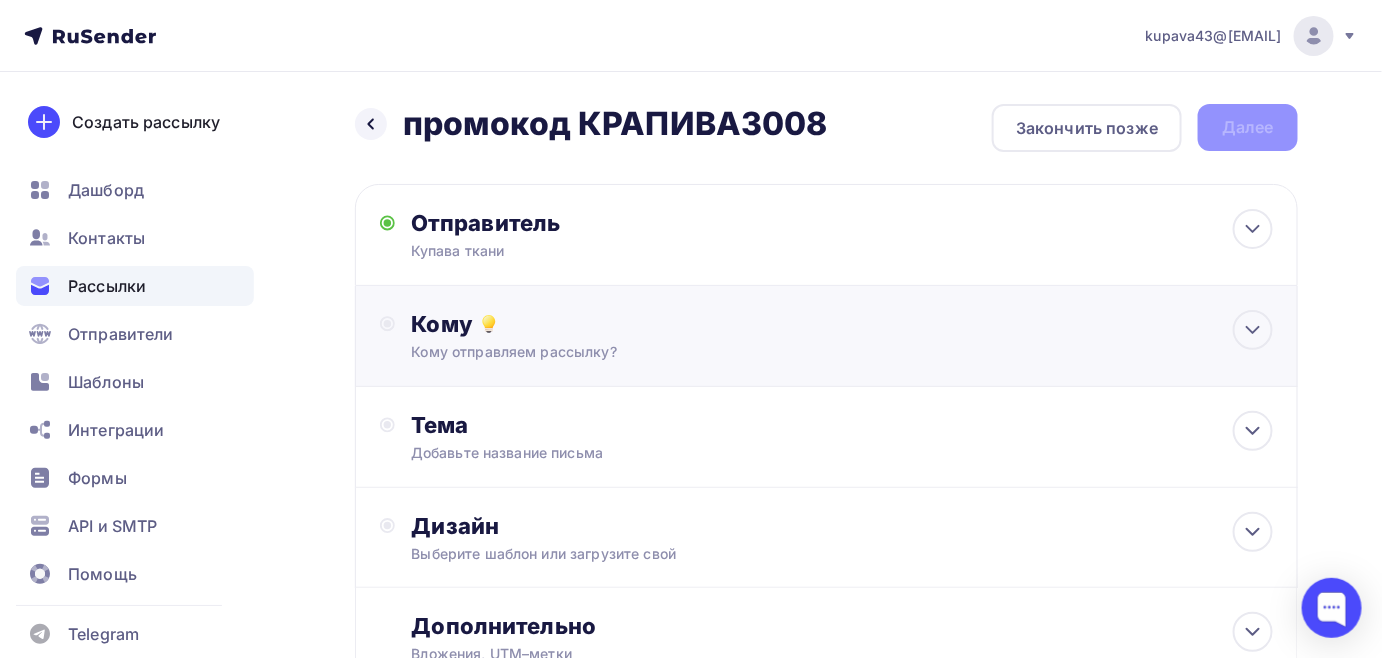click on "Кому
Кому отправляем рассылку?
Списки получателей
Выберите список
Все списки
id
Подписались с главной
(2 791)
#19409
почищенные
(56 288)
#15359
Добавить список
Добавить сегментацию
Получателей:
0
Сохранить" at bounding box center (826, 336) 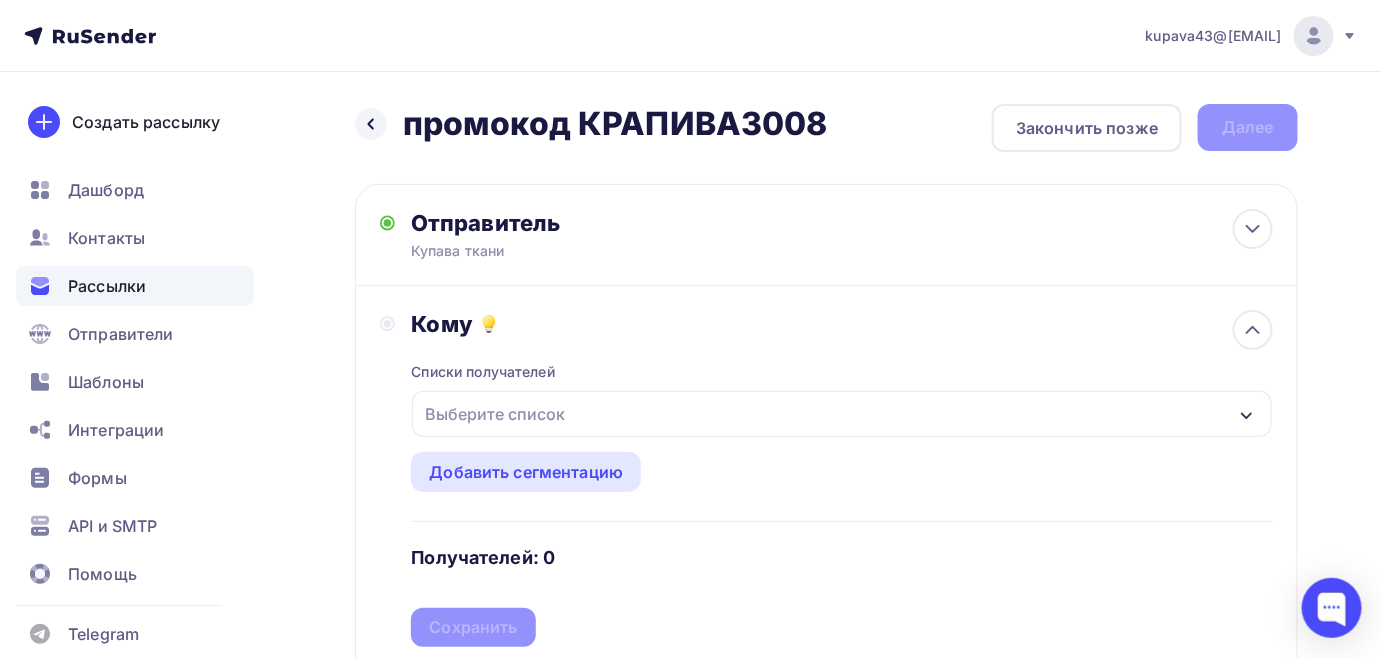 click on "Выберите список" at bounding box center (495, 414) 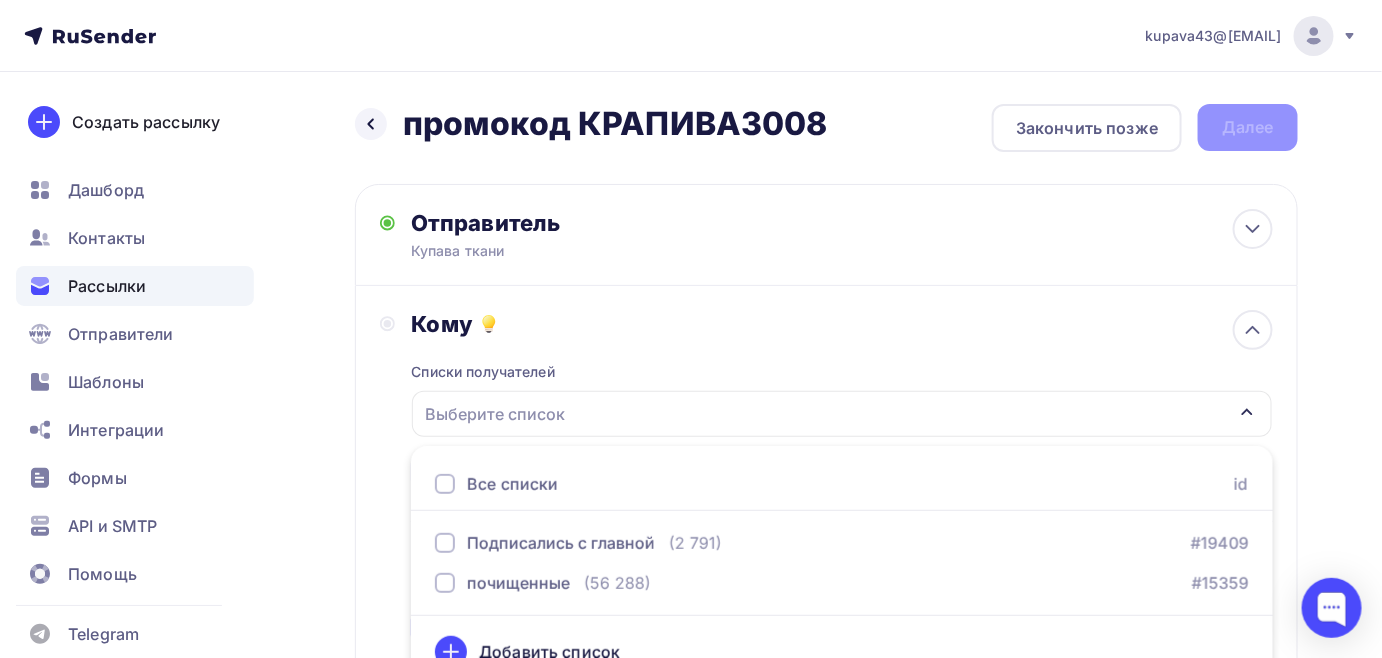 scroll, scrollTop: 29, scrollLeft: 0, axis: vertical 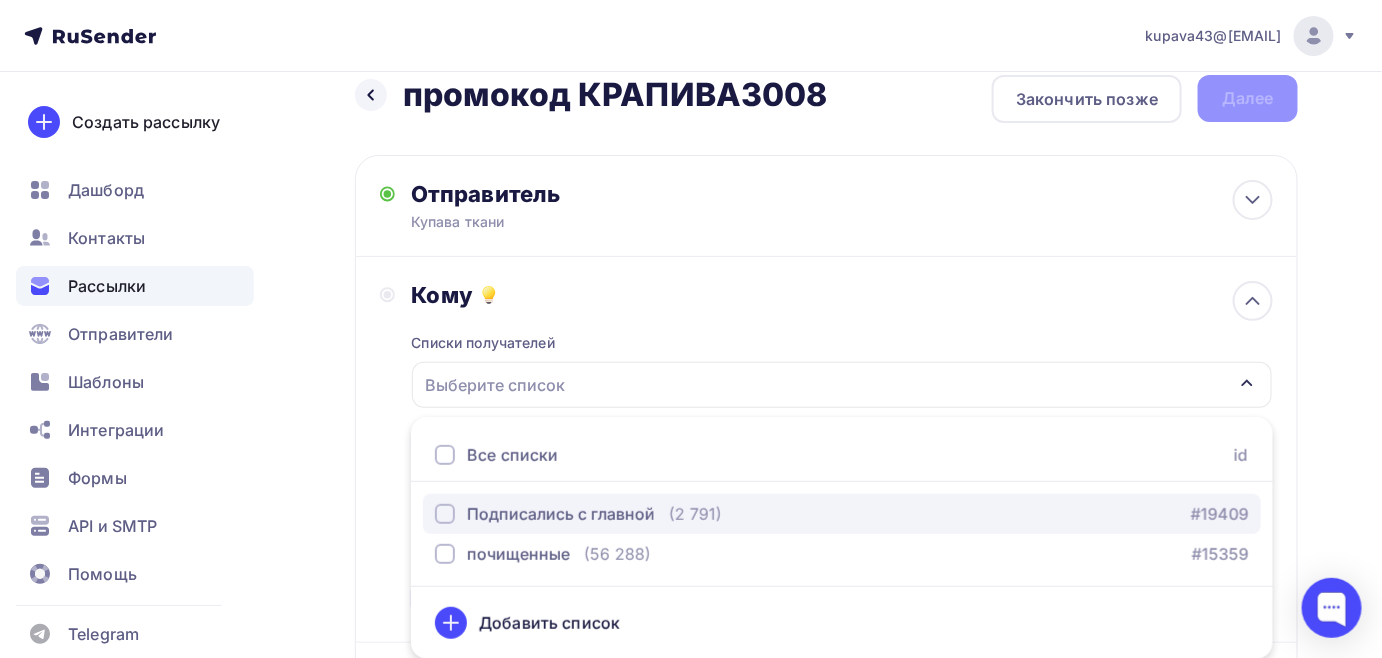 click at bounding box center [445, 514] 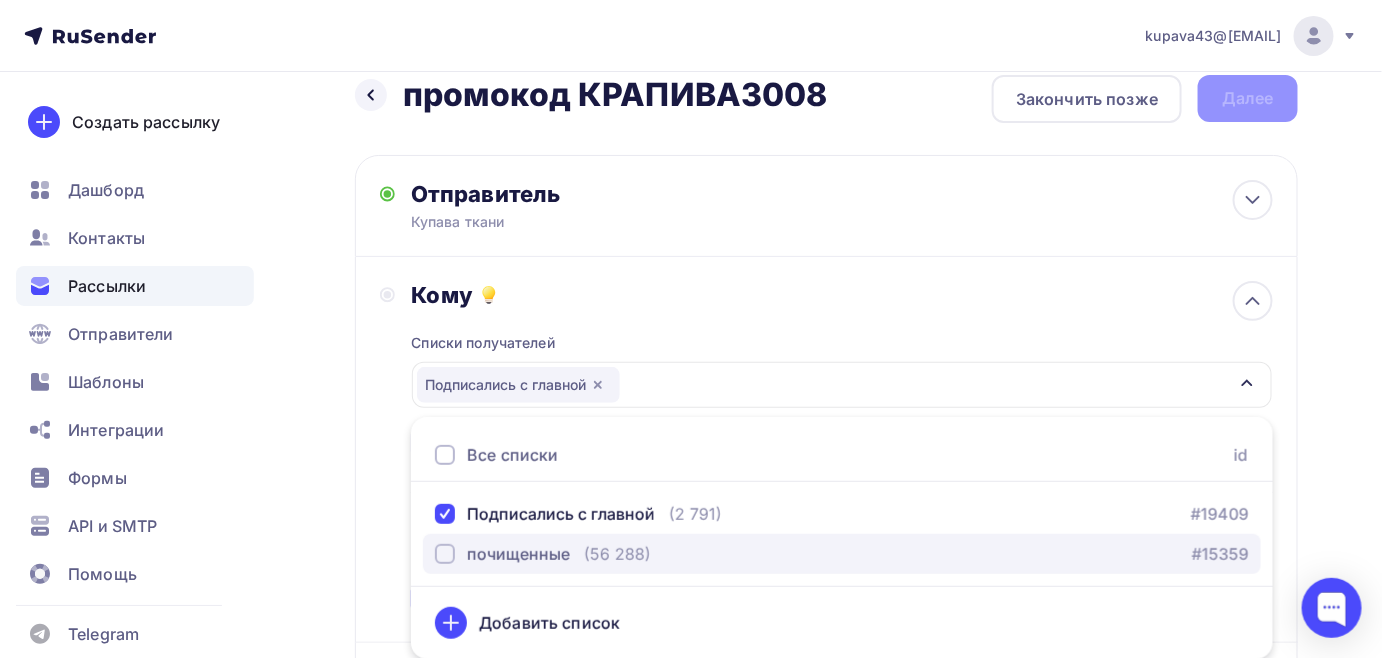 click at bounding box center [445, 554] 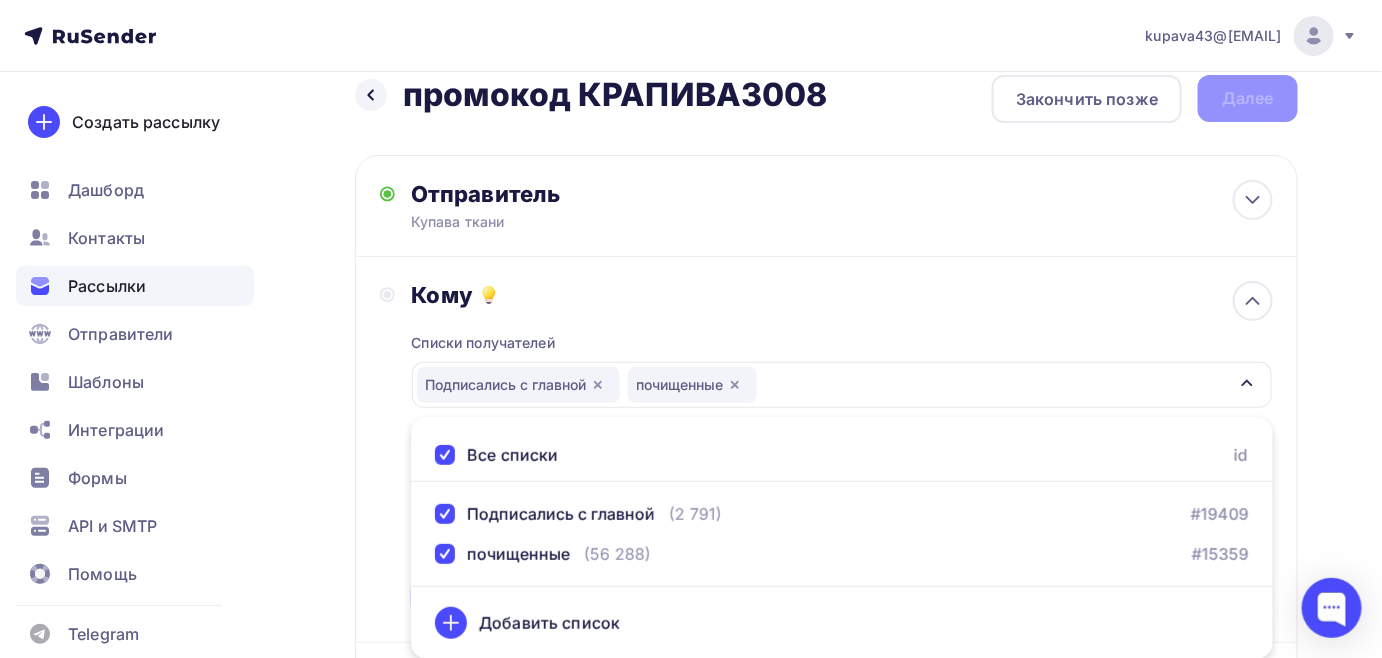 click on "Кому
Списки получателей
Подписались с главной
почищенные
Все списки
id
Подписались с главной
(2 791)
#19409
почищенные
(56 288)
#15359
Добавить список
Добавить сегментацию
Получателей:
57 256
Сохранить" at bounding box center (826, 449) 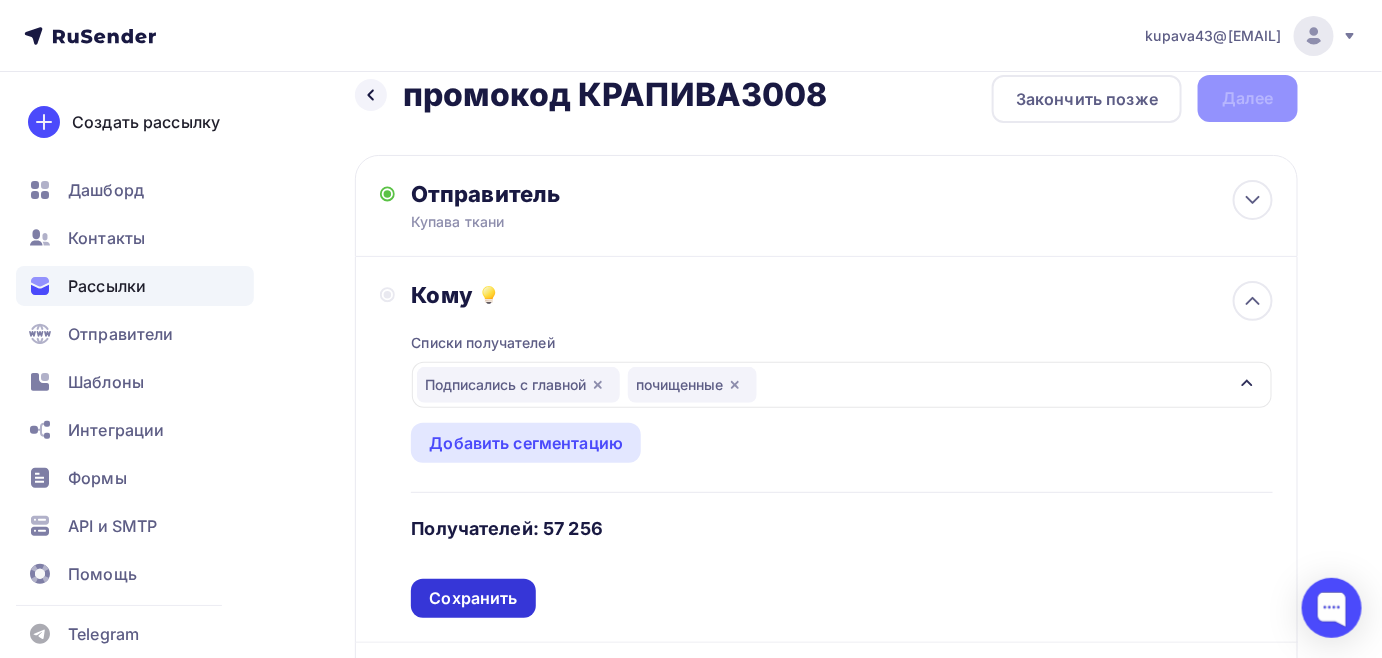 click on "Сохранить" at bounding box center [473, 598] 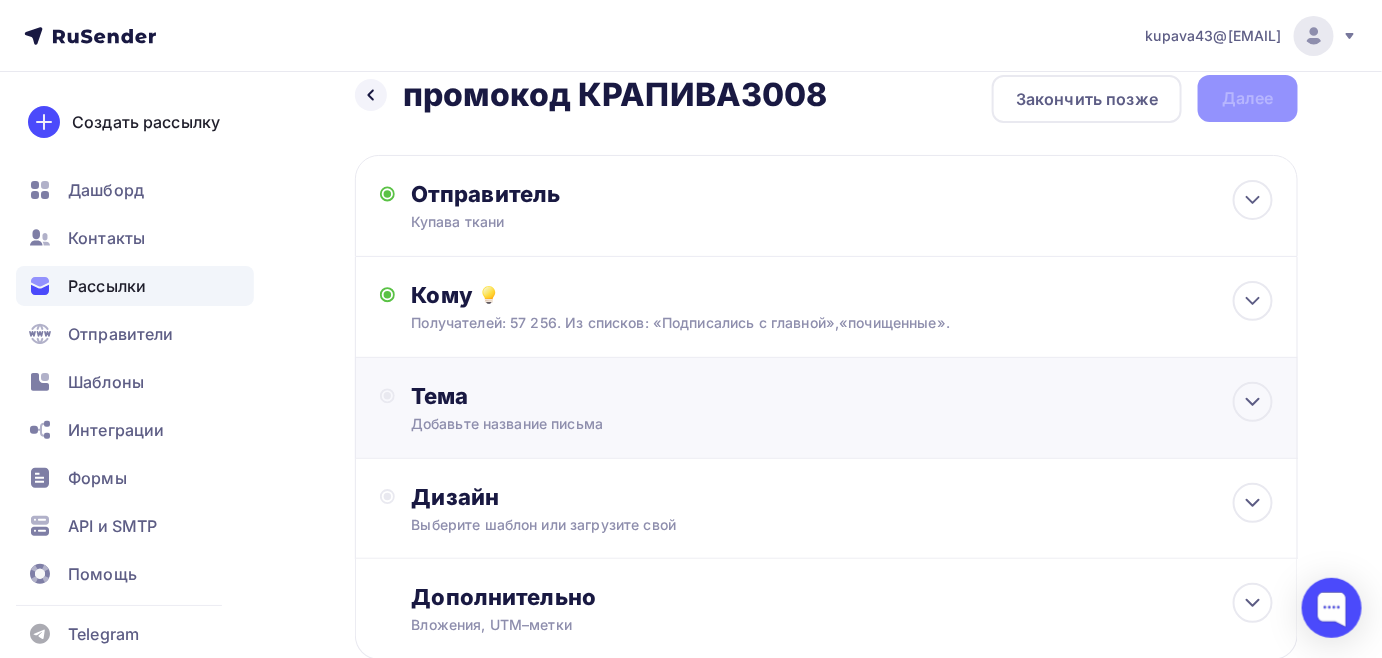 click on "Тема
Добавьте название письма
Тема  *
Рекомендуем использовать не более 150 символов
Прехедер               Сохранить" at bounding box center (608, 408) 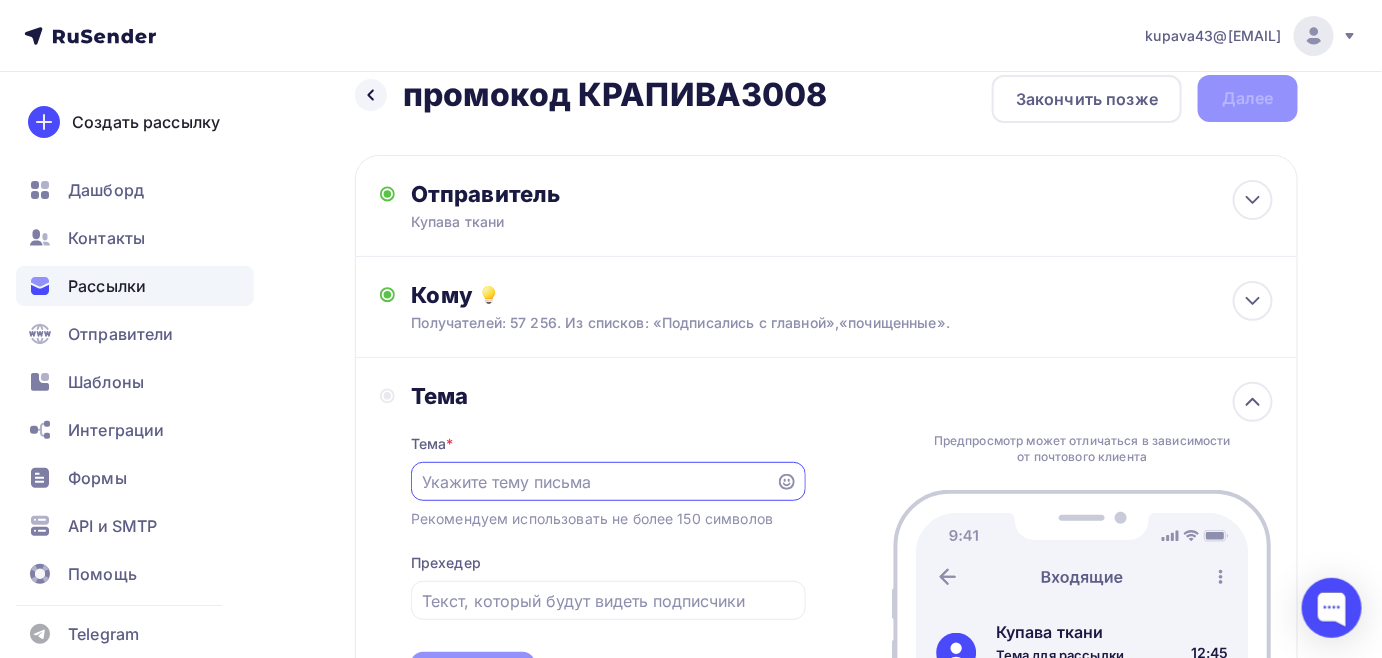 scroll, scrollTop: 0, scrollLeft: 0, axis: both 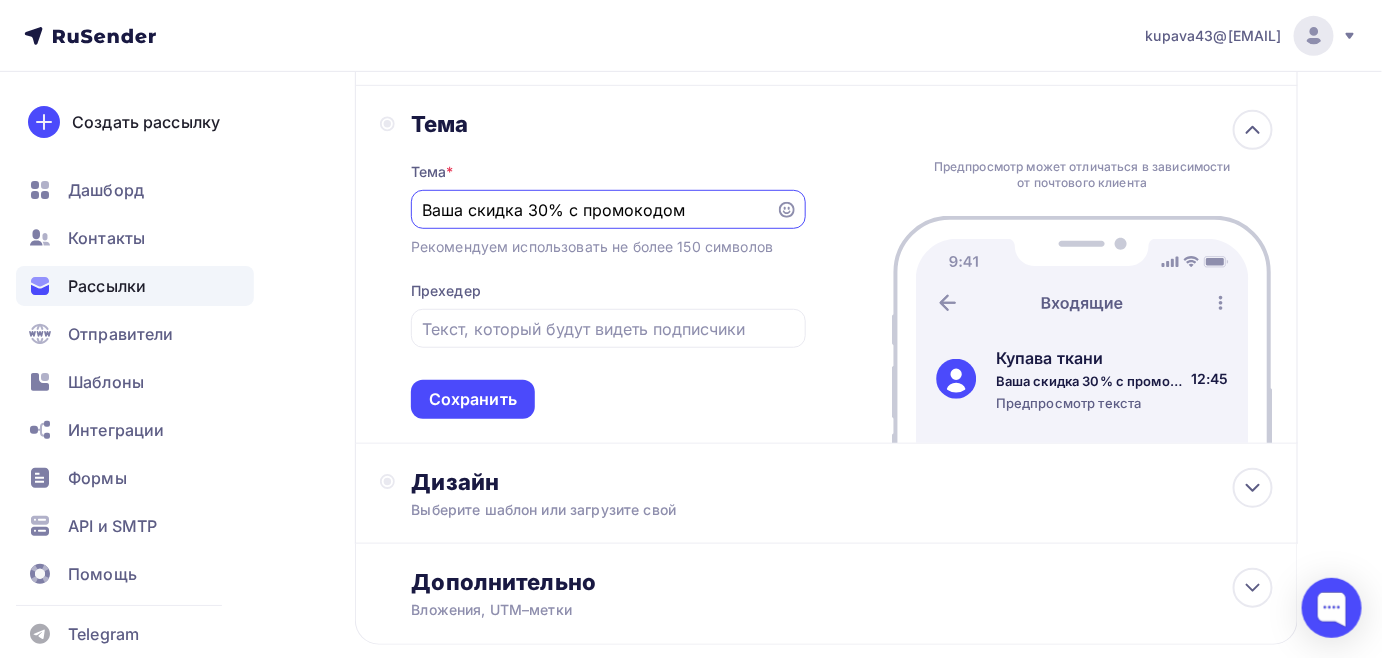 type on "Ваша скидка 30% с промокодом" 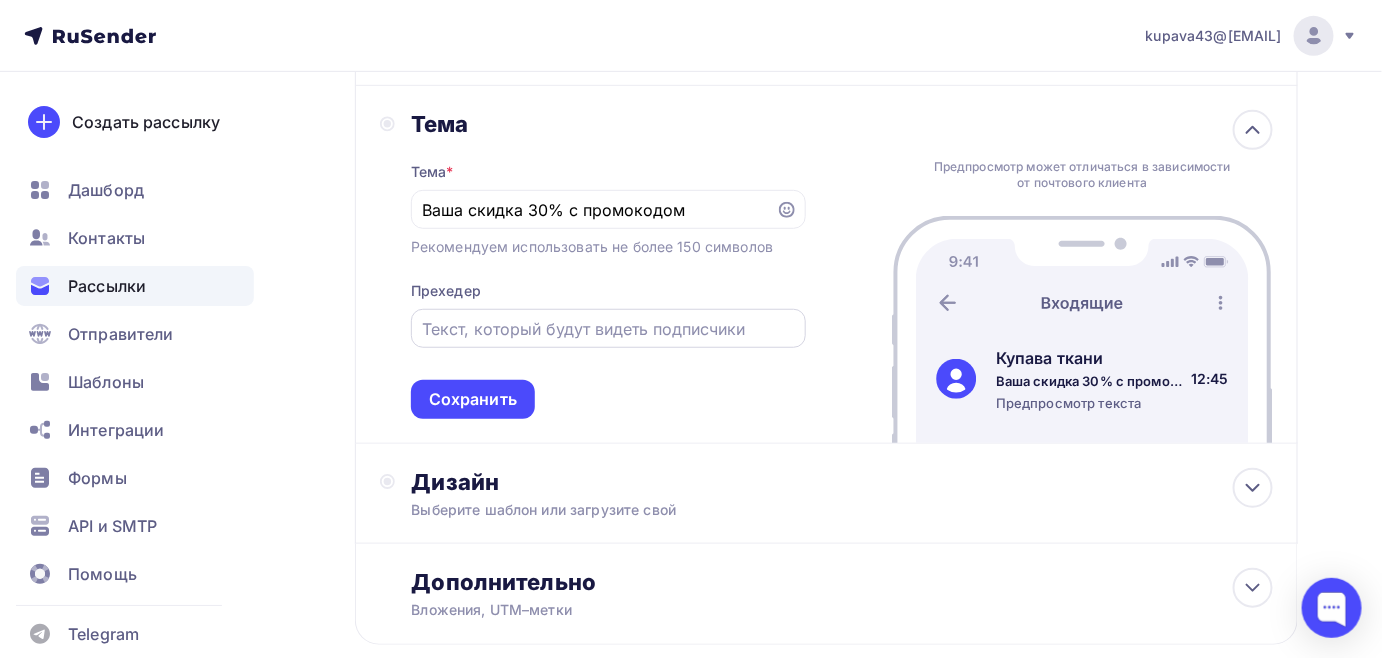 click at bounding box center (608, 329) 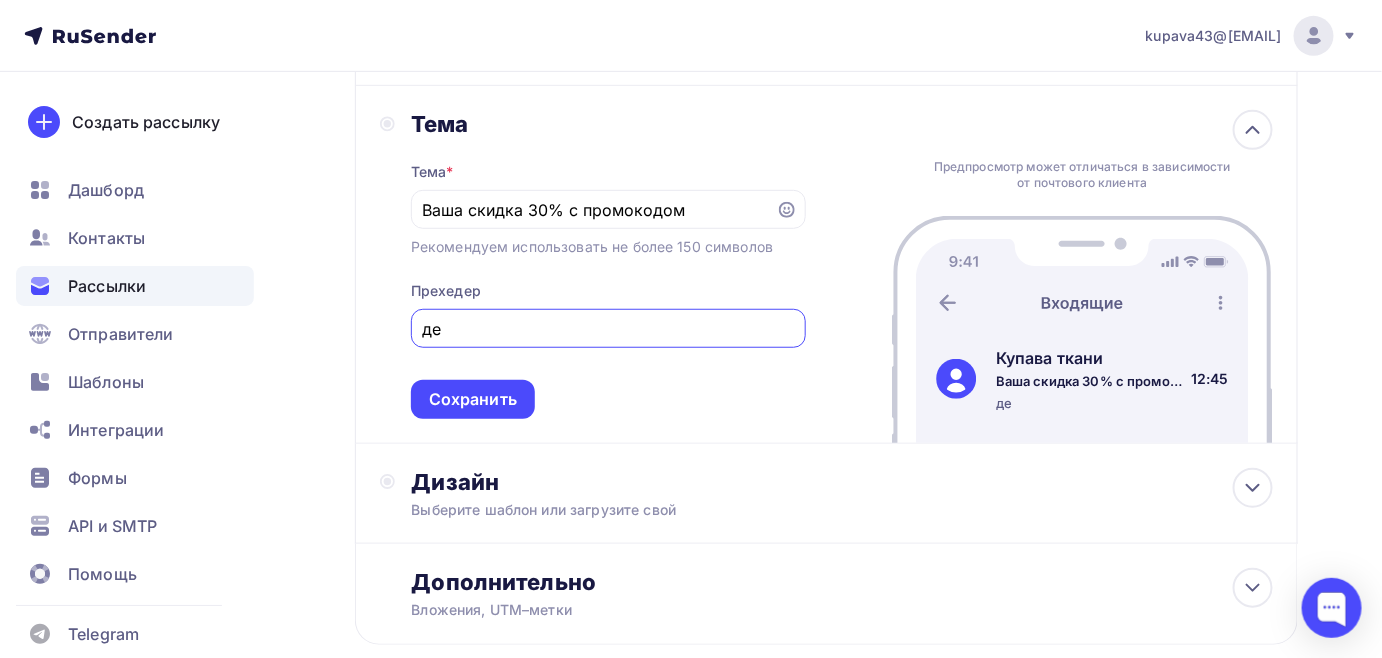 type on "д" 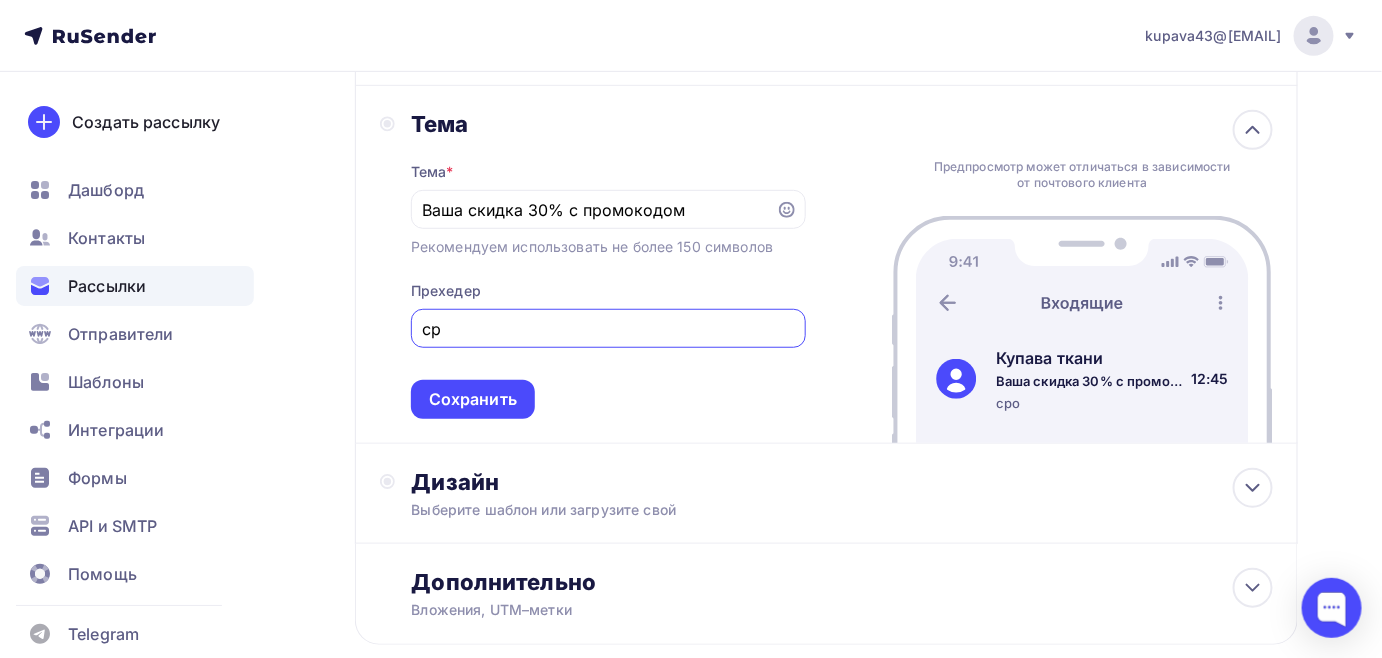 type on "с" 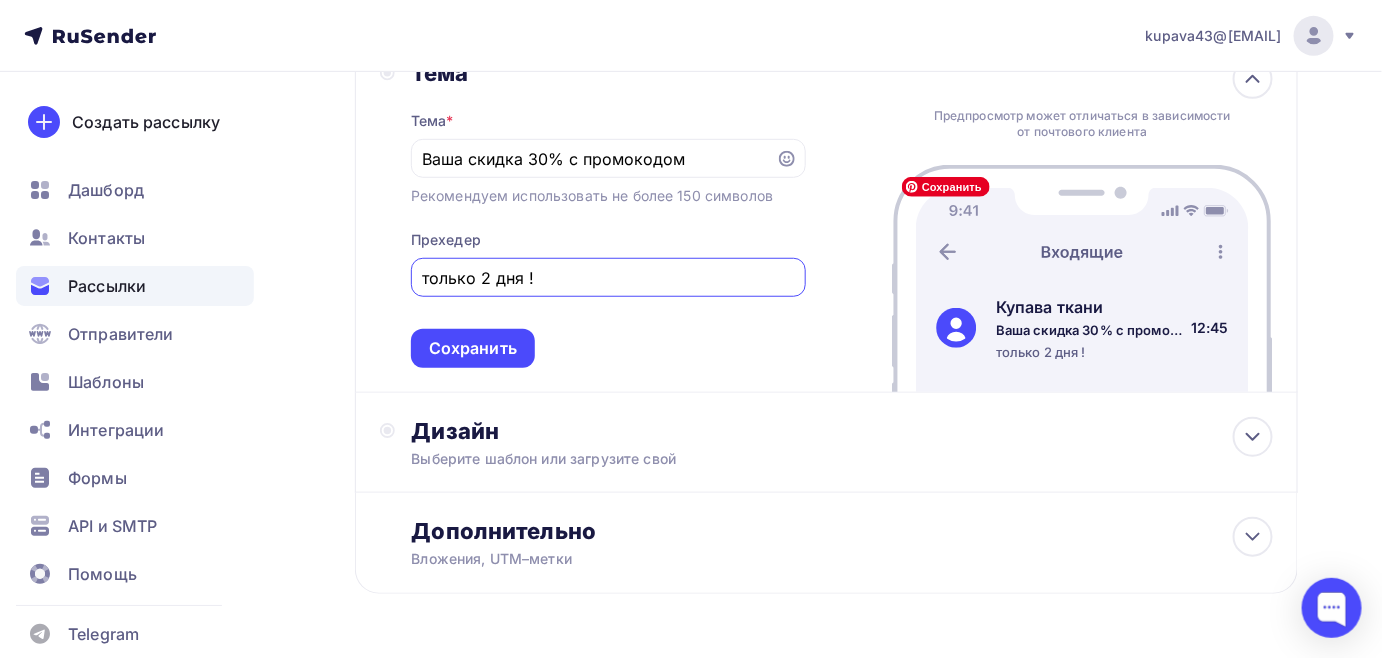 scroll, scrollTop: 392, scrollLeft: 0, axis: vertical 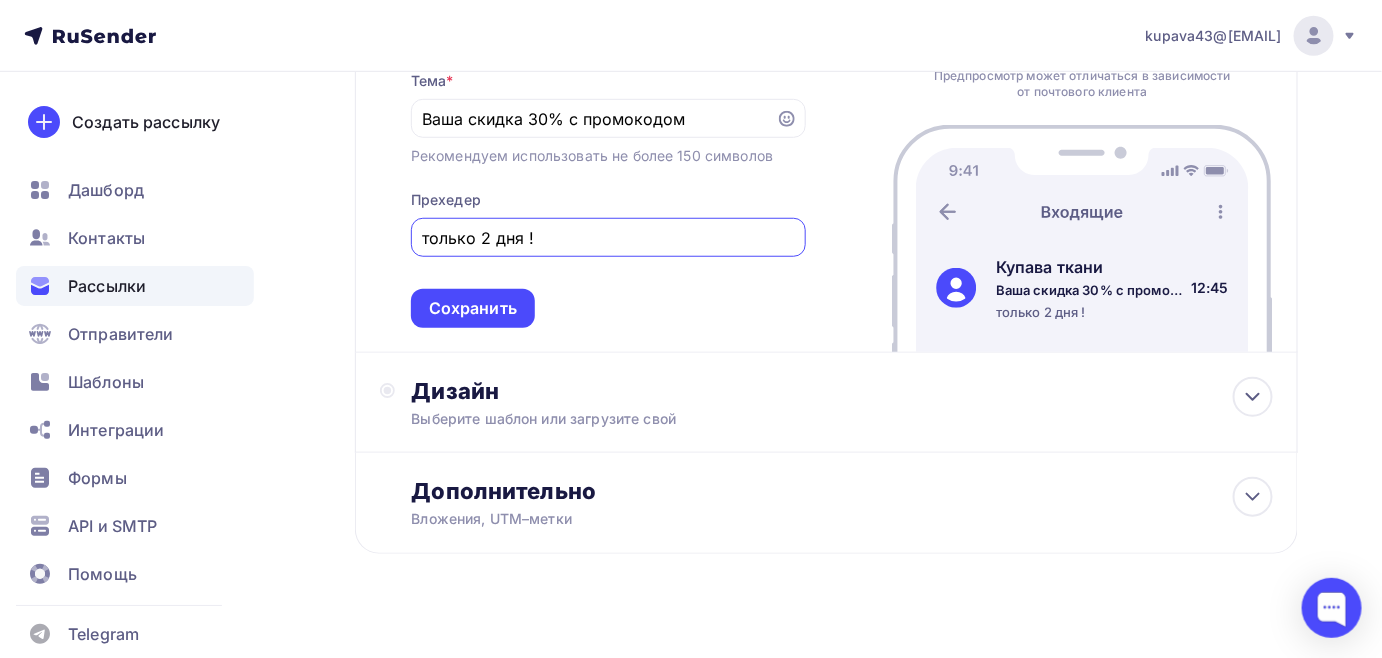 click on "только 2 дня !" at bounding box center (608, 238) 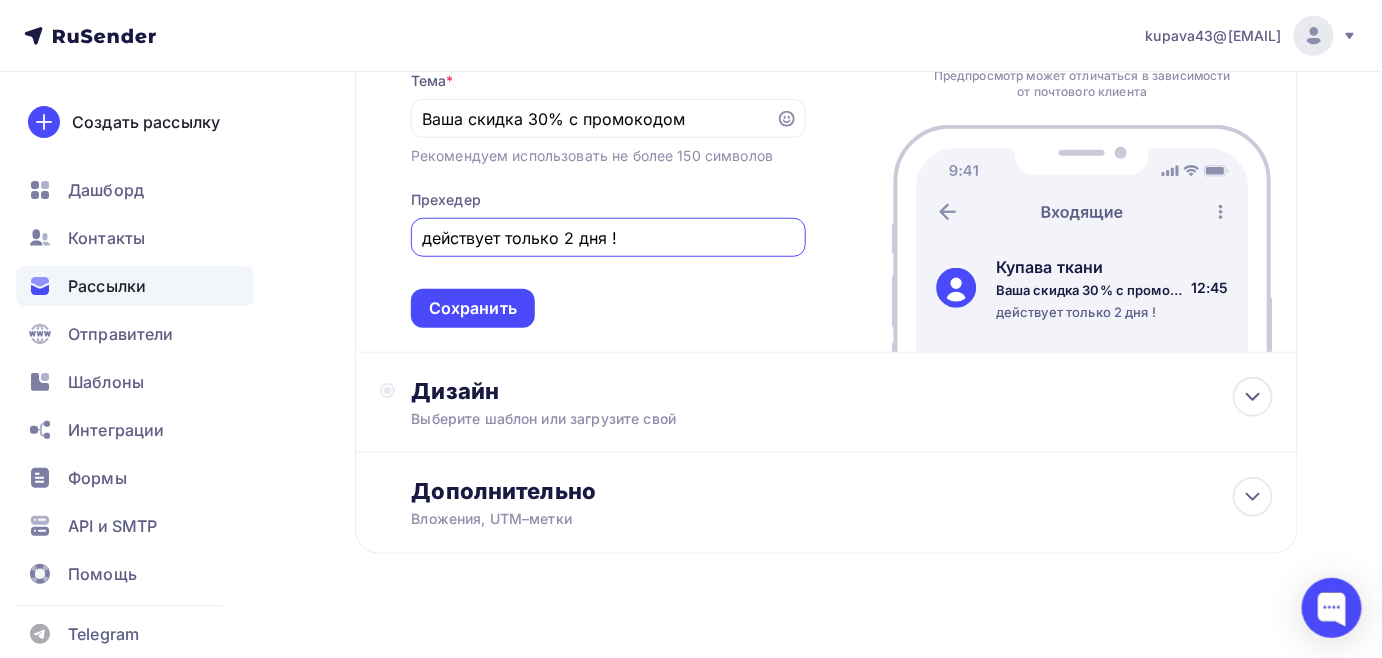 drag, startPoint x: 559, startPoint y: 240, endPoint x: 504, endPoint y: 229, distance: 56.089214 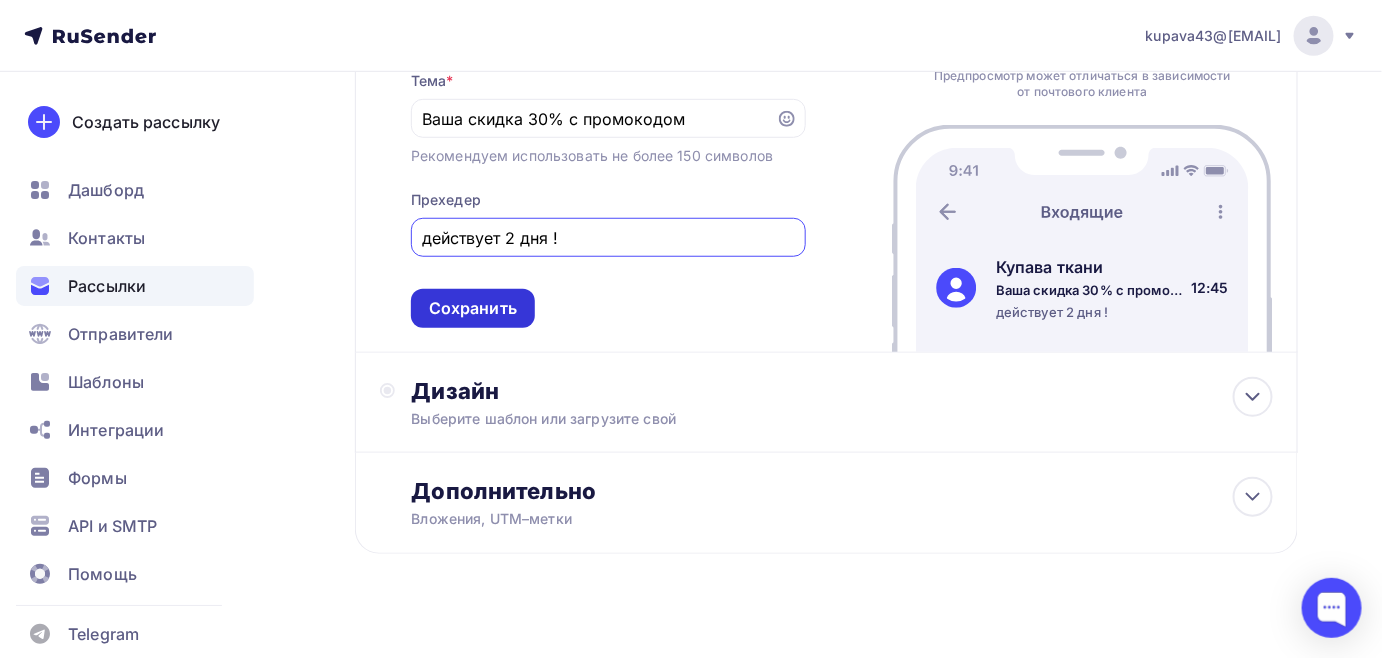 type on "действует 2 дня !" 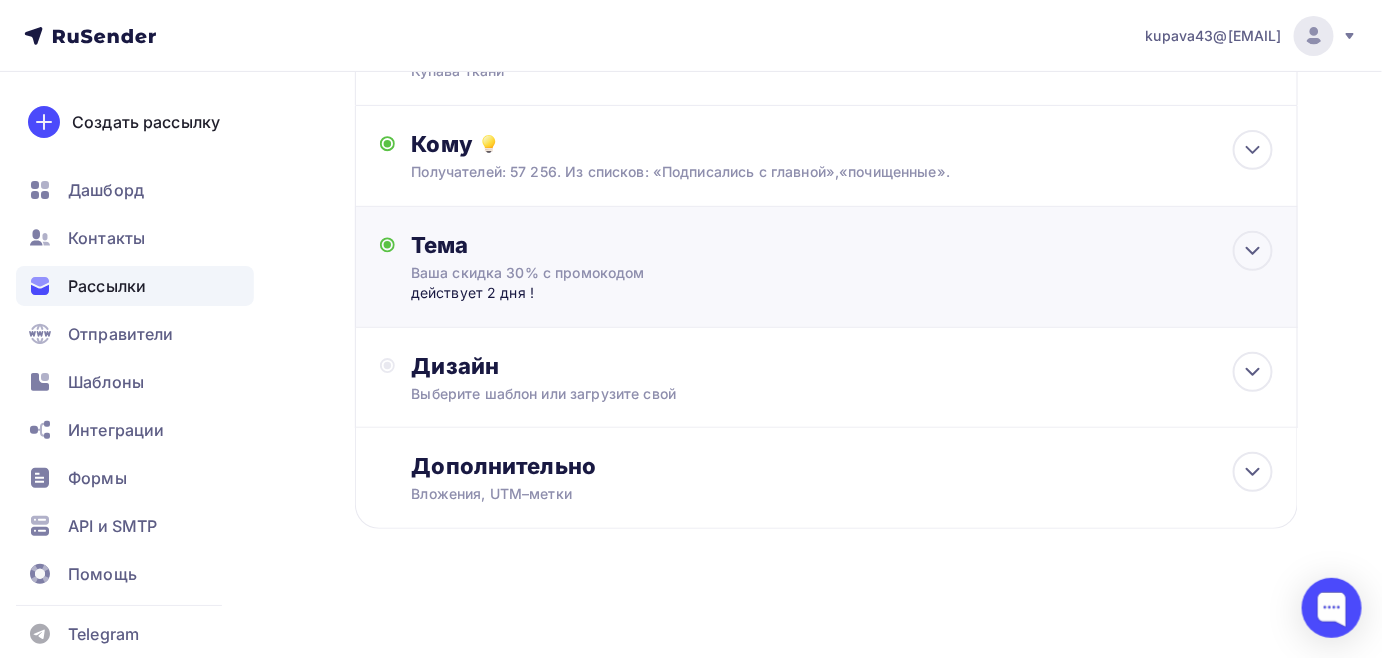 scroll, scrollTop: 181, scrollLeft: 0, axis: vertical 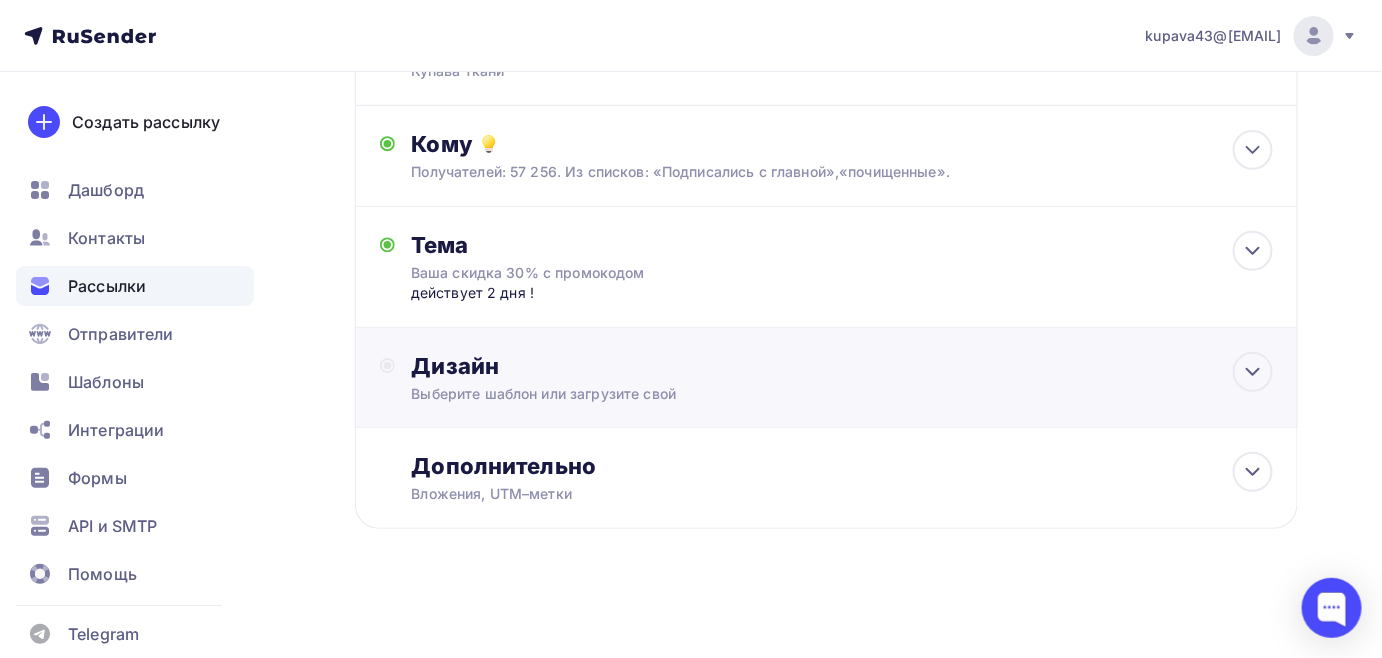 click on "Дизайн   Выберите шаблон или загрузите свой" at bounding box center [826, 378] 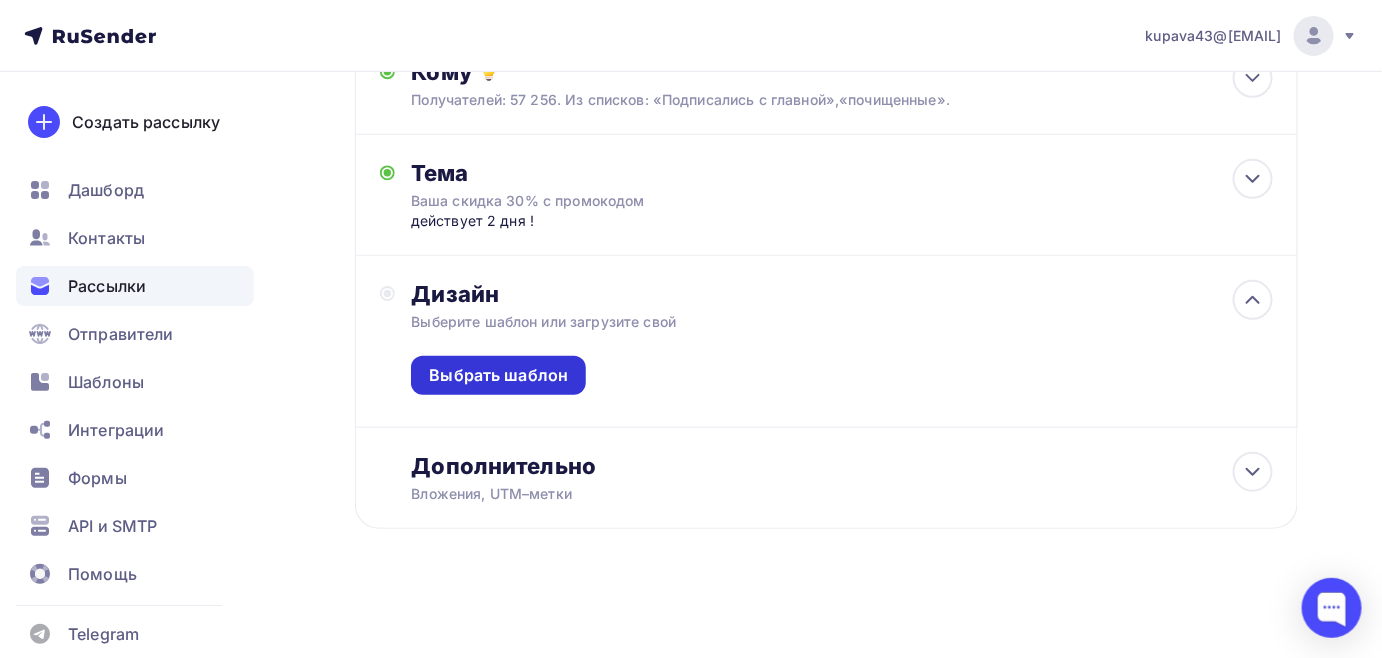 scroll, scrollTop: 253, scrollLeft: 0, axis: vertical 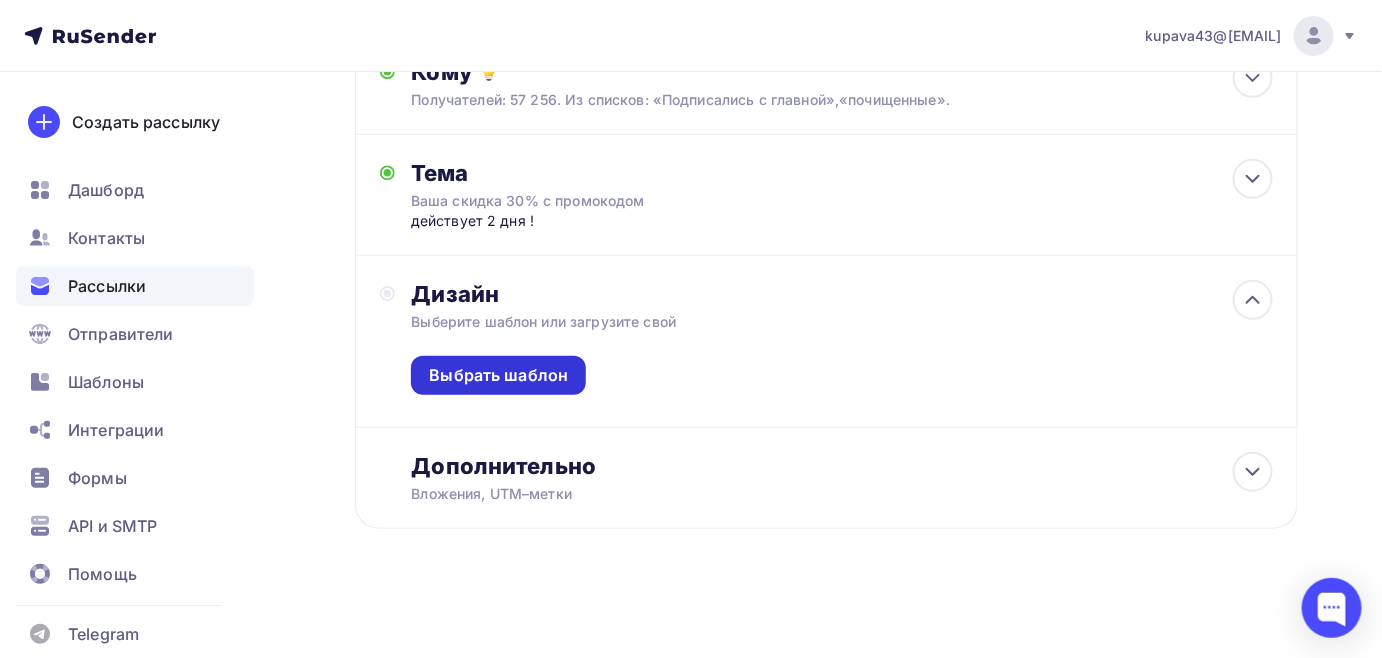 click on "Выбрать шаблон" at bounding box center (498, 375) 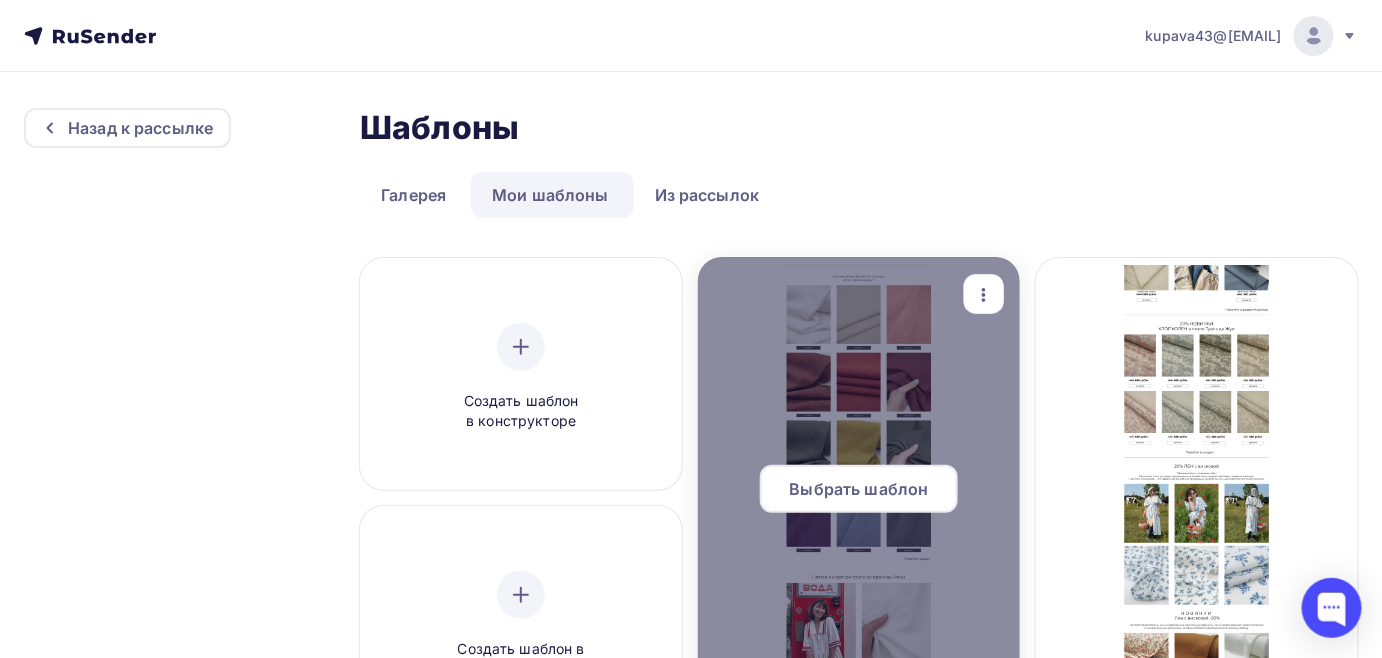 click on "Выбрать шаблон" at bounding box center [859, 489] 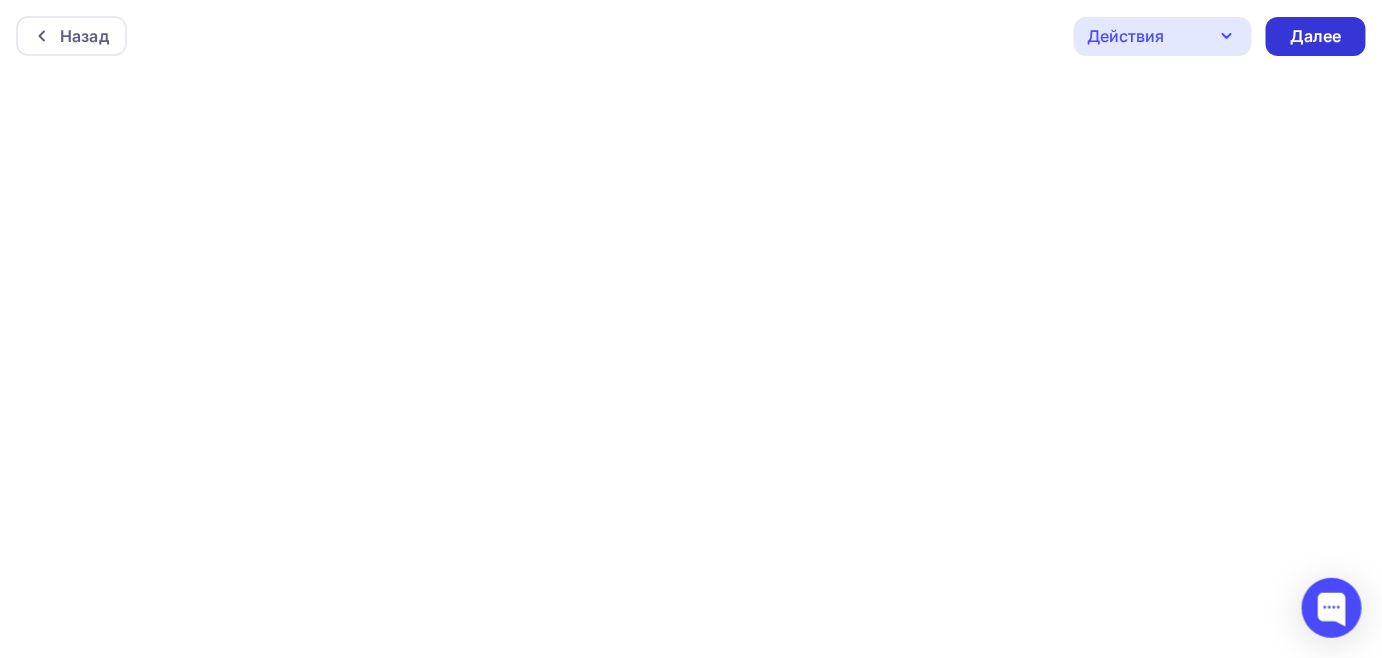click on "Далее" at bounding box center [1316, 36] 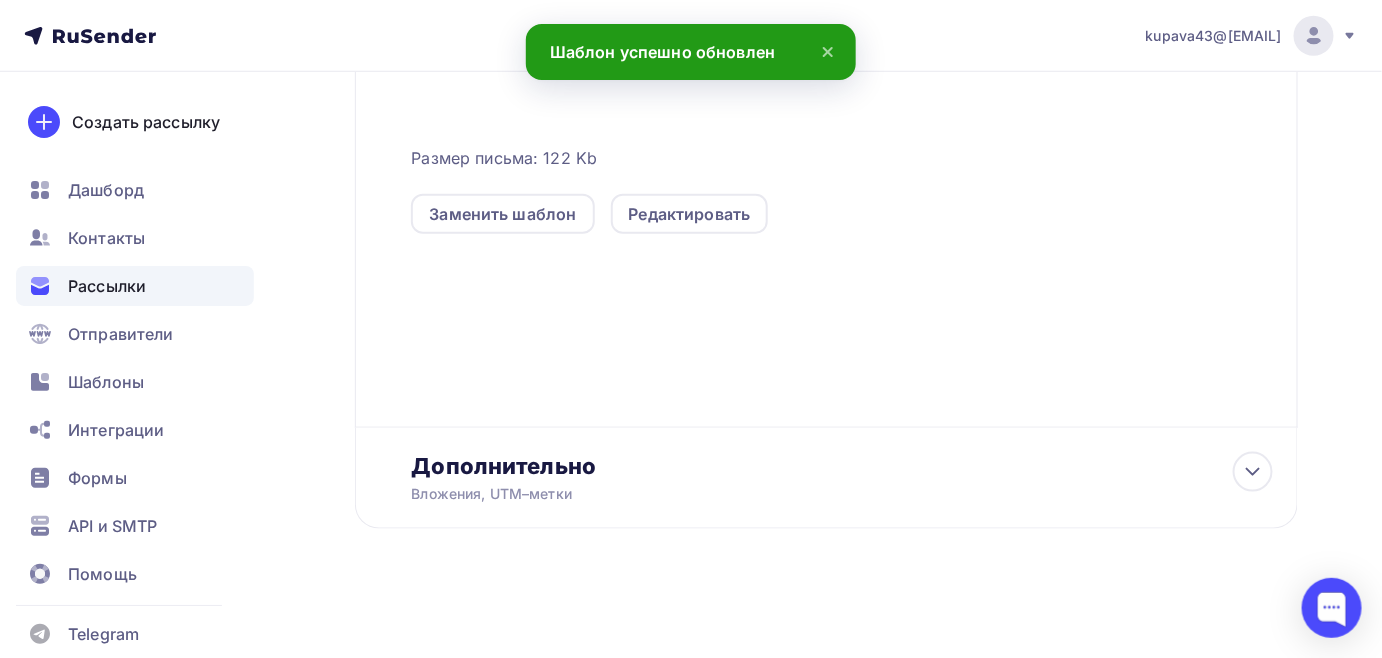 scroll, scrollTop: 523, scrollLeft: 0, axis: vertical 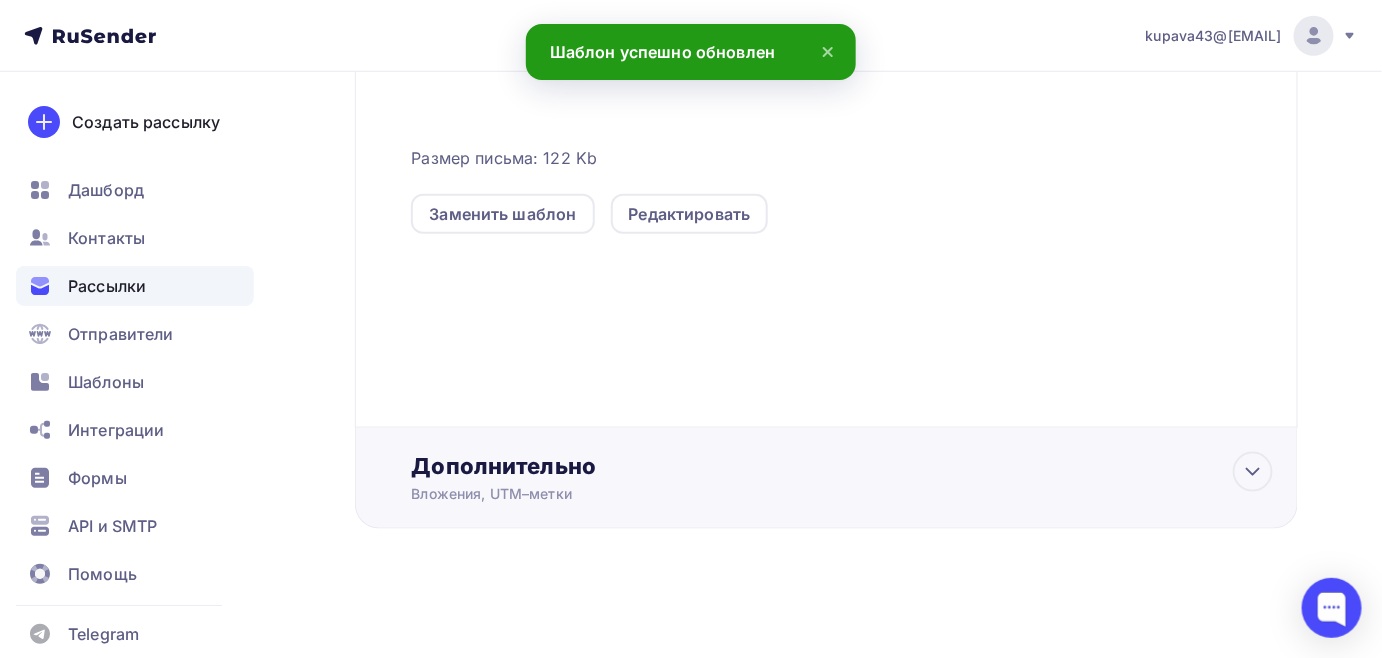 click on "Дополнительно
Вложения, UTM–метки
Вложения                                                                                                 Добавить файл
Максимальный суммарный размер прикрепляемых файлов — 5 Мб.
UTM-метки
Название кампании
Источник кампании
Тип трафика
Сохранить" at bounding box center (842, 478) 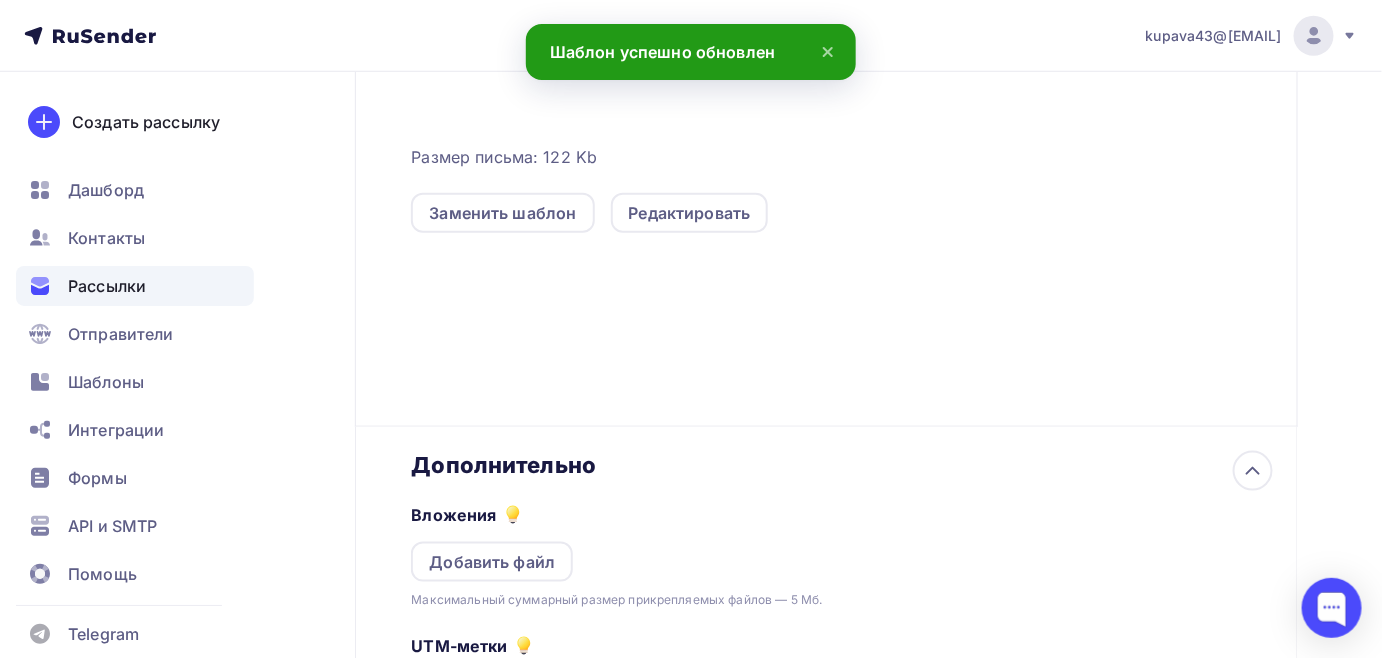 scroll, scrollTop: 522, scrollLeft: 0, axis: vertical 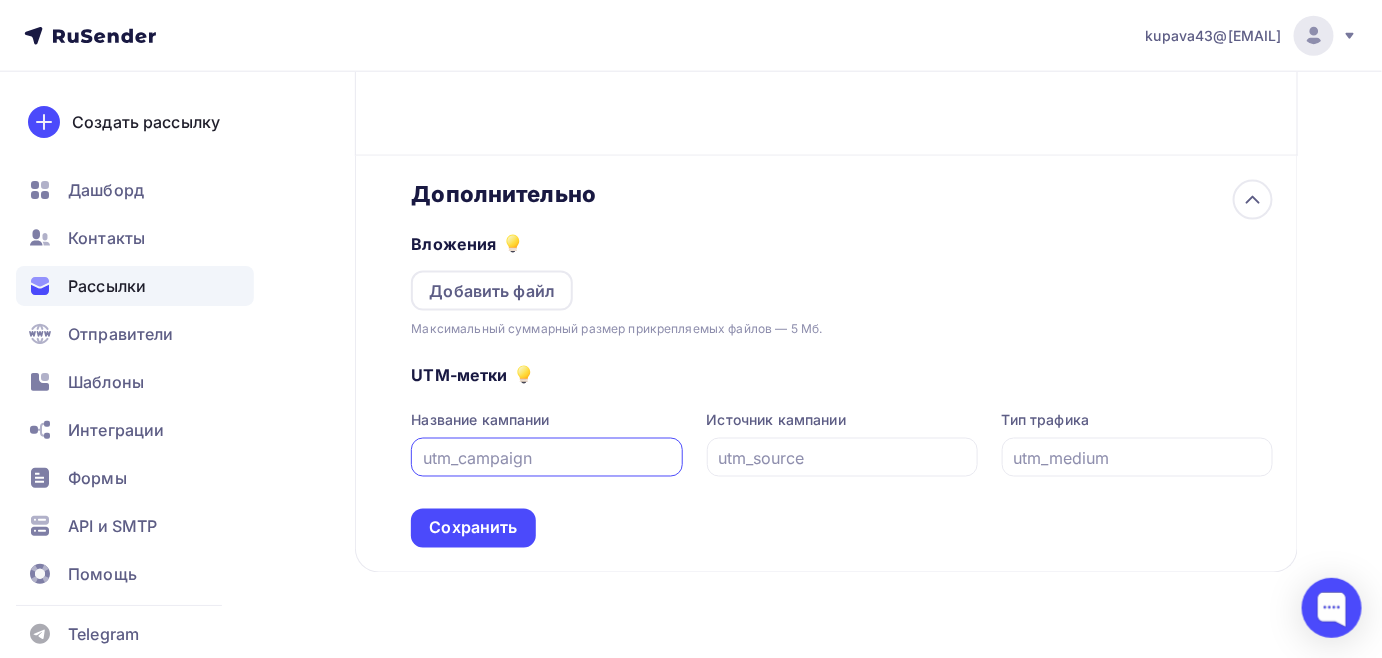 click on "UTM-метки
Название кампании
Источник кампании
Тип трафика
Сохранить" at bounding box center [842, 443] 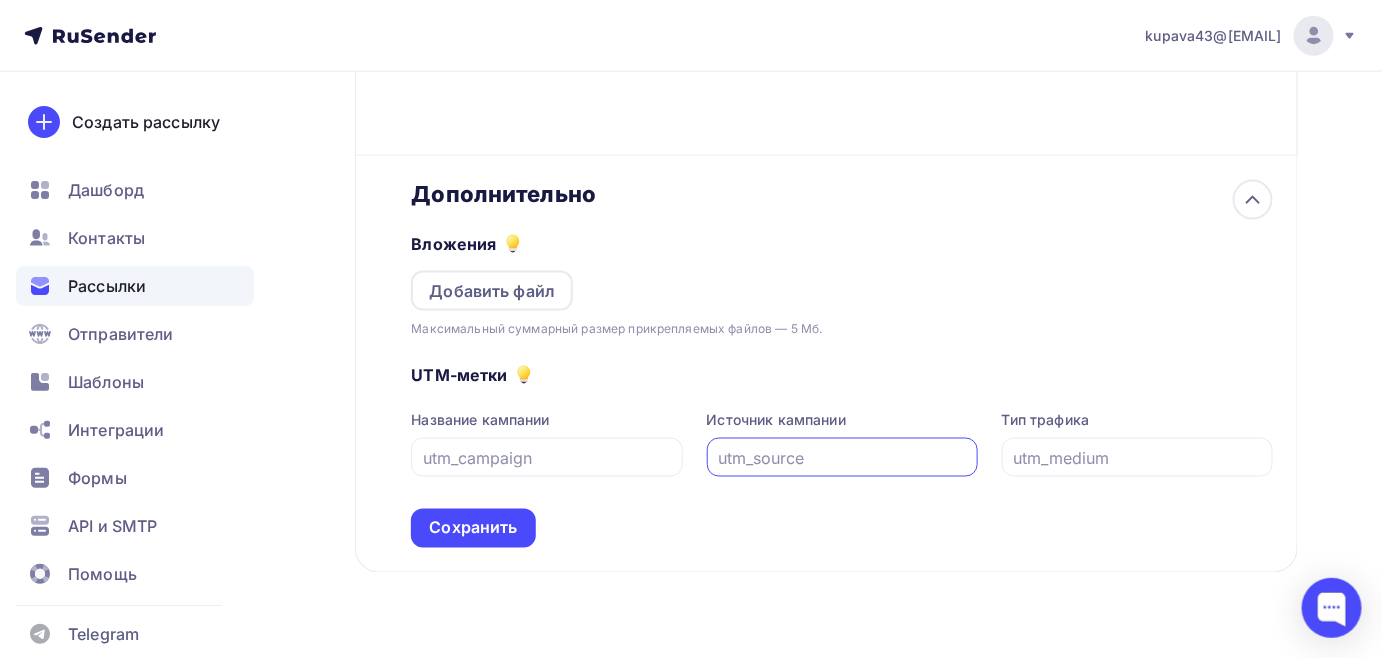 click at bounding box center (842, 458) 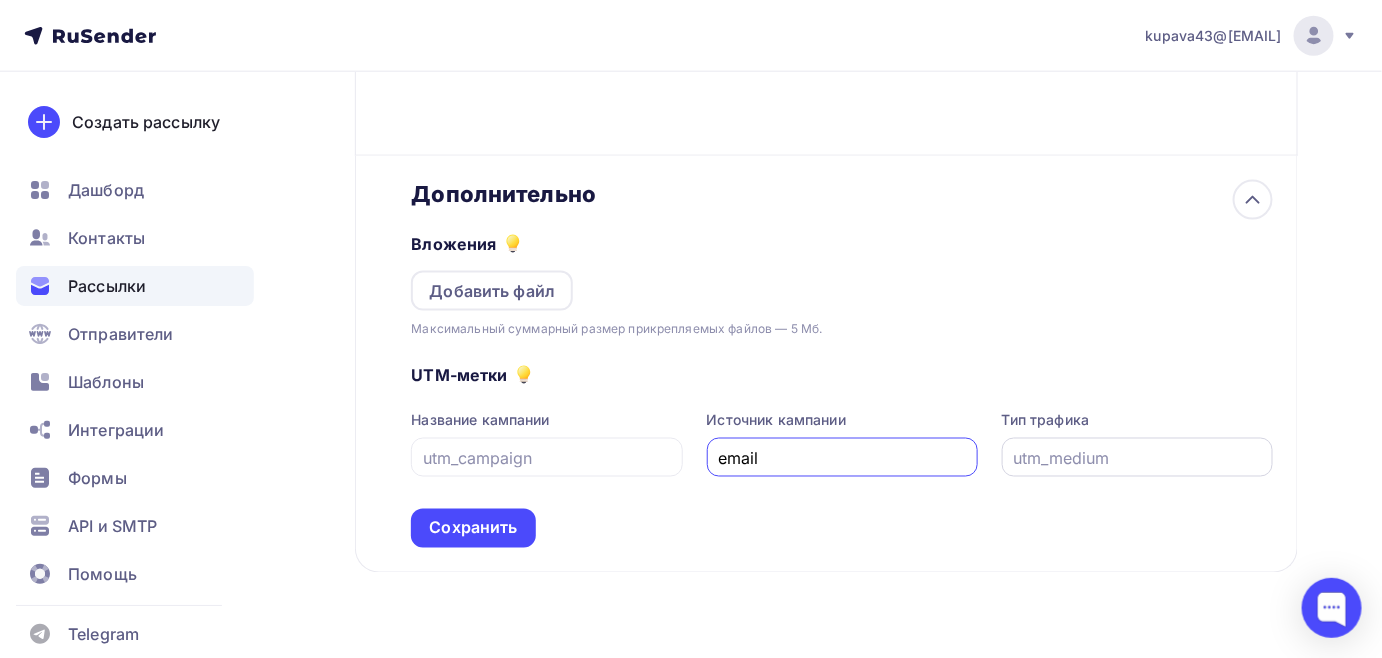 type on "email" 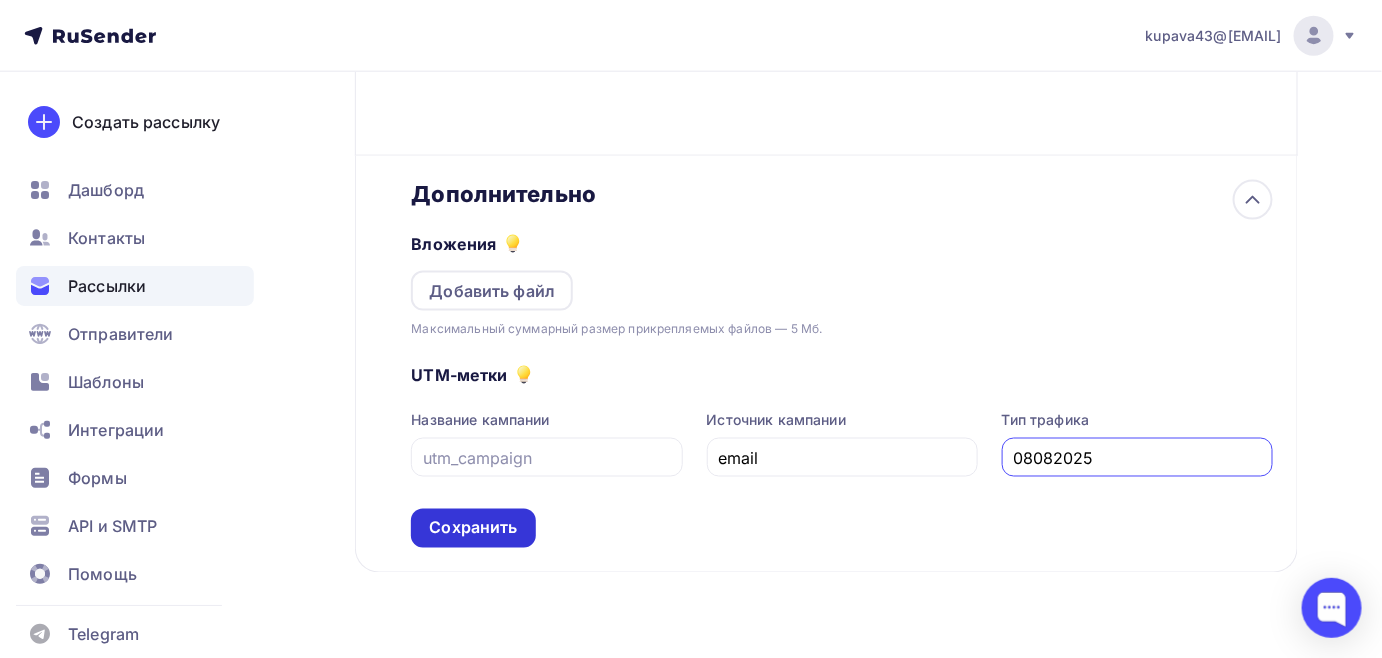 type on "08082025" 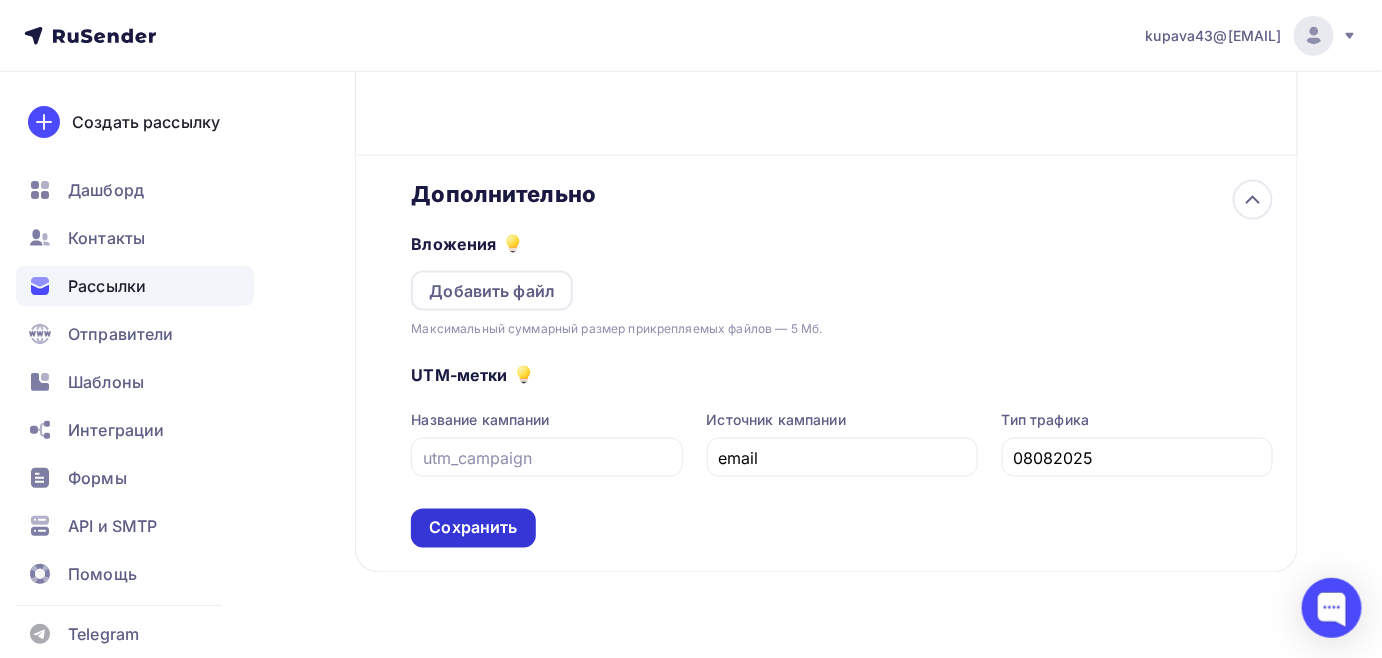 click on "Сохранить" at bounding box center [473, 528] 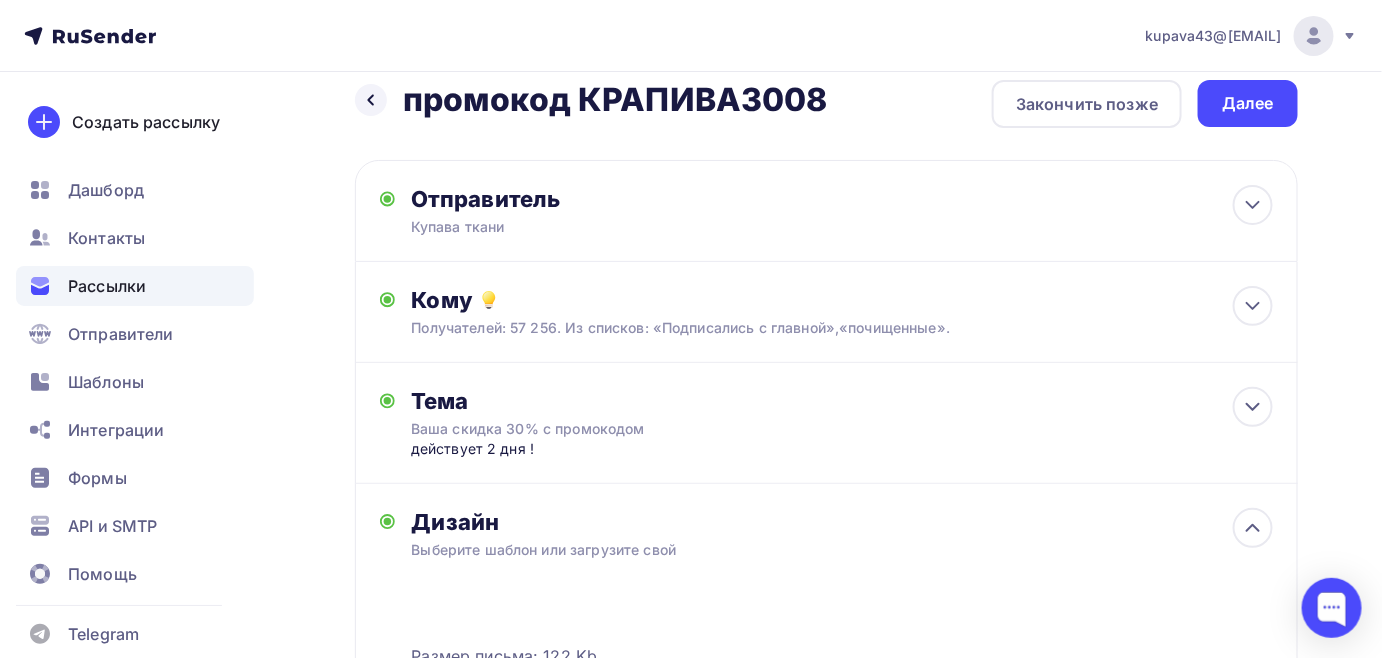 scroll, scrollTop: 0, scrollLeft: 0, axis: both 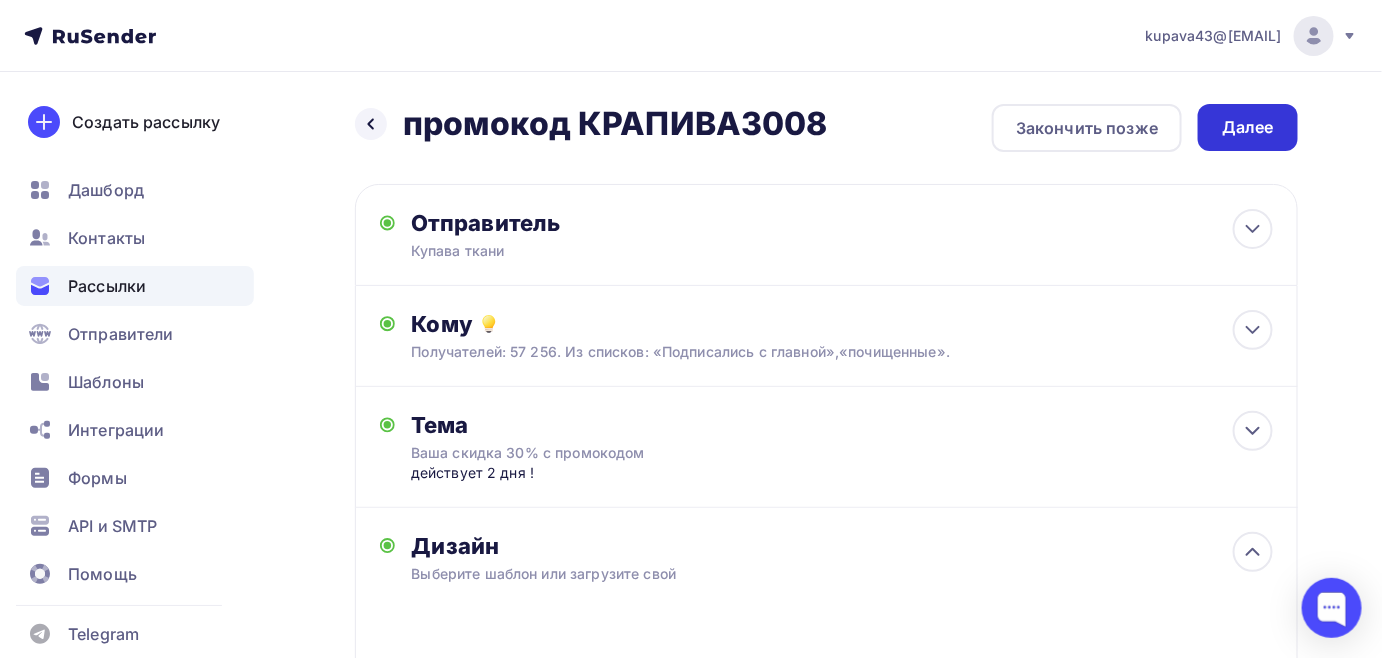 click on "Далее" at bounding box center (1248, 127) 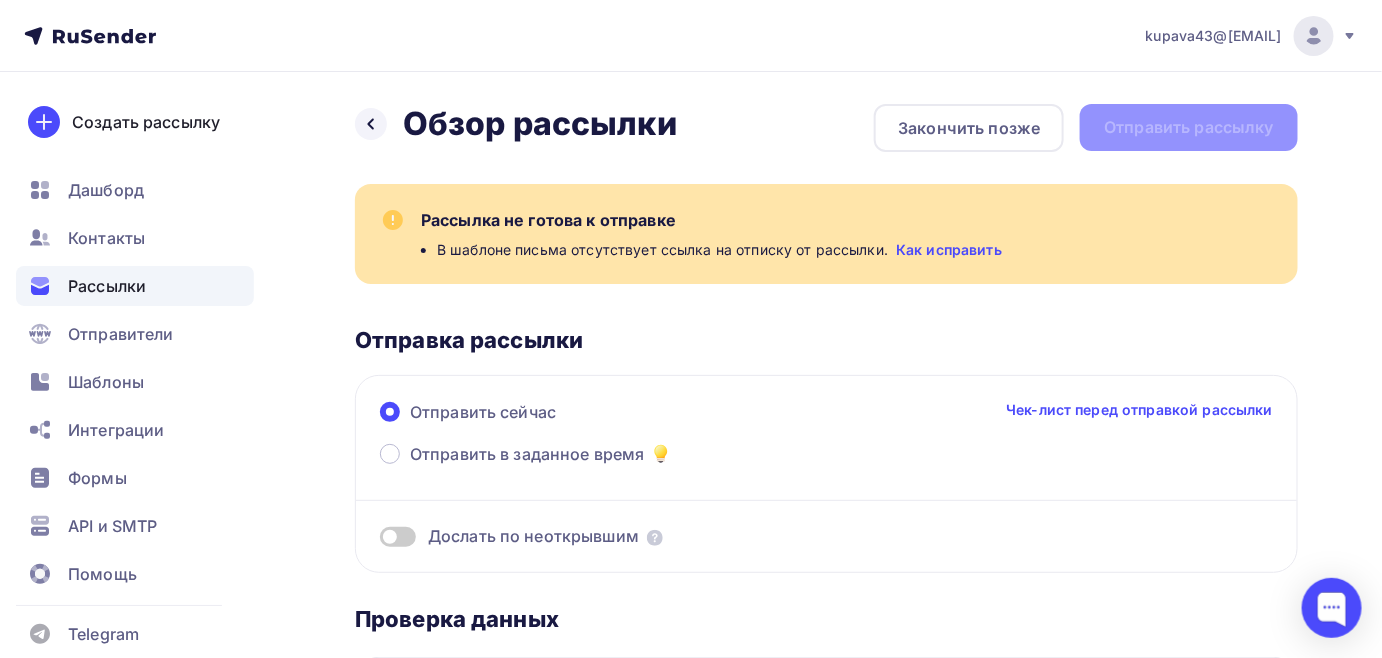 scroll, scrollTop: 0, scrollLeft: 0, axis: both 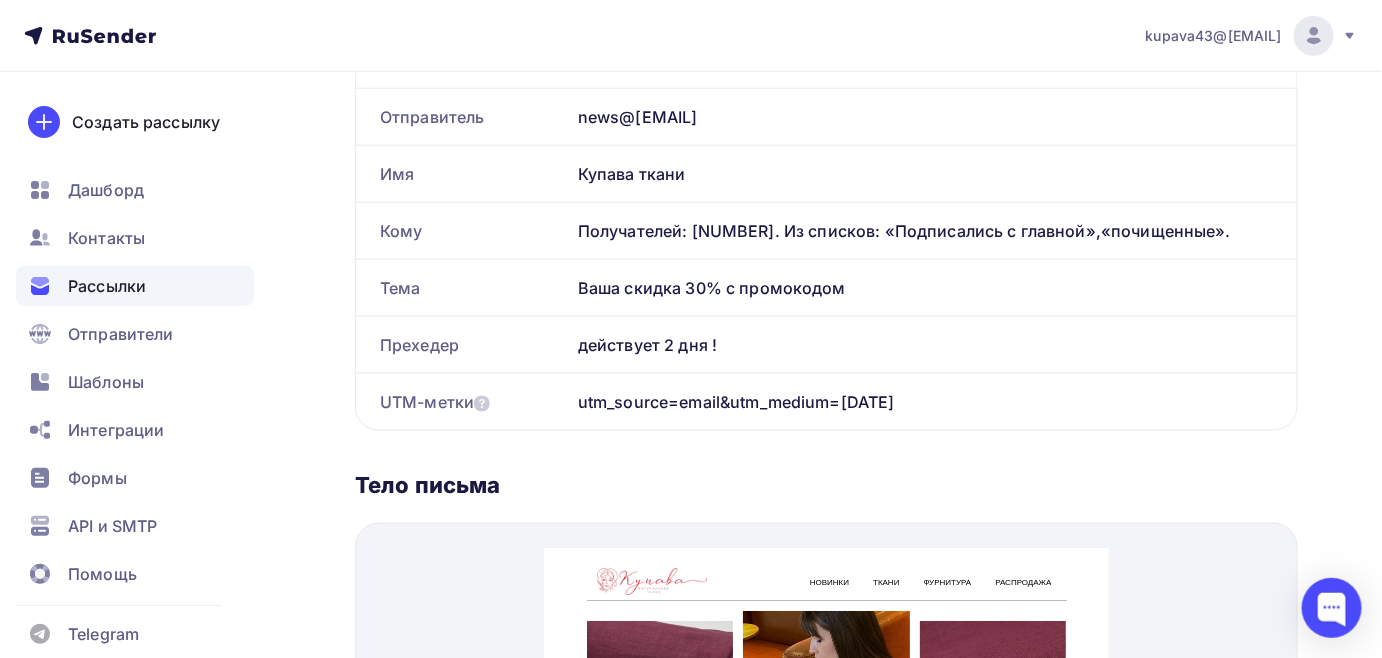 click at bounding box center [826, 780] 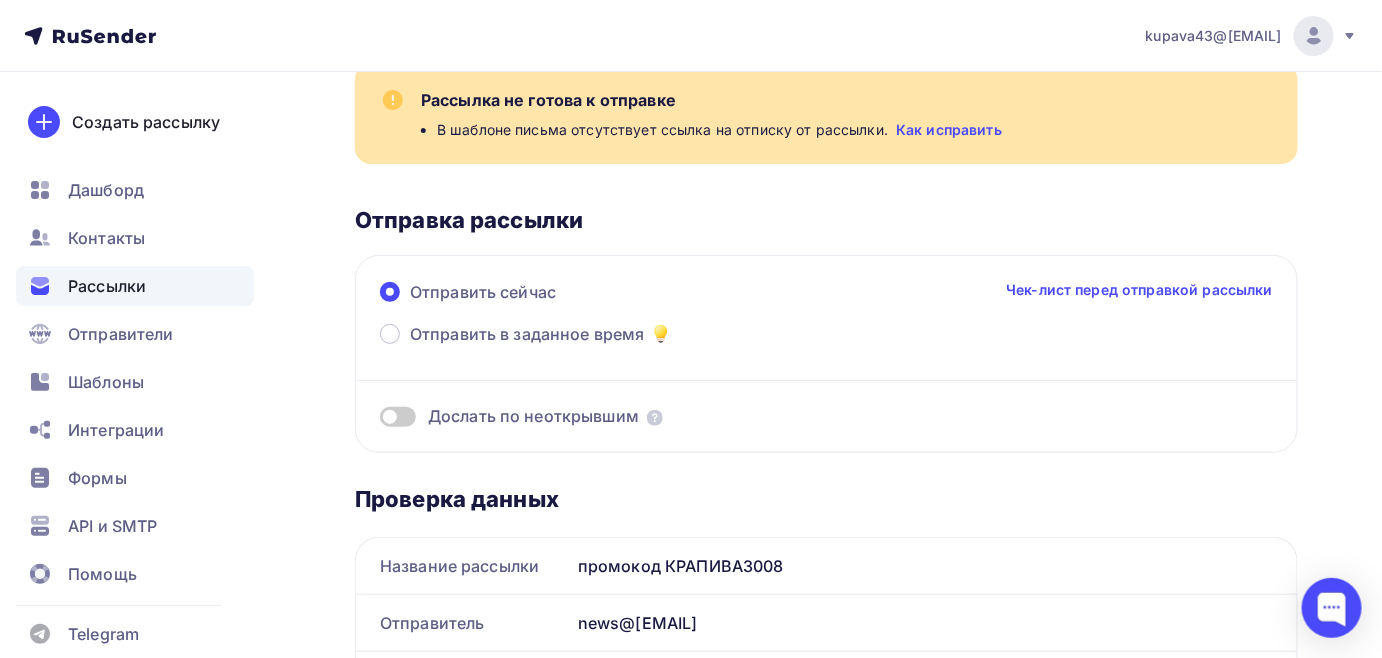 scroll, scrollTop: 81, scrollLeft: 0, axis: vertical 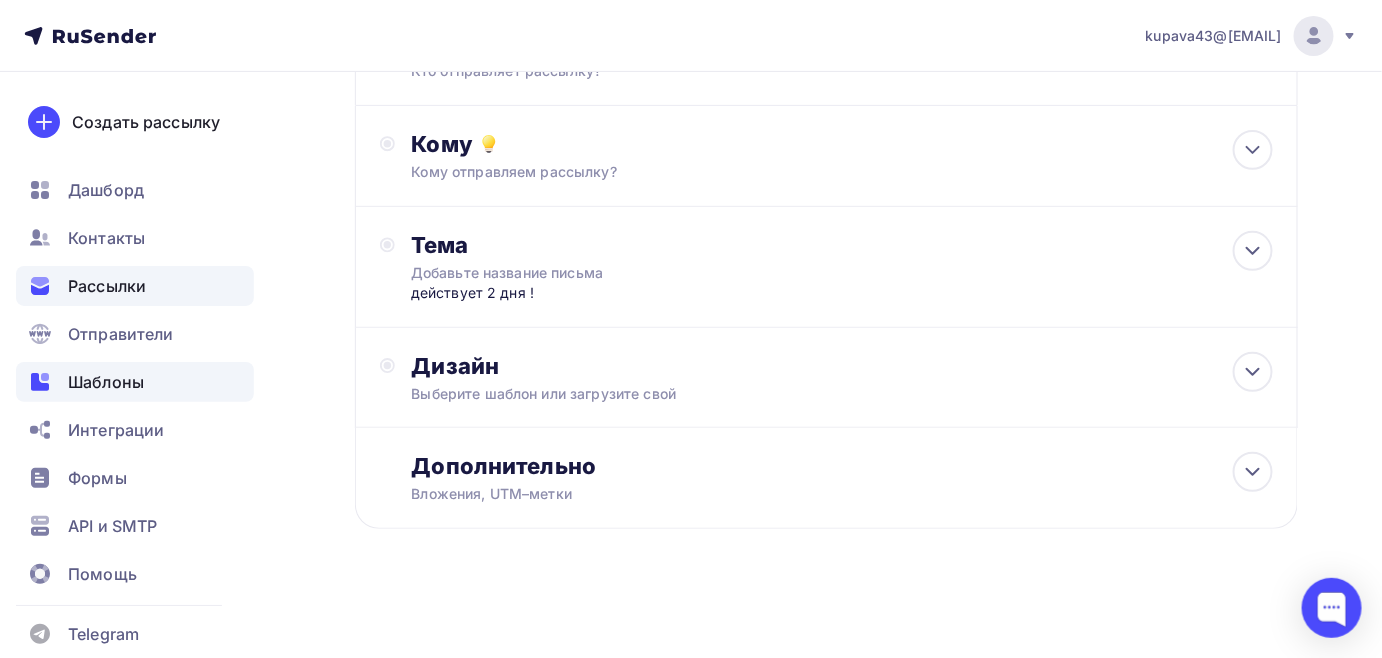 click on "Шаблоны" at bounding box center [106, 382] 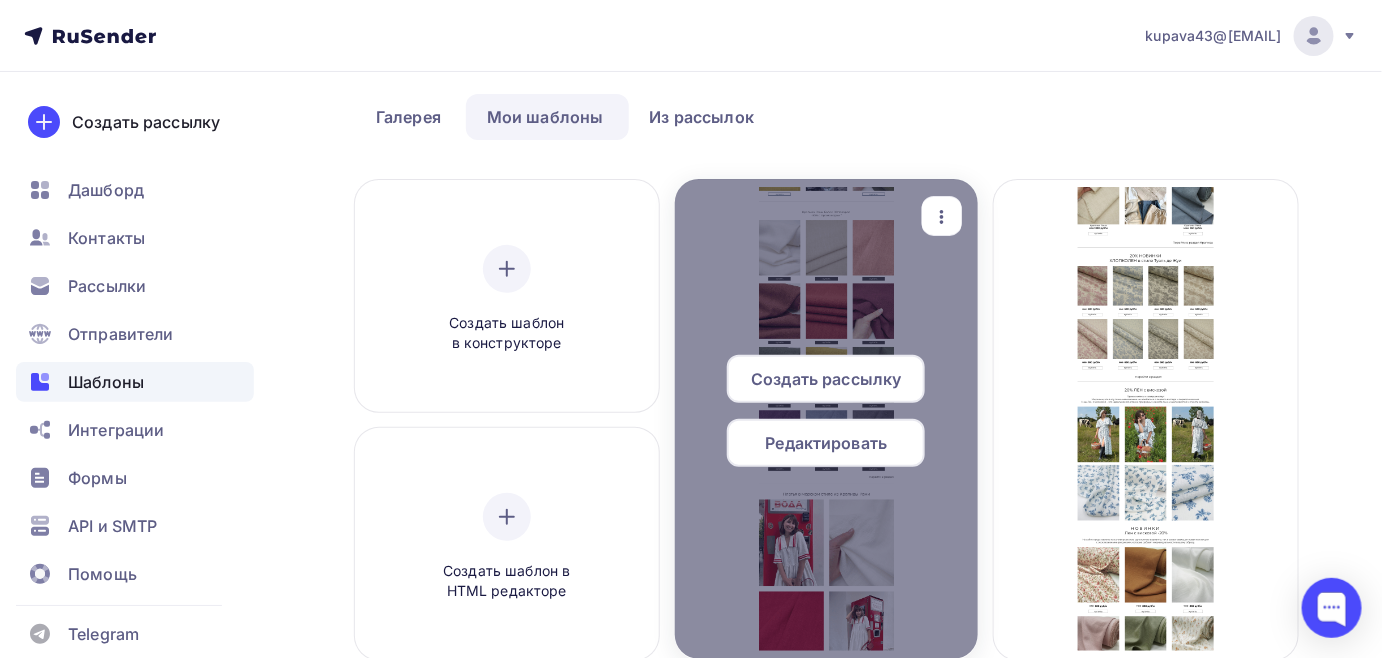 scroll, scrollTop: 181, scrollLeft: 0, axis: vertical 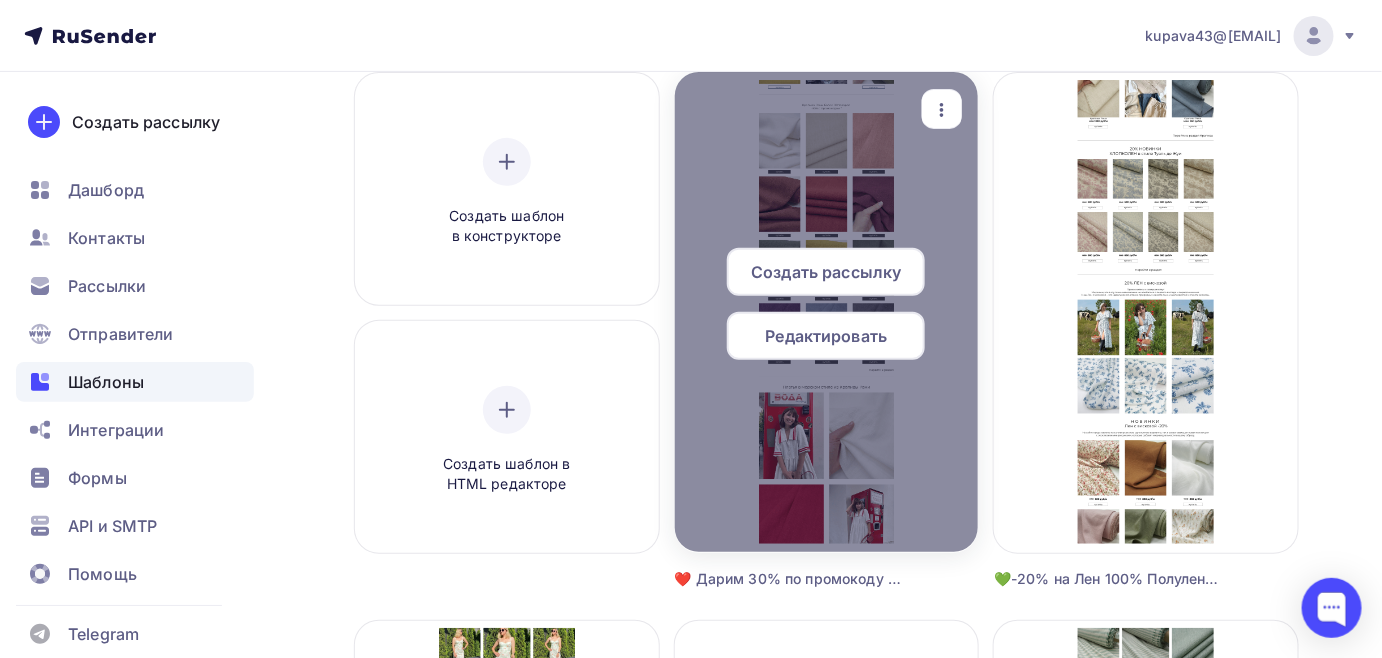 click on "Редактировать" at bounding box center [827, 336] 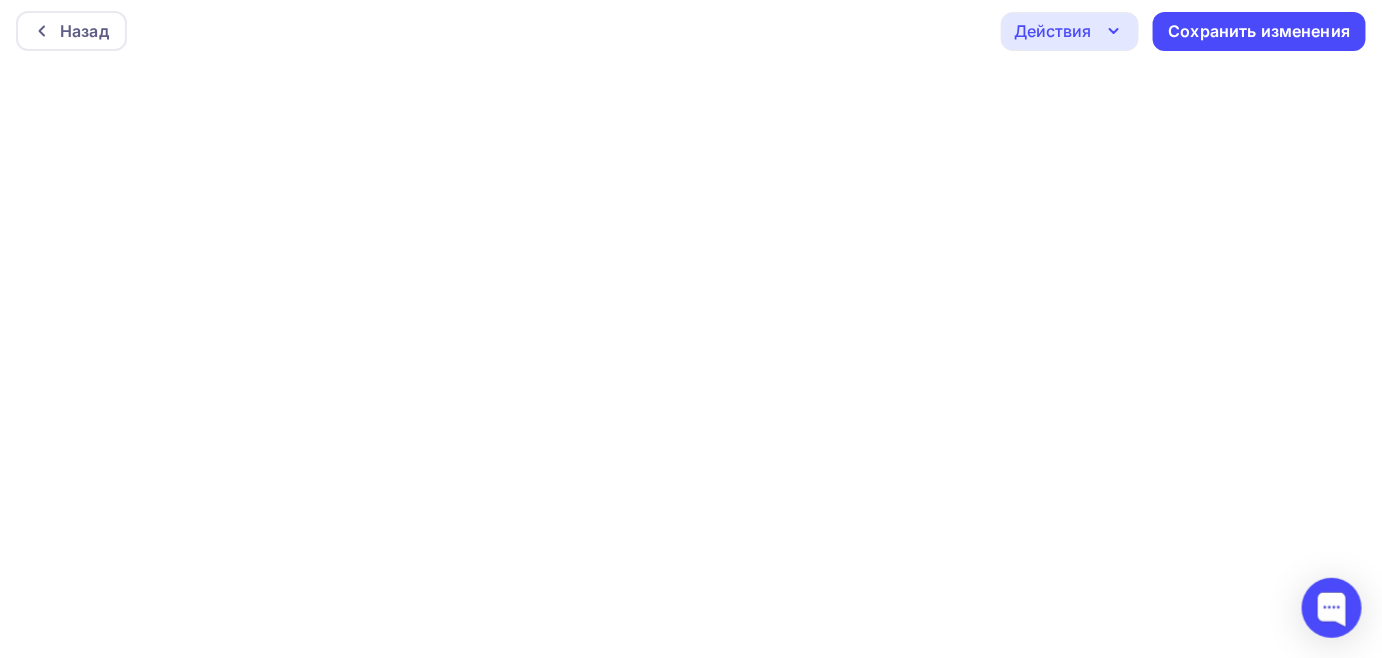 scroll, scrollTop: 5, scrollLeft: 0, axis: vertical 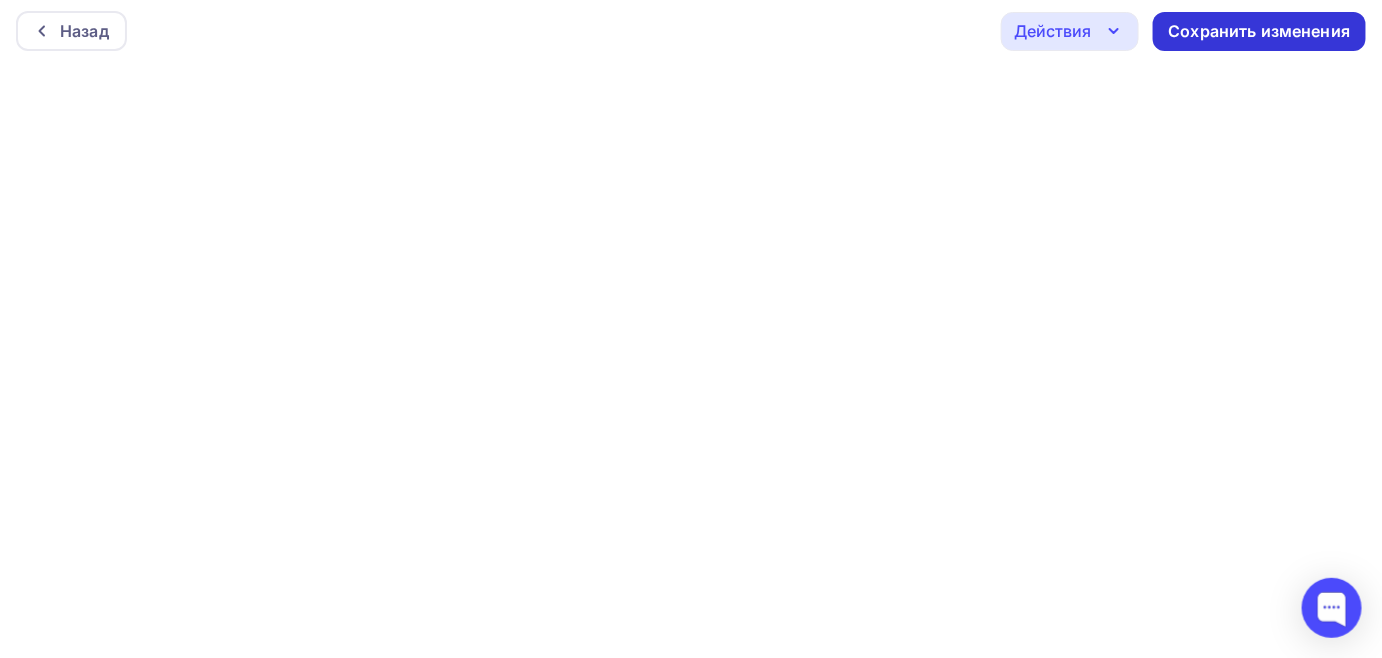 click on "Сохранить изменения" at bounding box center (1260, 31) 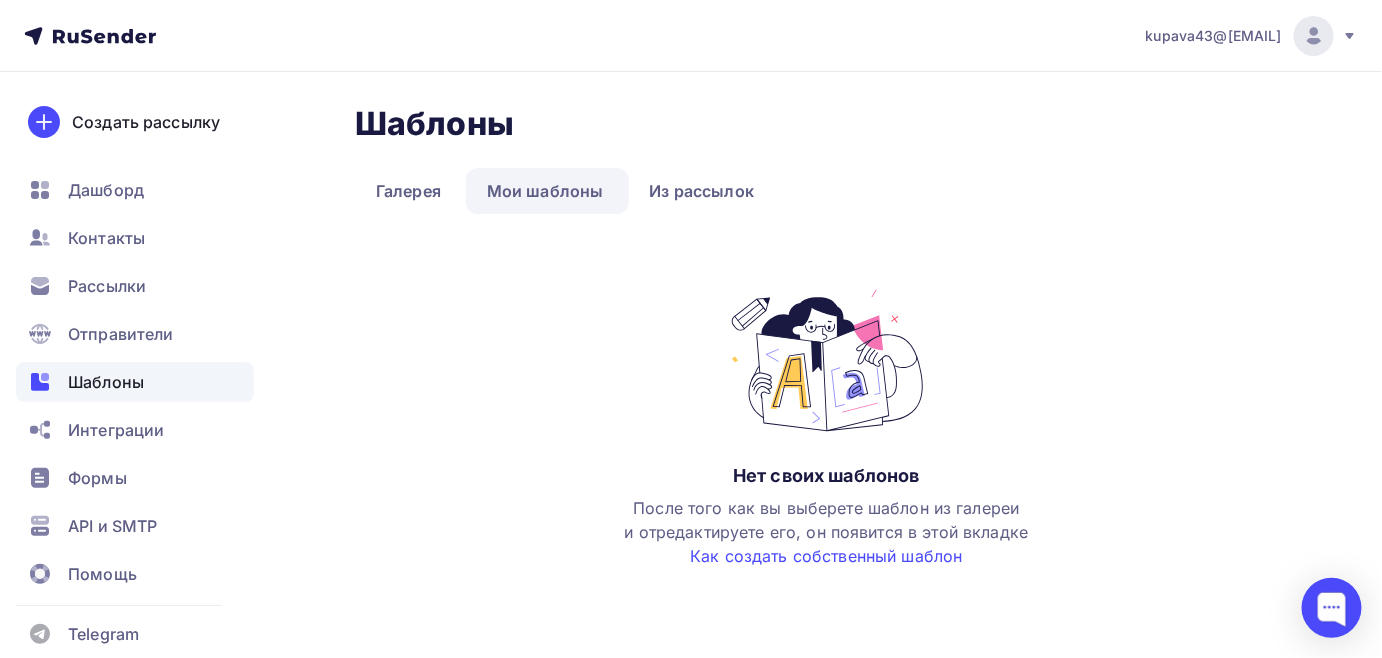 scroll, scrollTop: 0, scrollLeft: 0, axis: both 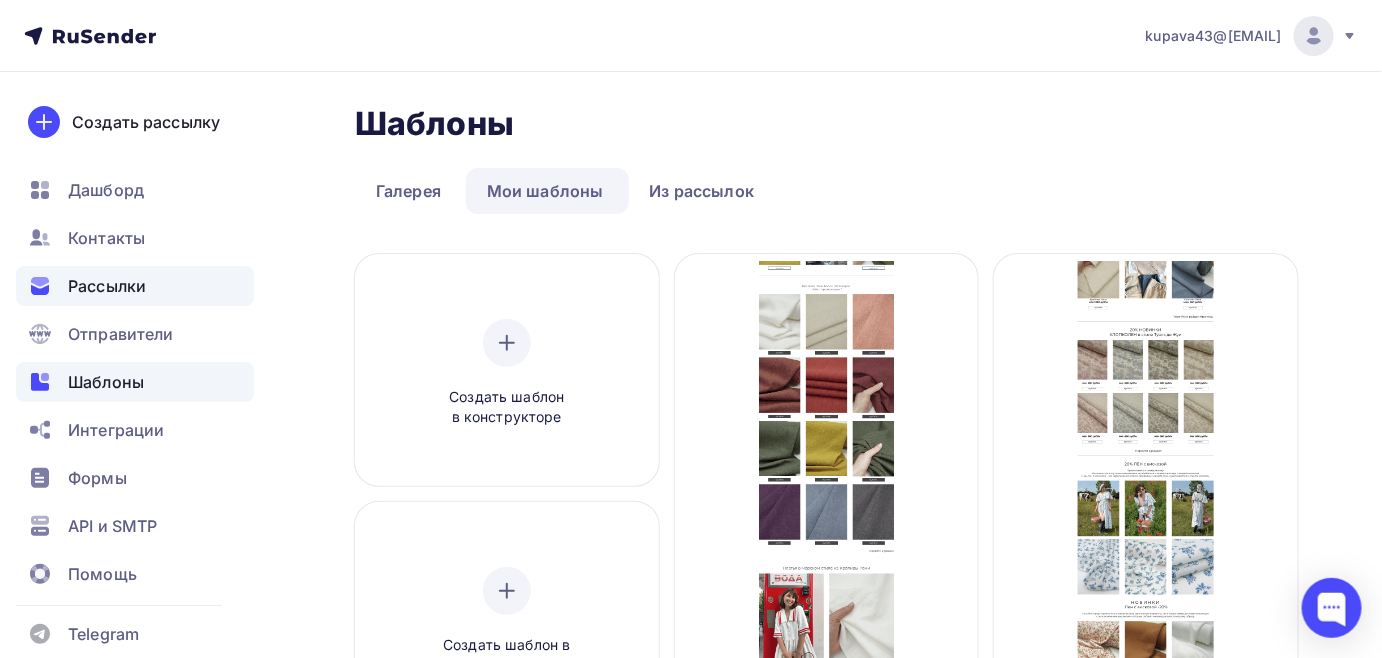 click on "Рассылки" at bounding box center (107, 286) 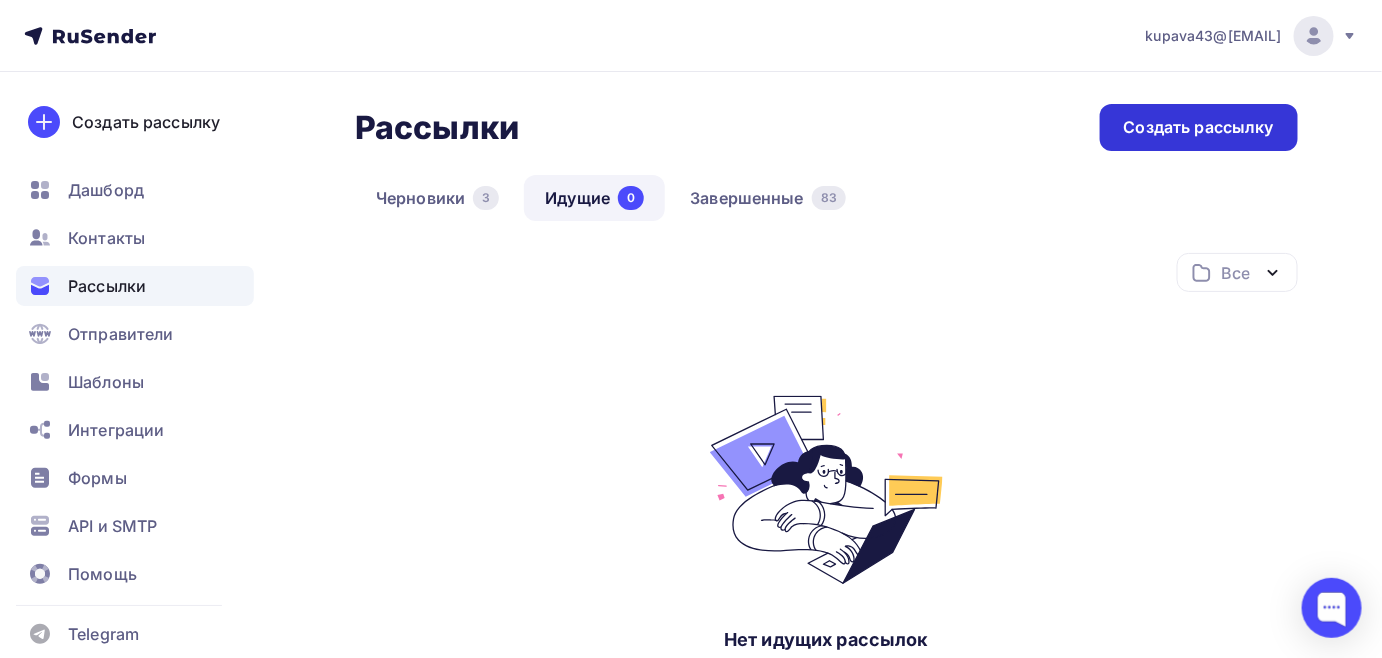 click on "Создать рассылку" at bounding box center (1199, 127) 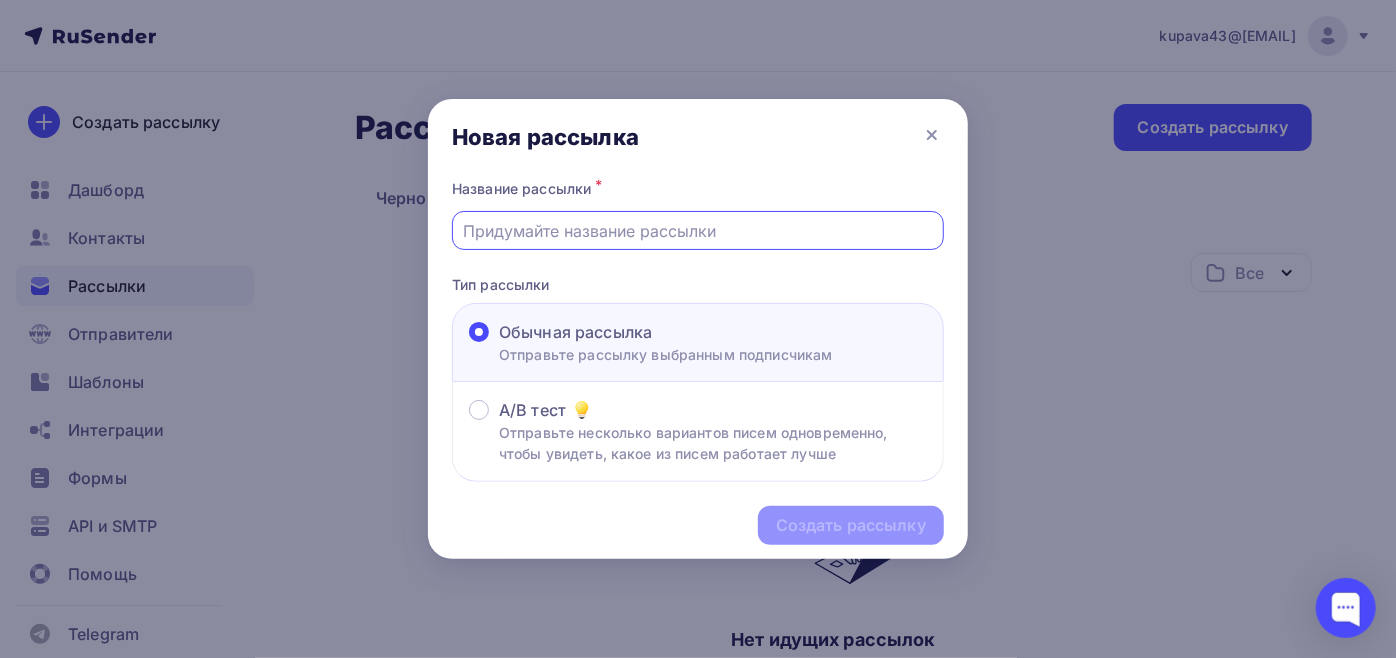 click at bounding box center [698, 231] 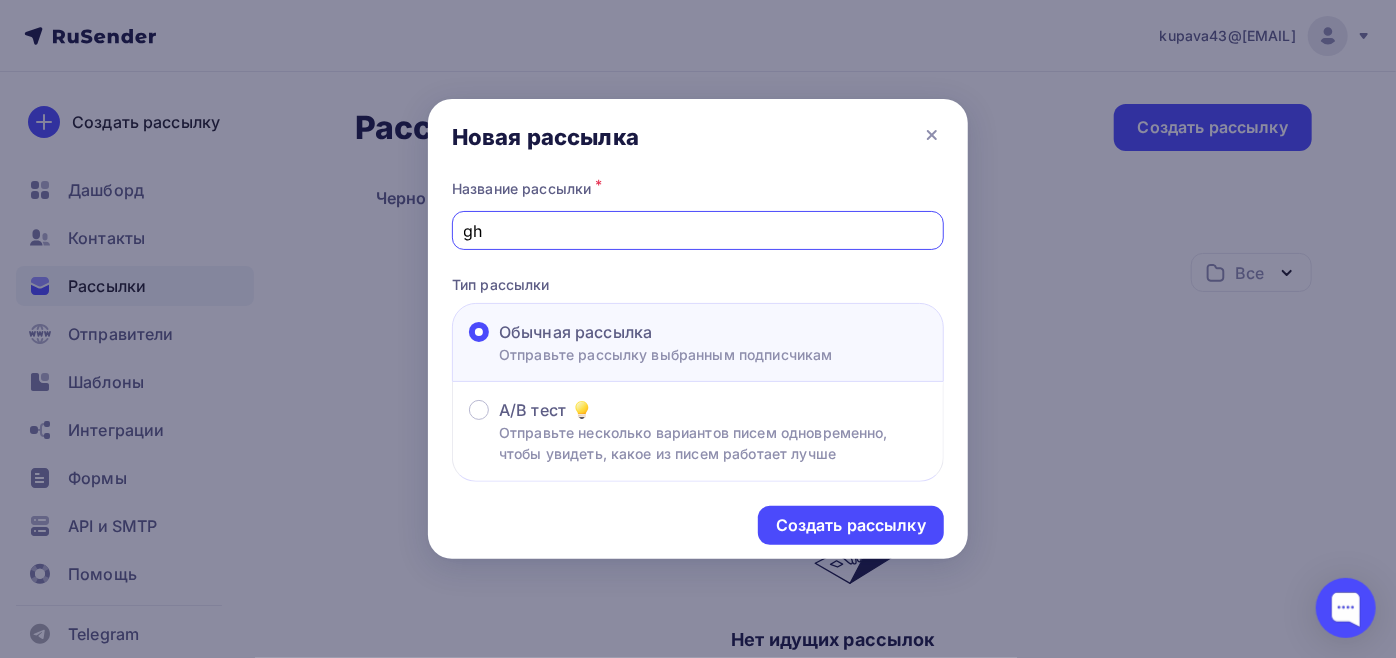 type on "g" 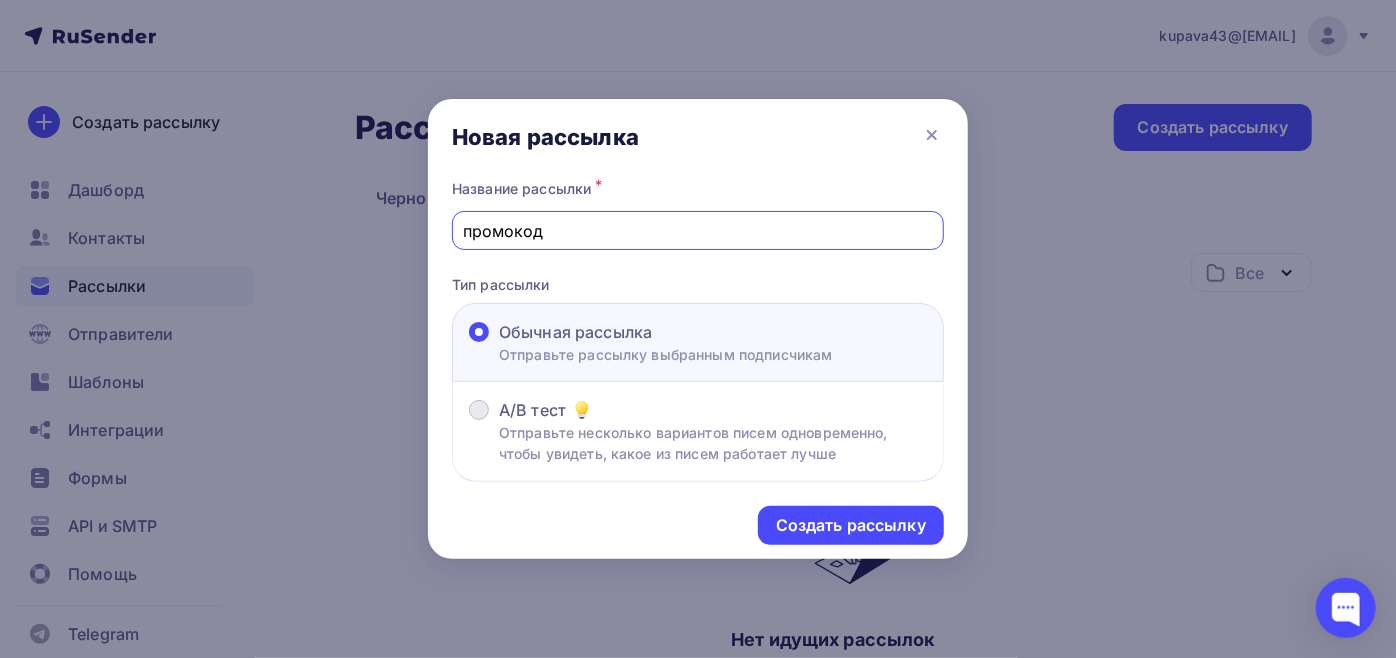 type on "промокод Вискоза3008" 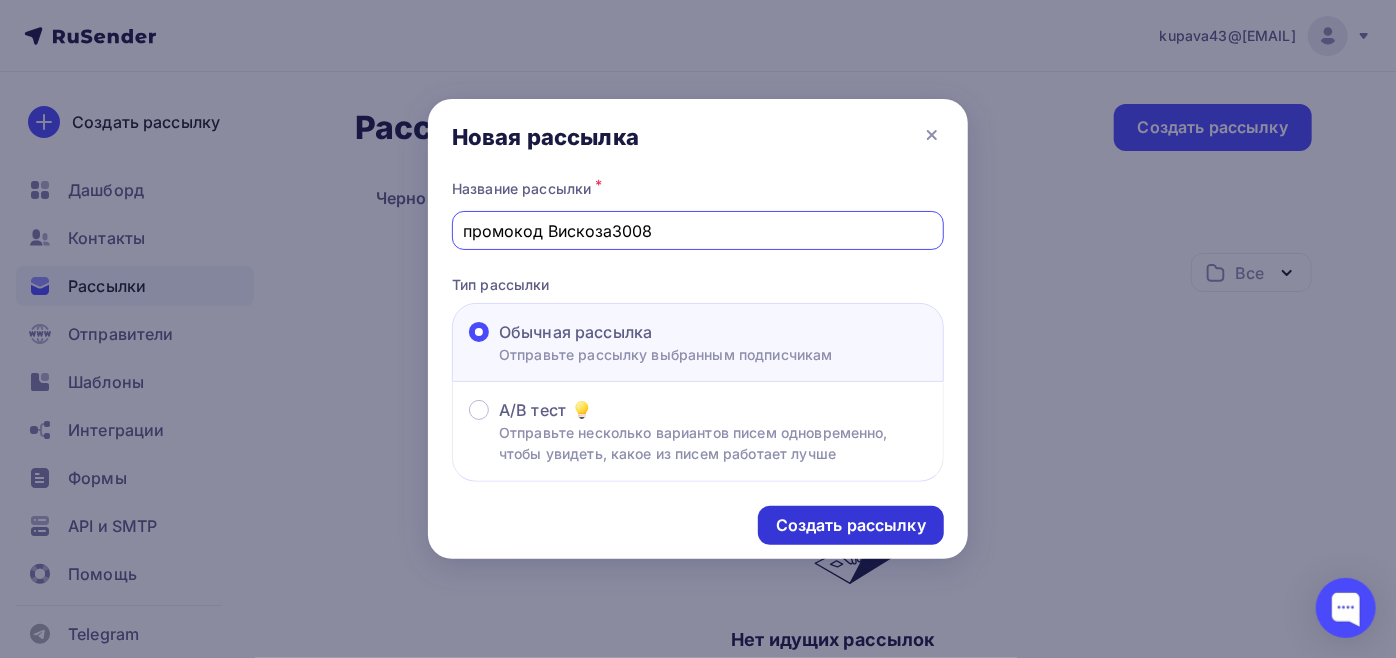 click on "Создать рассылку" at bounding box center (851, 525) 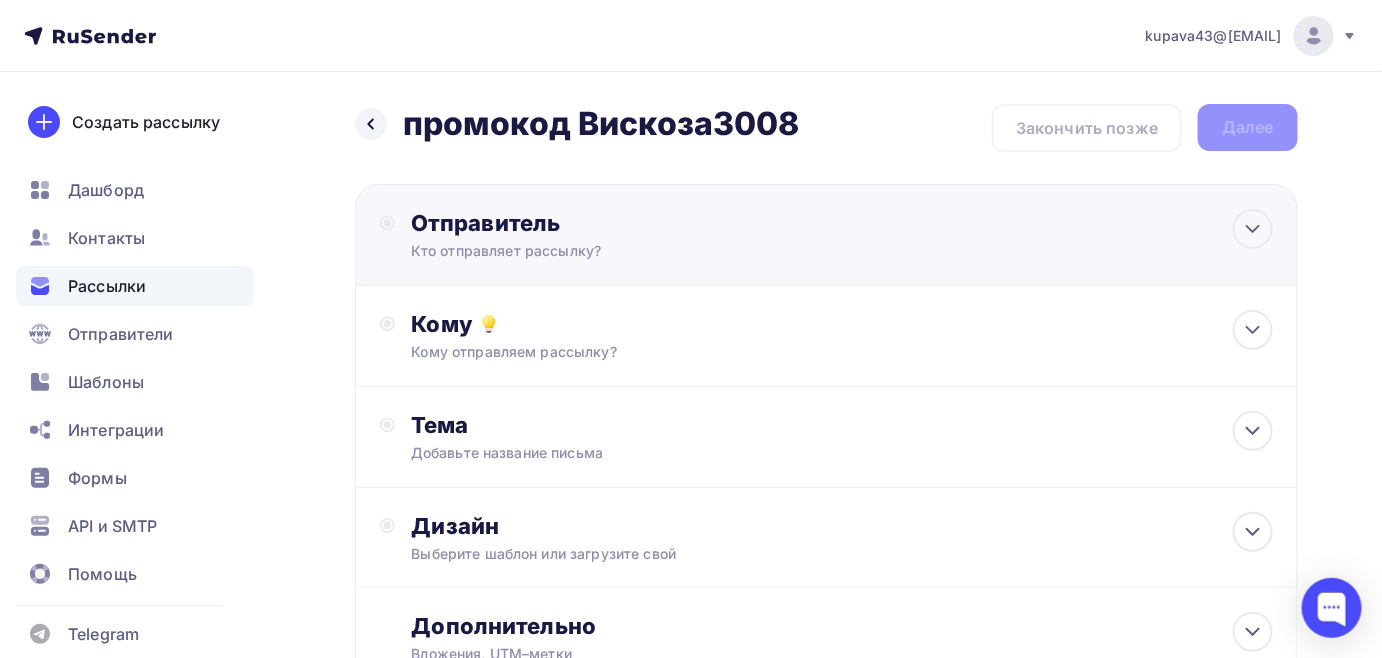 click on "Кто отправляет рассылку?" at bounding box center [606, 251] 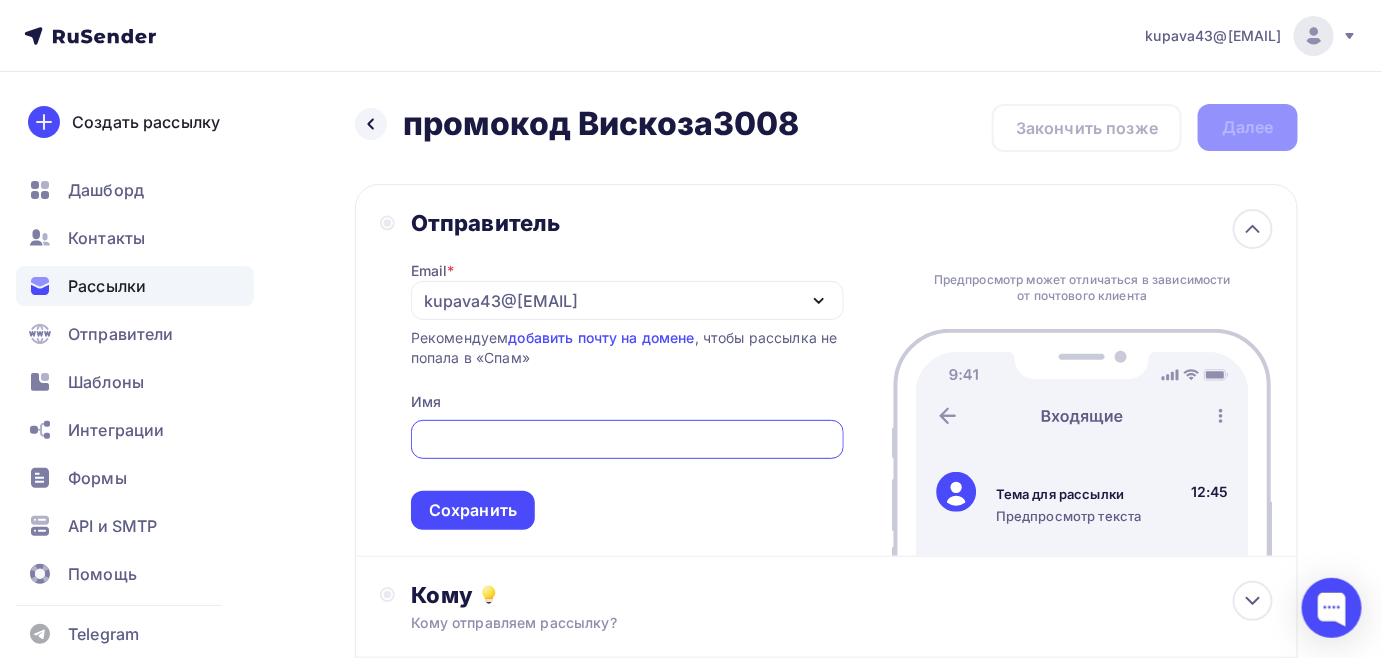 scroll, scrollTop: 0, scrollLeft: 0, axis: both 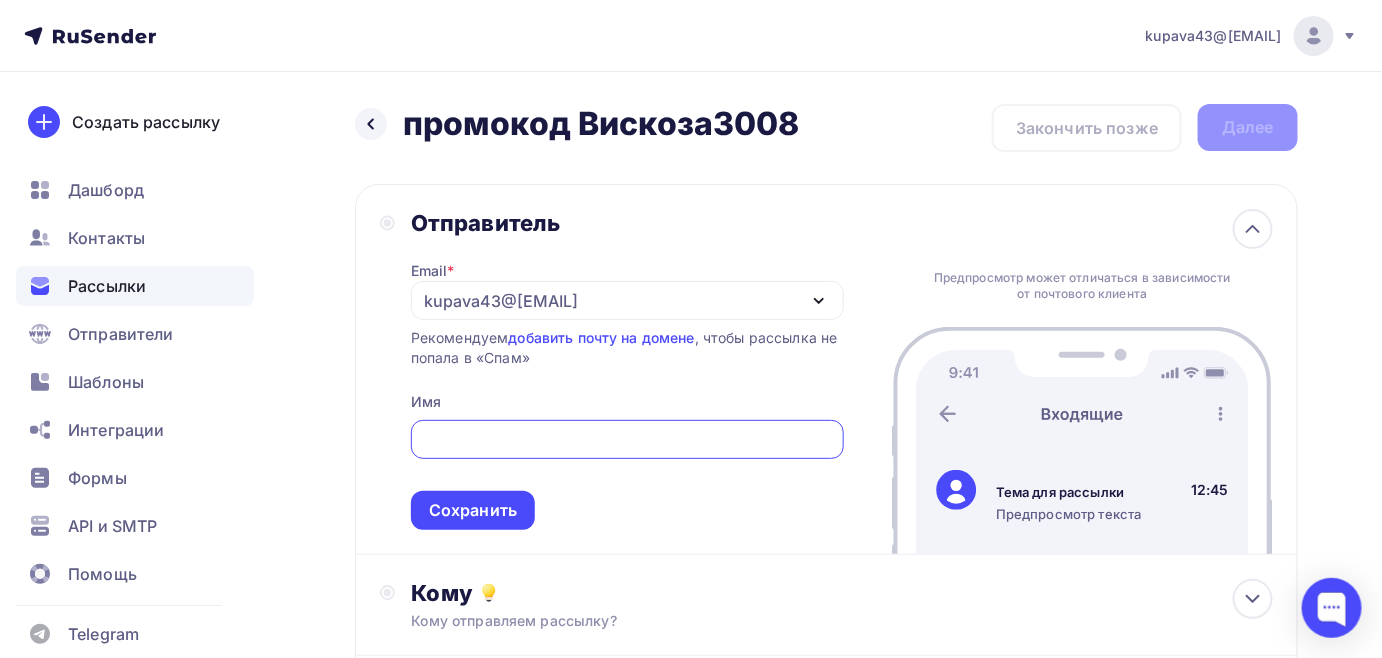 click on "kupava43@[EXAMPLE.COM]" at bounding box center [501, 301] 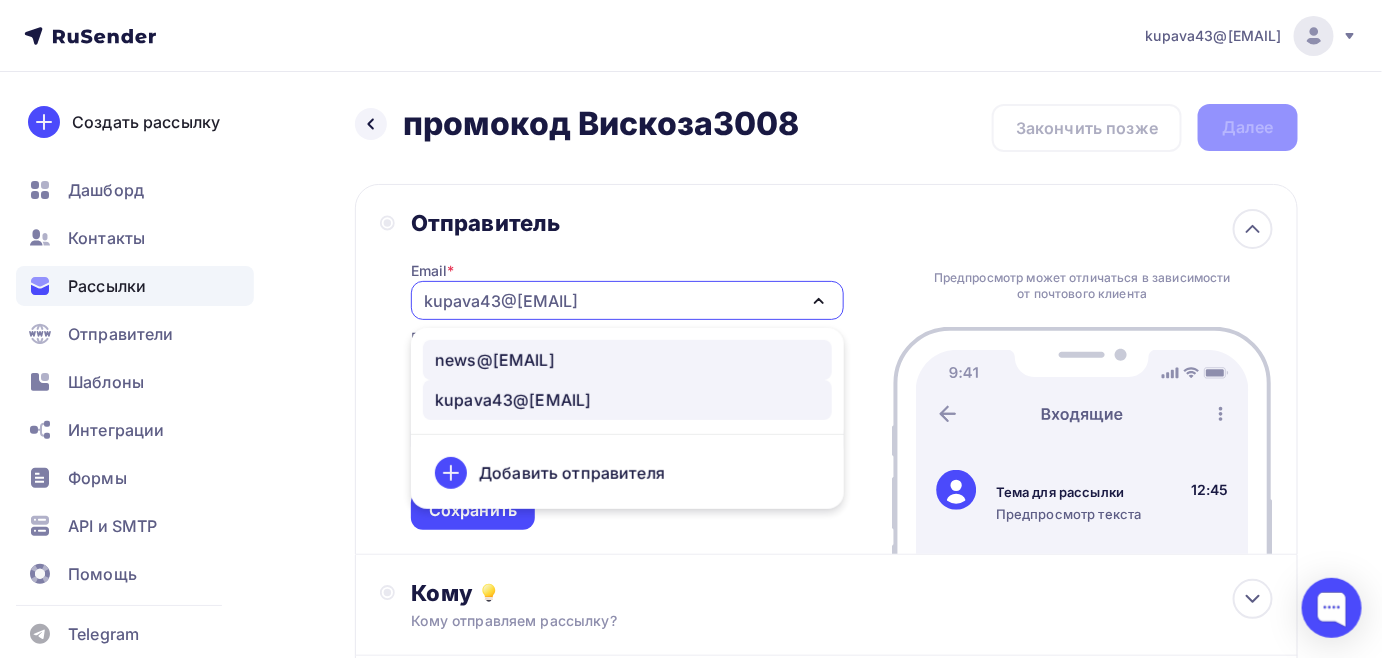 click on "news@kupava43.ru" at bounding box center (495, 360) 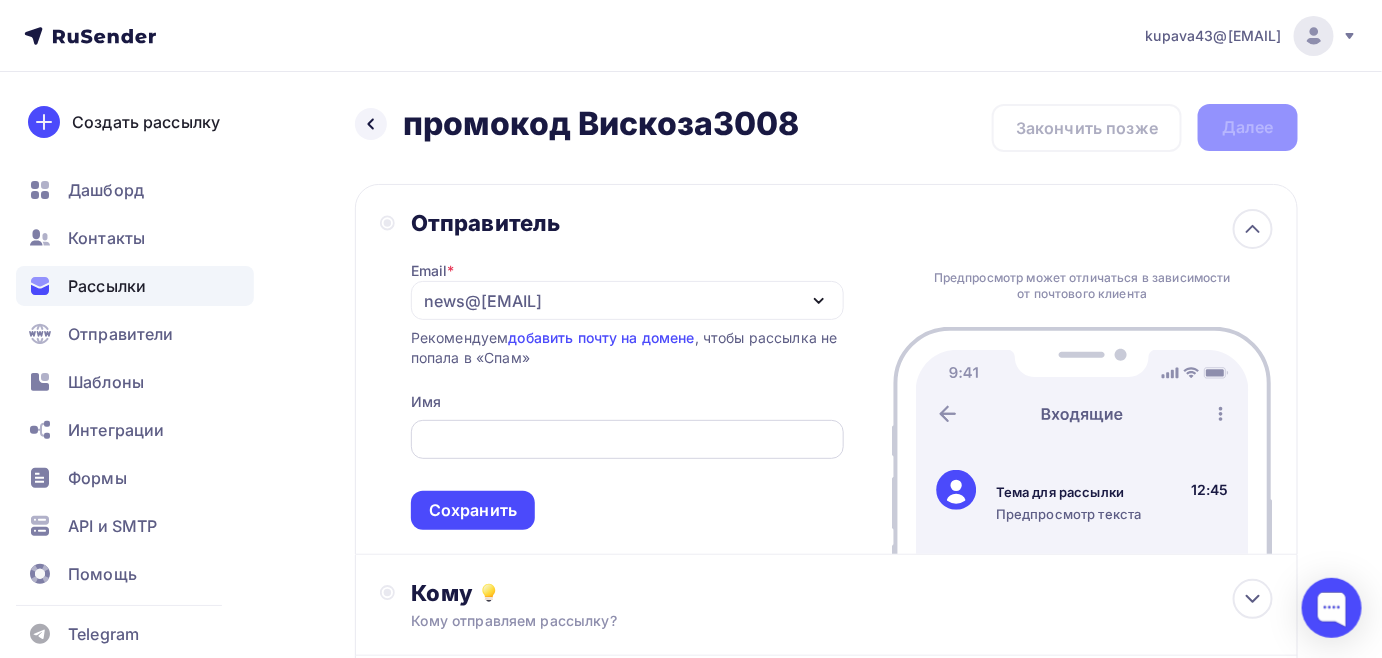 drag, startPoint x: 469, startPoint y: 432, endPoint x: 462, endPoint y: 422, distance: 12.206555 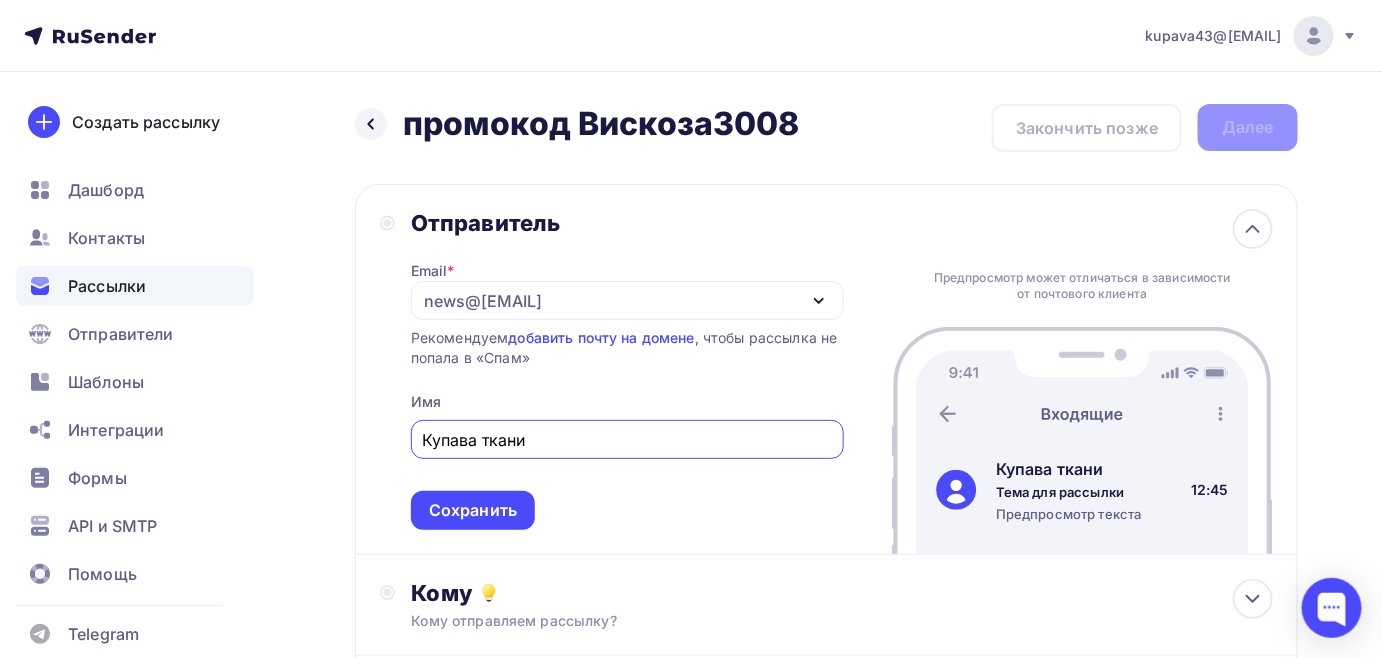 type on "Купава ткани" 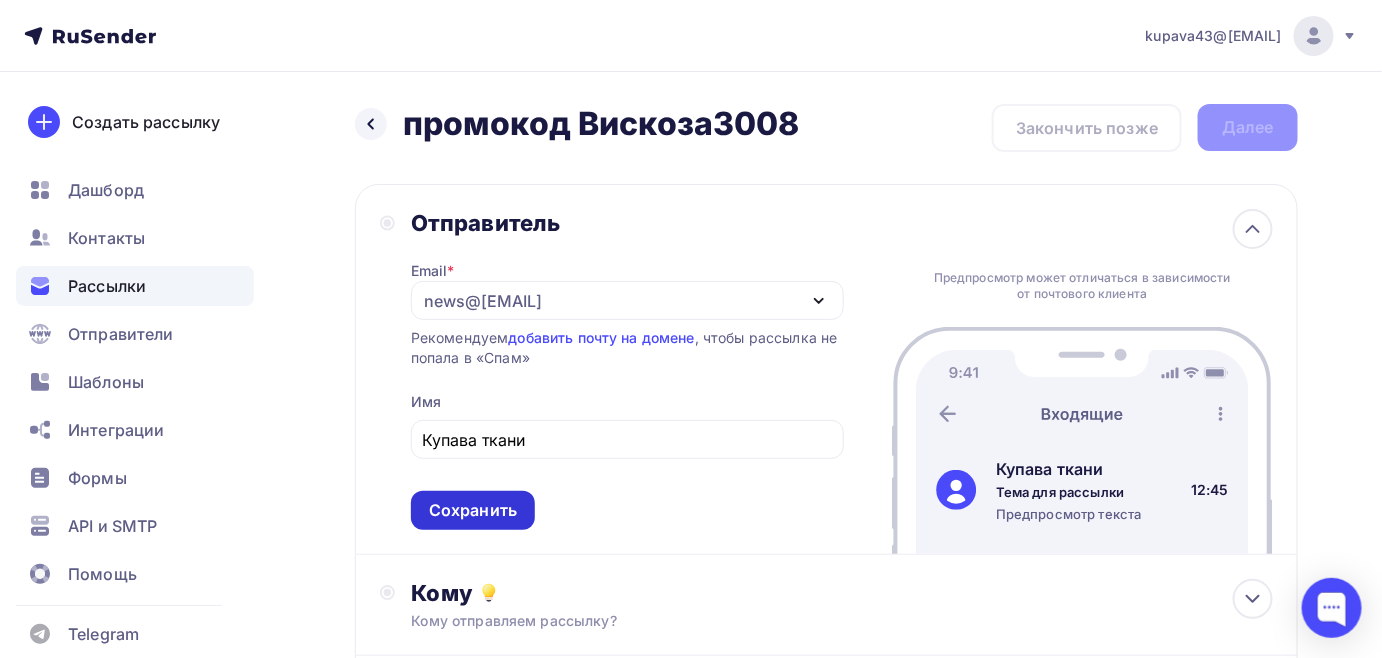drag, startPoint x: 459, startPoint y: 542, endPoint x: 461, endPoint y: 519, distance: 23.086792 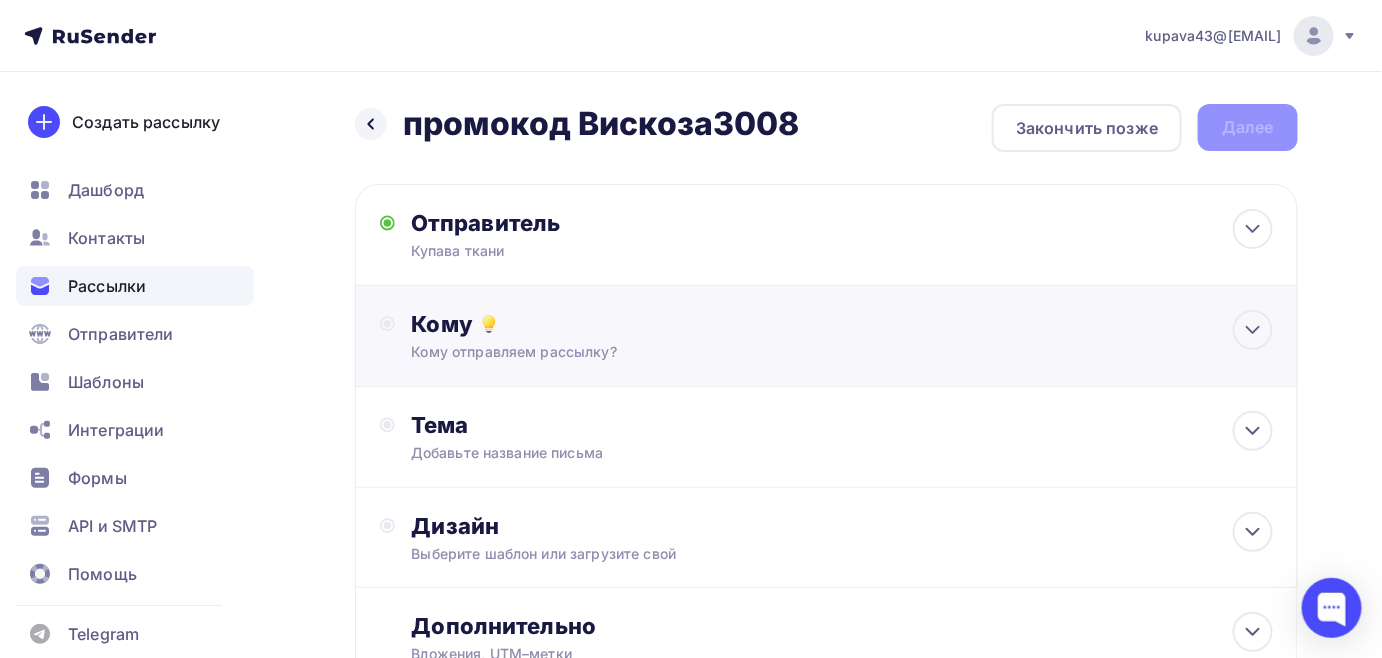 click on "Кому отправляем рассылку?" at bounding box center [798, 352] 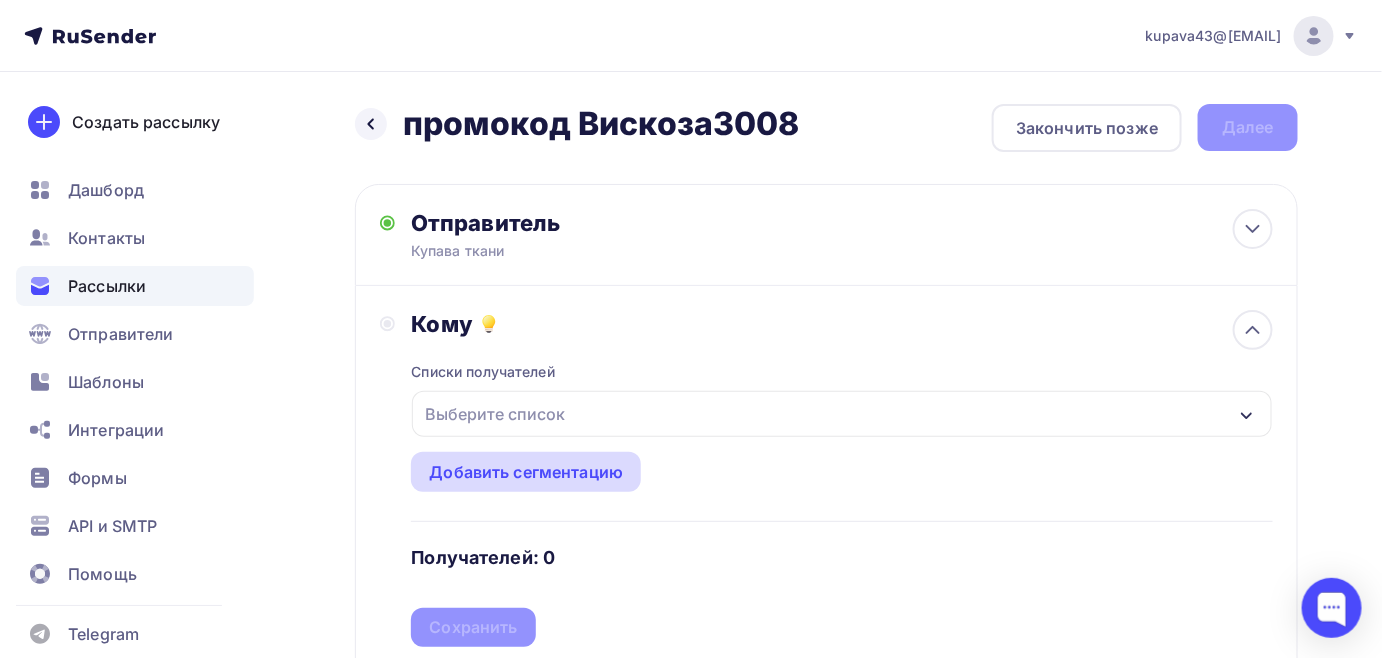 scroll, scrollTop: 90, scrollLeft: 0, axis: vertical 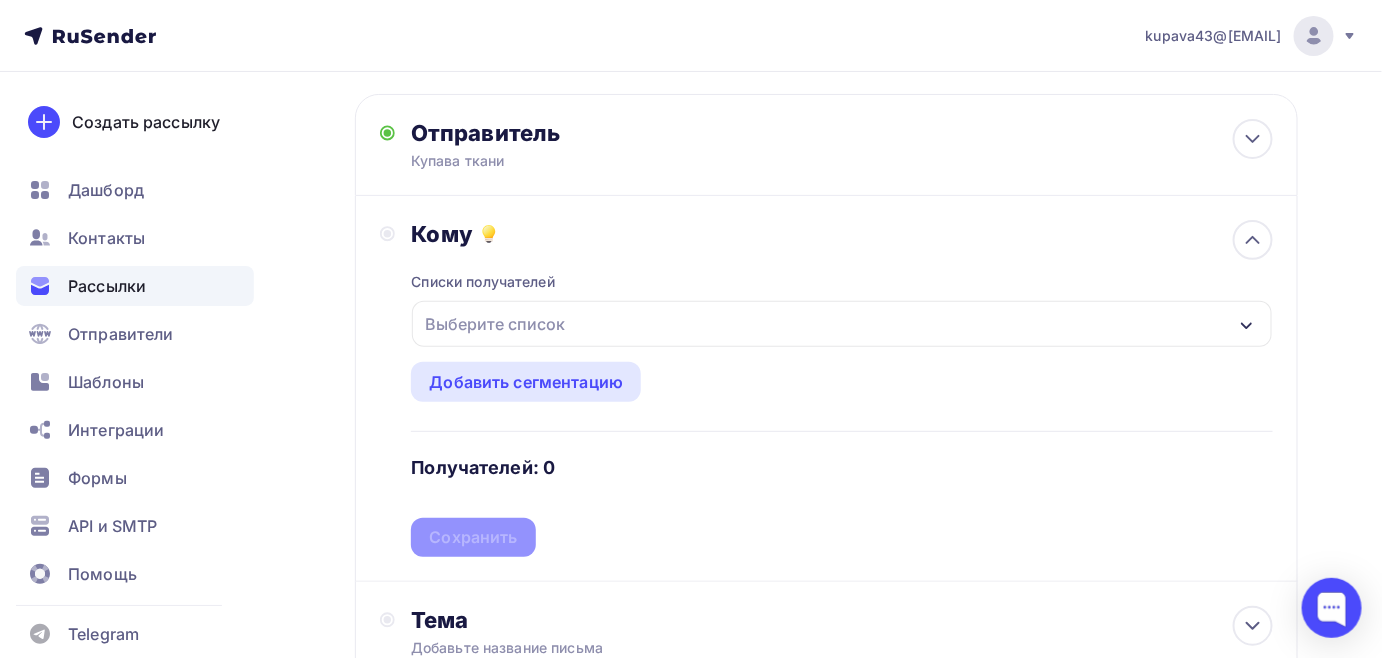 click on "Выберите список" at bounding box center [495, 324] 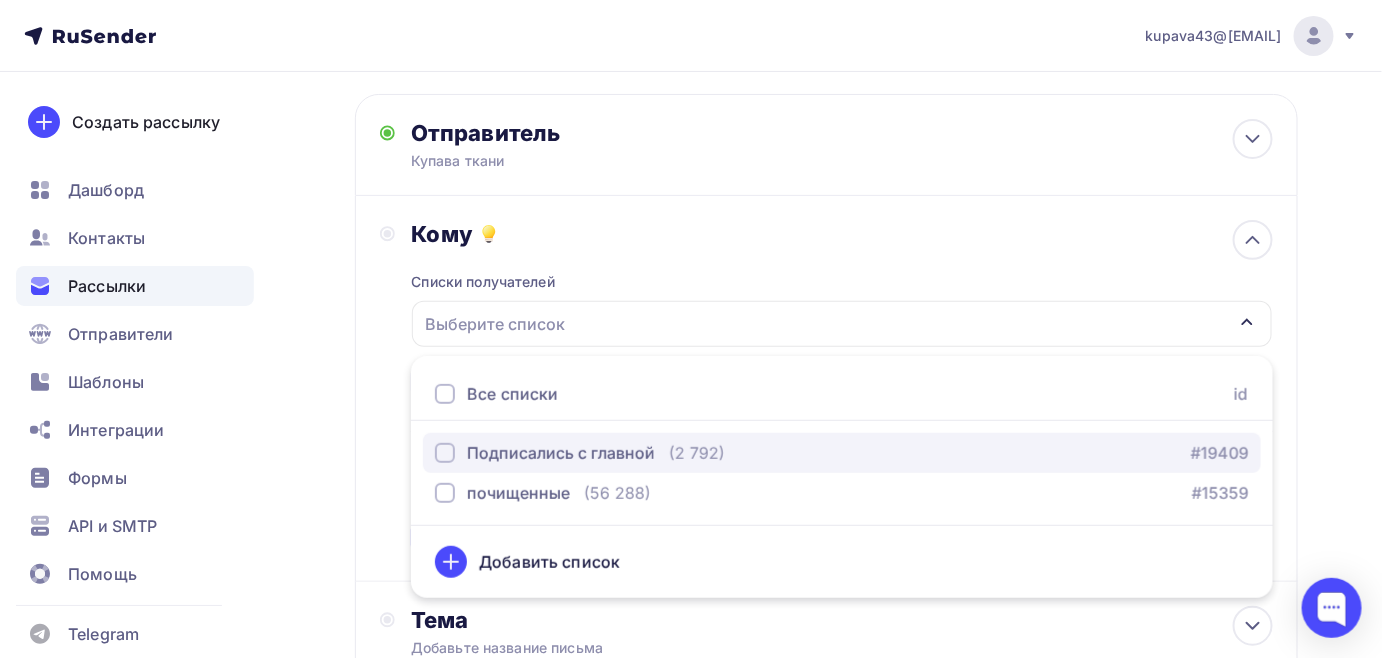 click on "Подписались с главной" at bounding box center (561, 453) 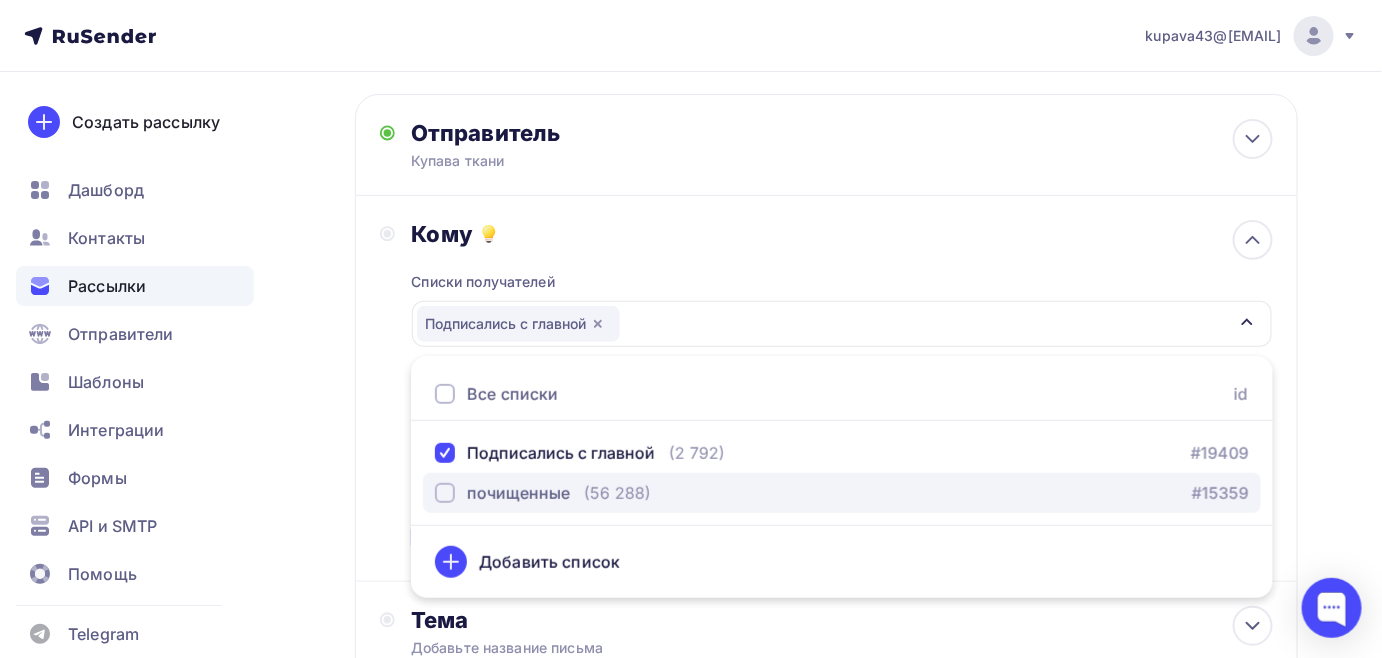 click on "почищенные" at bounding box center [518, 493] 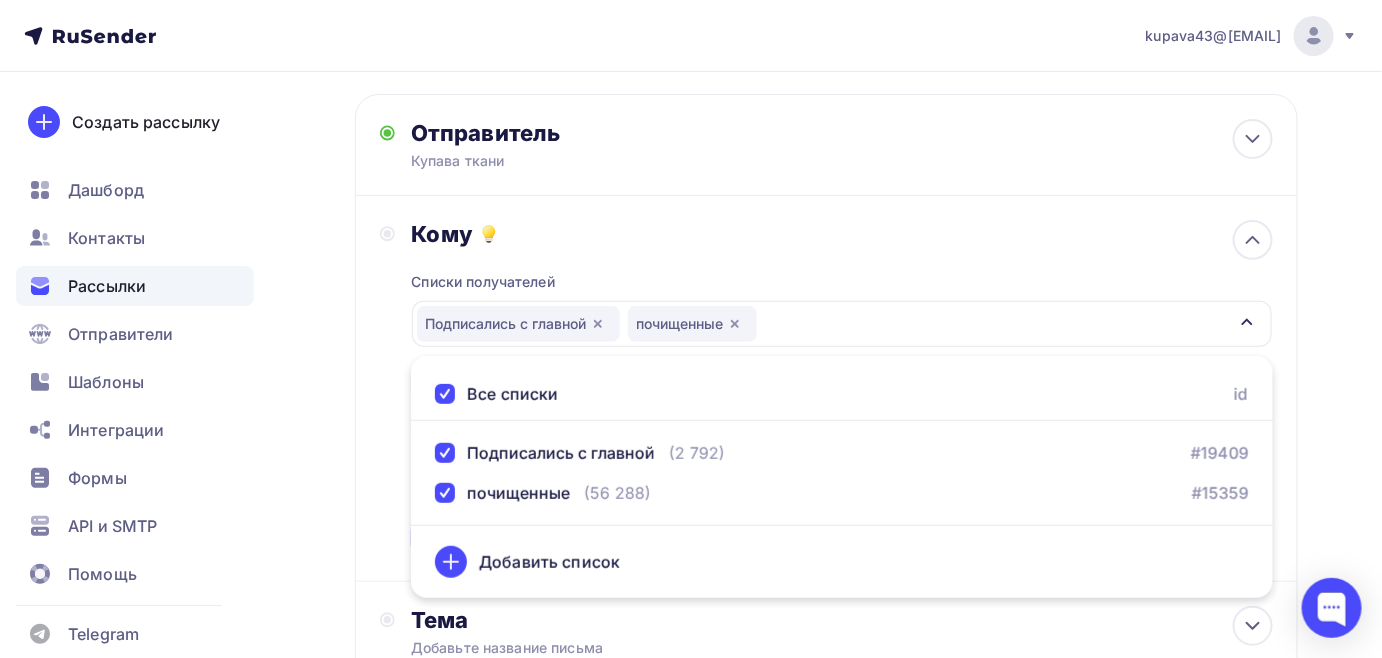 click on "Кому
Списки получателей
Подписались с главной
почищенные
Все списки
id
Подписались с главной
(2 792)
#19409
почищенные
(56 288)
#15359
Добавить список
Добавить сегментацию
Получателей:
57 256
Сохранить" at bounding box center [826, 389] 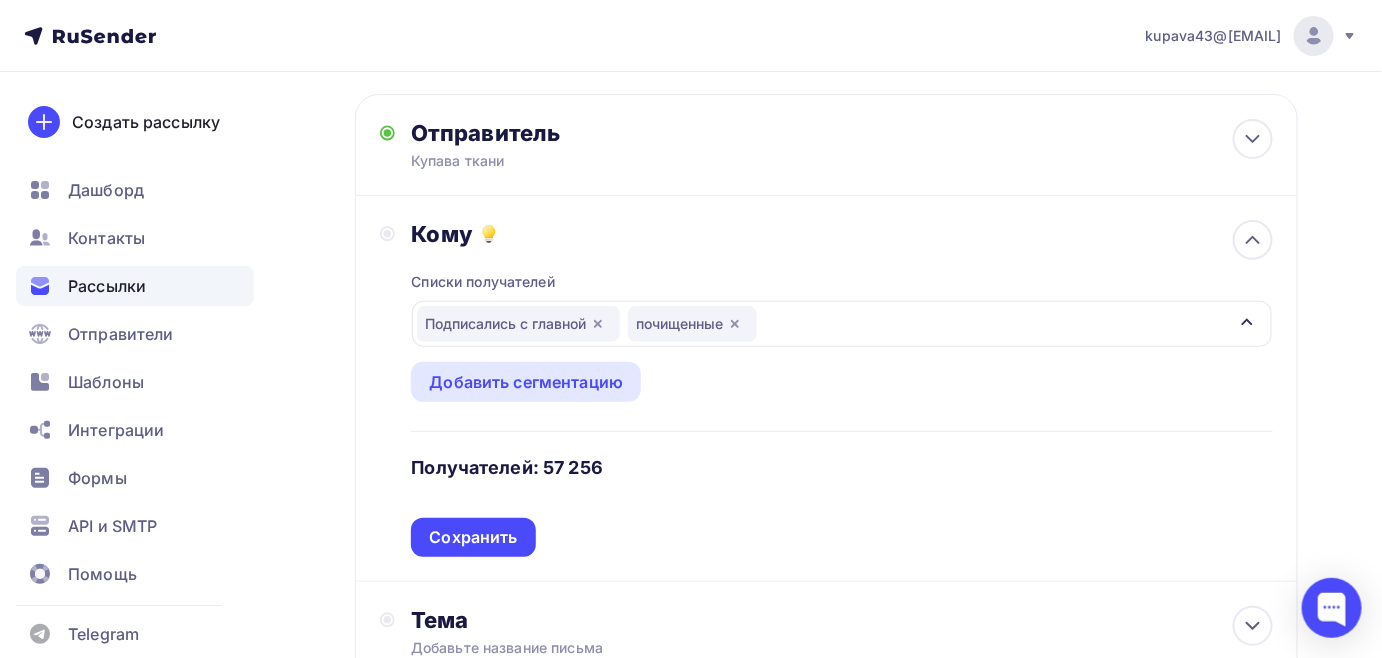 scroll, scrollTop: 272, scrollLeft: 0, axis: vertical 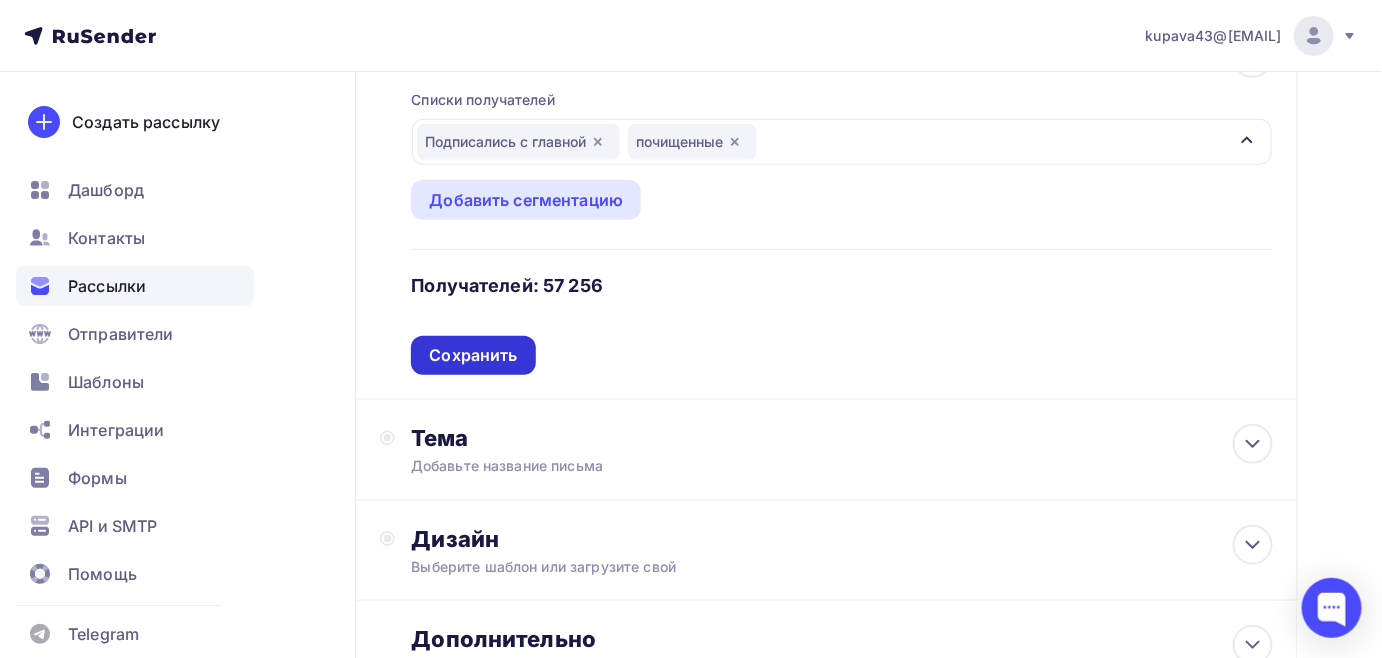 click on "Сохранить" at bounding box center (473, 355) 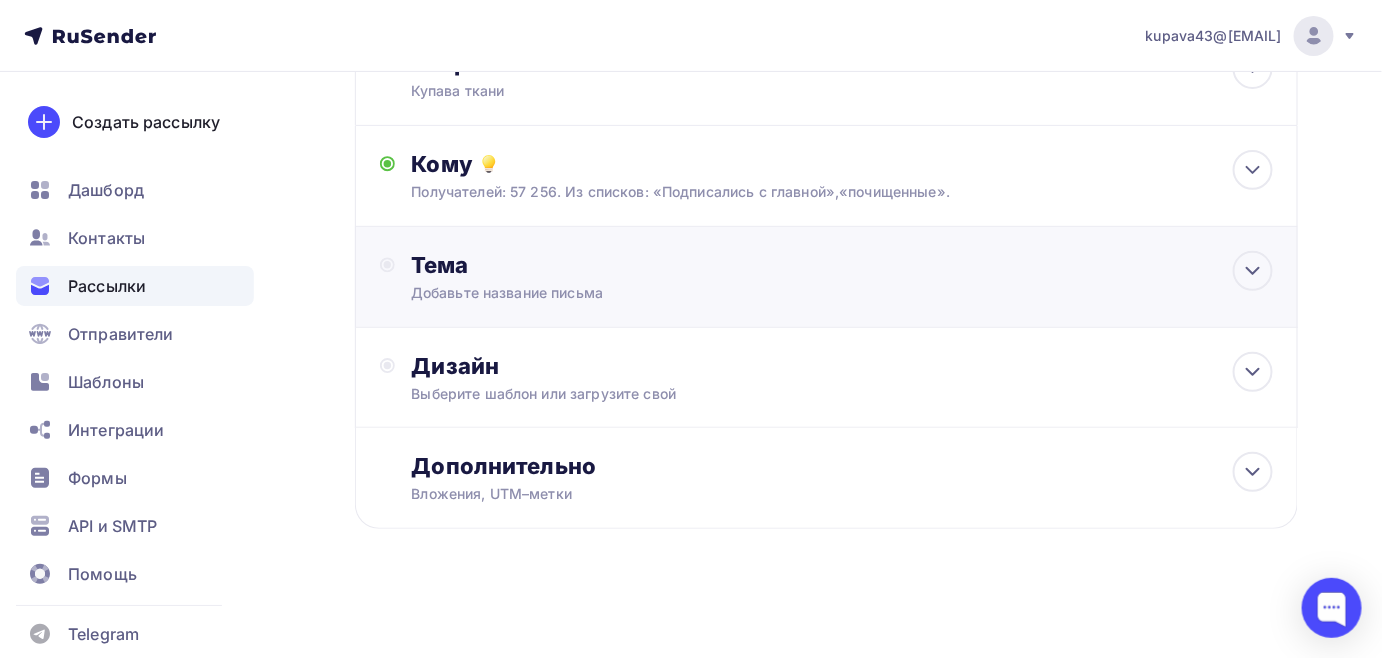 click on "Добавьте название письма" at bounding box center (589, 293) 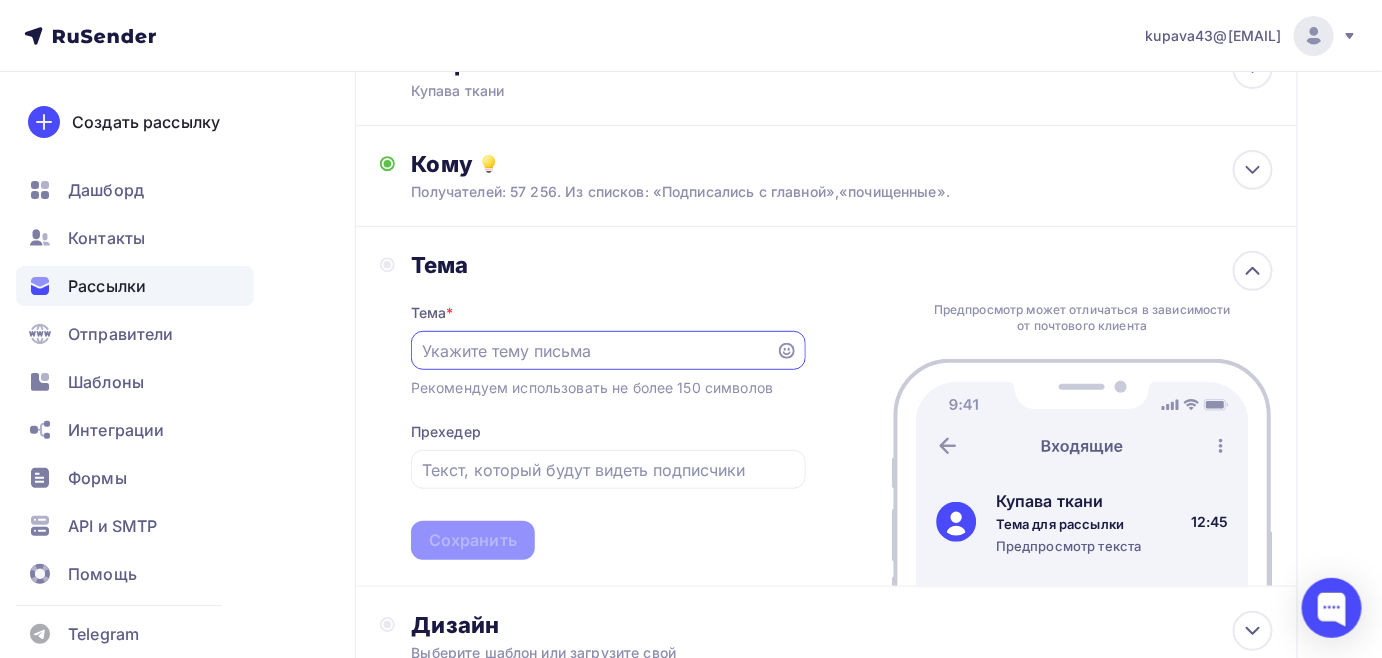 scroll, scrollTop: 0, scrollLeft: 0, axis: both 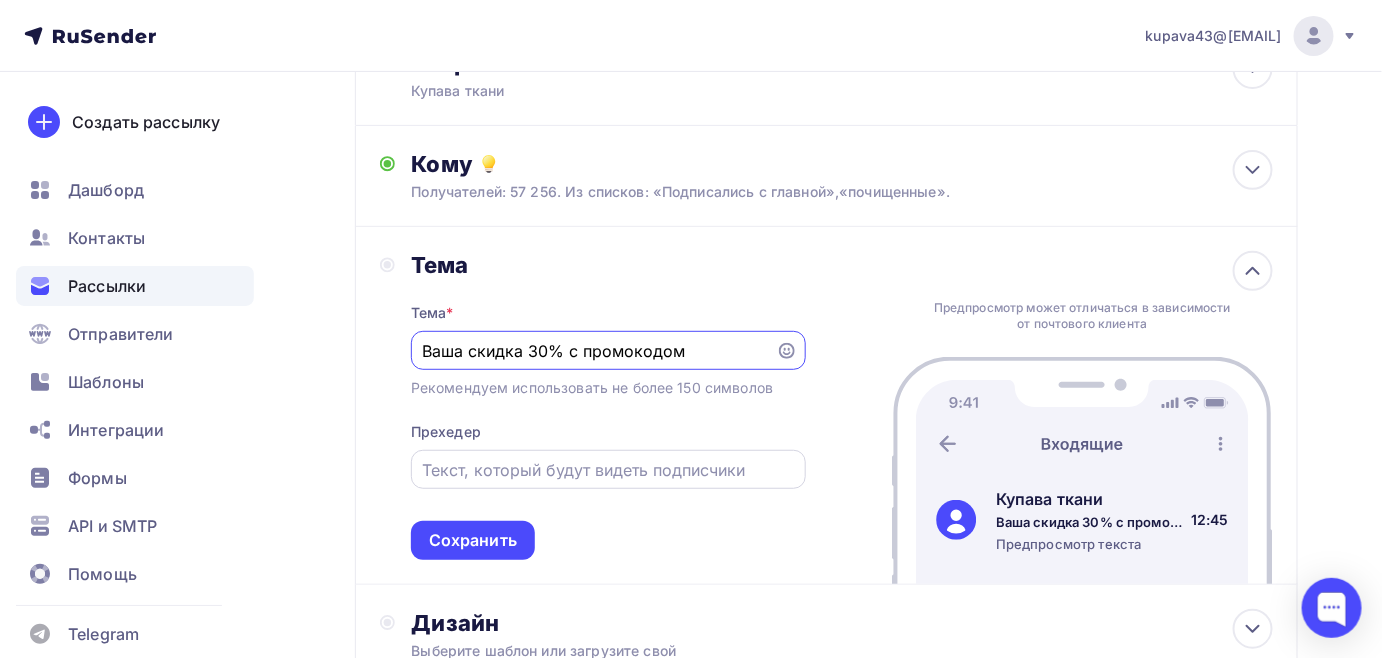 type on "Ваша скидка 30% с промокодом" 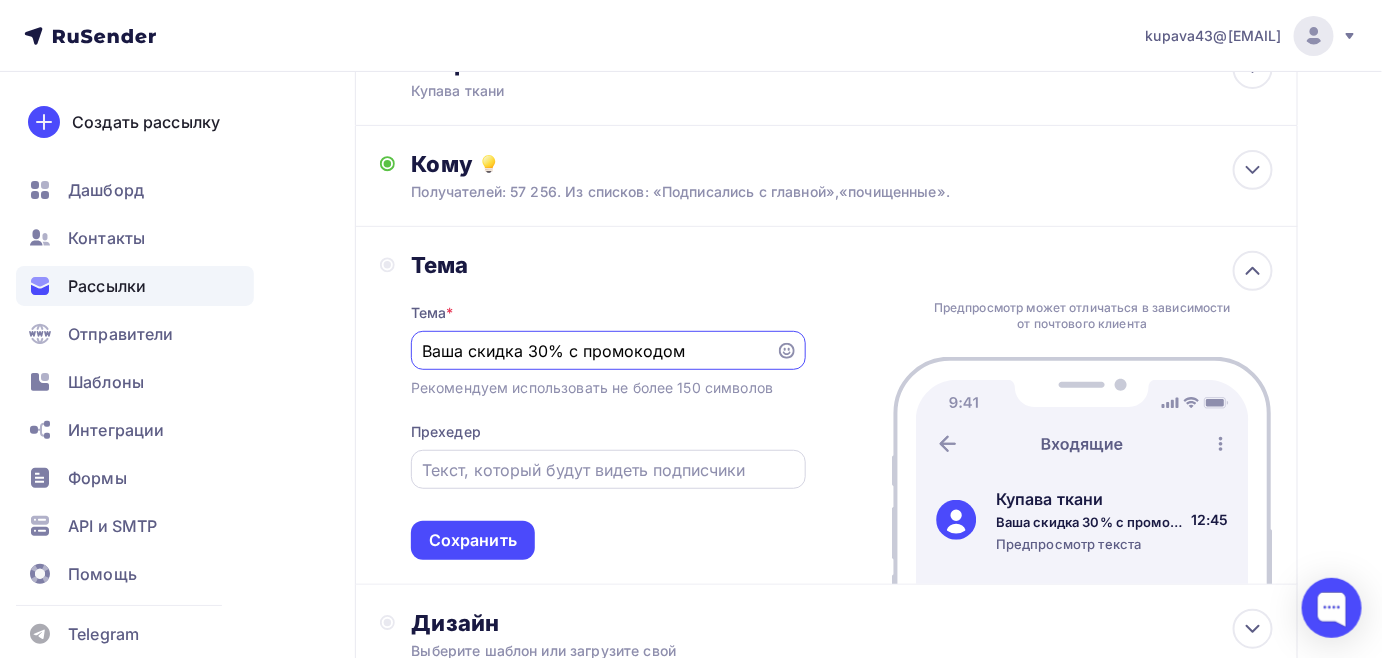 click at bounding box center [608, 470] 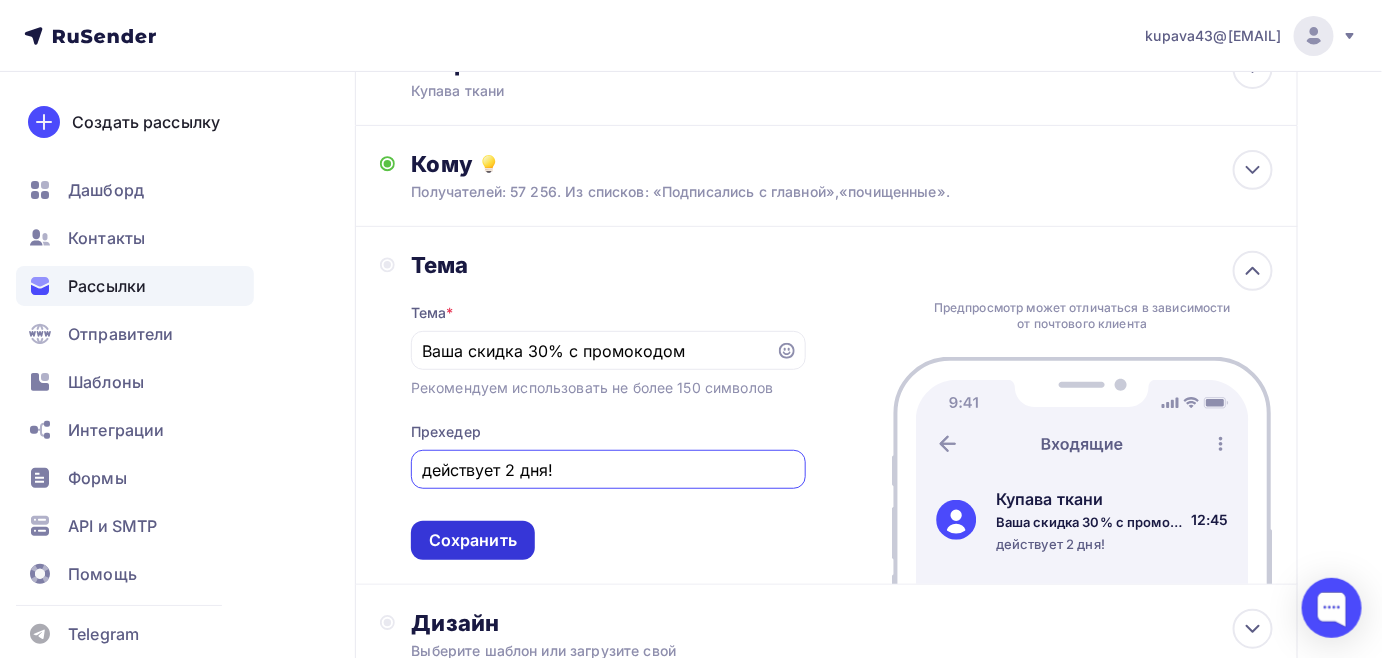 type on "действует 2 дня!" 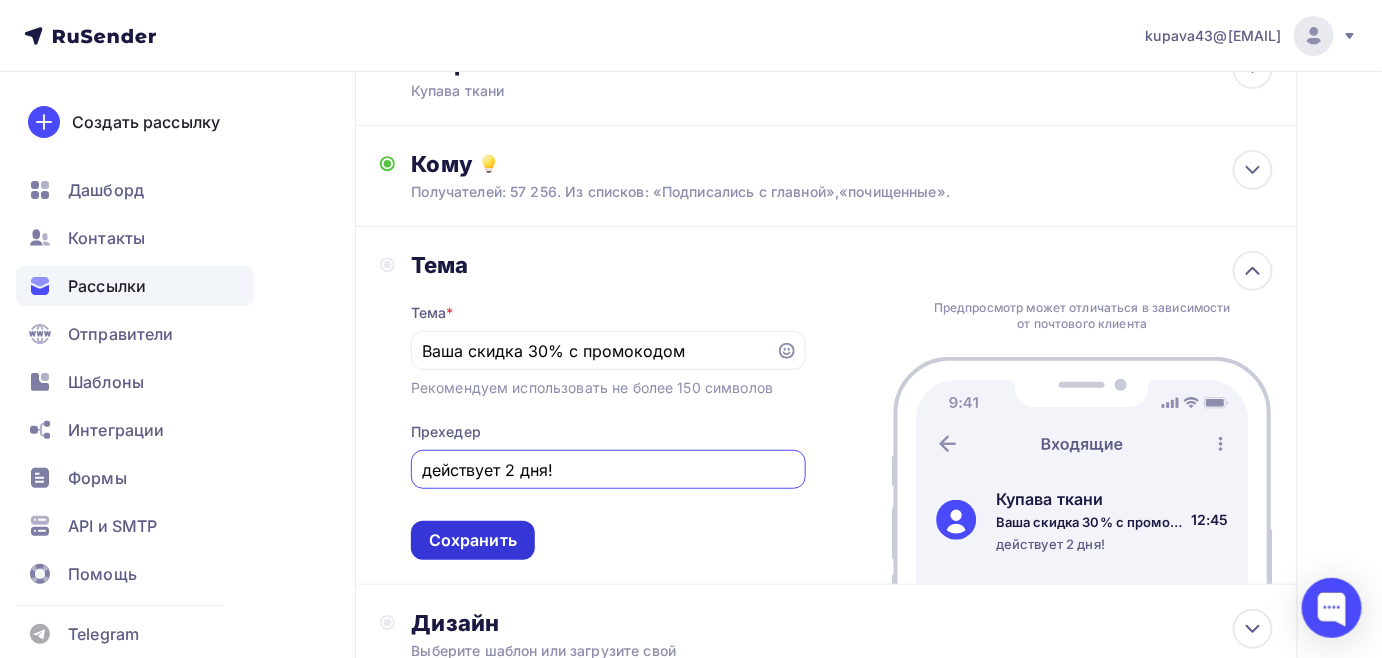 click on "Сохранить" at bounding box center [473, 540] 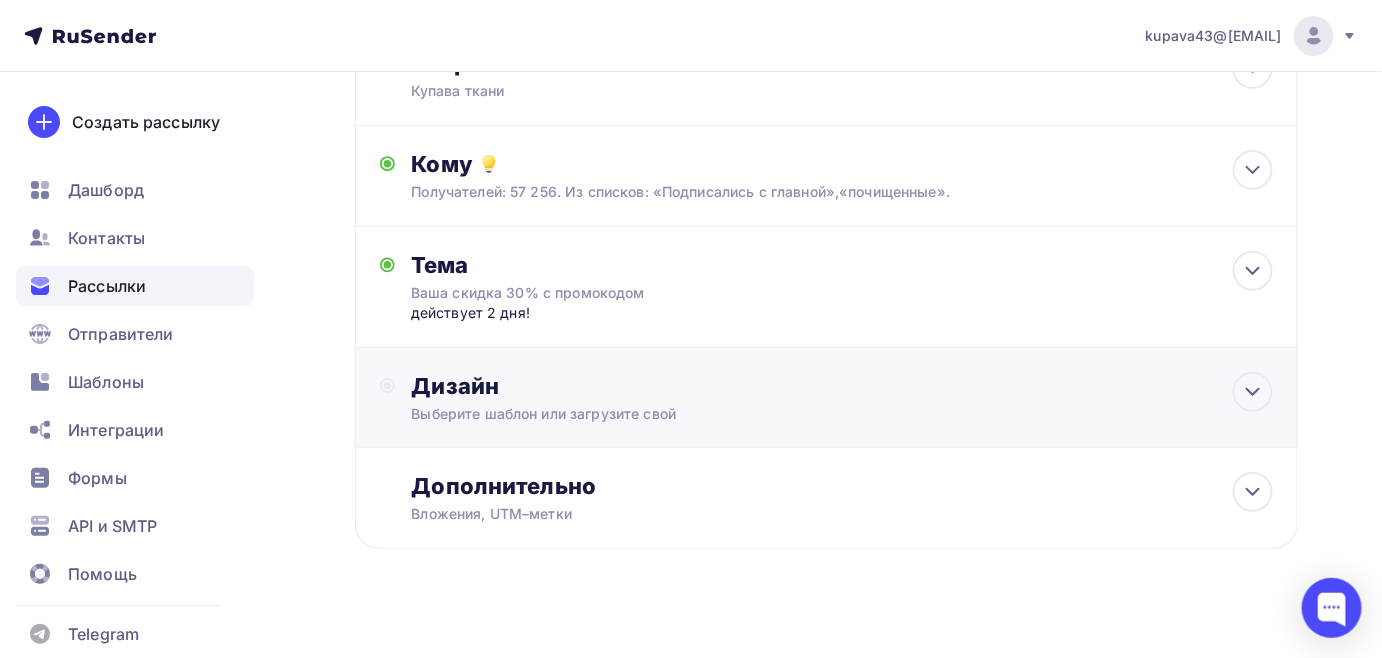 scroll, scrollTop: 181, scrollLeft: 0, axis: vertical 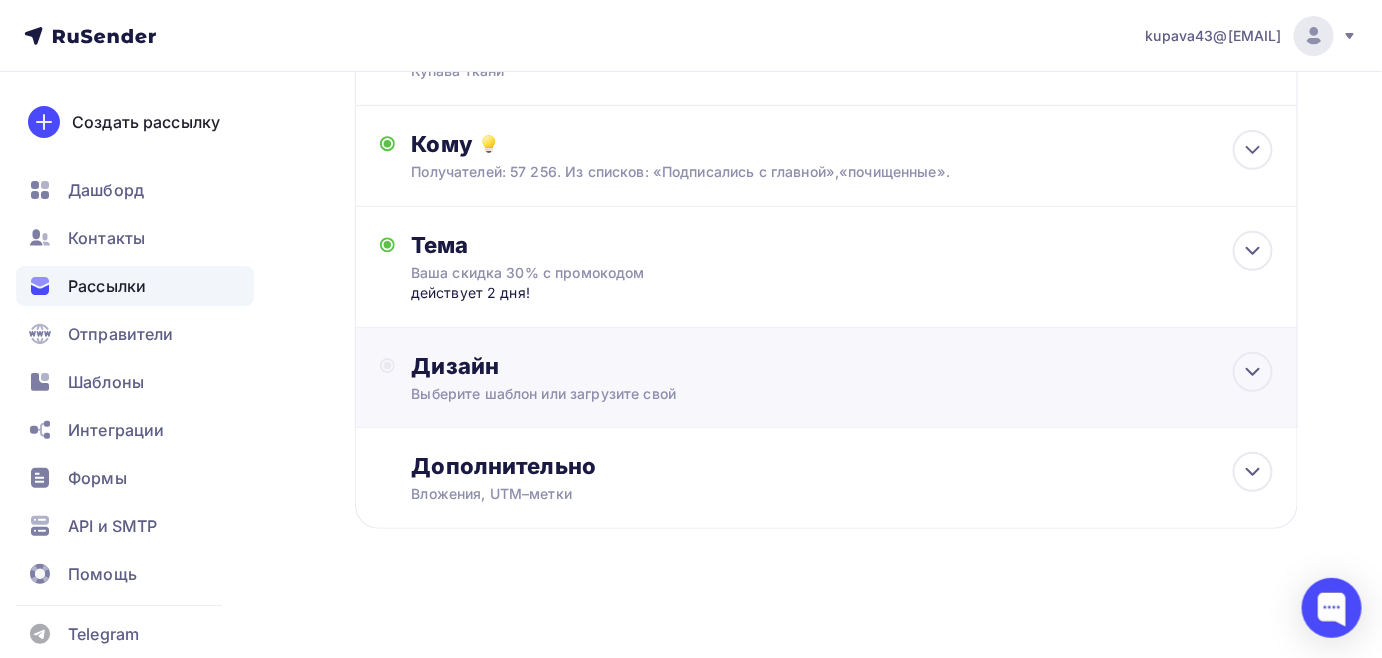 click on "Выберите шаблон или загрузите свой" at bounding box center (798, 394) 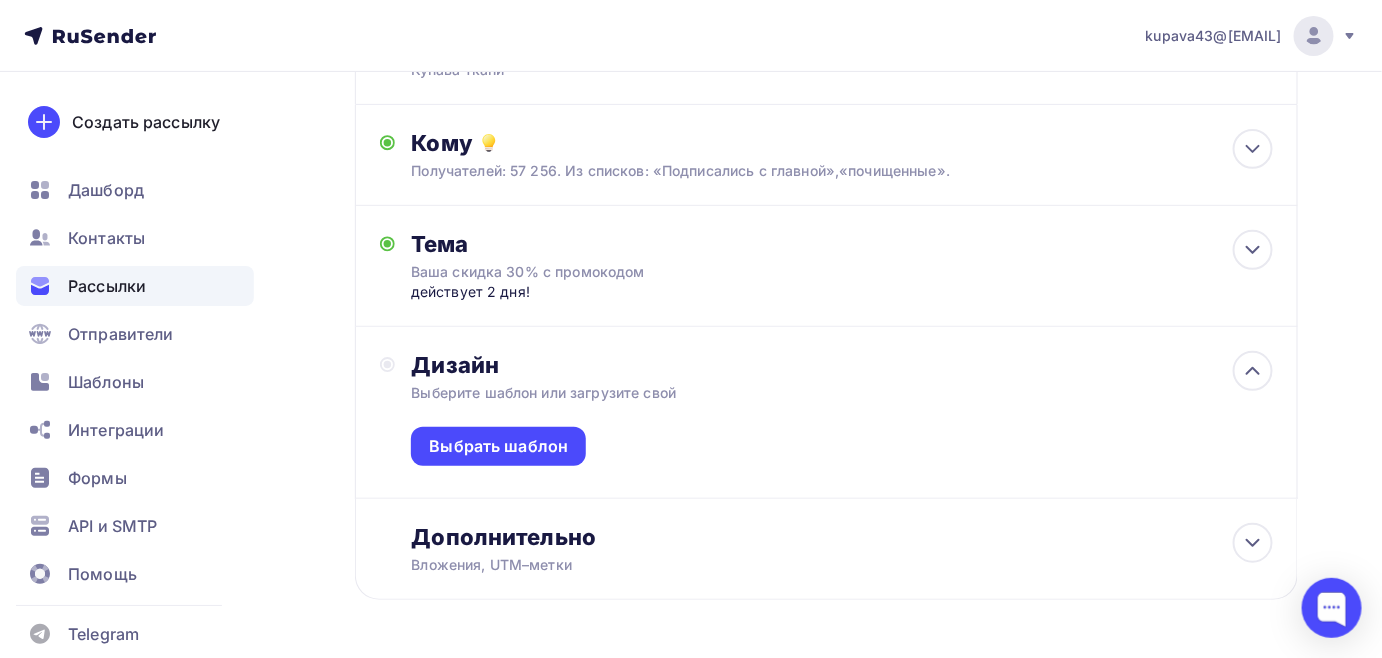 click on "Выбрать шаблон" at bounding box center (842, 450) 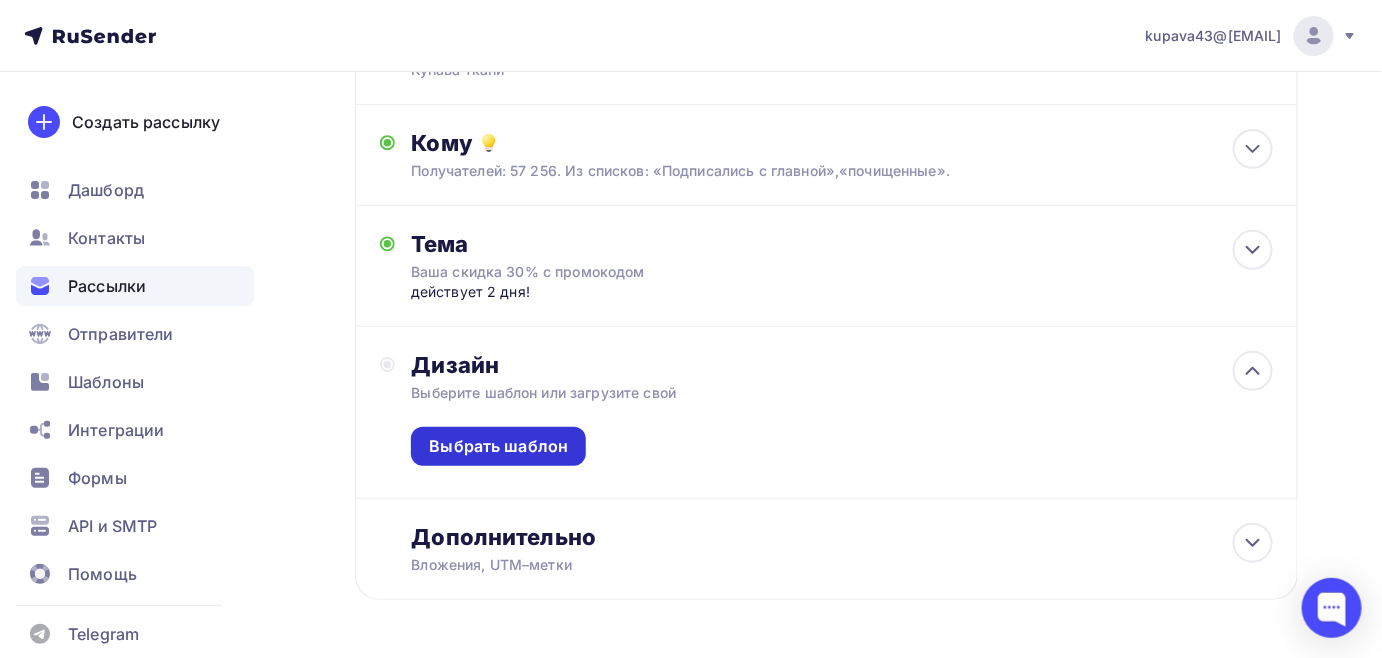 click on "Выбрать шаблон" at bounding box center [498, 446] 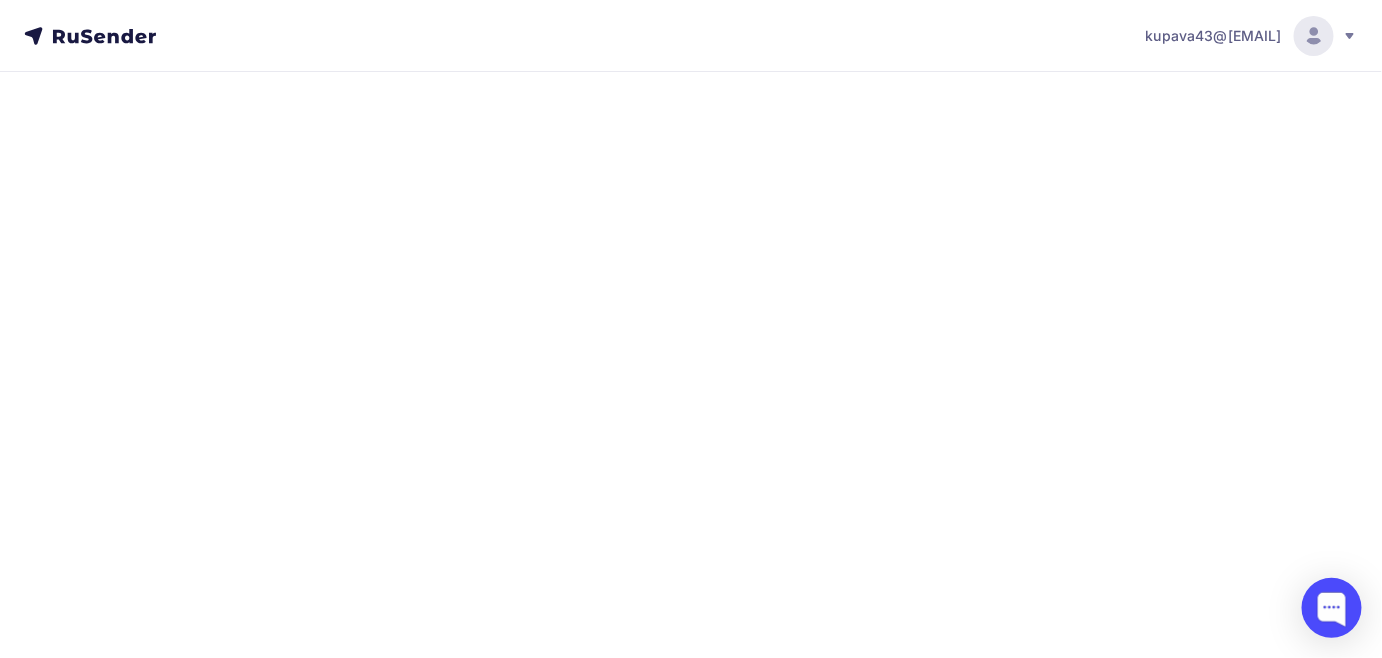 scroll, scrollTop: 0, scrollLeft: 0, axis: both 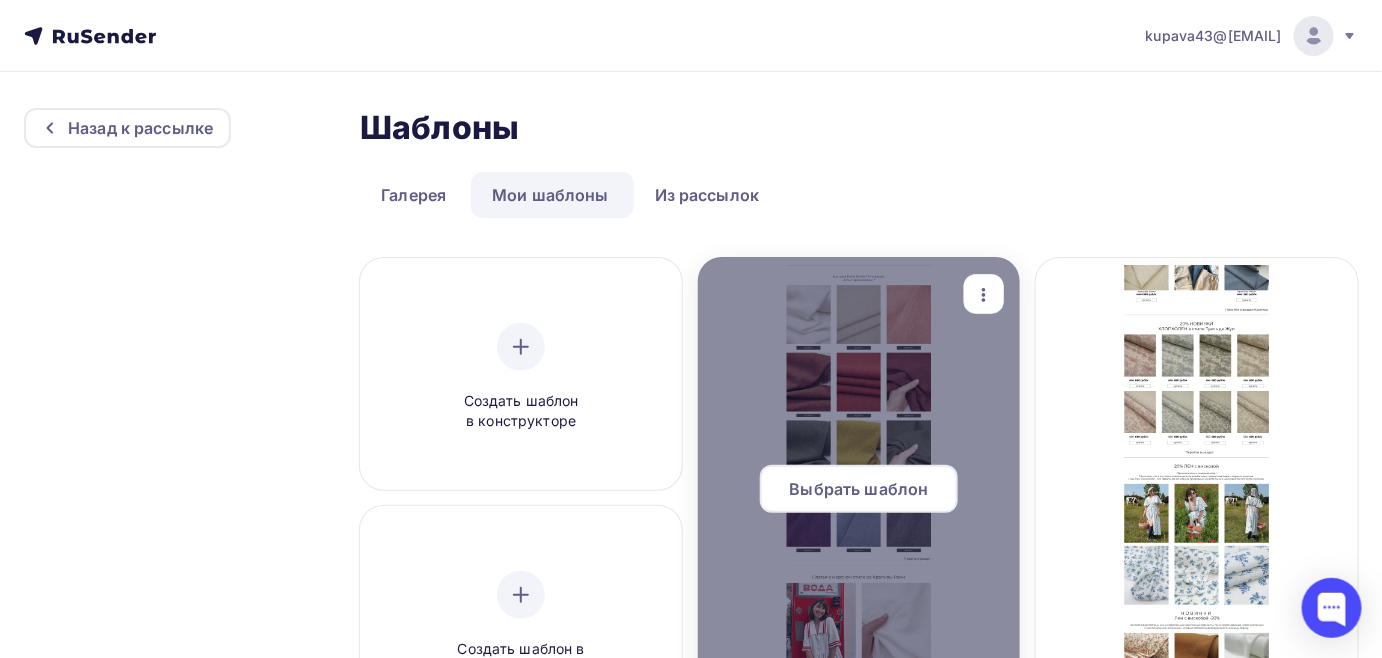 click on "Выбрать шаблон" at bounding box center [859, 489] 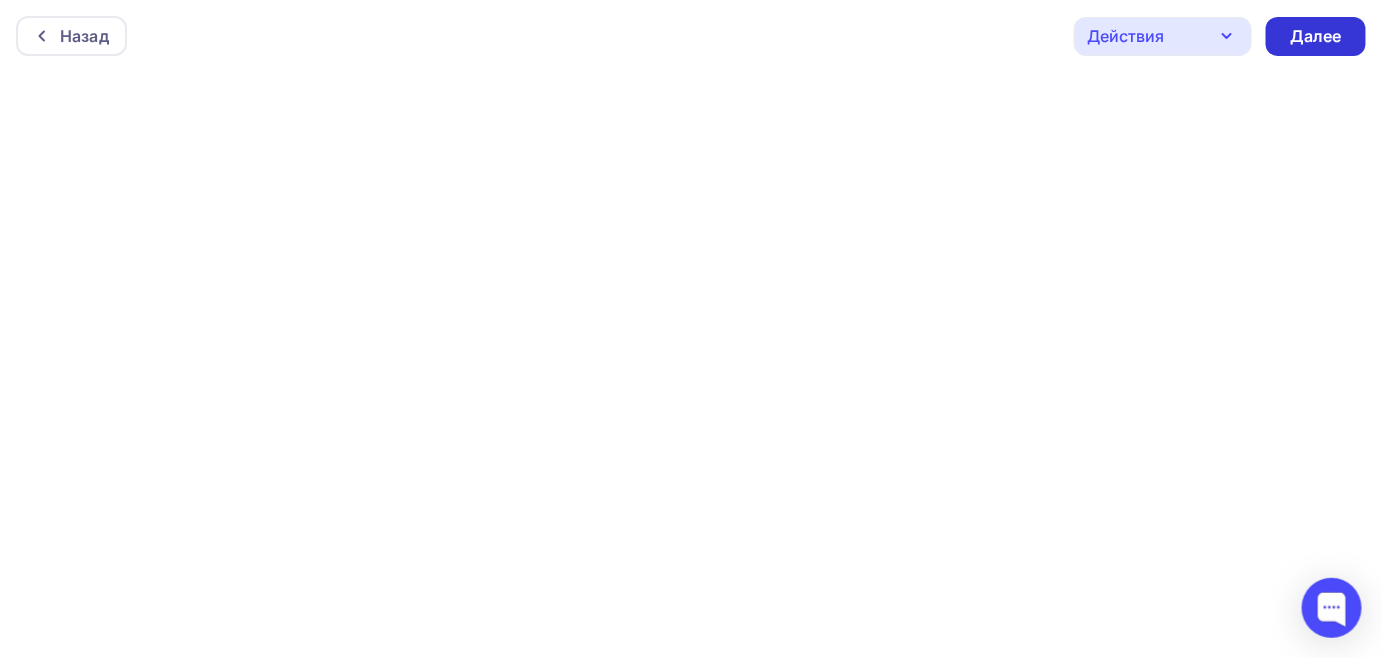 click on "Далее" at bounding box center [1316, 36] 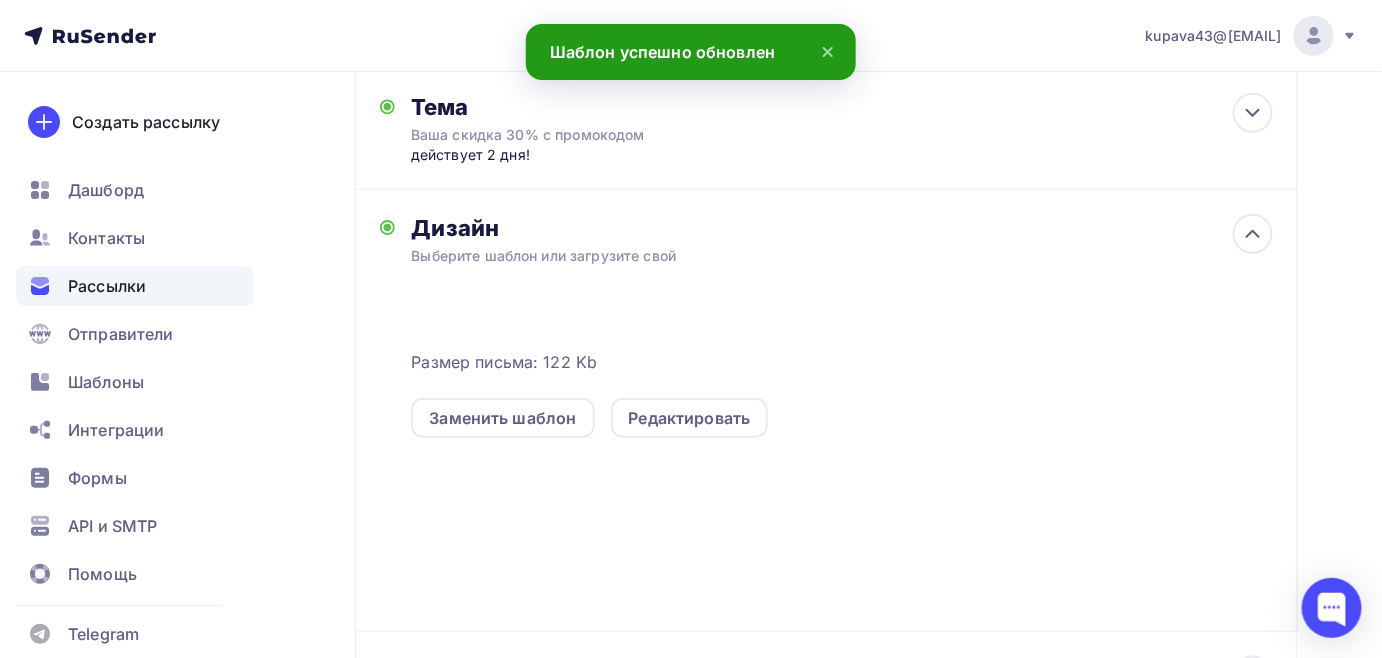 scroll, scrollTop: 363, scrollLeft: 0, axis: vertical 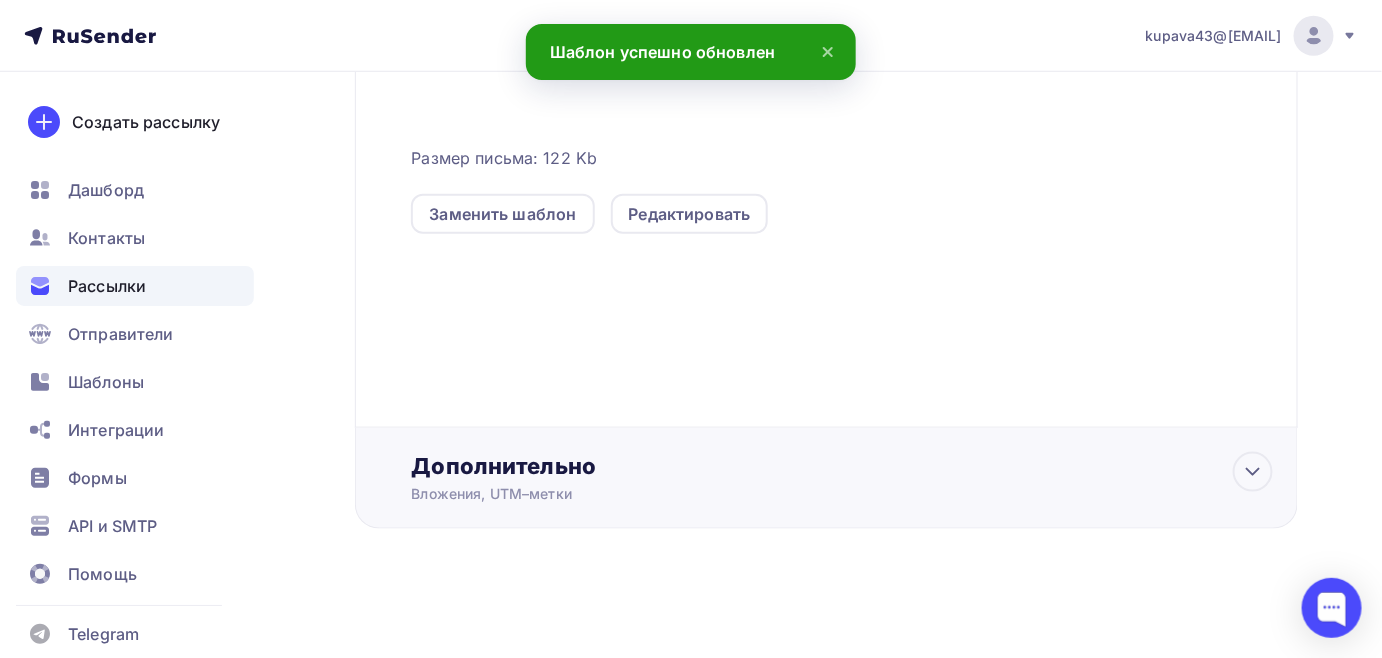 click on "Дополнительно" at bounding box center [842, 466] 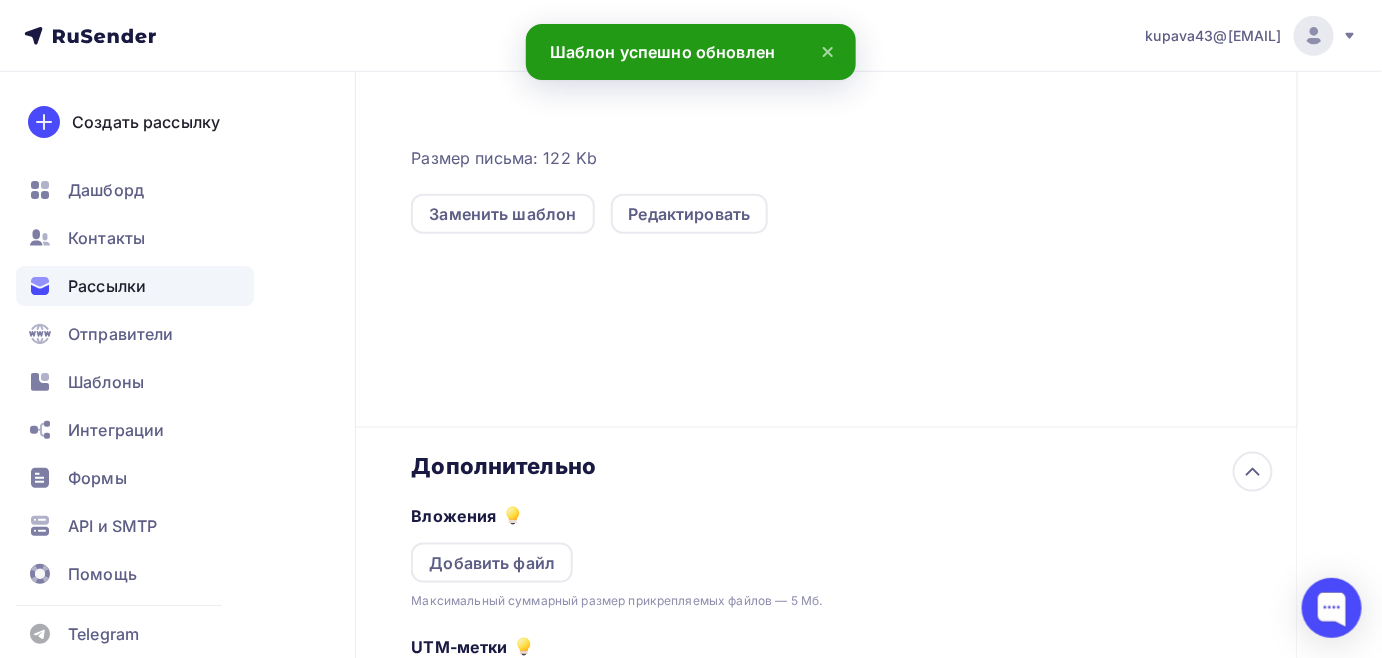 scroll, scrollTop: 0, scrollLeft: 0, axis: both 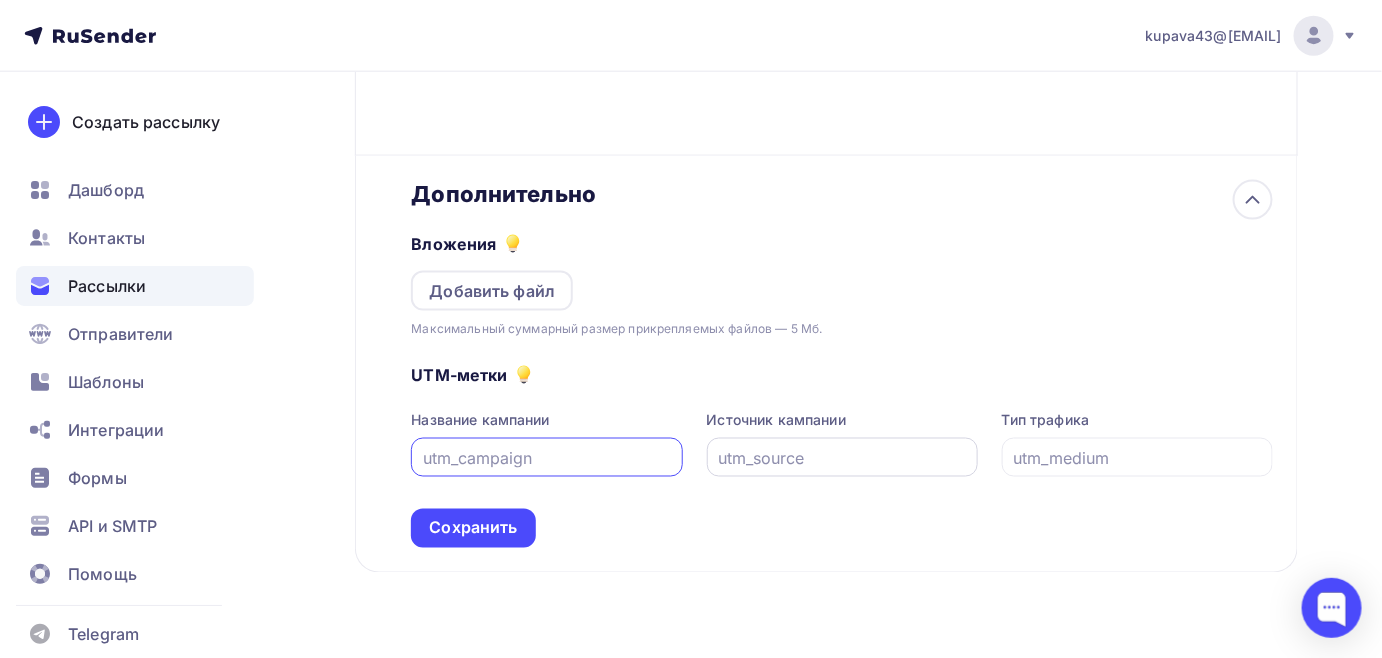 click at bounding box center (842, 458) 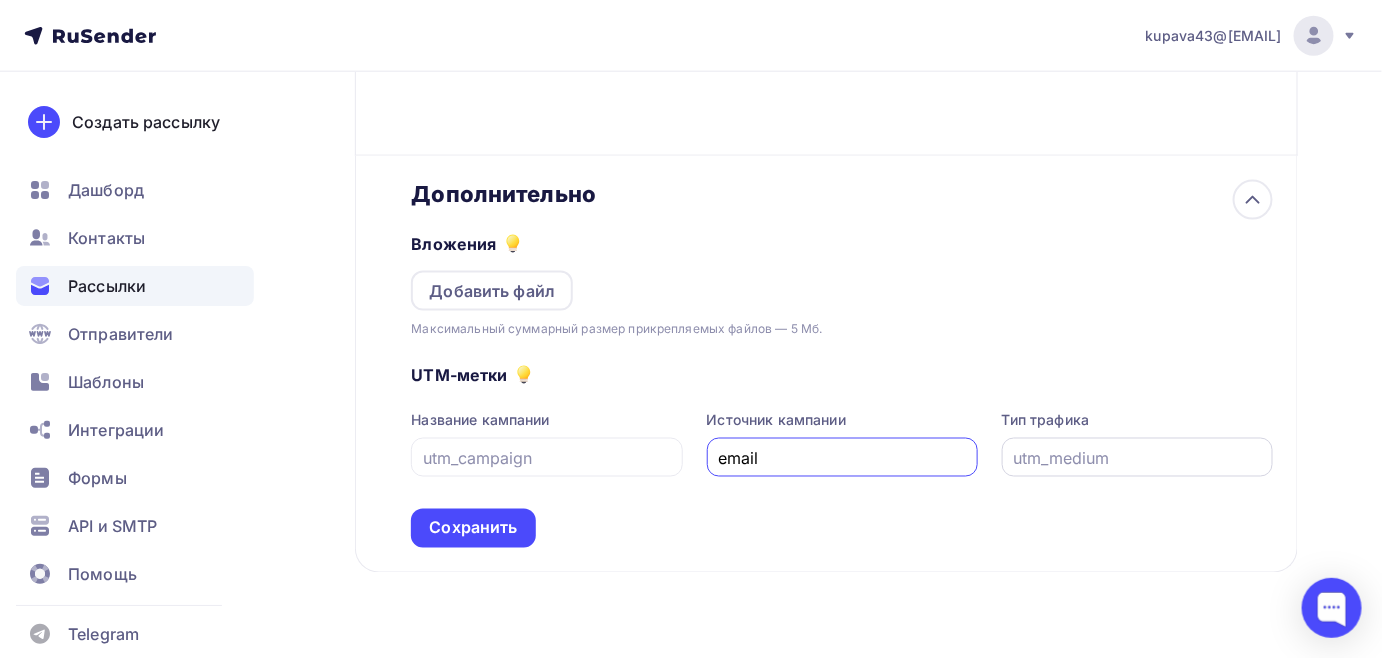 type on "email" 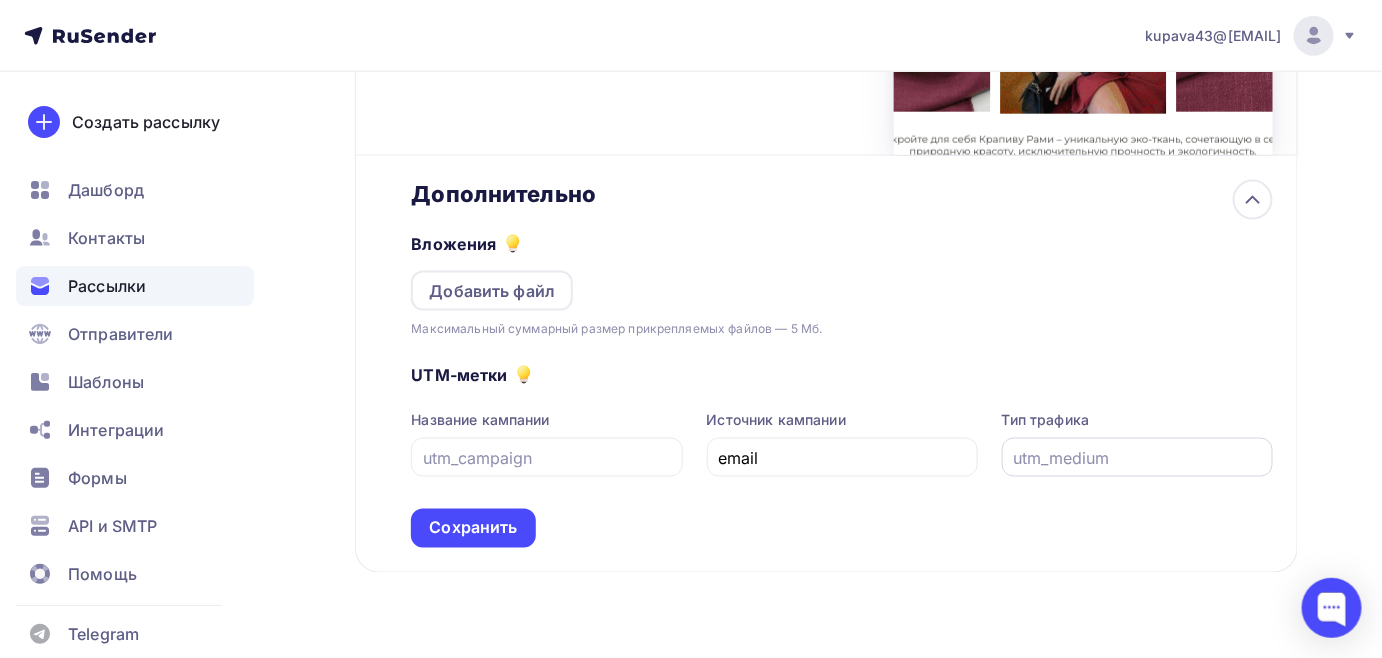 click at bounding box center [1137, 457] 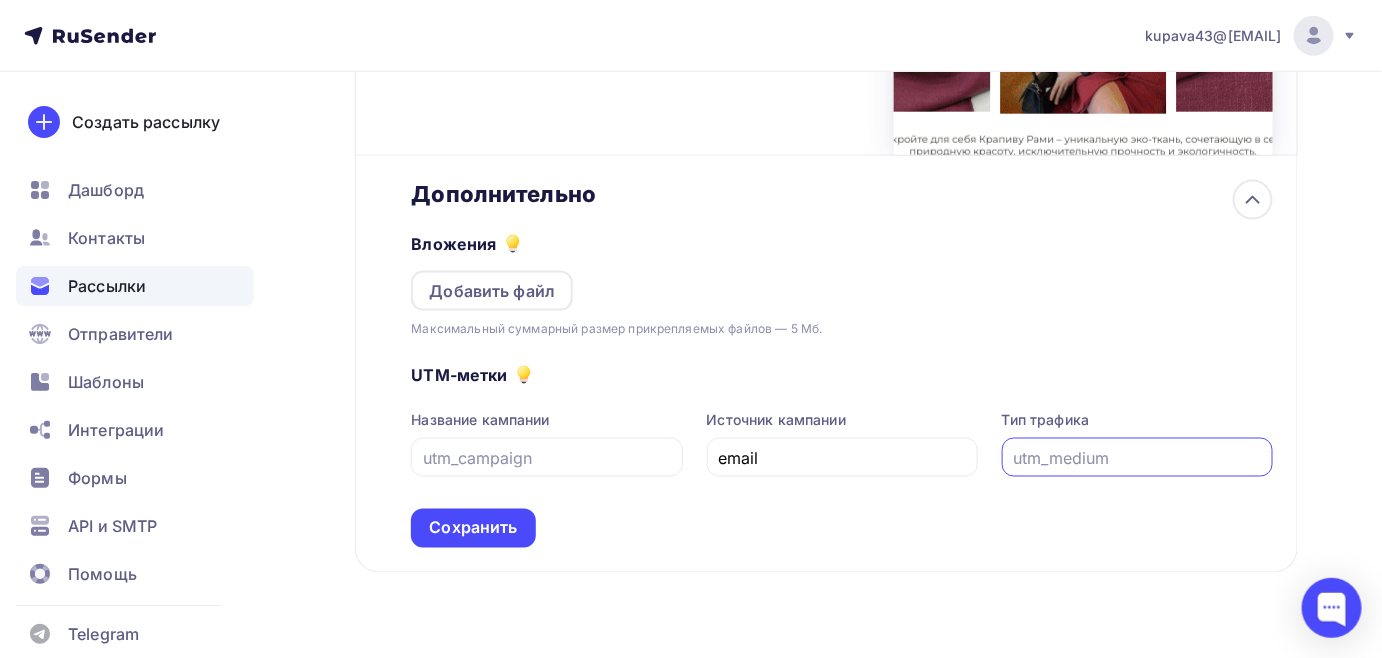 click at bounding box center (1137, 458) 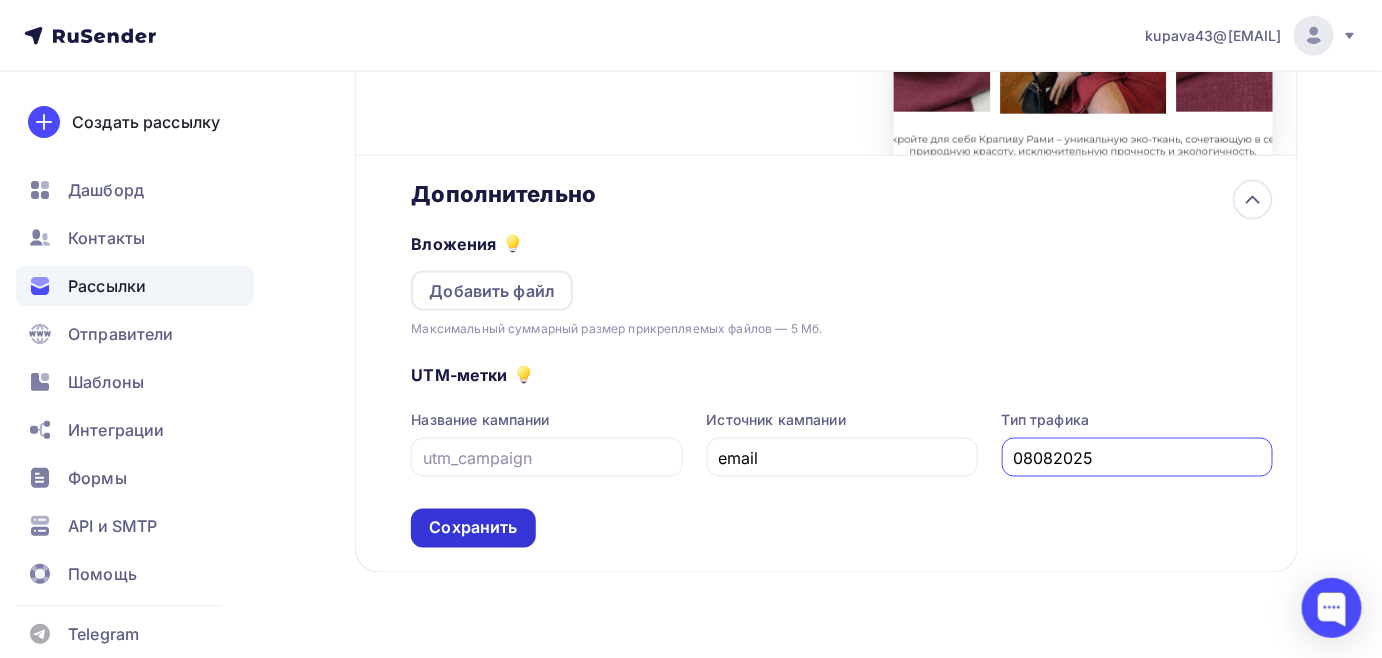 type on "08082025" 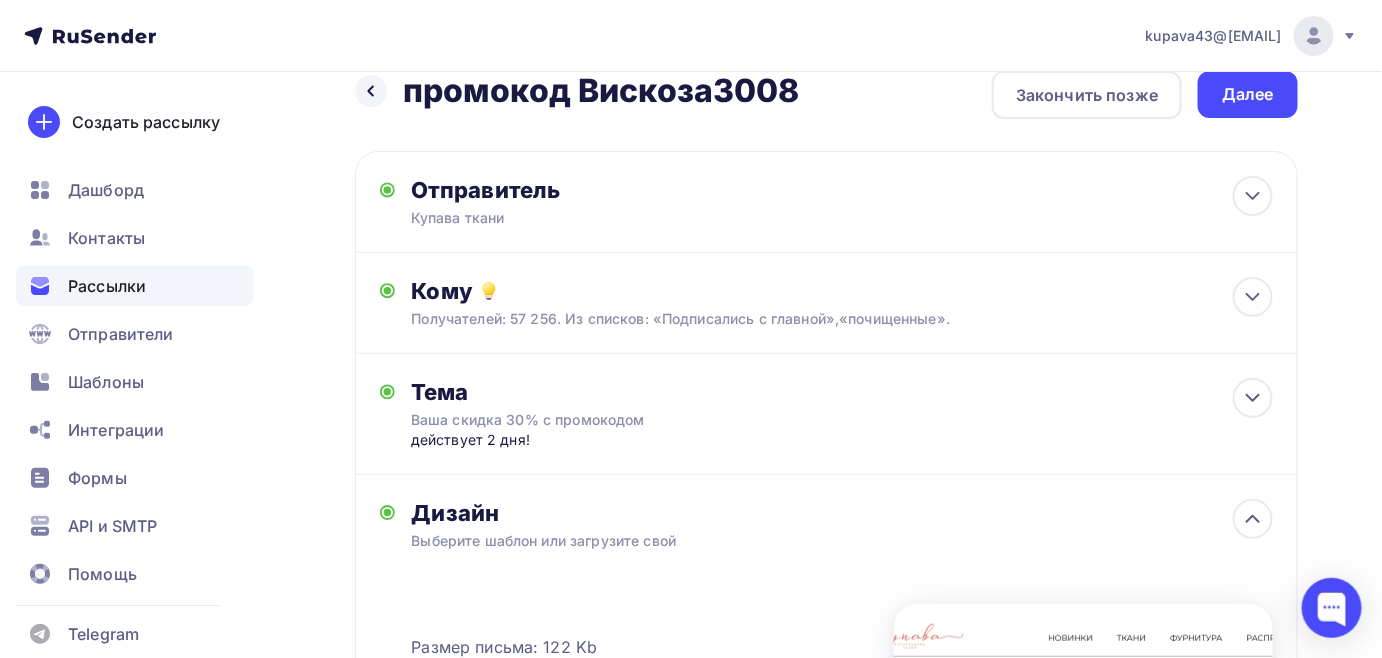 scroll, scrollTop: 0, scrollLeft: 0, axis: both 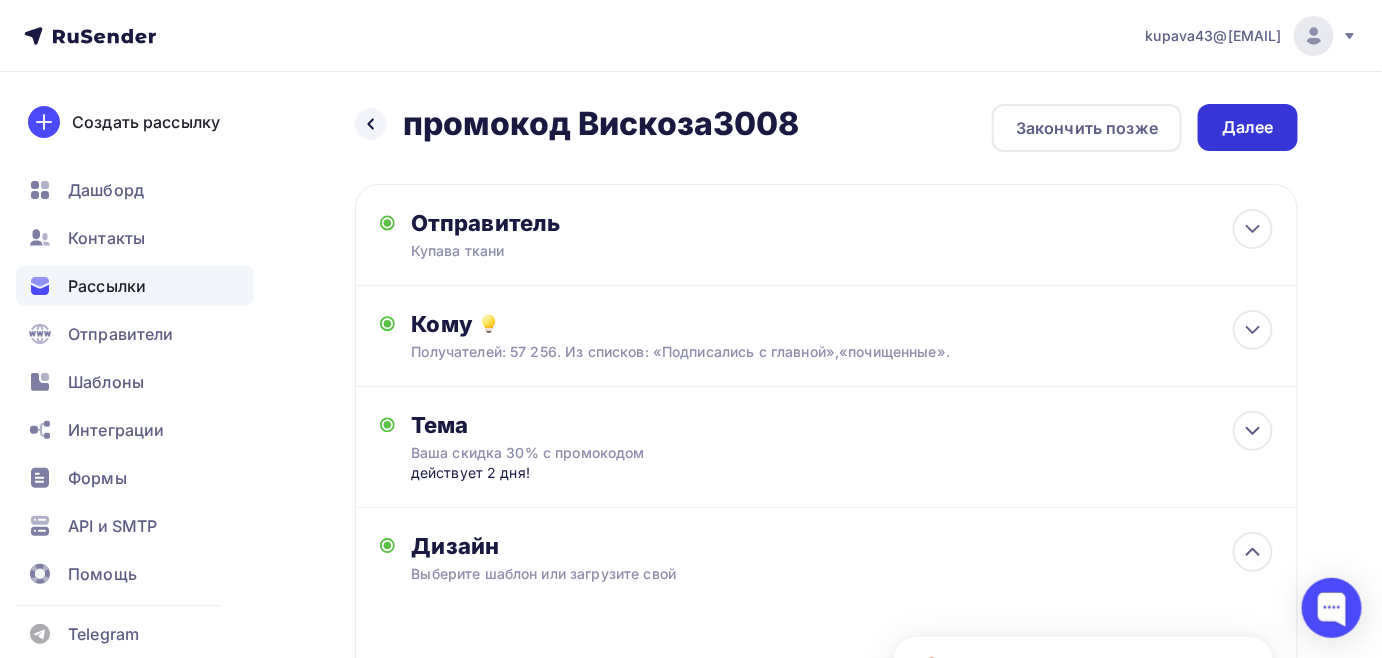 click on "Далее" at bounding box center (1248, 127) 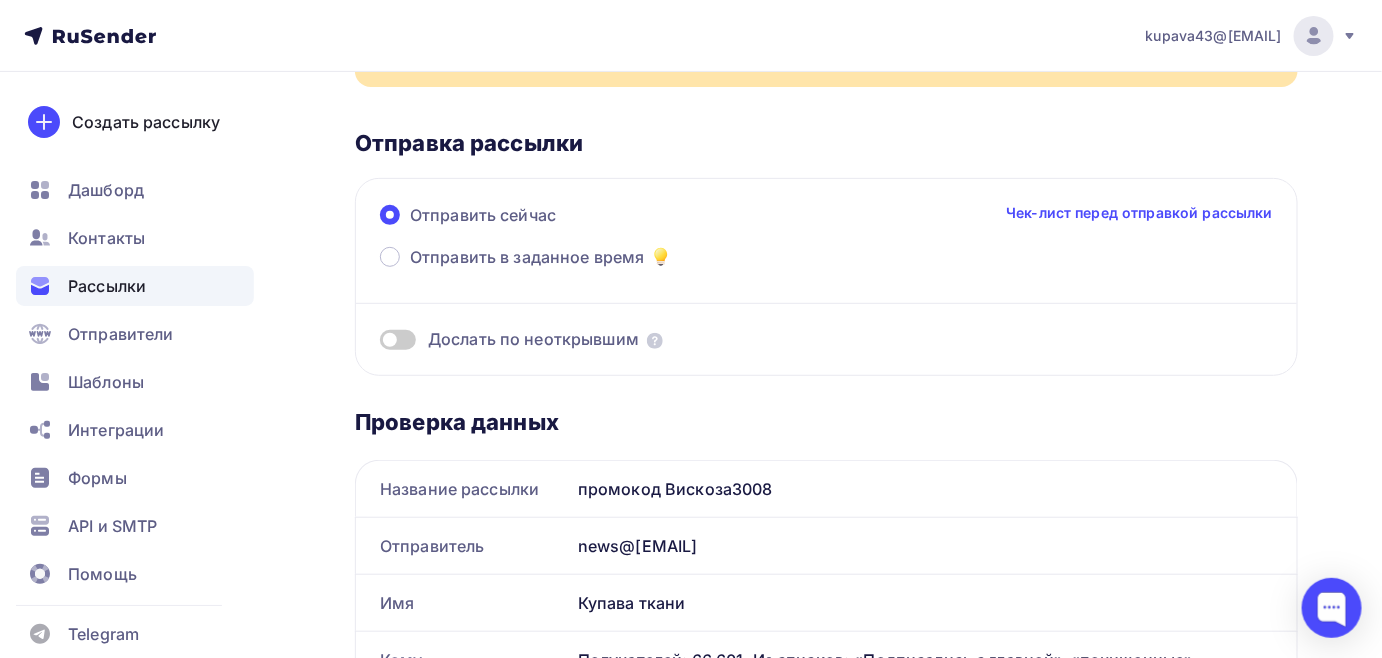 scroll, scrollTop: 272, scrollLeft: 0, axis: vertical 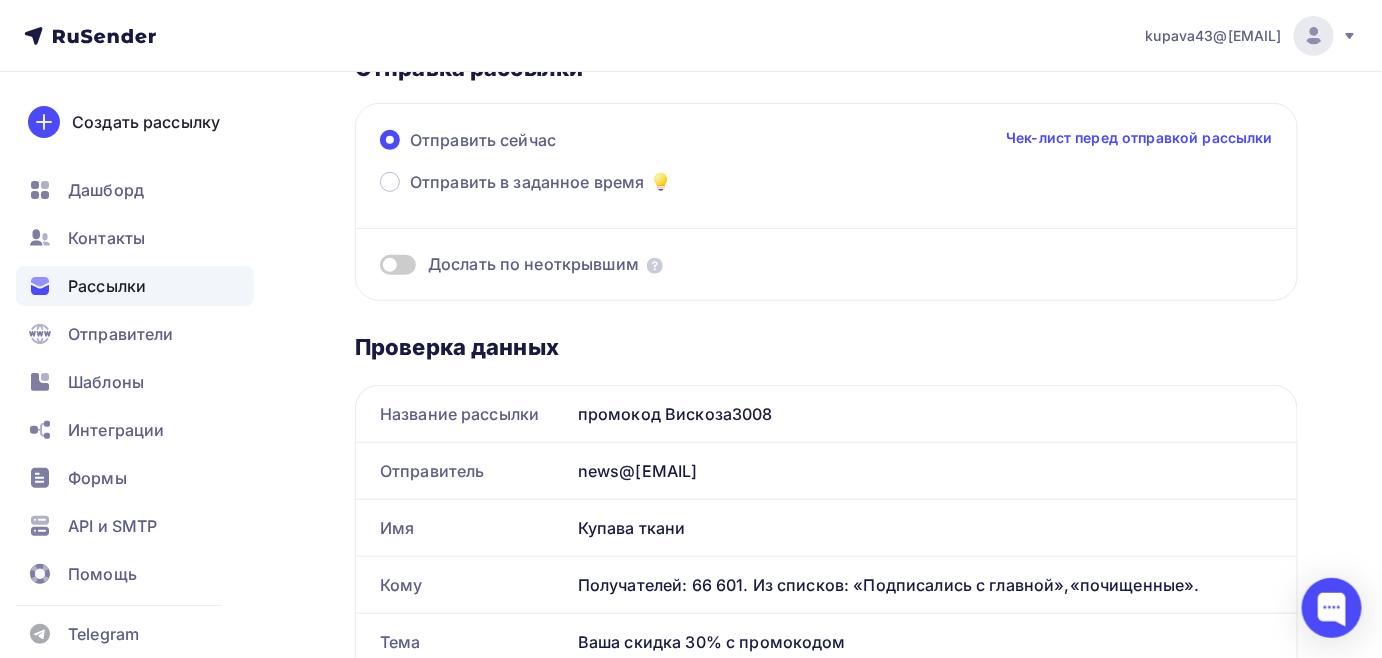 click at bounding box center (398, 265) 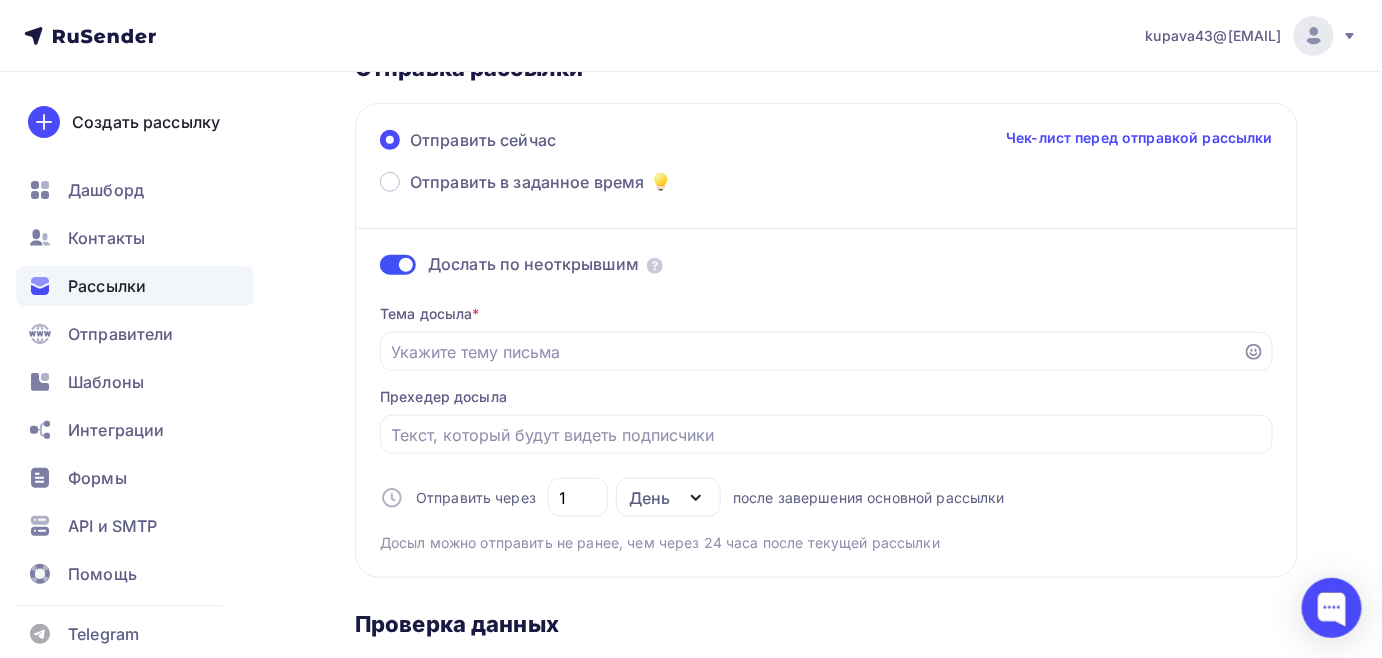 click at bounding box center (398, 265) 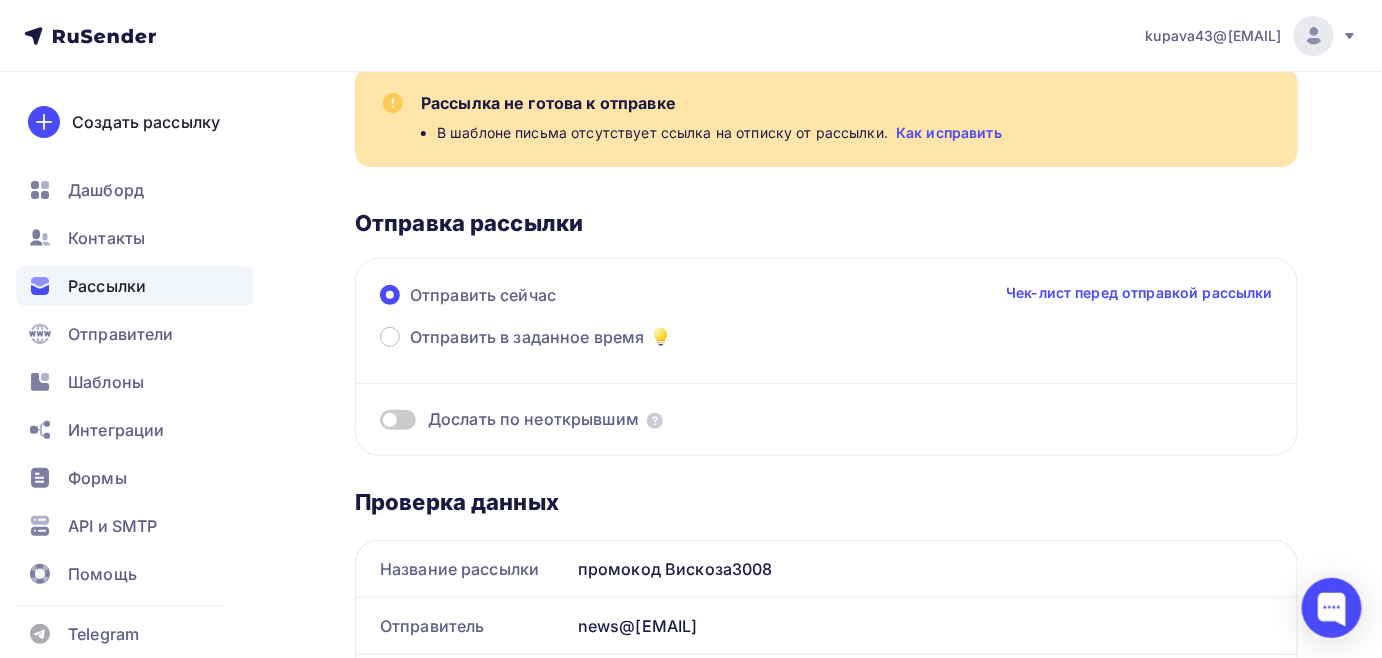 scroll, scrollTop: 0, scrollLeft: 0, axis: both 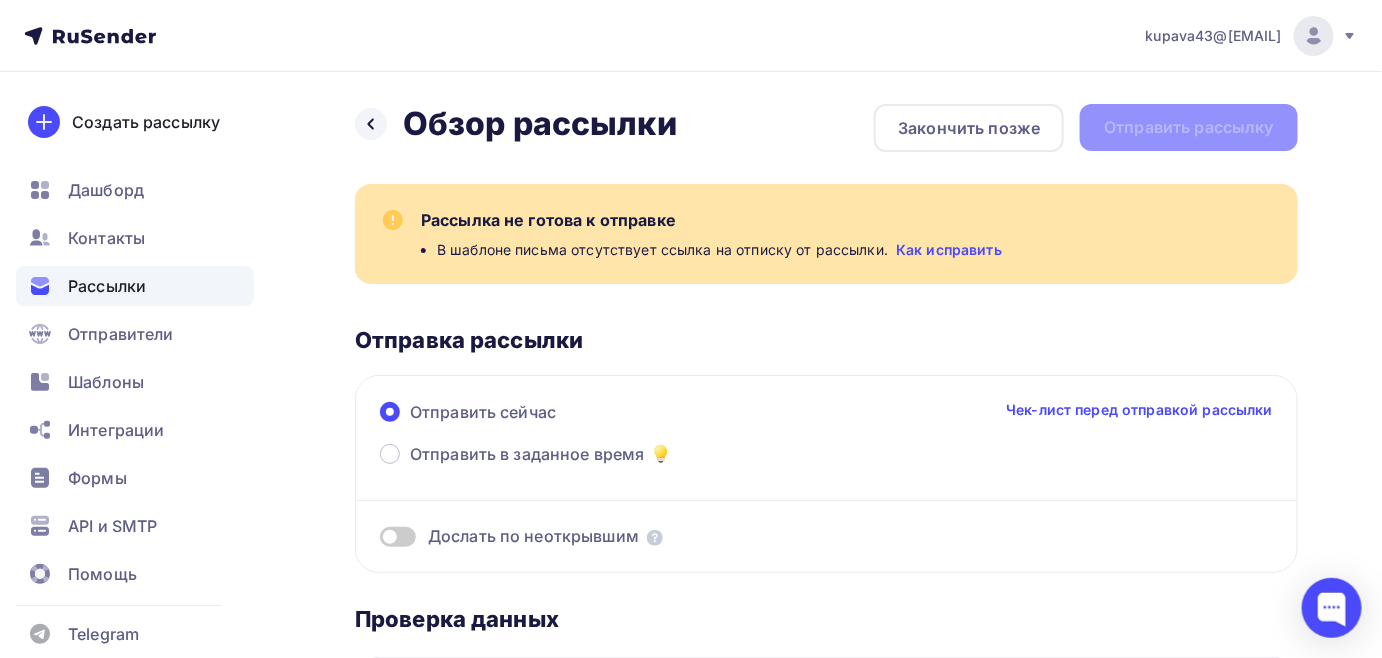 click on "Как исправить" at bounding box center (949, 250) 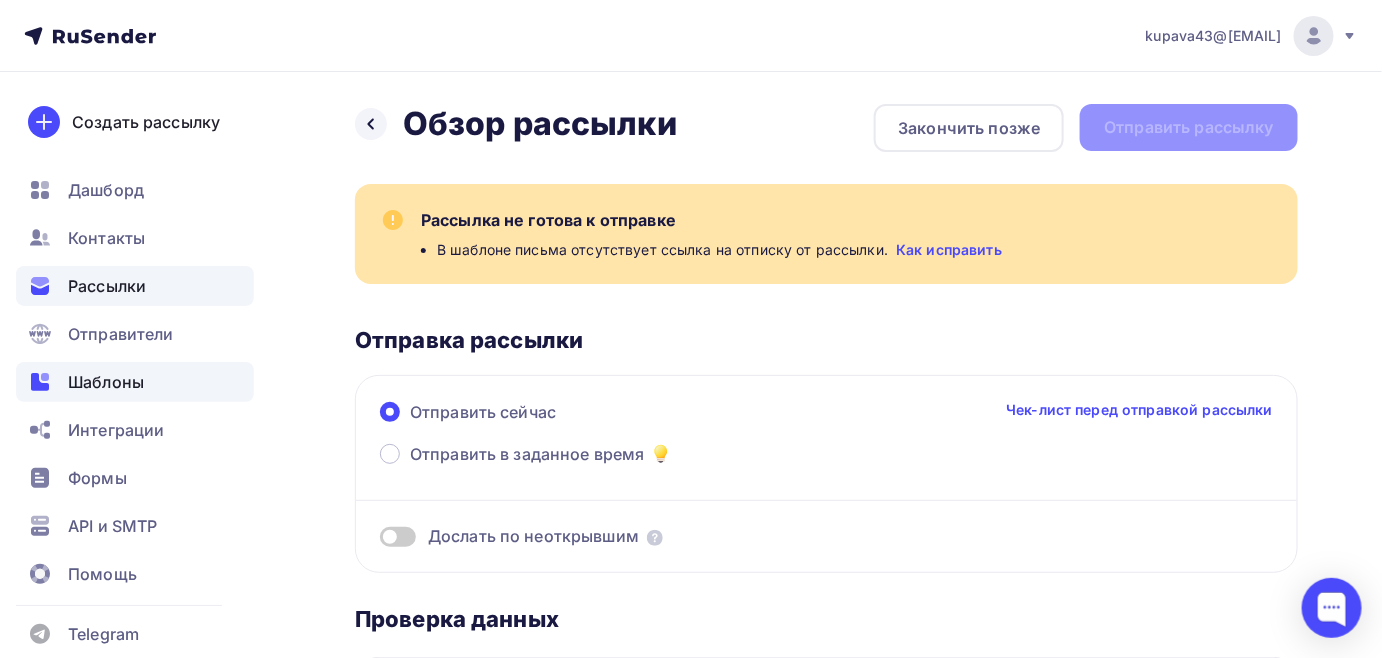 click on "Шаблоны" at bounding box center (106, 382) 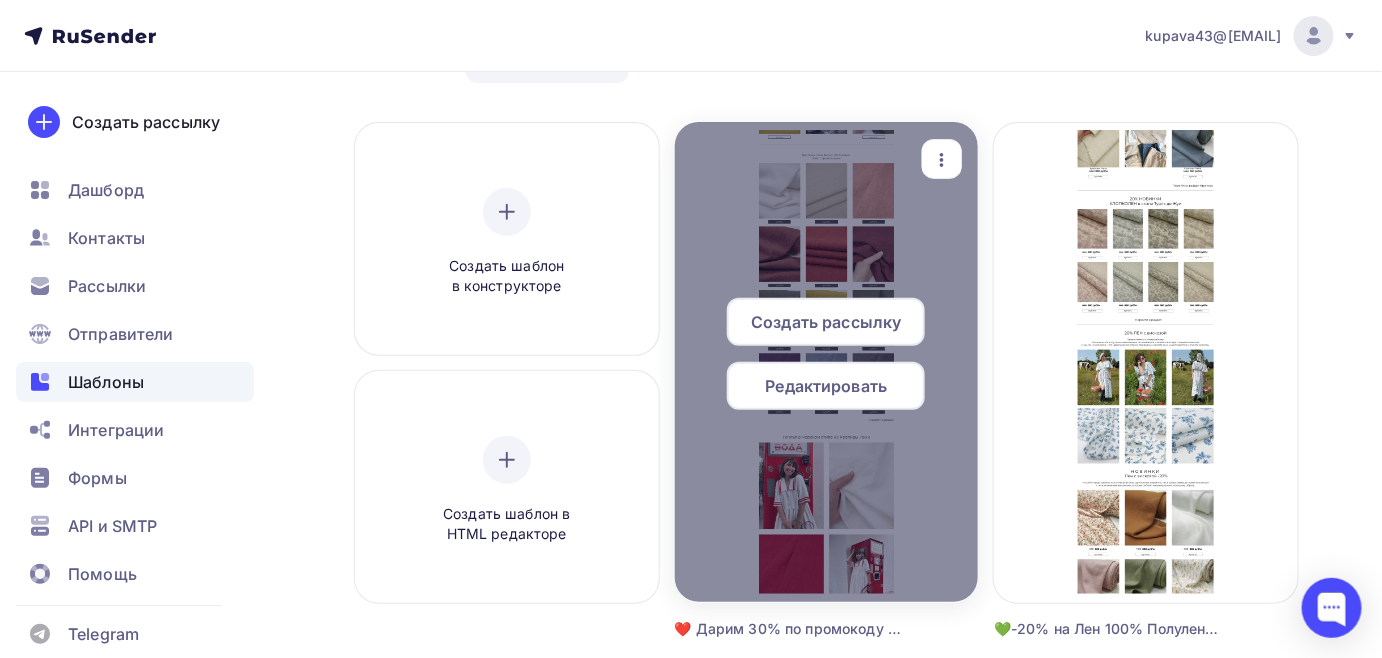 scroll, scrollTop: 181, scrollLeft: 0, axis: vertical 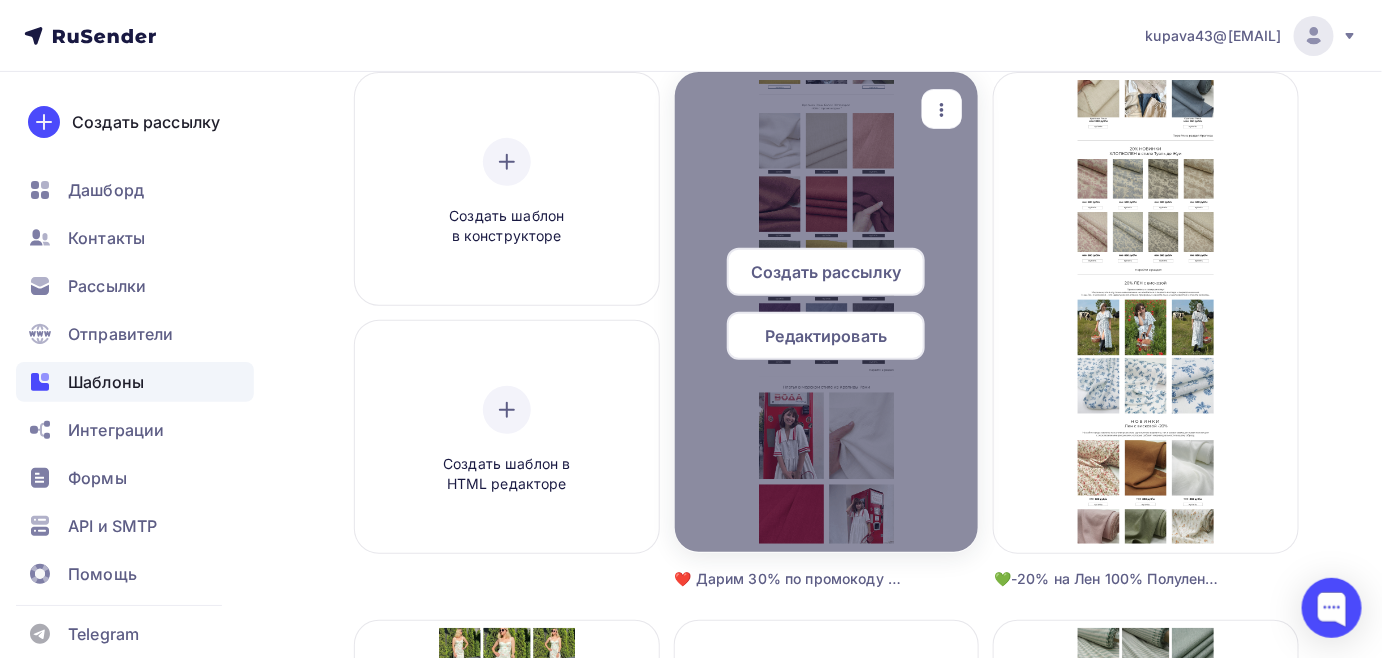click on "Редактировать" at bounding box center (827, 336) 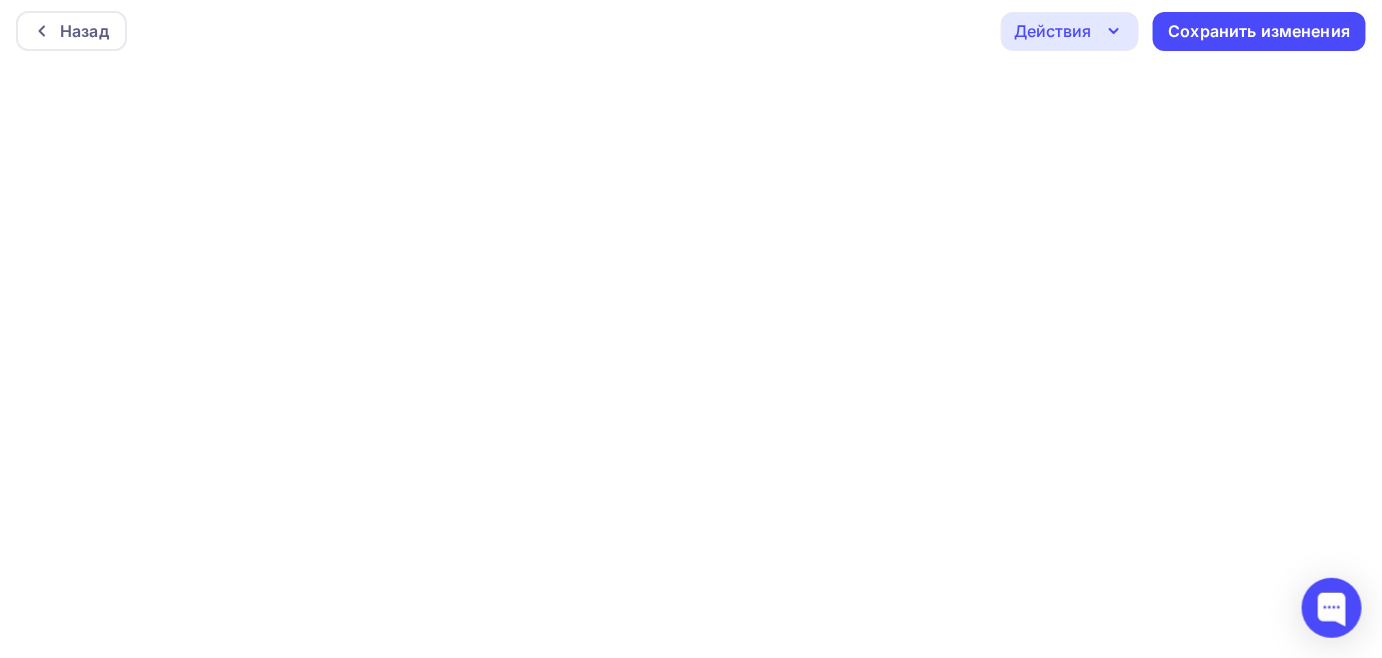 scroll, scrollTop: 5, scrollLeft: 0, axis: vertical 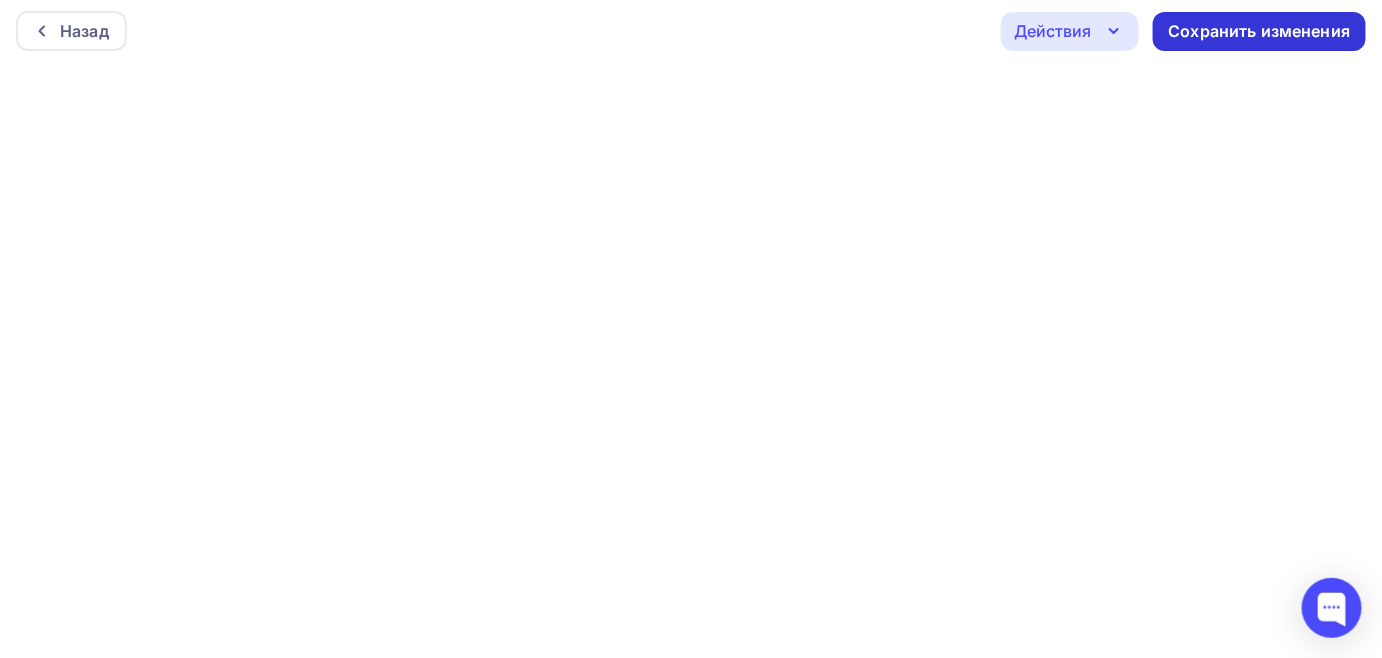 click on "Сохранить изменения" at bounding box center [1260, 31] 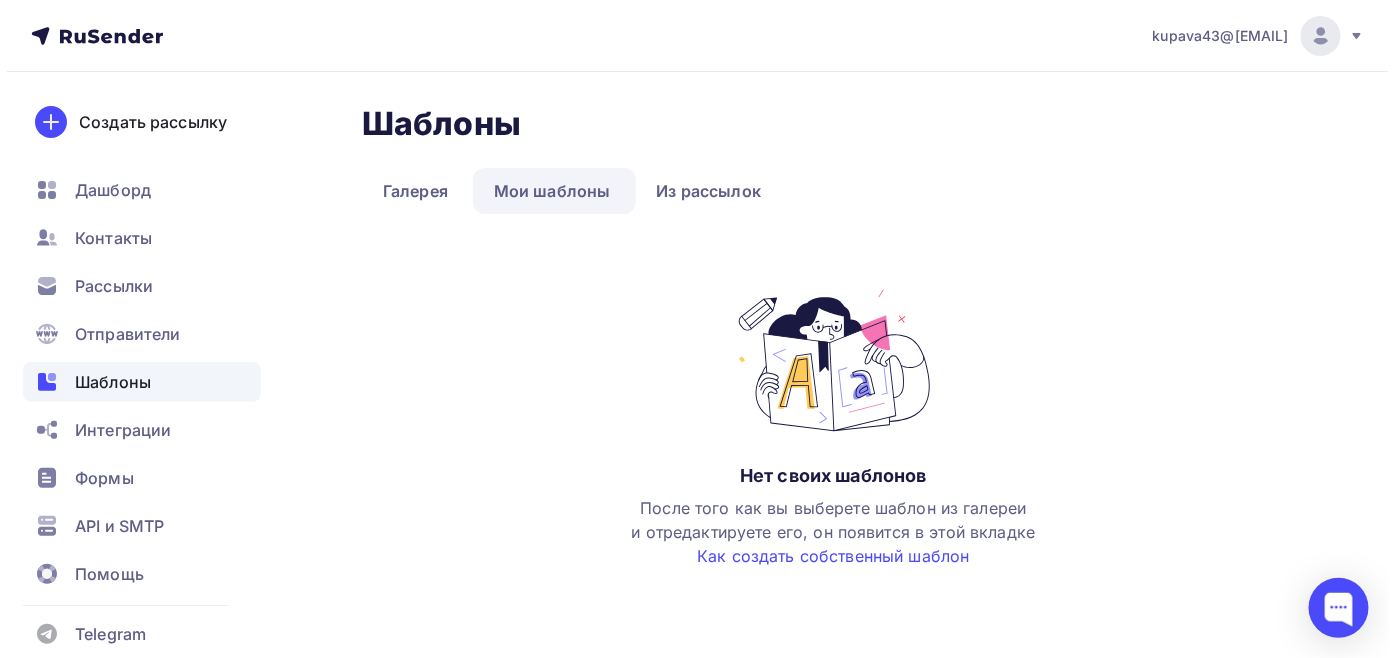 scroll, scrollTop: 0, scrollLeft: 0, axis: both 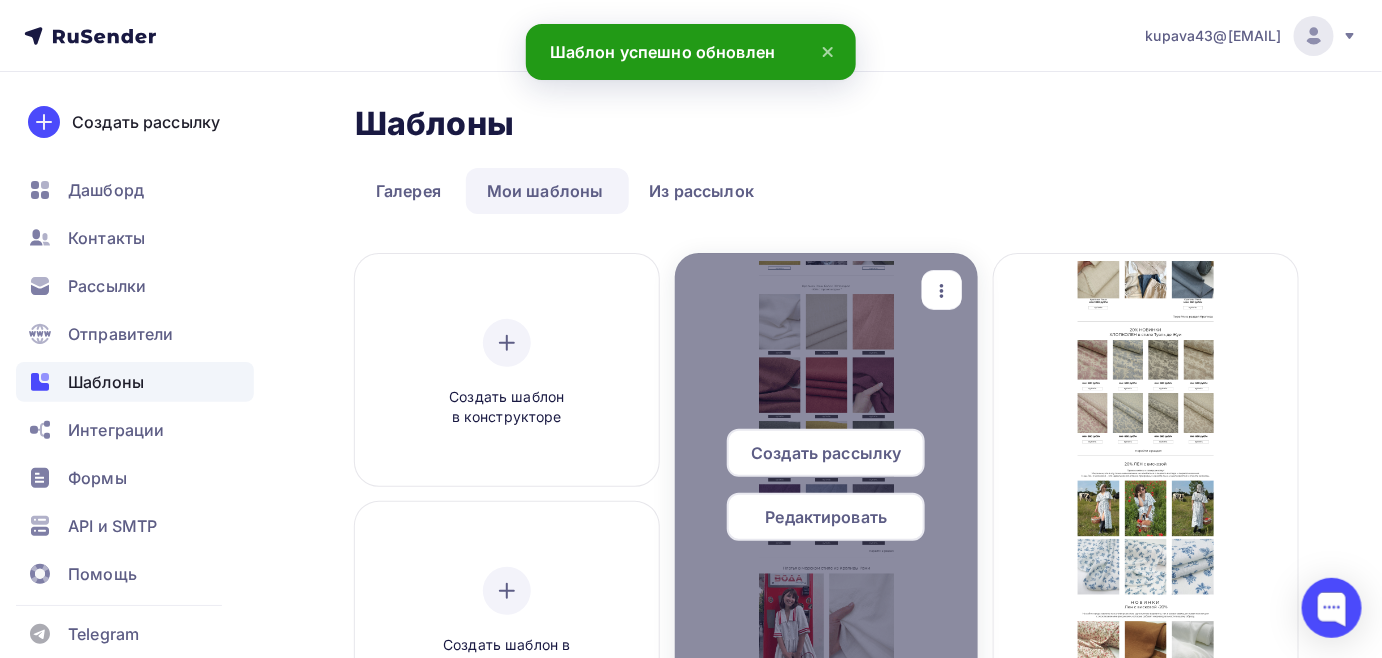 click at bounding box center [942, 290] 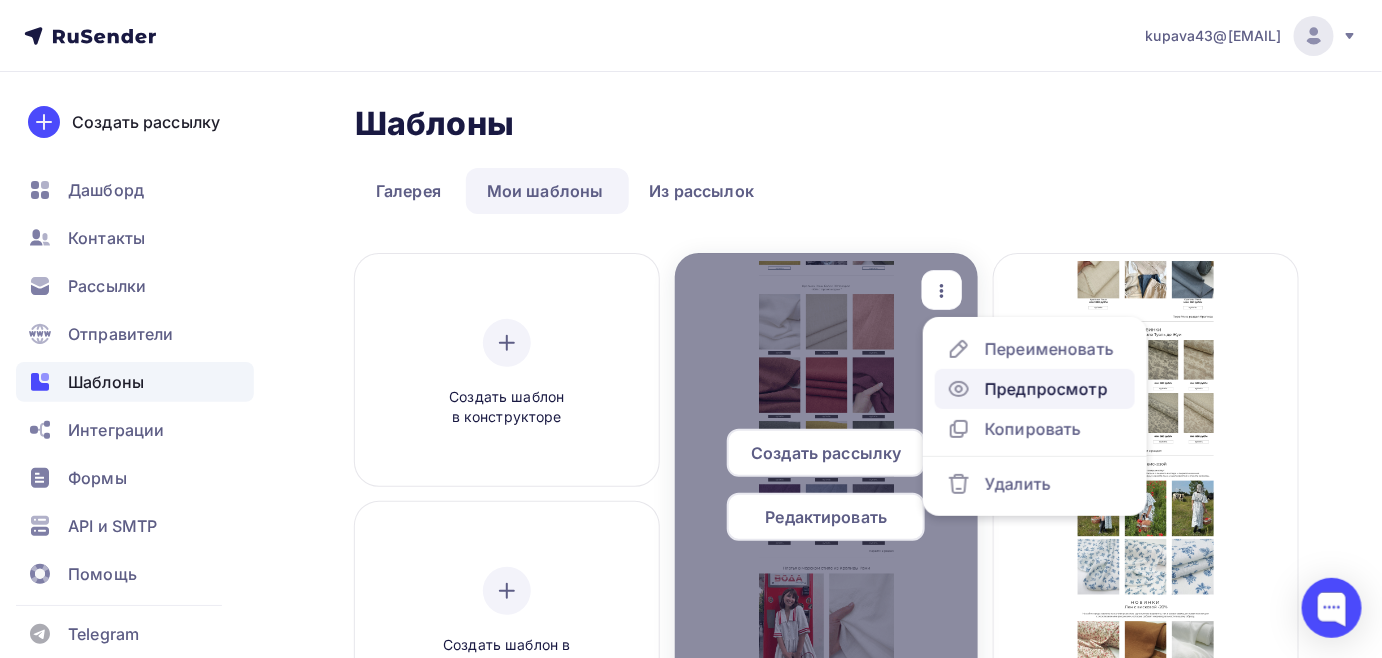 click on "Предпросмотр" at bounding box center (1046, 389) 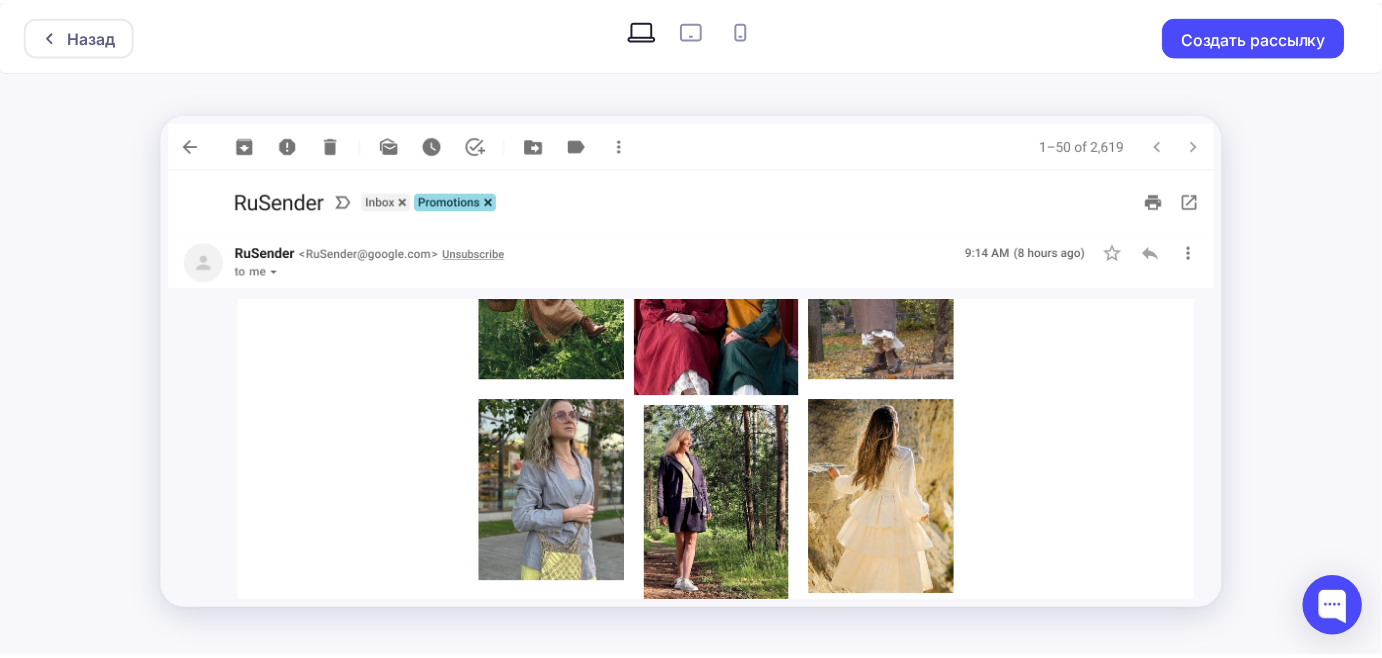 scroll, scrollTop: 4684, scrollLeft: 0, axis: vertical 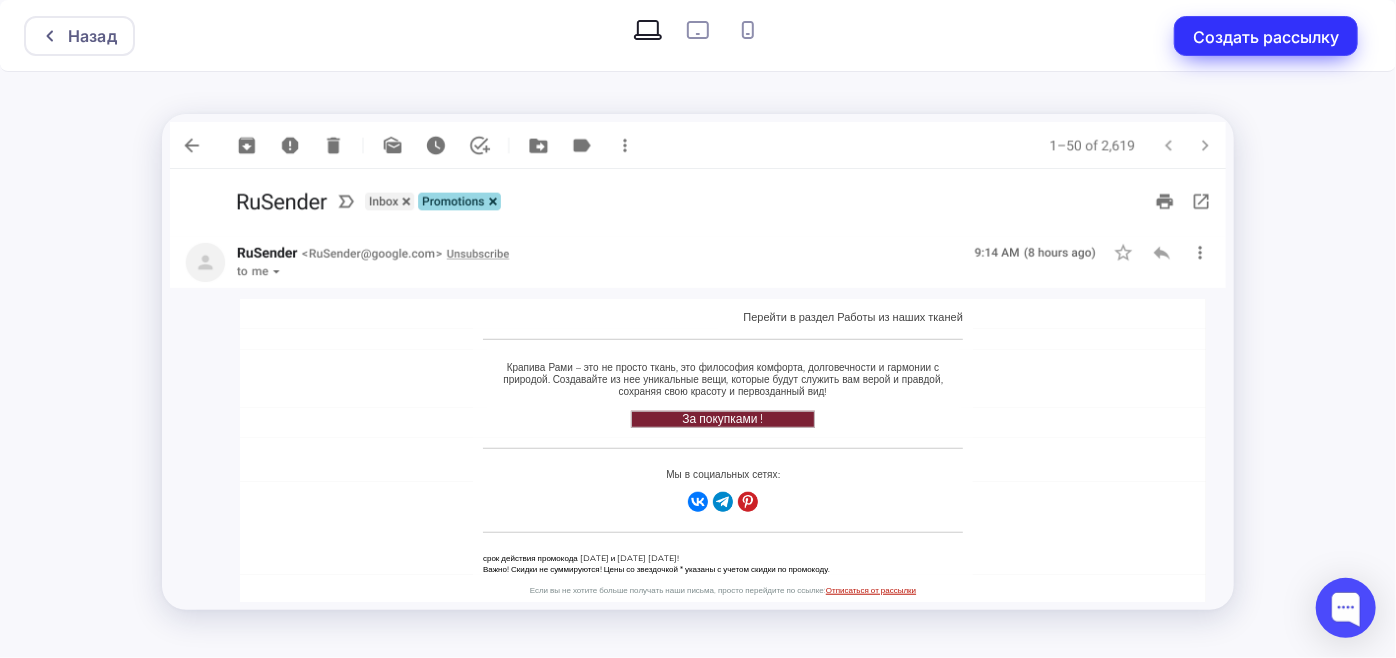 click on "Создать рассылку" at bounding box center [1266, 36] 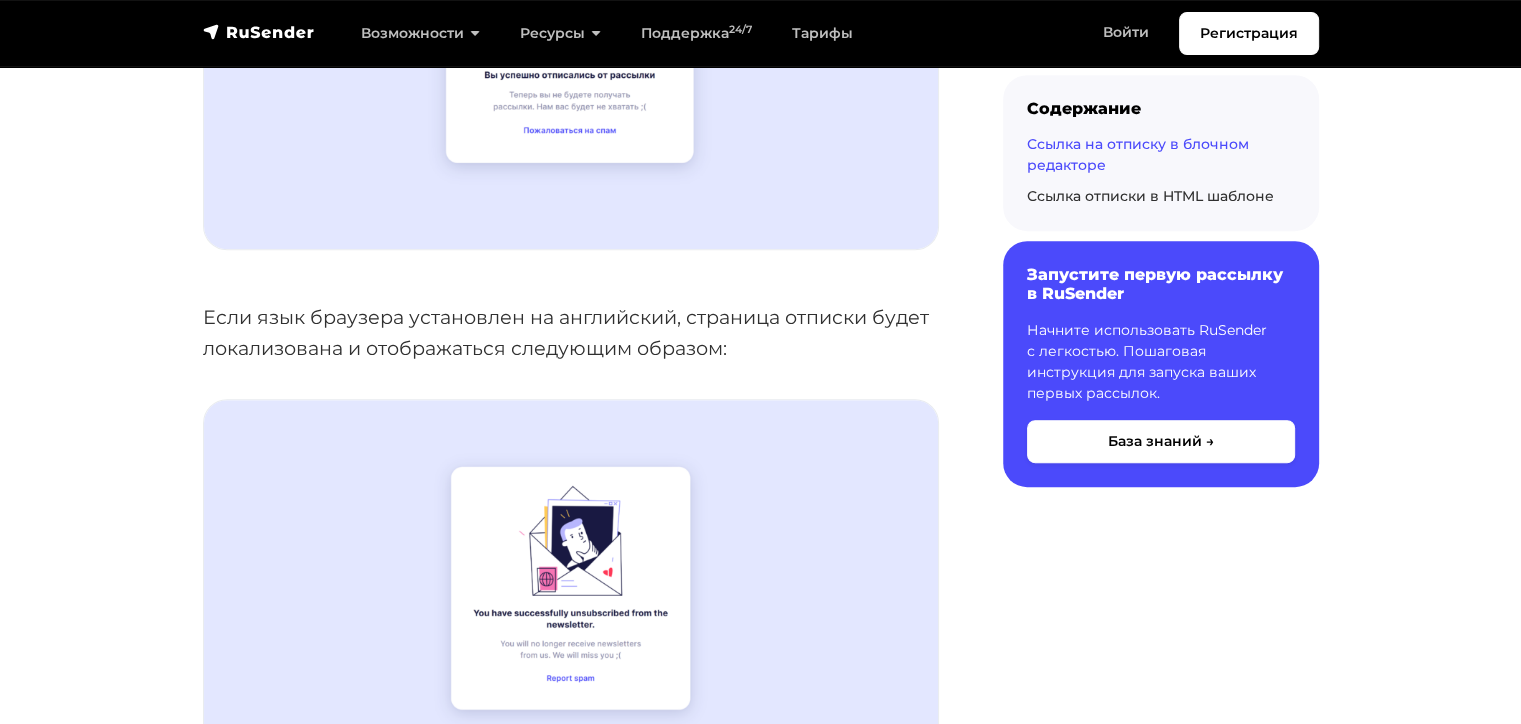 scroll, scrollTop: 700, scrollLeft: 0, axis: vertical 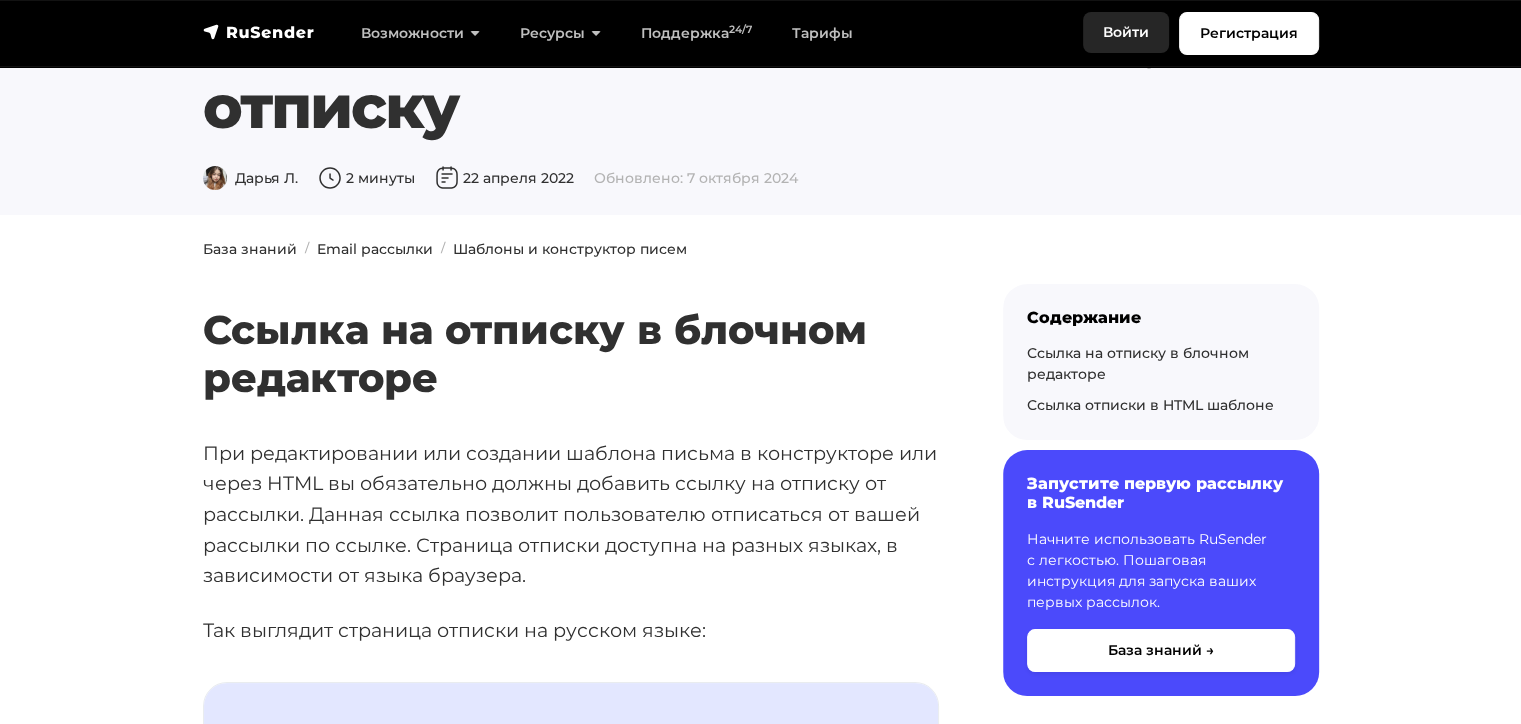 click on "Войти" at bounding box center [1126, 32] 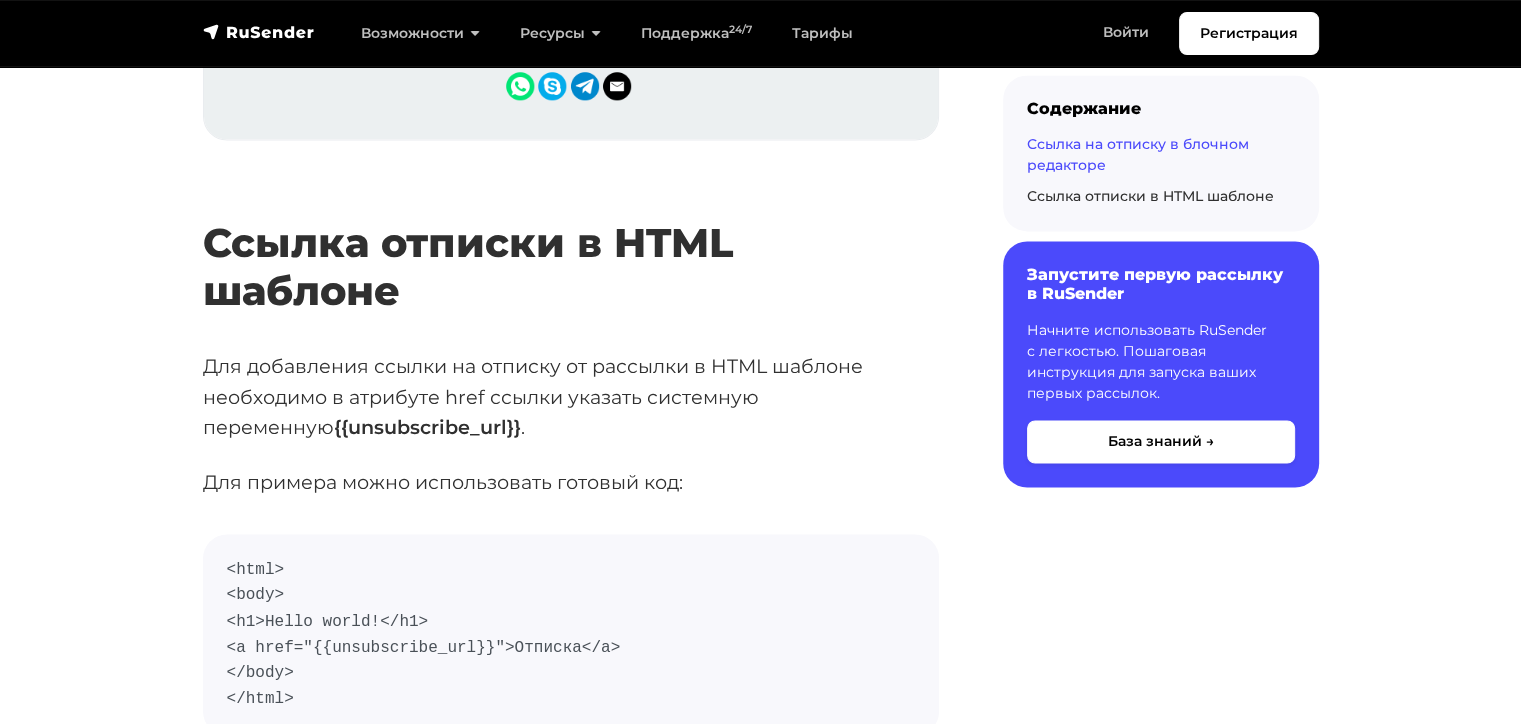 scroll, scrollTop: 3300, scrollLeft: 0, axis: vertical 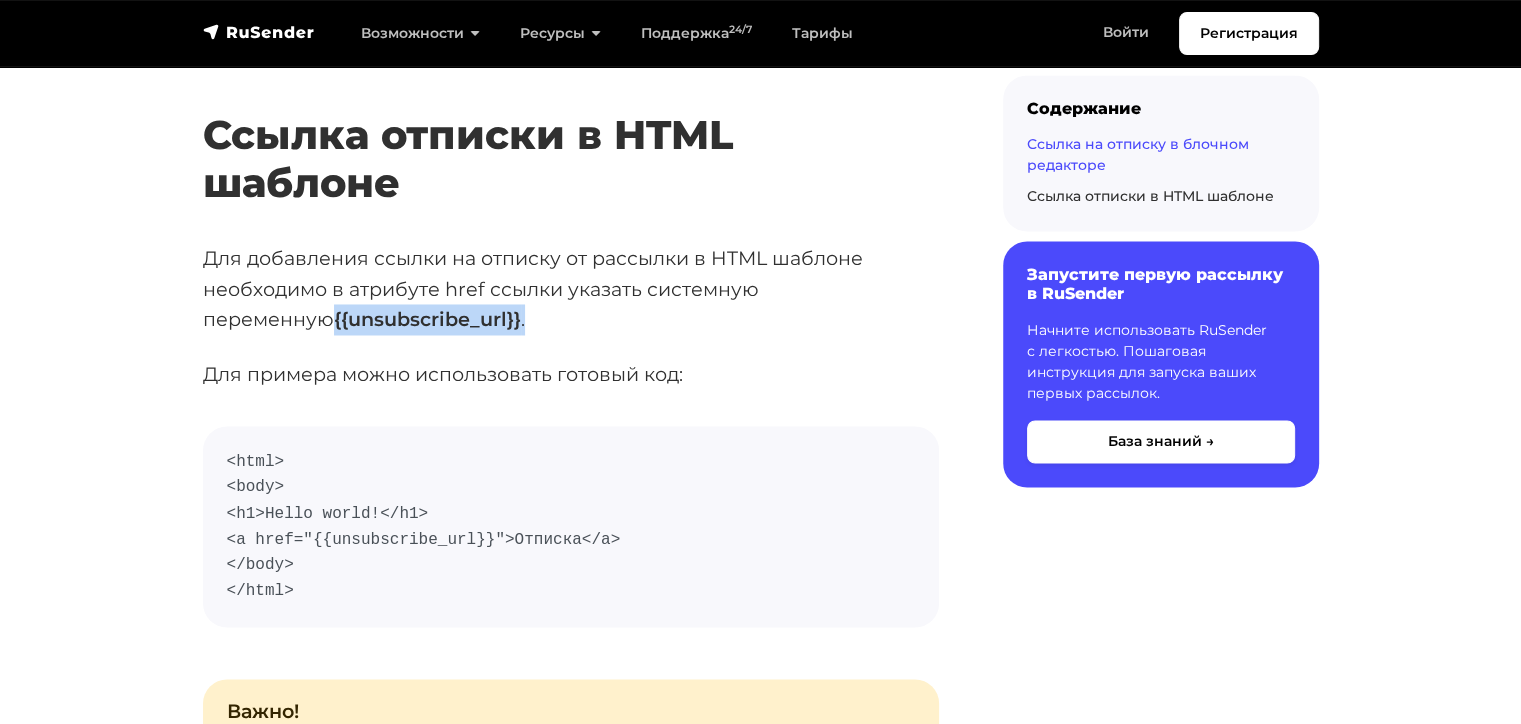 drag, startPoint x: 414, startPoint y: 320, endPoint x: 200, endPoint y: 317, distance: 214.02103 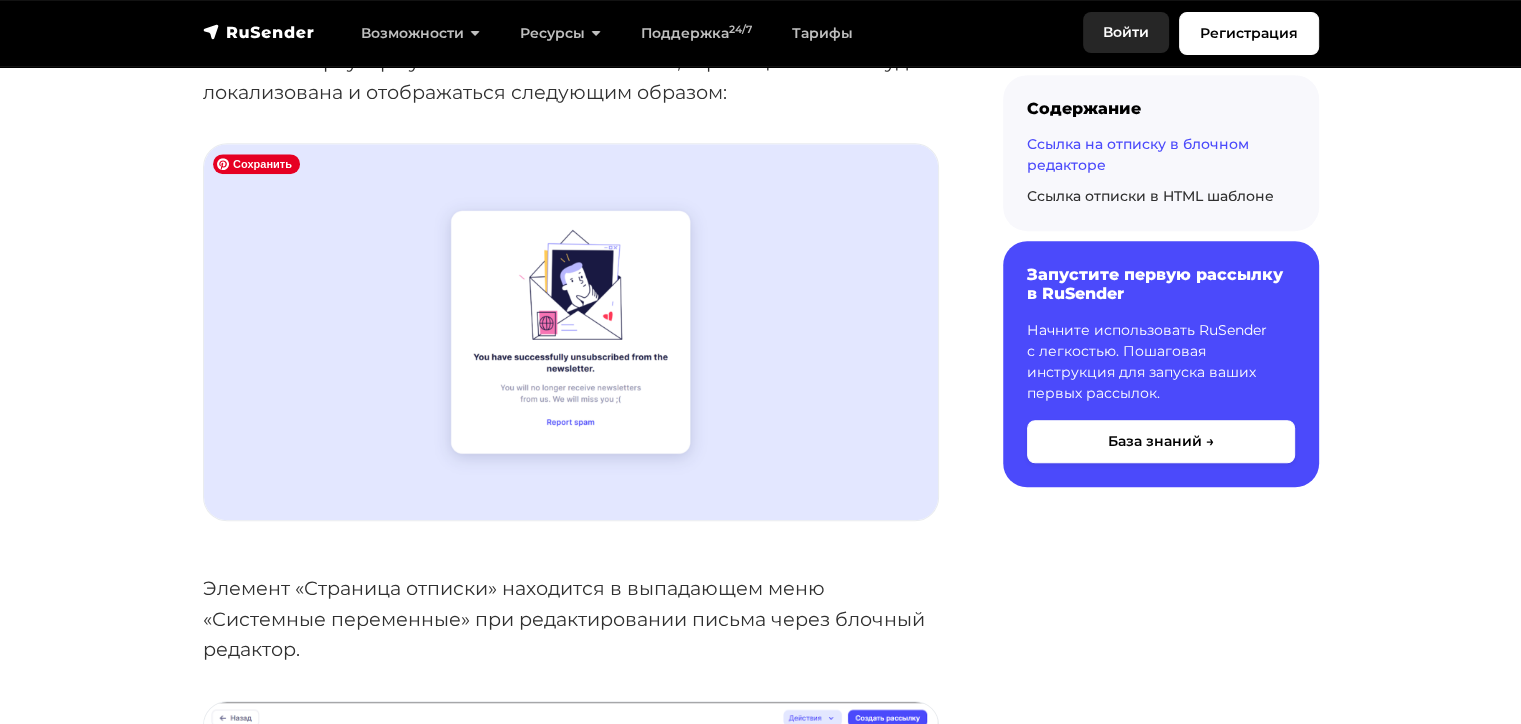 scroll, scrollTop: 700, scrollLeft: 0, axis: vertical 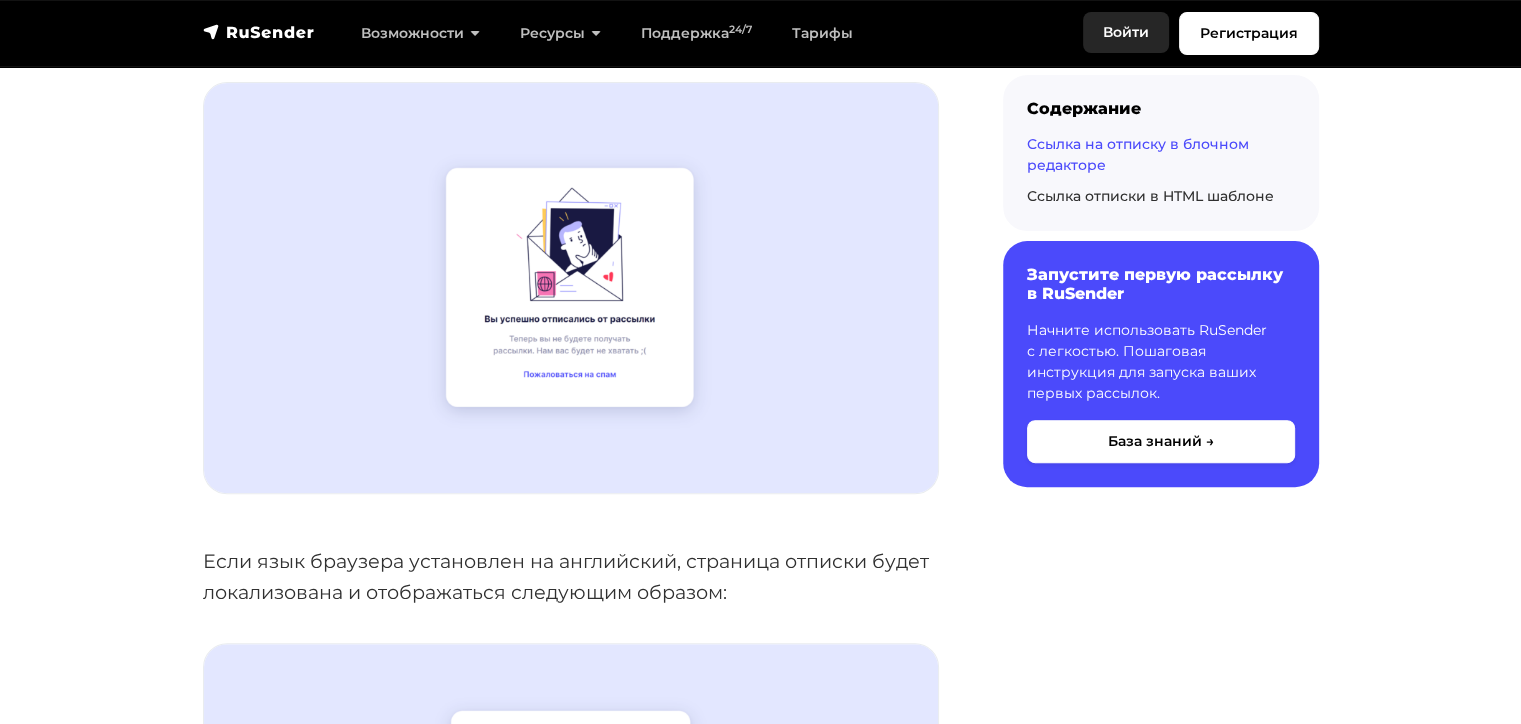 click on "Войти" at bounding box center [1126, 32] 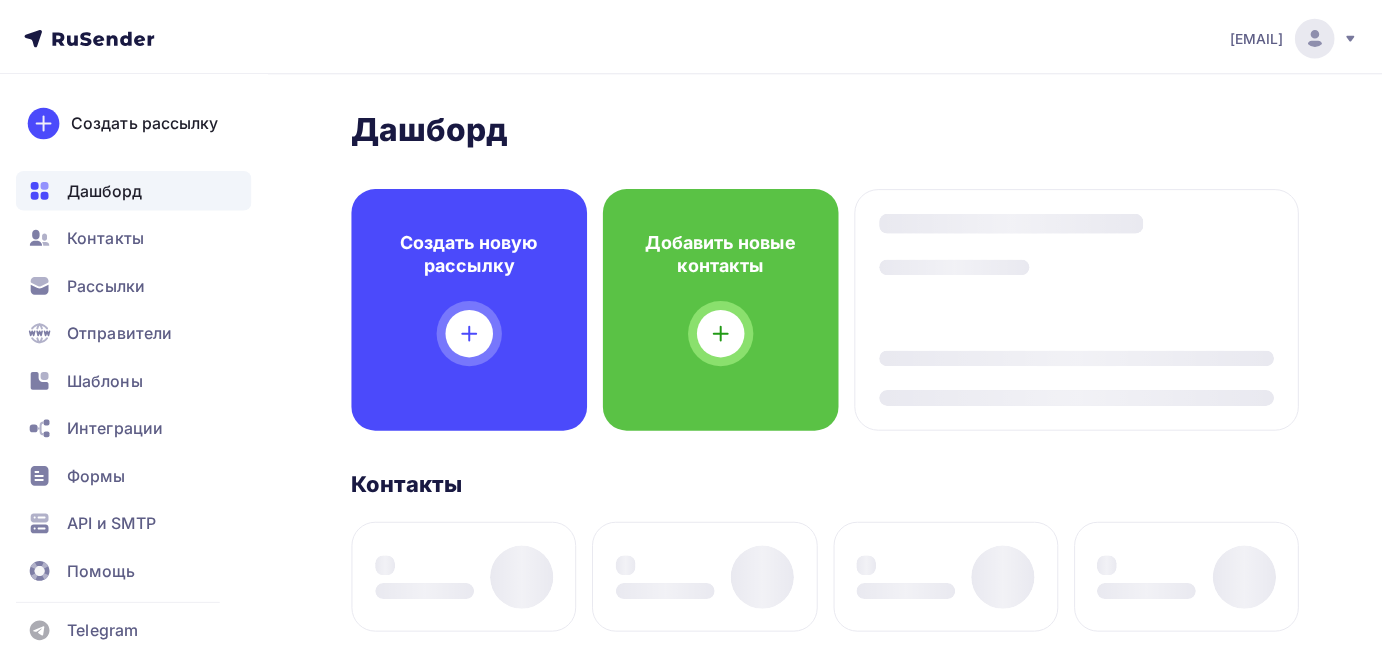 scroll, scrollTop: 0, scrollLeft: 0, axis: both 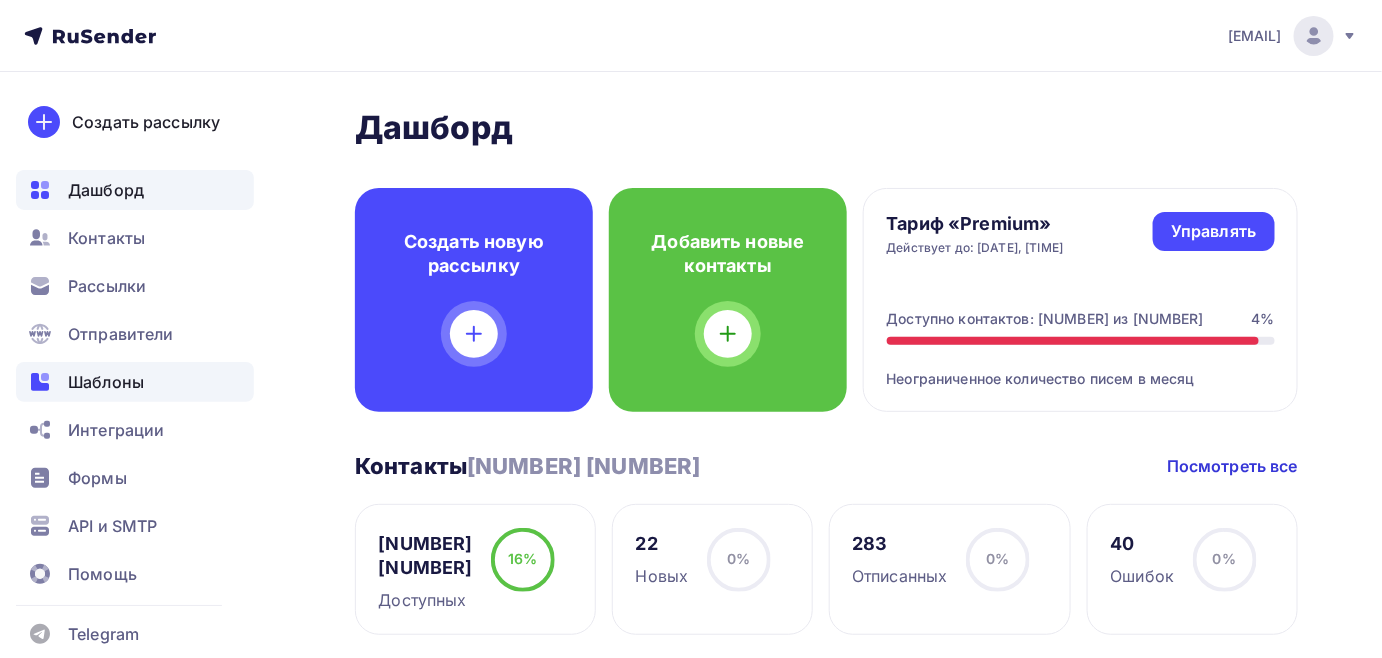 click on "Шаблоны" at bounding box center [106, 382] 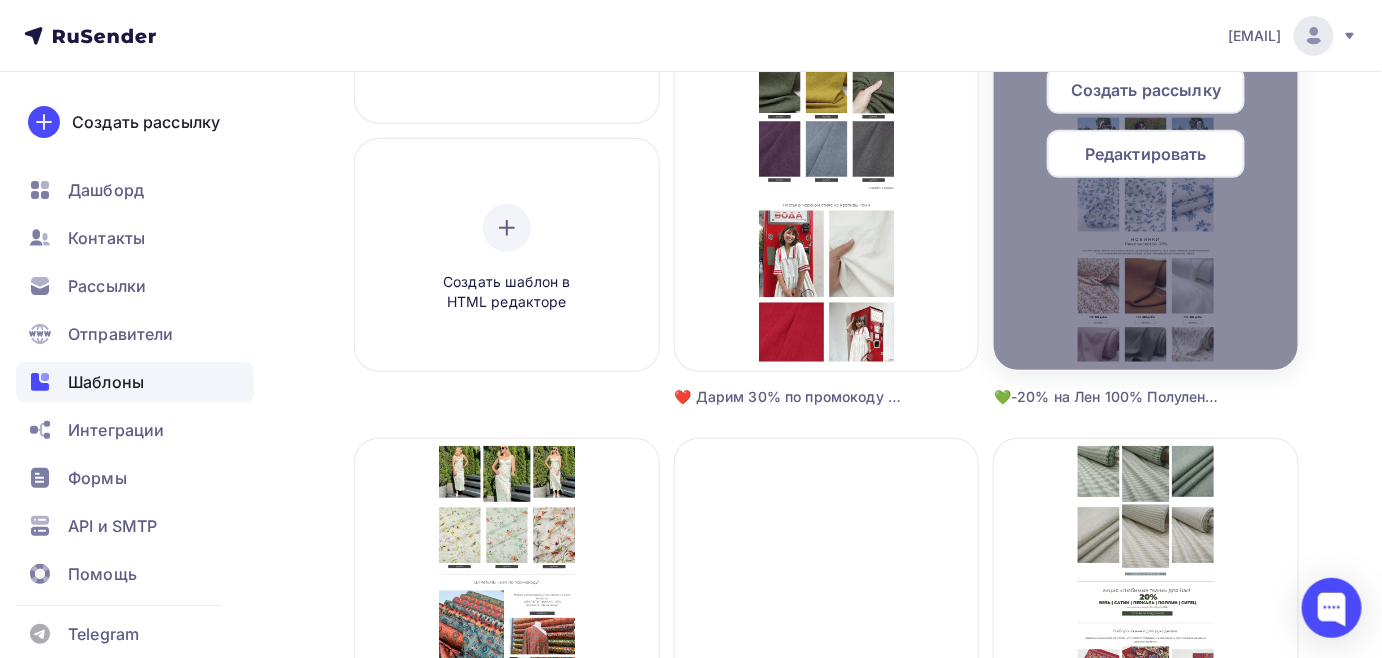 scroll, scrollTop: 90, scrollLeft: 0, axis: vertical 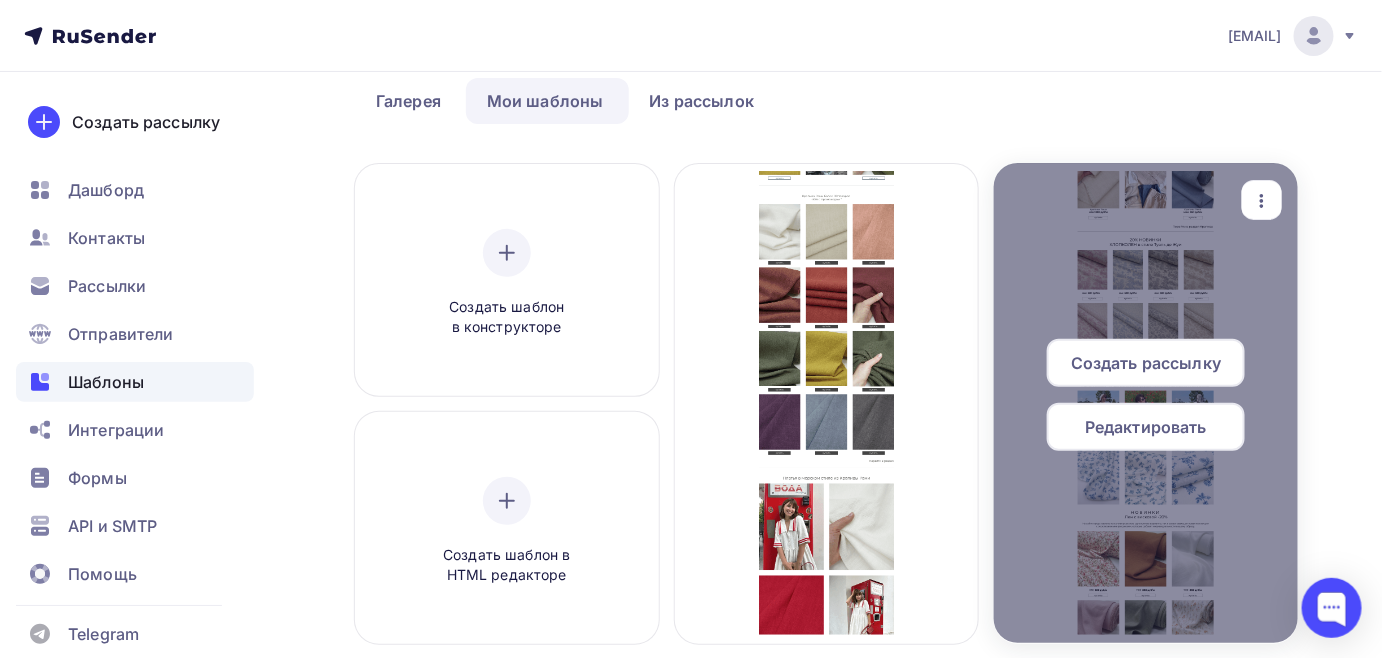 click on "Редактировать" at bounding box center [1146, 427] 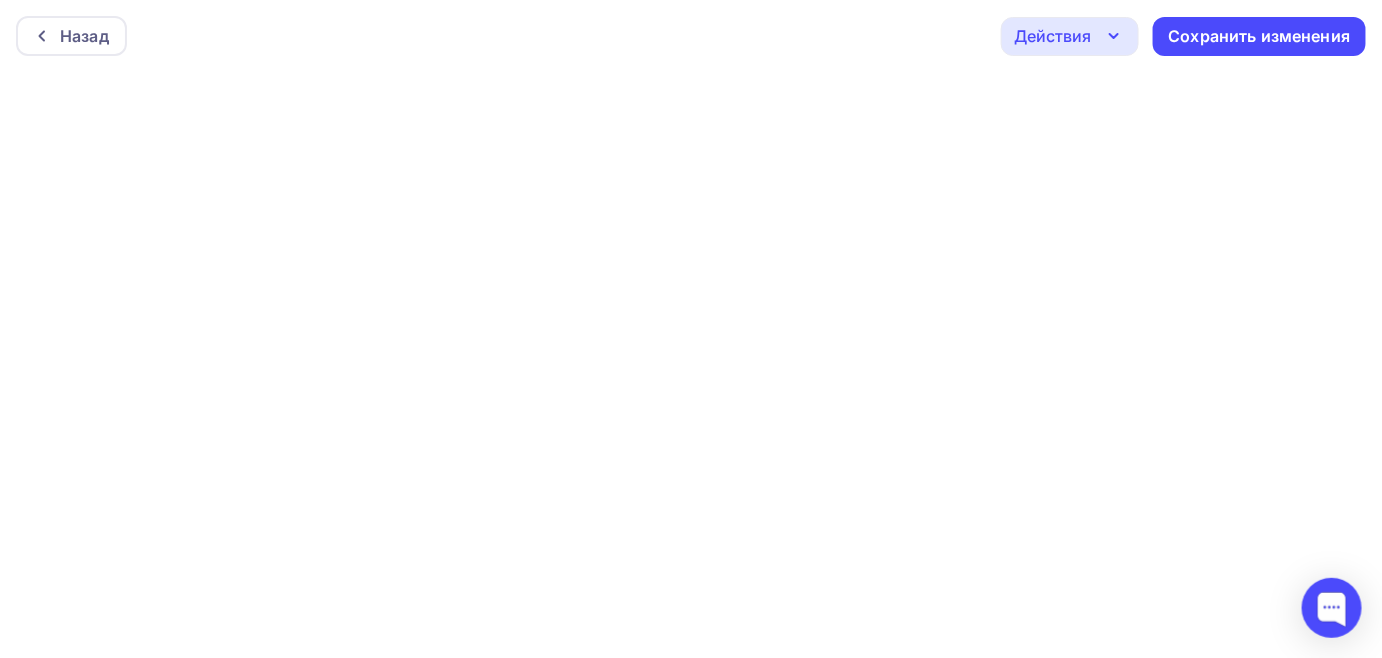 scroll, scrollTop: 5, scrollLeft: 0, axis: vertical 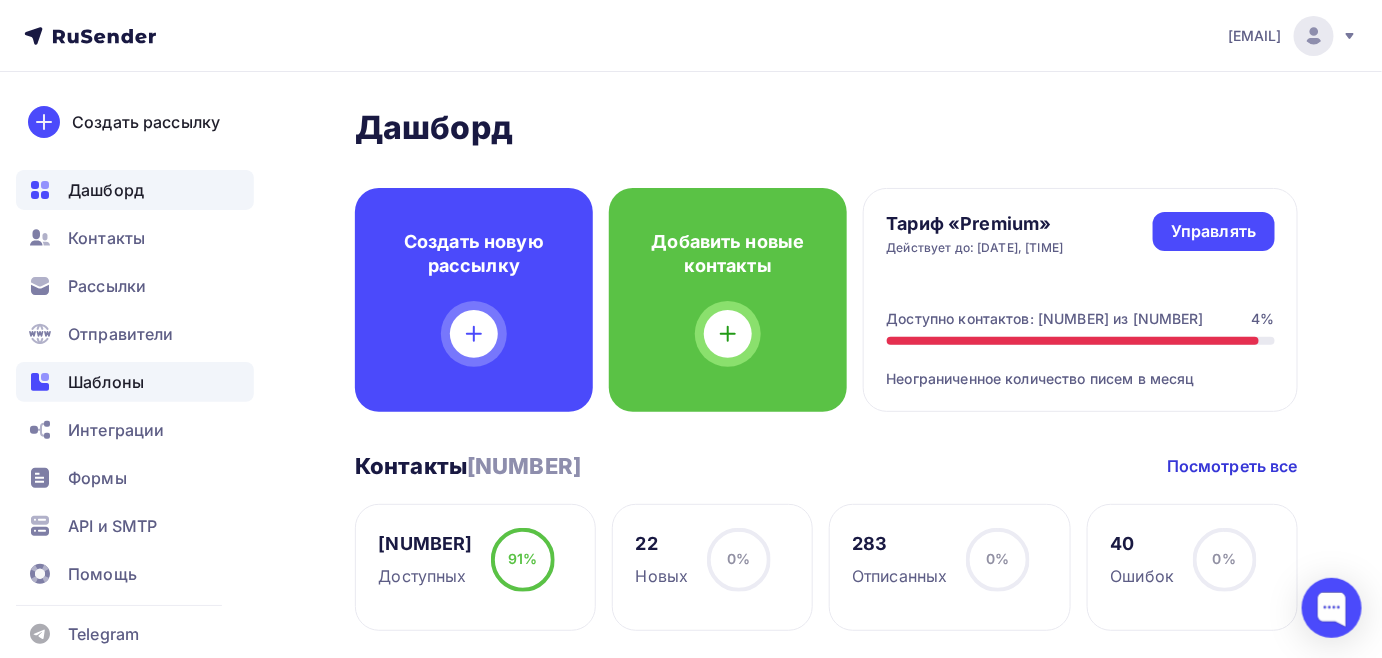 click on "Шаблоны" at bounding box center (106, 382) 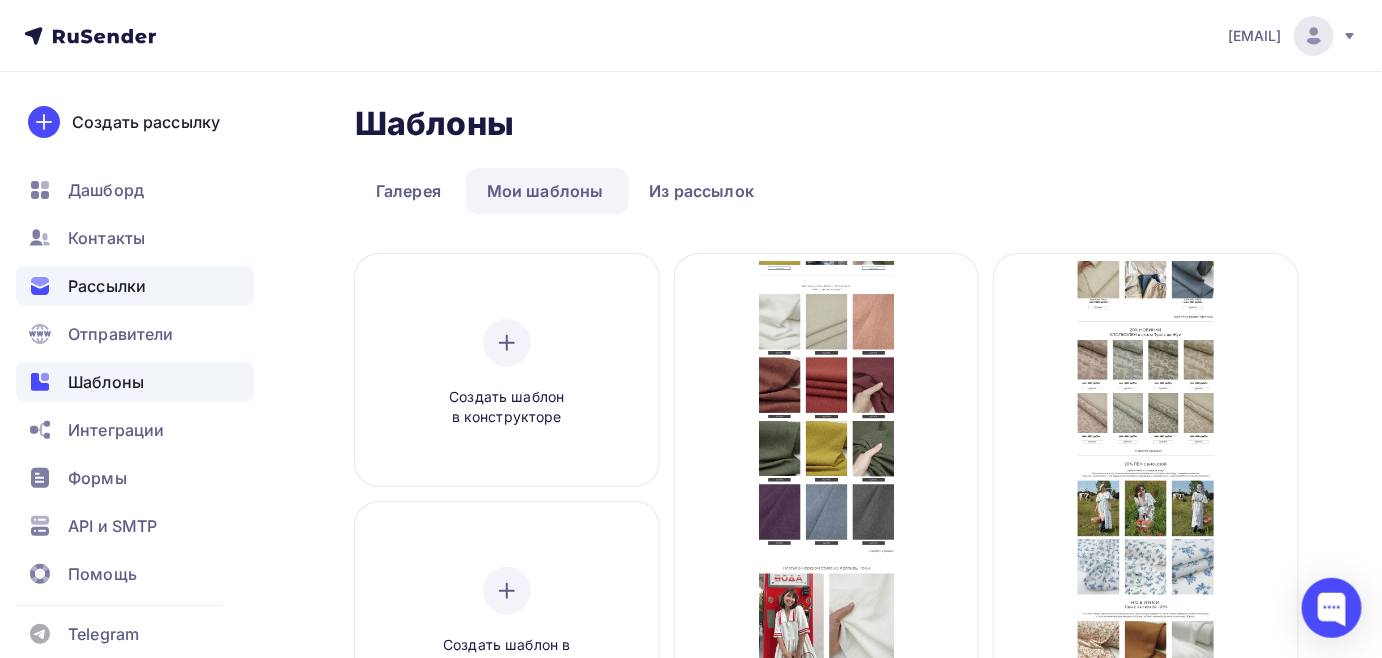 click on "Рассылки" at bounding box center [107, 286] 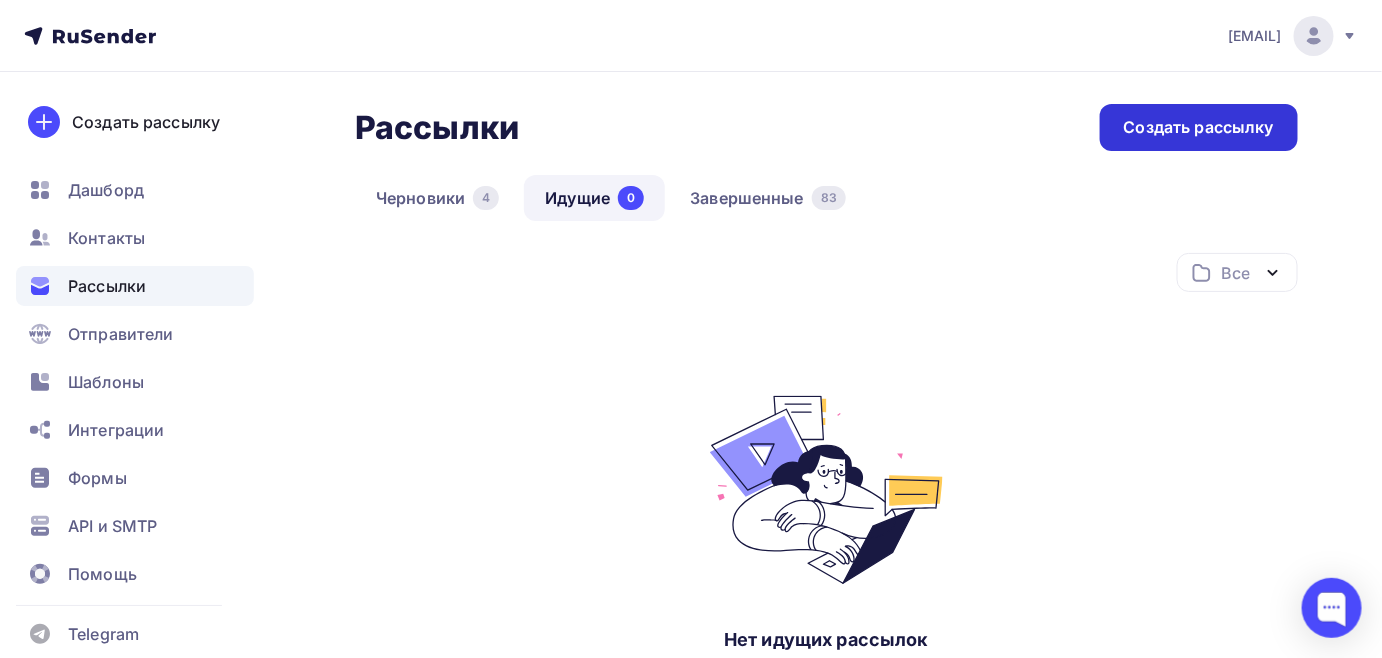 click on "Создать рассылку" at bounding box center (1199, 127) 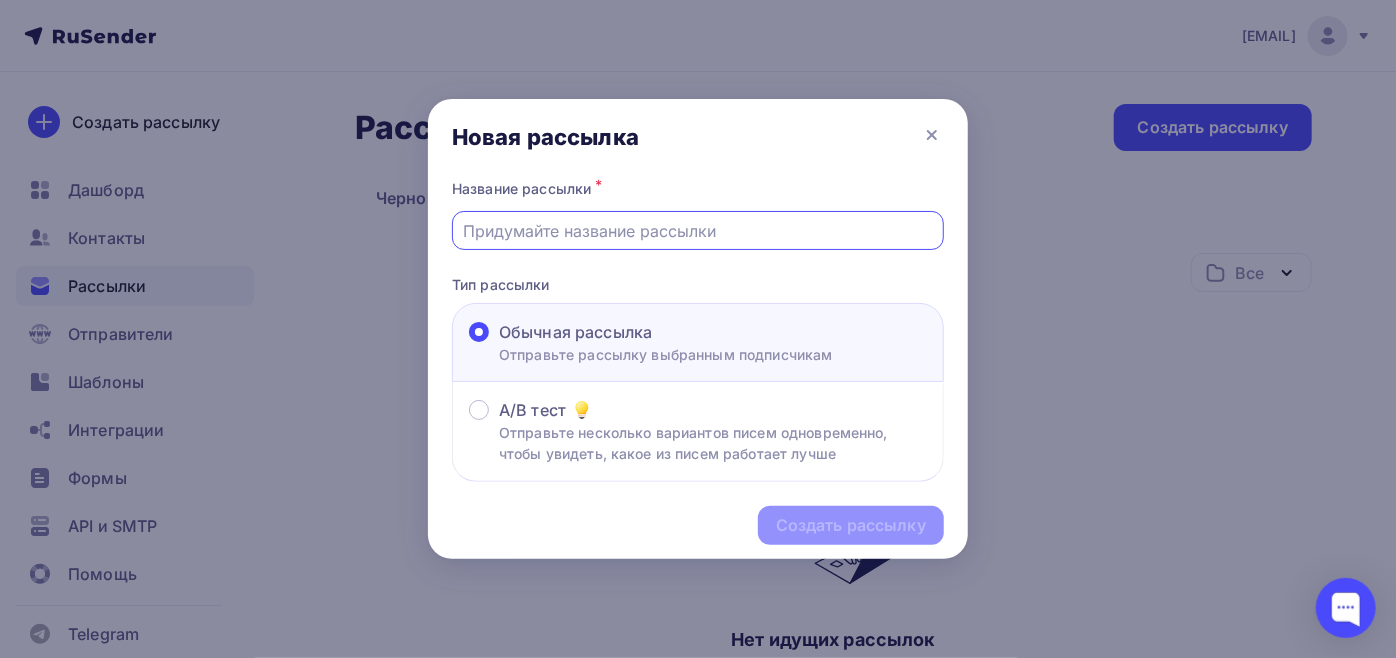 click at bounding box center [698, 231] 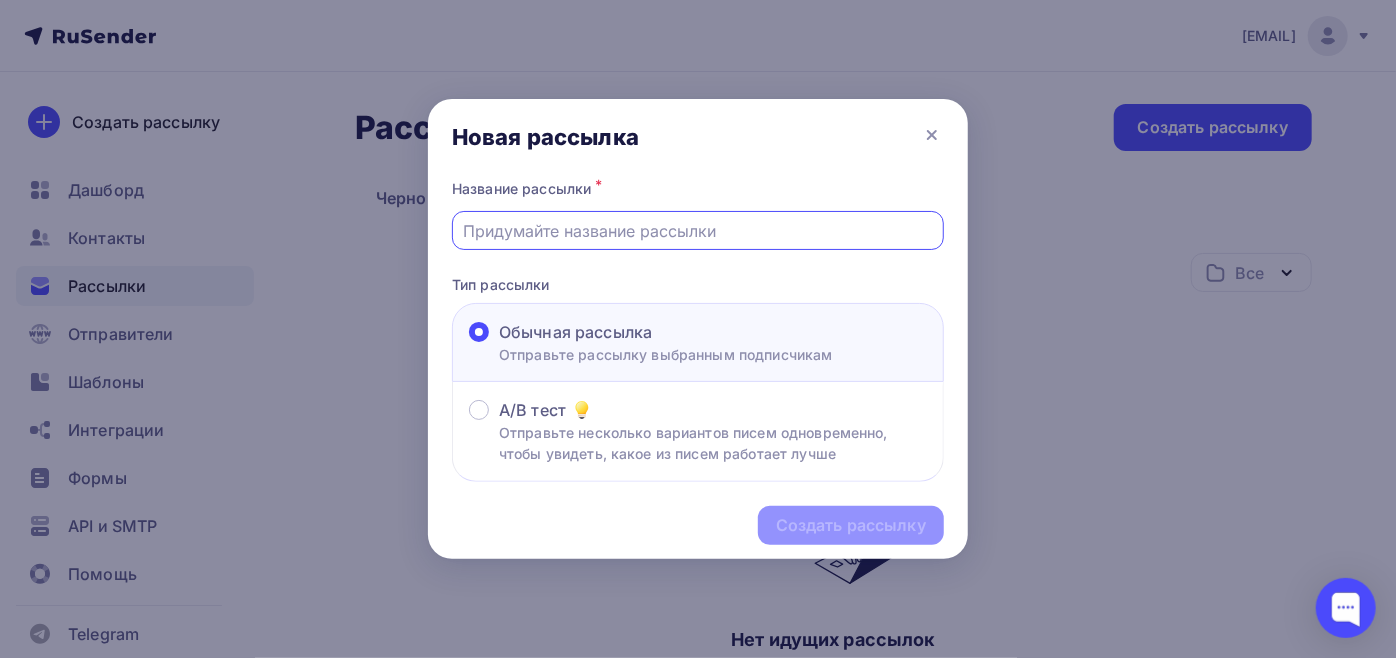 type on "промокод КРАПИВА3008" 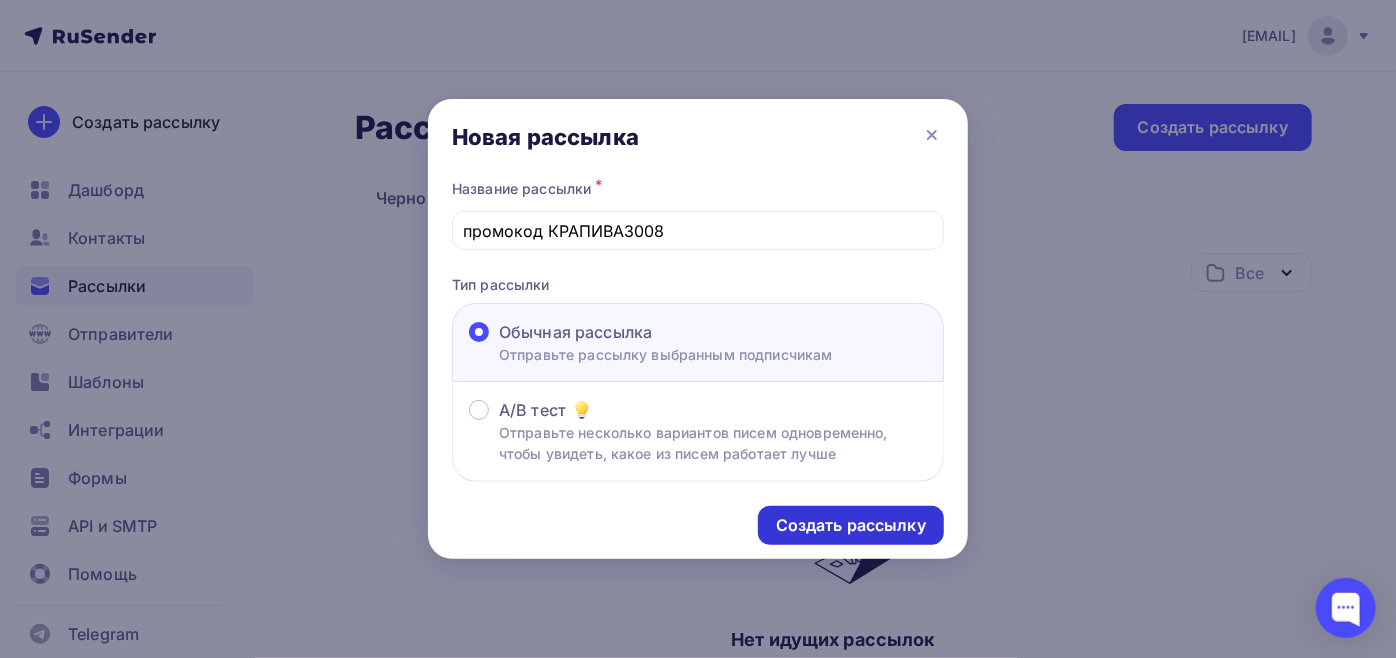 click on "Создать рассылку" at bounding box center (851, 525) 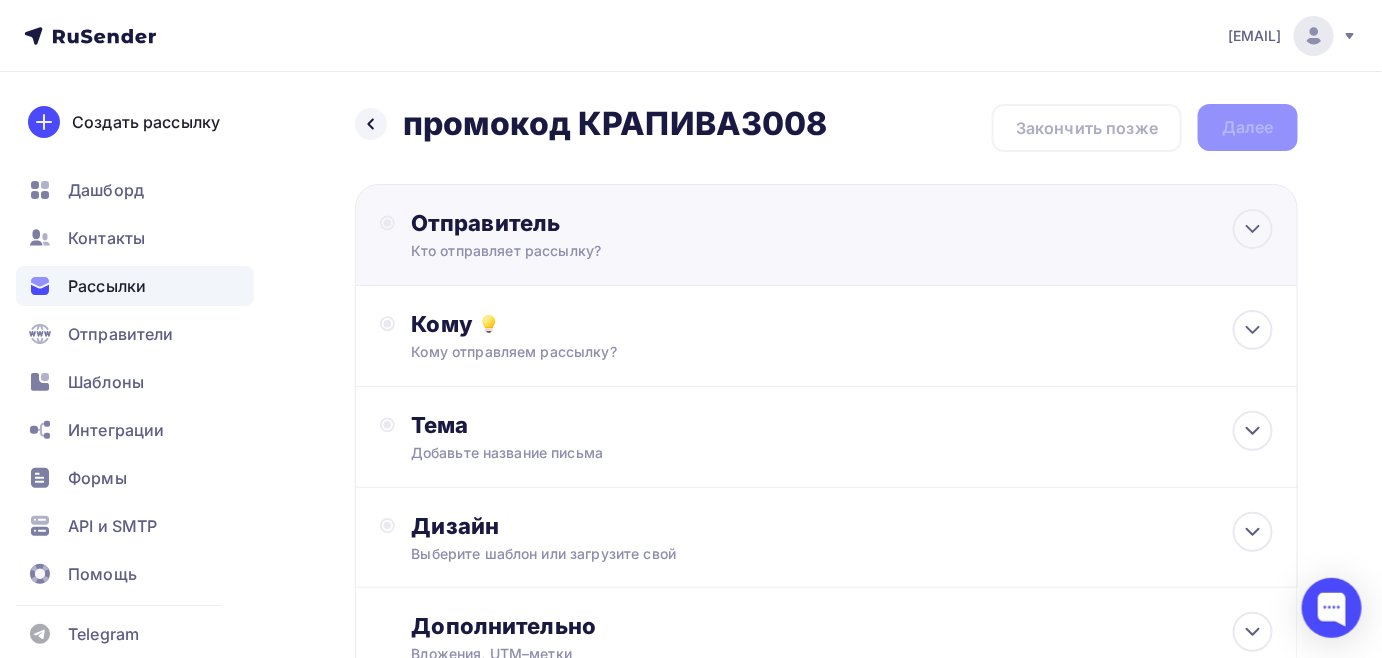 click on "Отправитель" at bounding box center [627, 223] 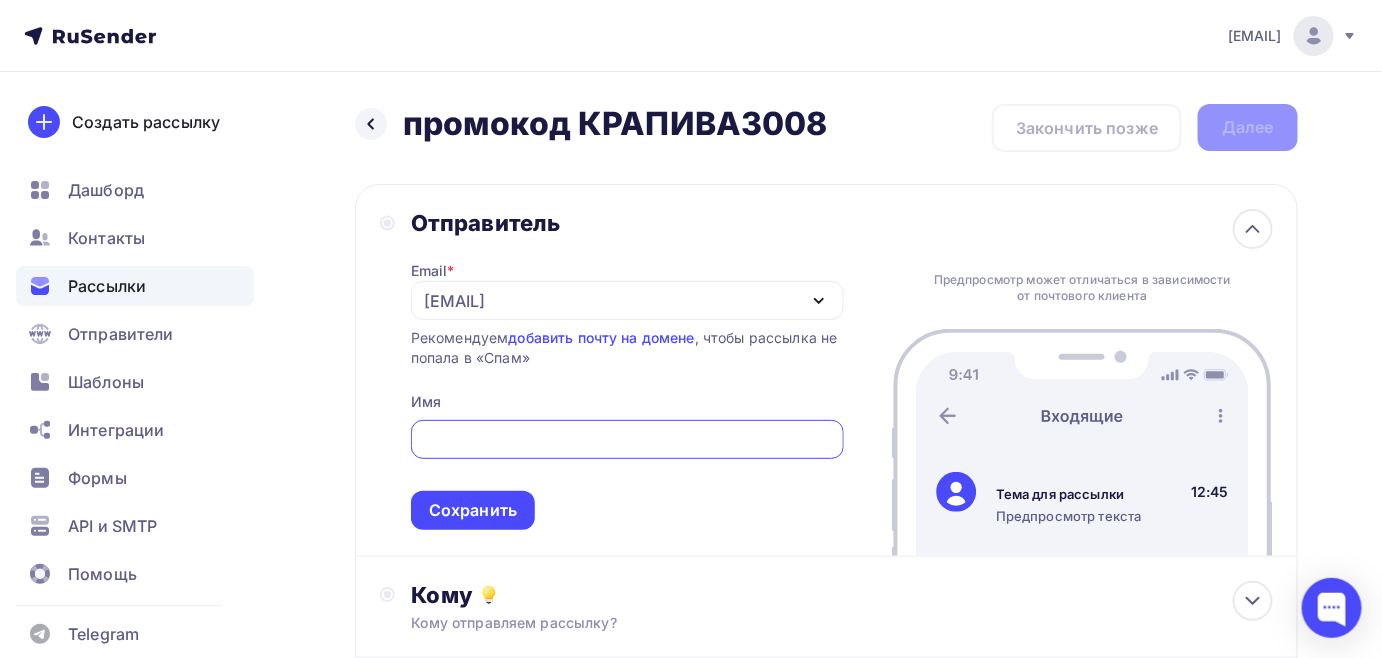 scroll, scrollTop: 0, scrollLeft: 0, axis: both 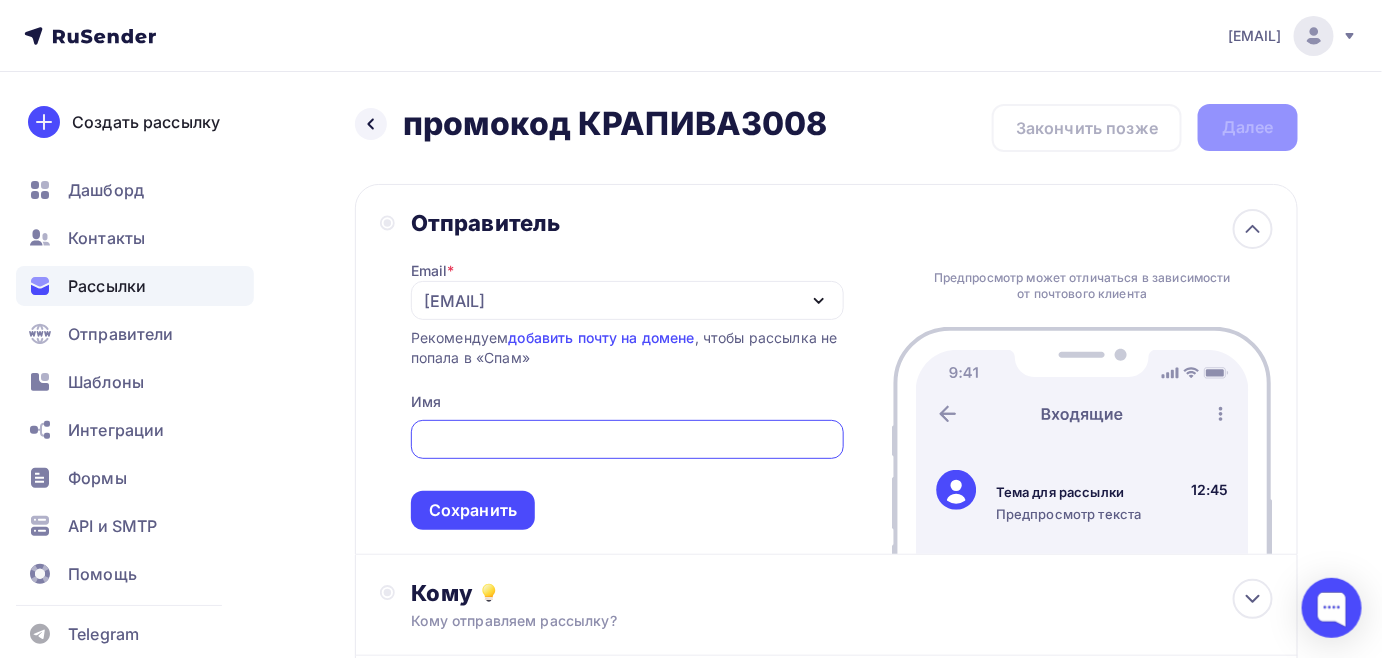 click on "[EMAIL]" at bounding box center [627, 300] 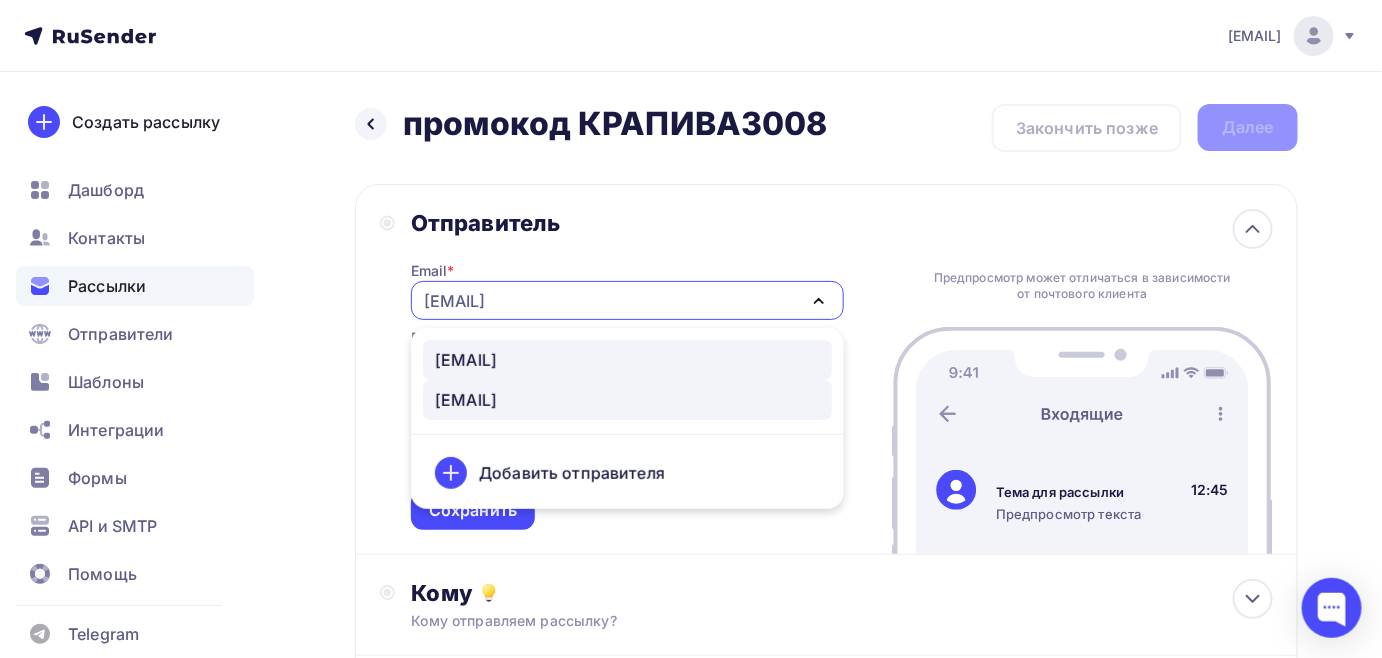 click on "[EMAIL]" at bounding box center [466, 360] 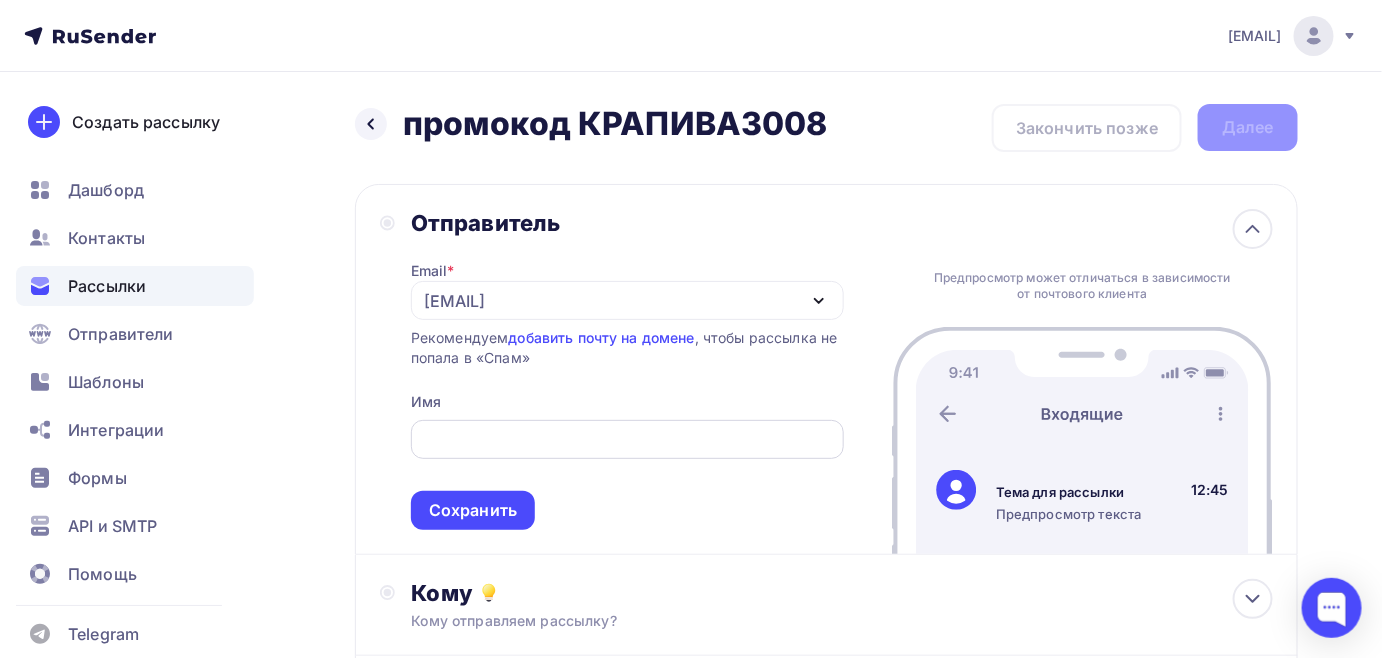click at bounding box center [627, 439] 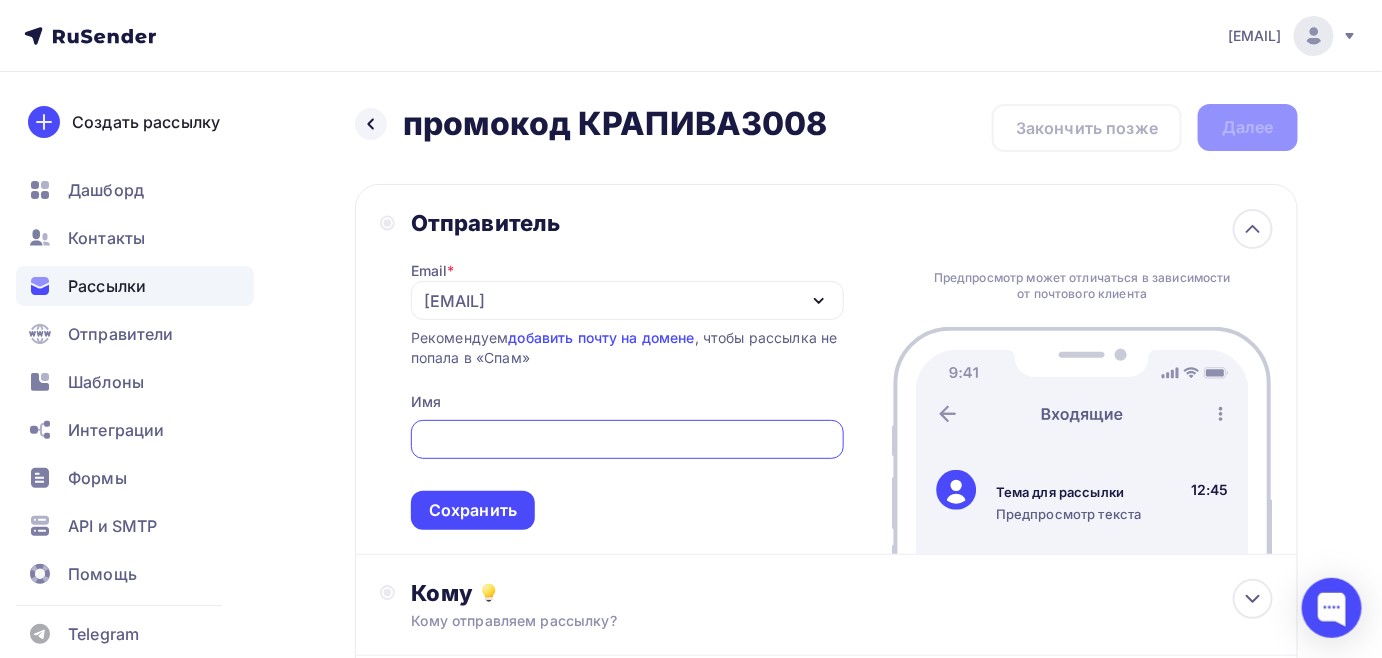 click at bounding box center [627, 440] 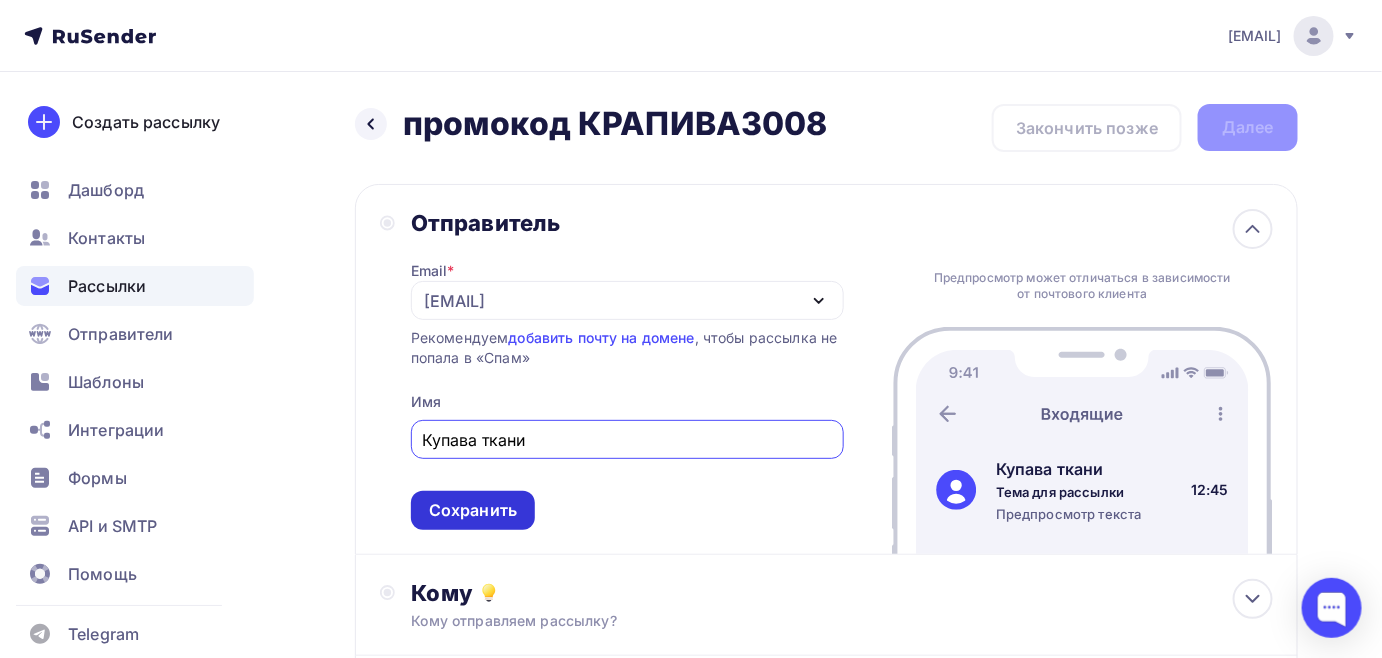 type on "Купава ткани" 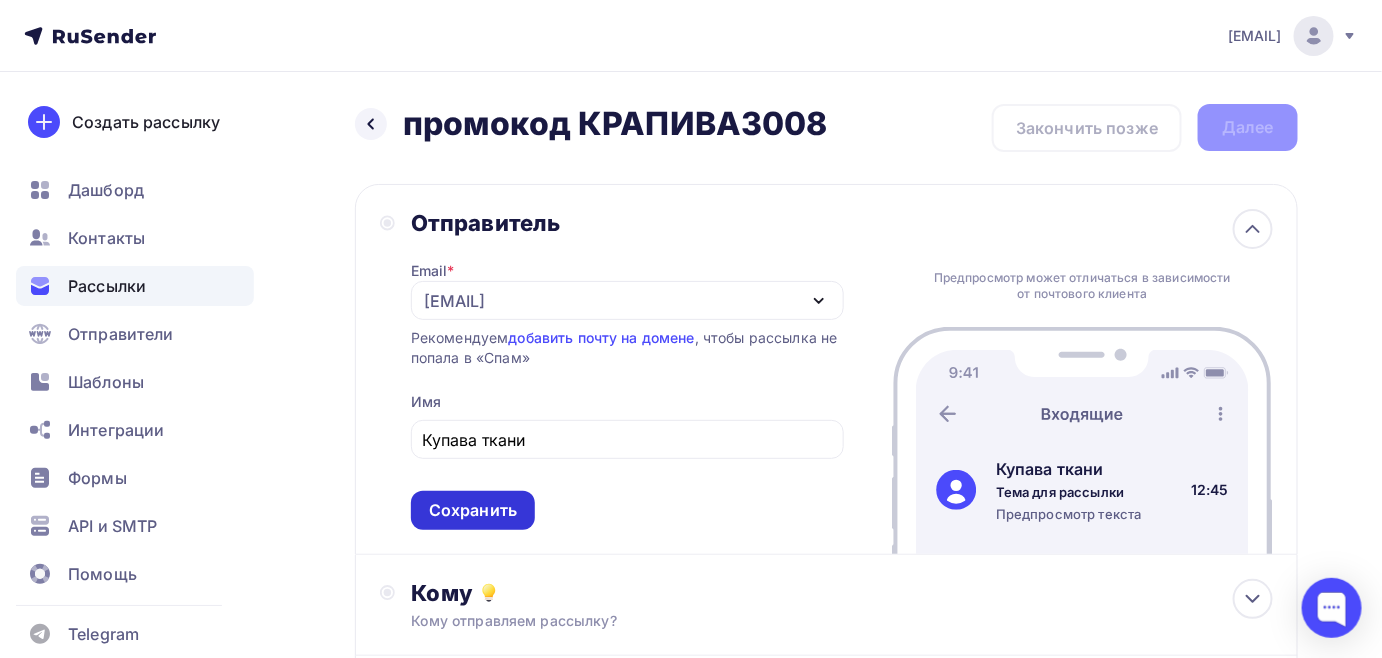 click on "Сохранить" at bounding box center [473, 510] 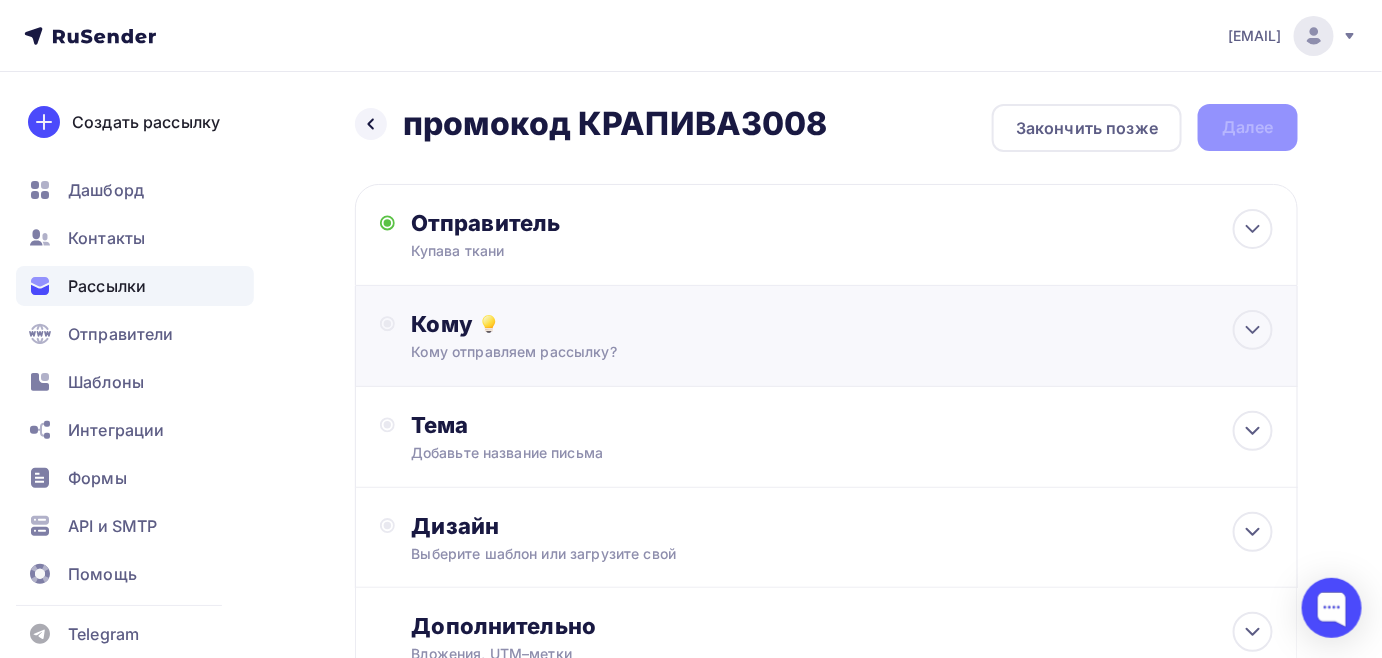 click on "Кому
Кому отправляем рассылку?
Списки получателей
Выберите список
Все списки
id
Подписались с главной
(2 792)
#19409
почищенные
(56 288)
#15359
Добавить список
Добавить сегментацию
Получателей:
0
Сохранить" at bounding box center [842, 336] 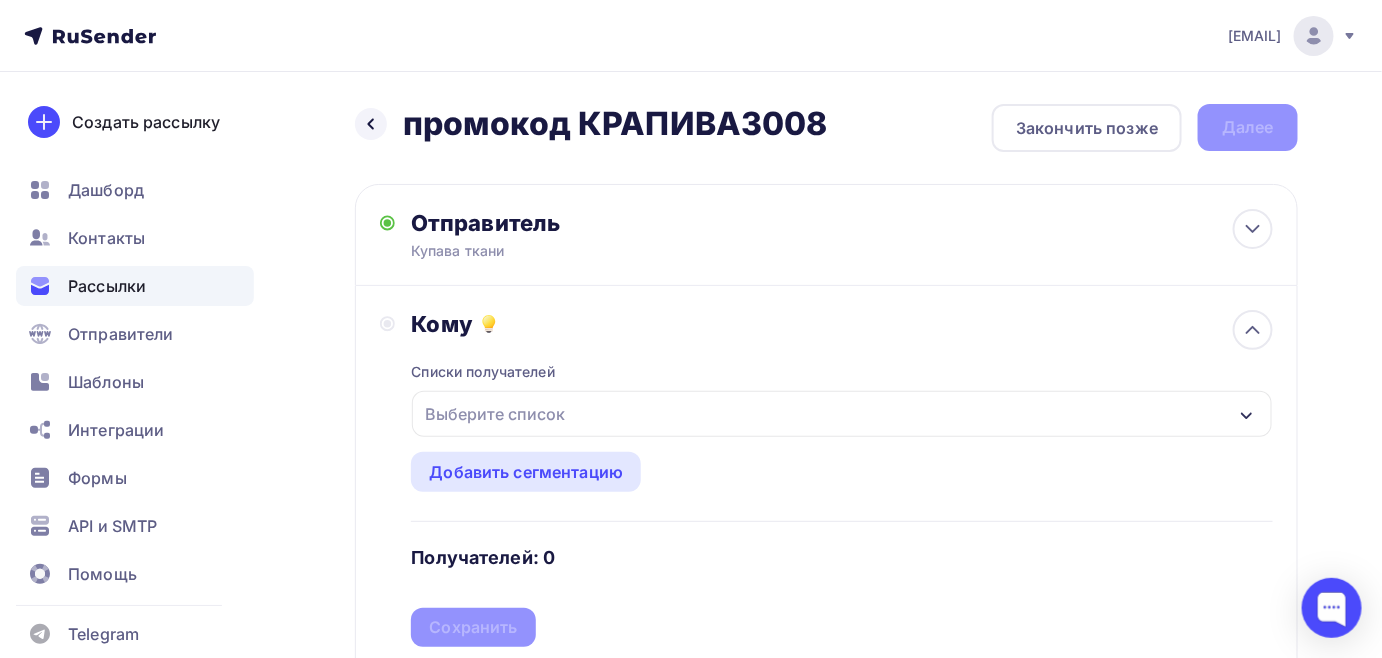click on "Выберите список" at bounding box center (495, 414) 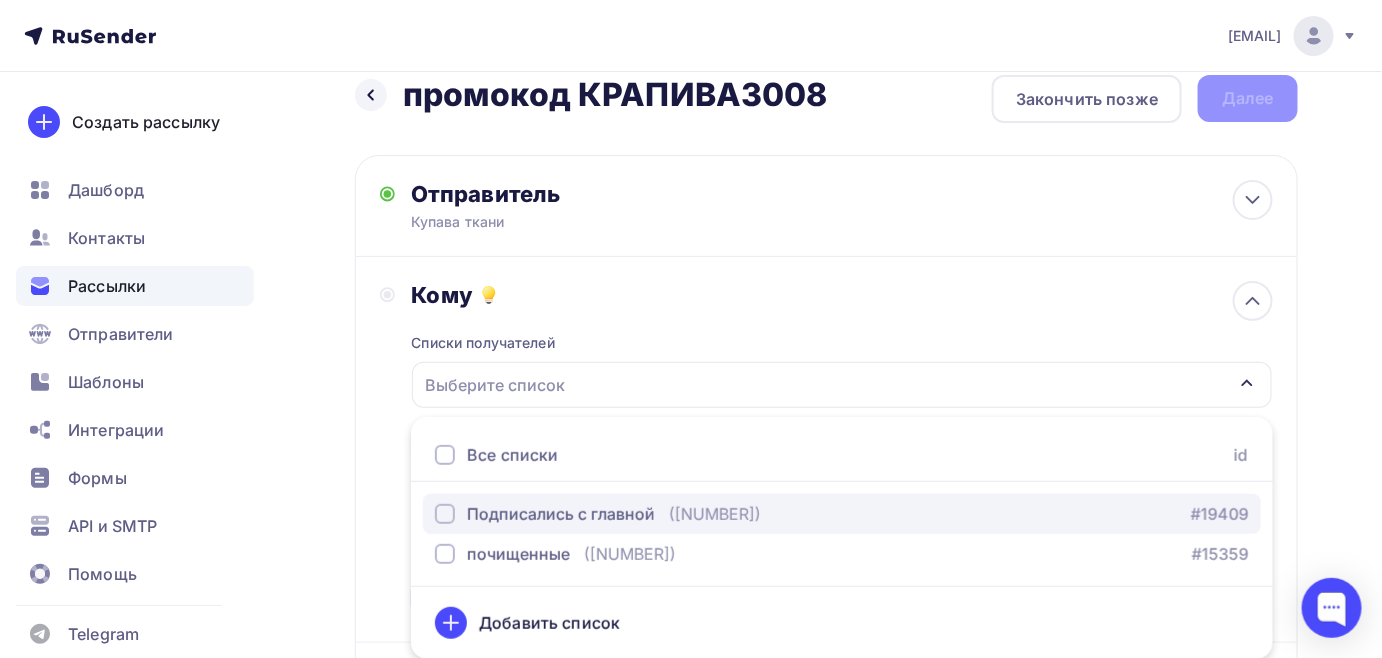 click on "Подписались с главной" at bounding box center (545, 514) 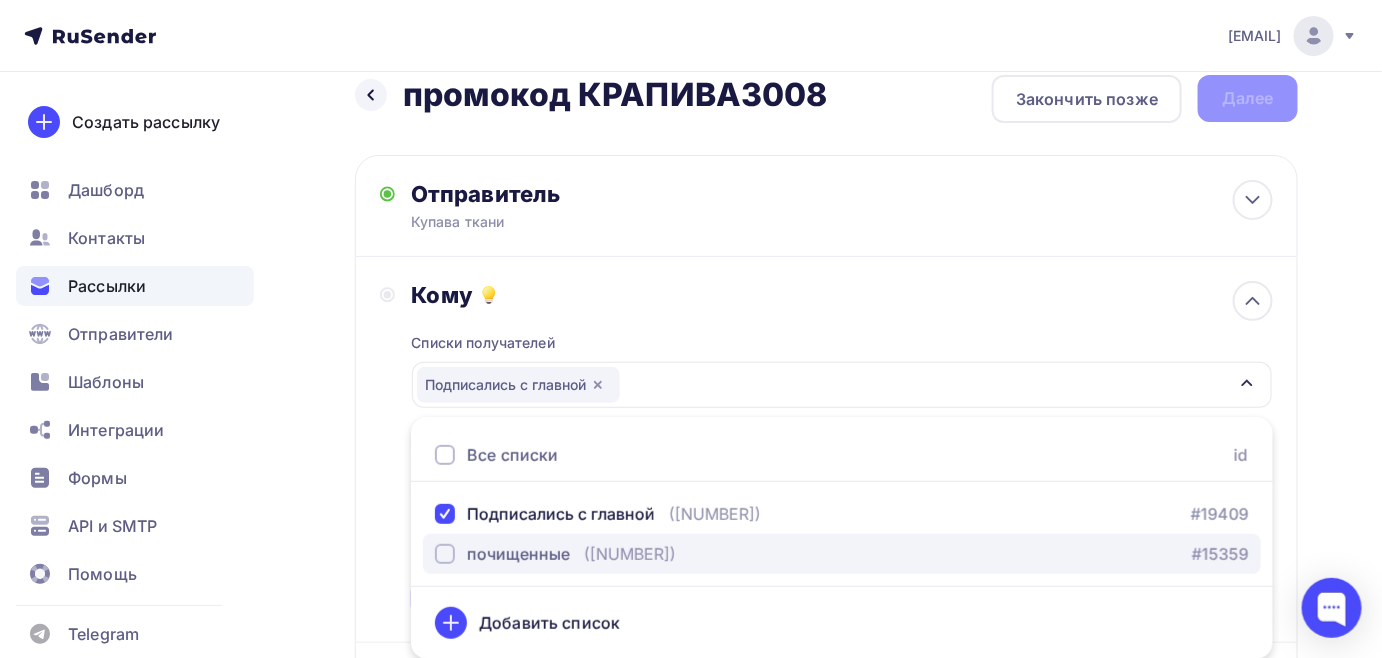 click on "почищенные
(56 288)
#15359" at bounding box center (842, 554) 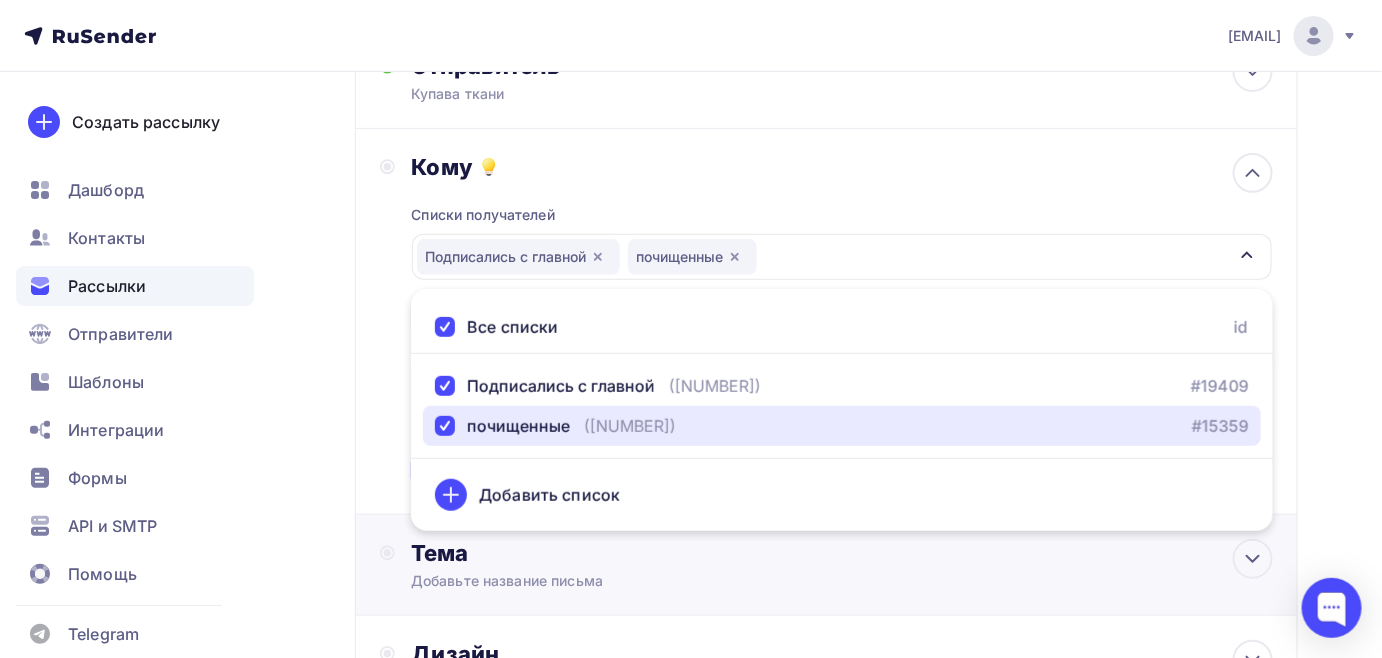 scroll, scrollTop: 301, scrollLeft: 0, axis: vertical 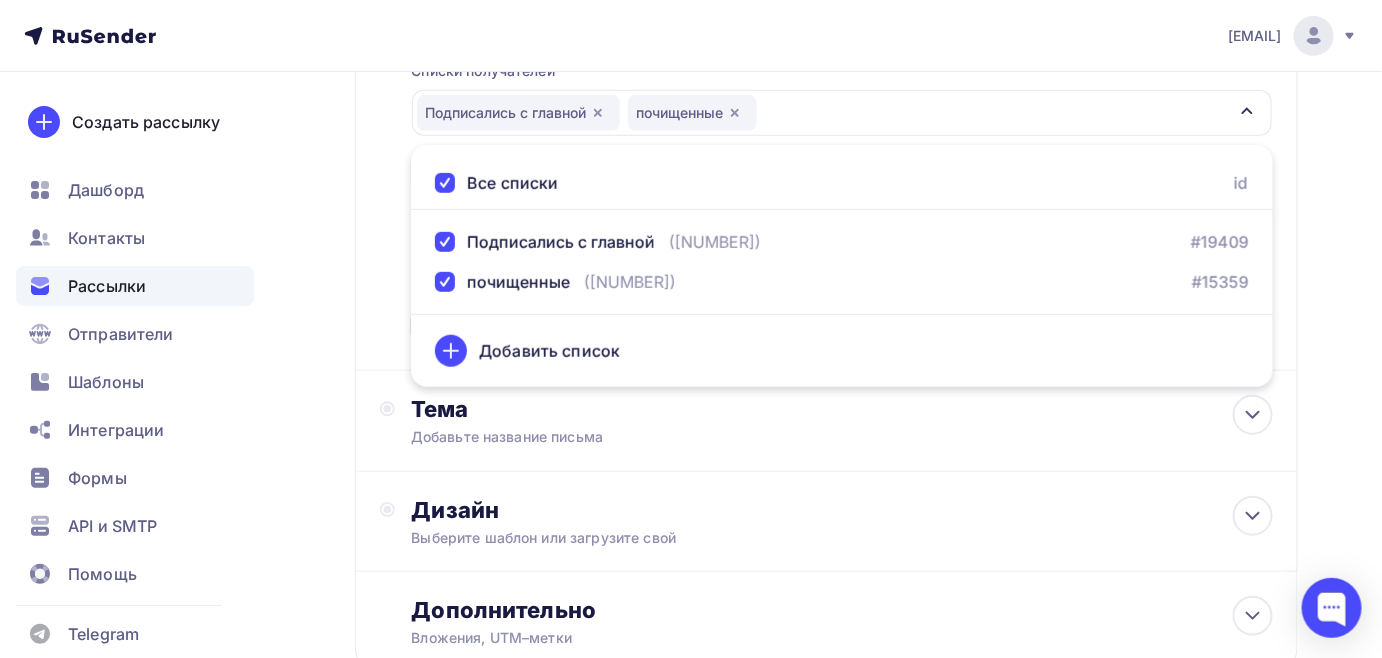 click on "Кому
Списки получателей
Подписались с главной
почищенные
Все списки
id
Подписались с главной
(2 792)
#19409
почищенные
(56 288)
#15359
Добавить список
Добавить сегментацию
Получателей:
57 256
Сохранить" at bounding box center [826, 178] 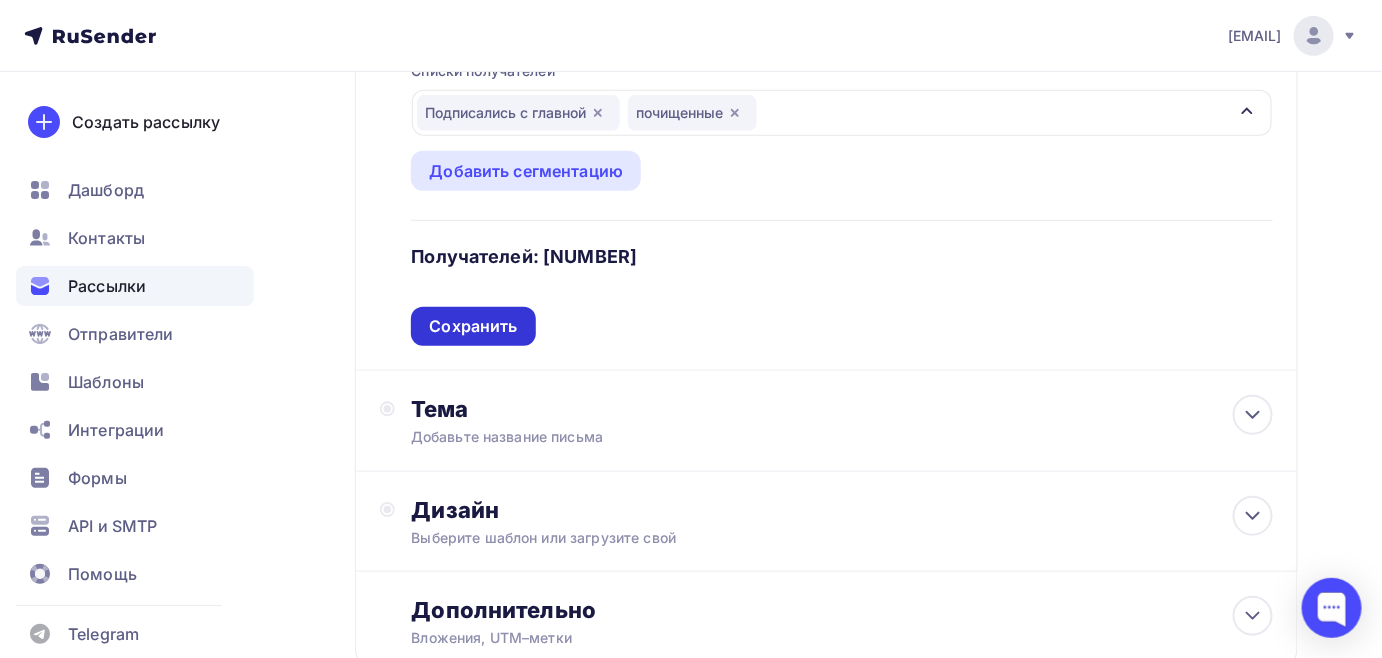 click on "Сохранить" at bounding box center (473, 326) 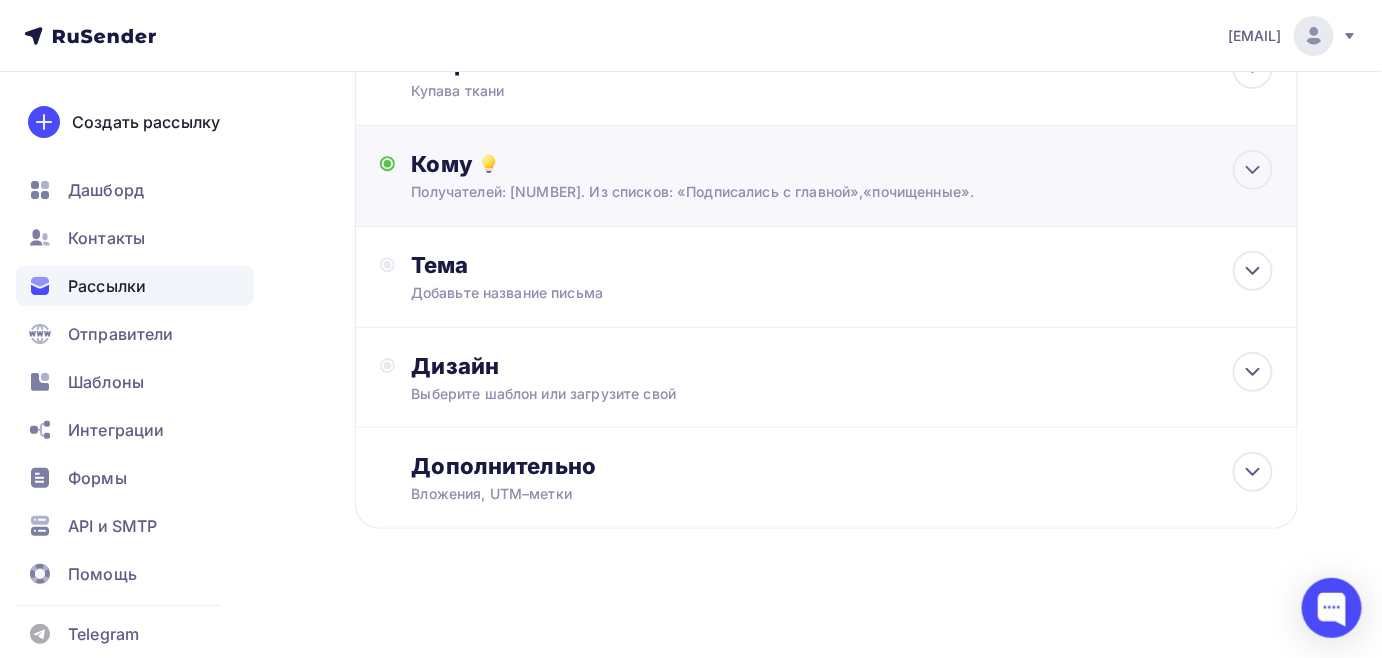 scroll, scrollTop: 161, scrollLeft: 0, axis: vertical 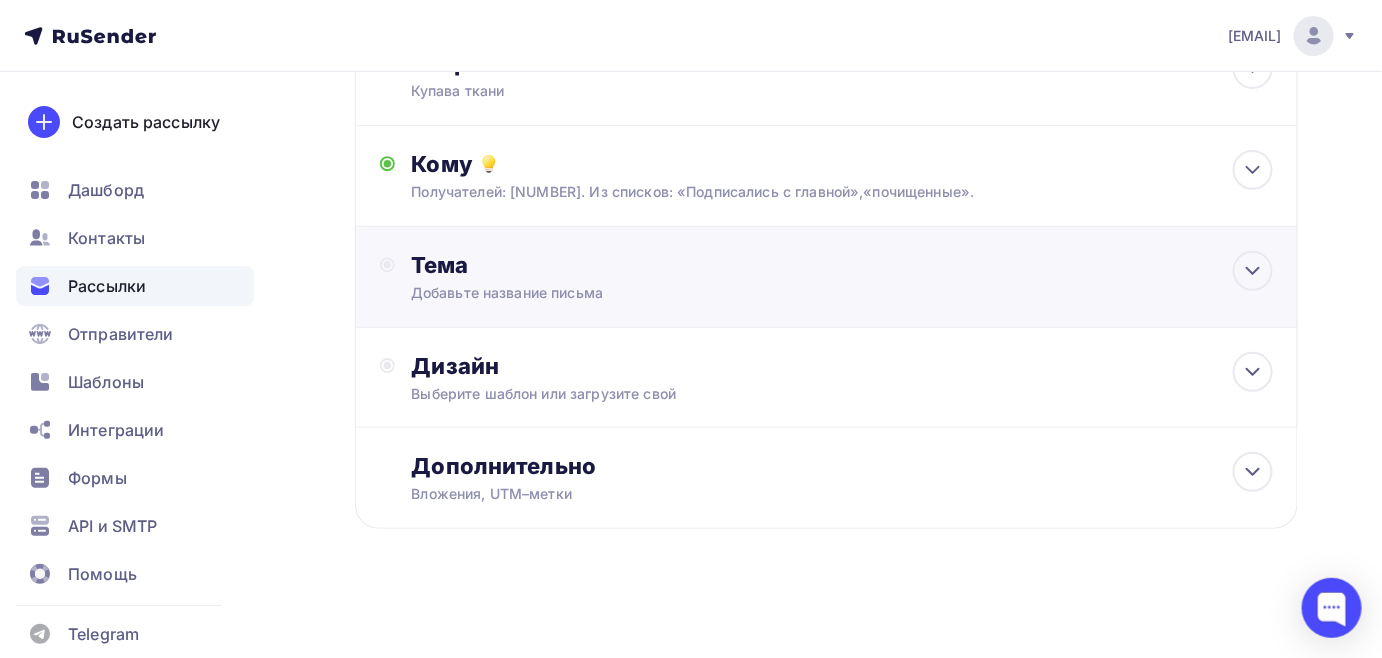 click on "Тема
Добавьте название письма
Тема  *
Рекомендуем использовать не более 150 символов
Прехедер               Сохранить
Предпросмотр может отличаться  в зависимости от почтового клиента
Купава ткани
Тема для рассылки
Предпросмотр текста
12:45" at bounding box center (826, 277) 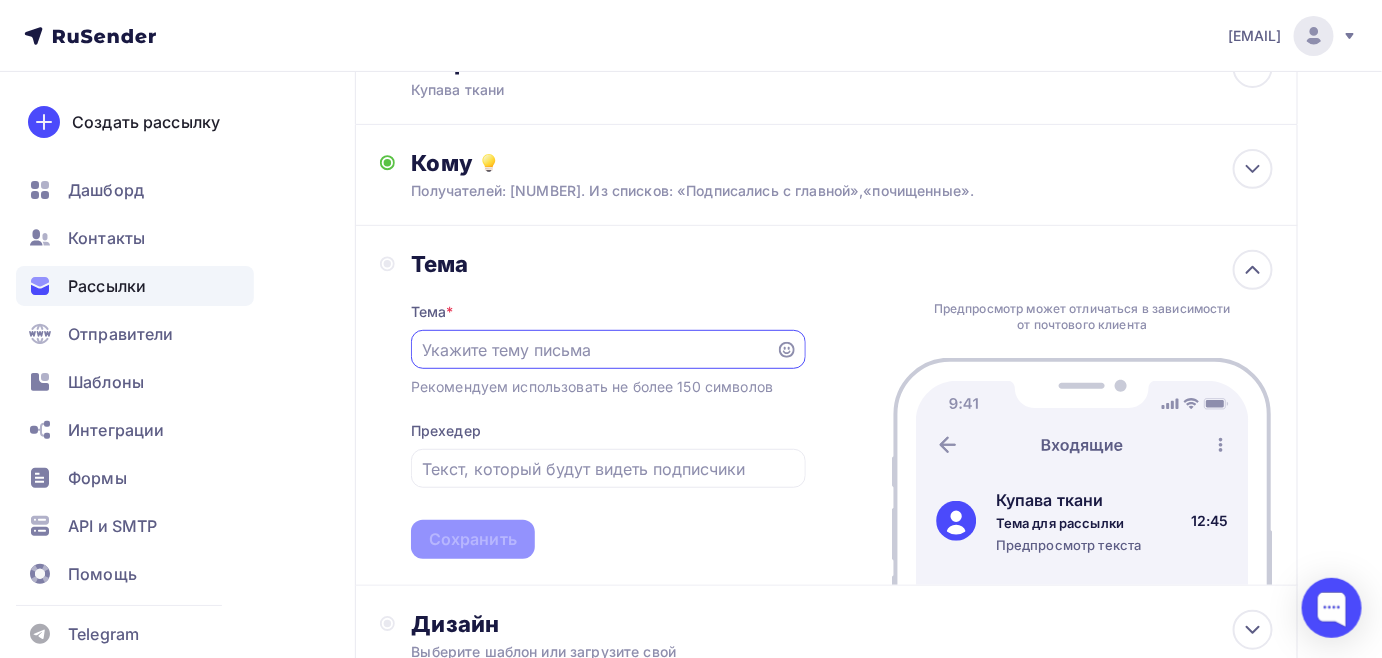 scroll, scrollTop: 160, scrollLeft: 0, axis: vertical 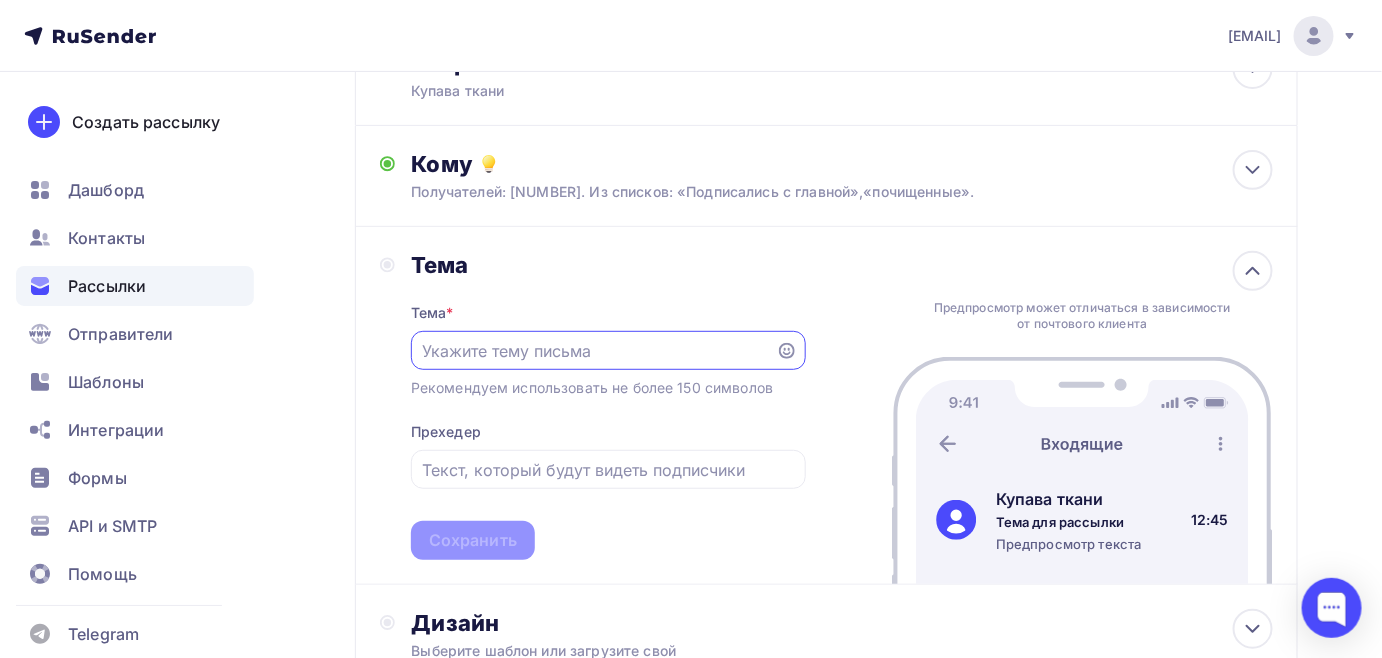 click at bounding box center (593, 351) 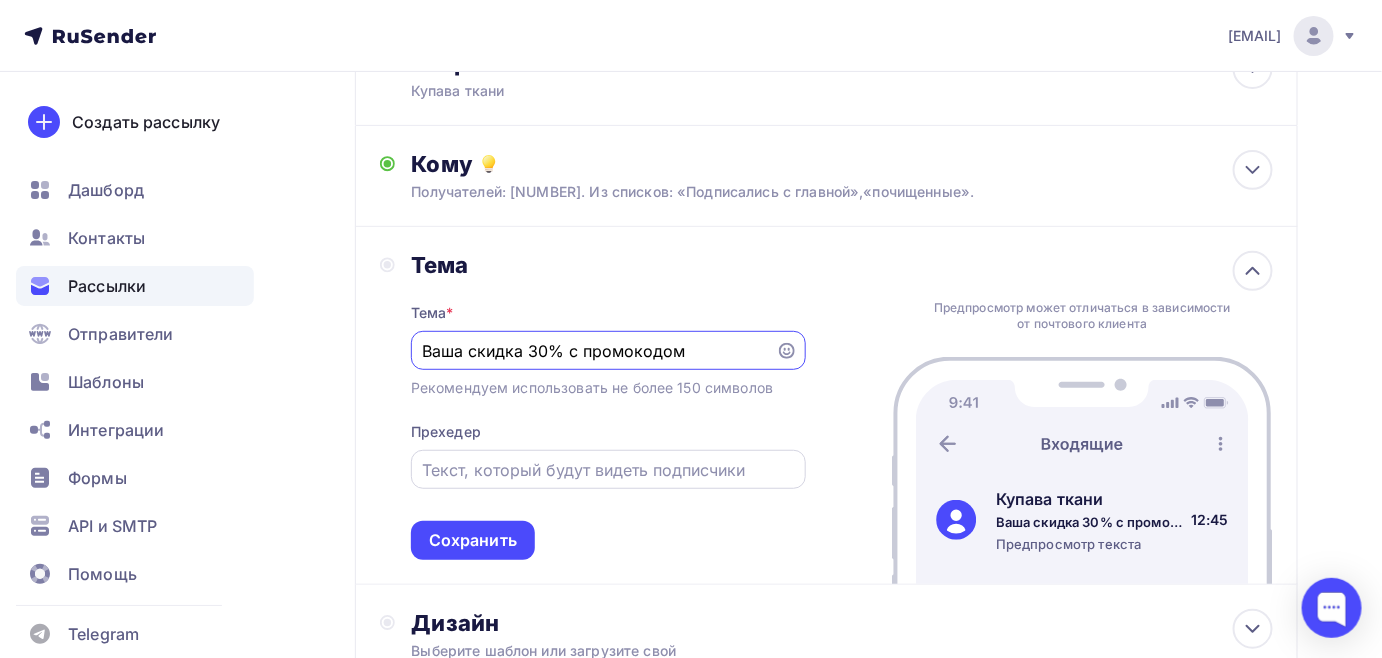 type on "Ваша скидка 30% с промокодом" 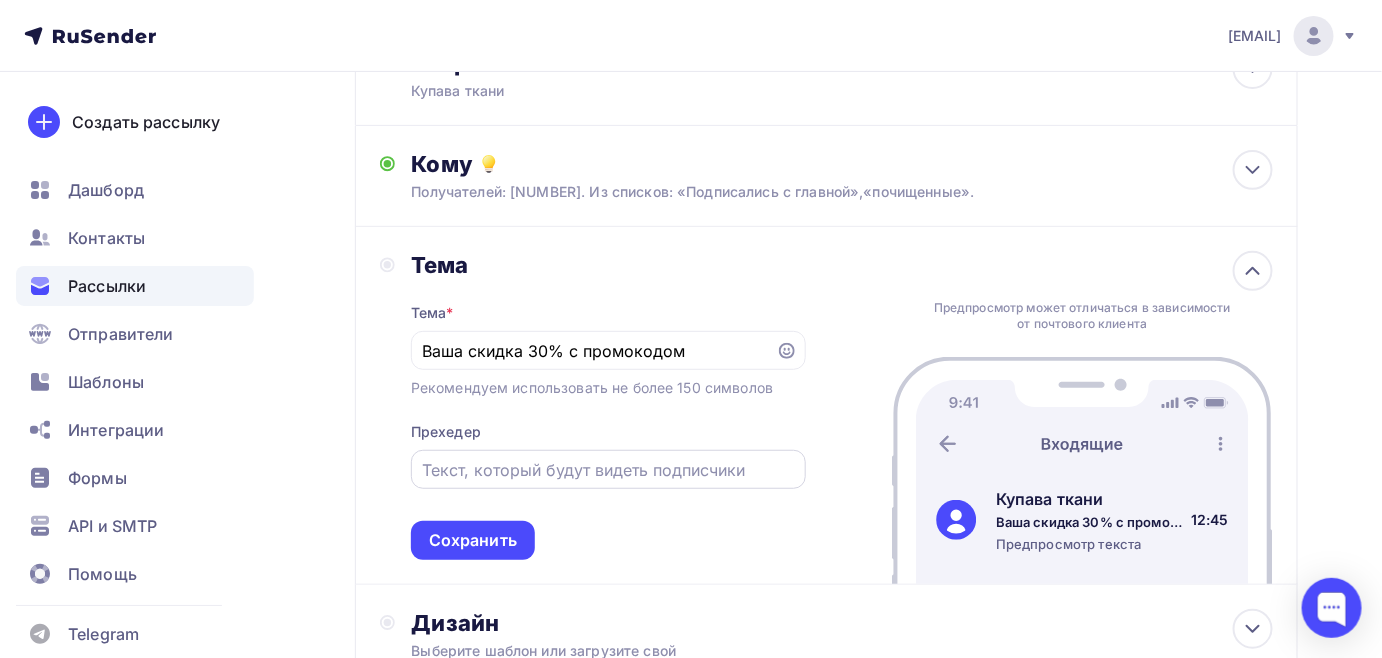 click at bounding box center (608, 469) 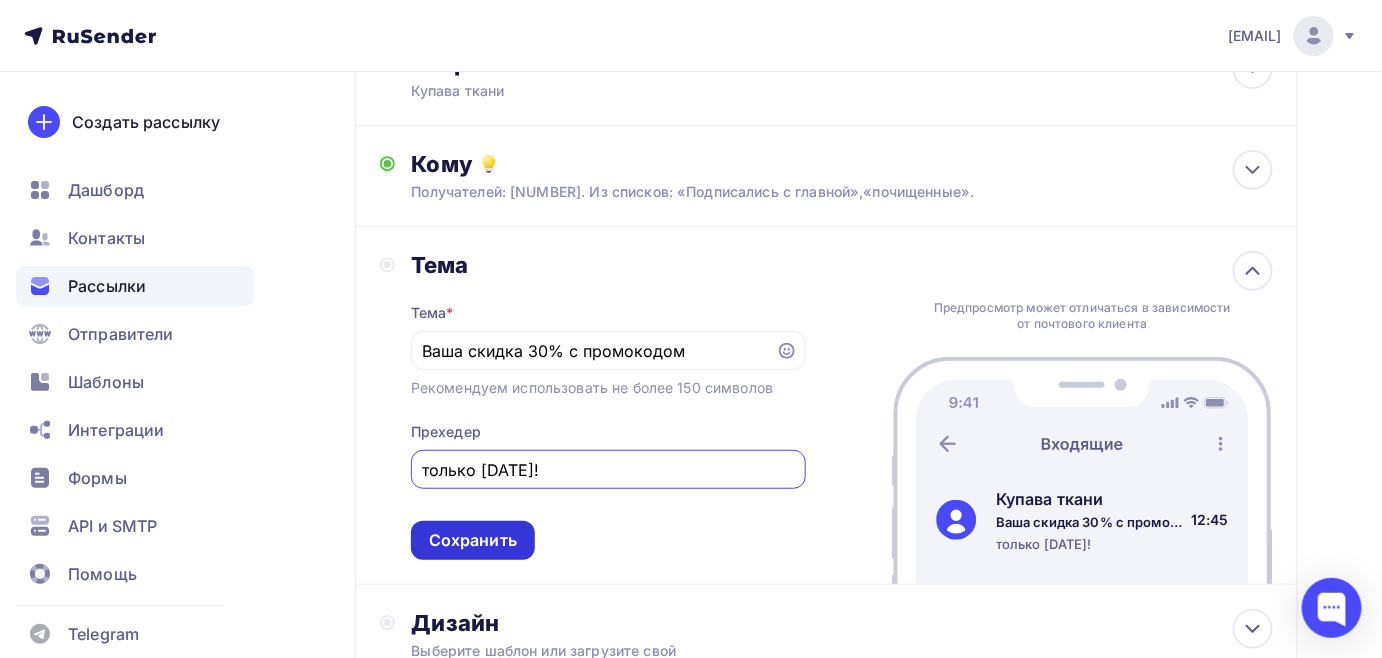 type on "только 2 дня!" 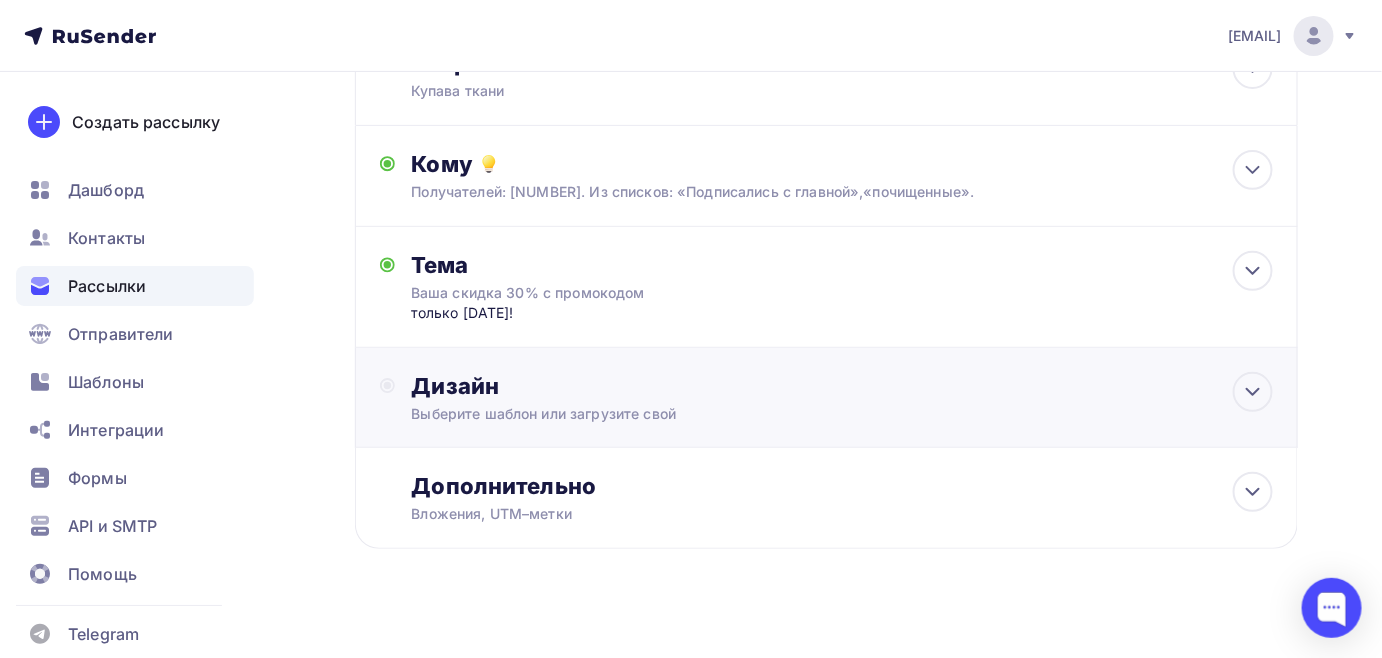 click on "Дизайн   Выберите шаблон или загрузите свой" at bounding box center (826, 398) 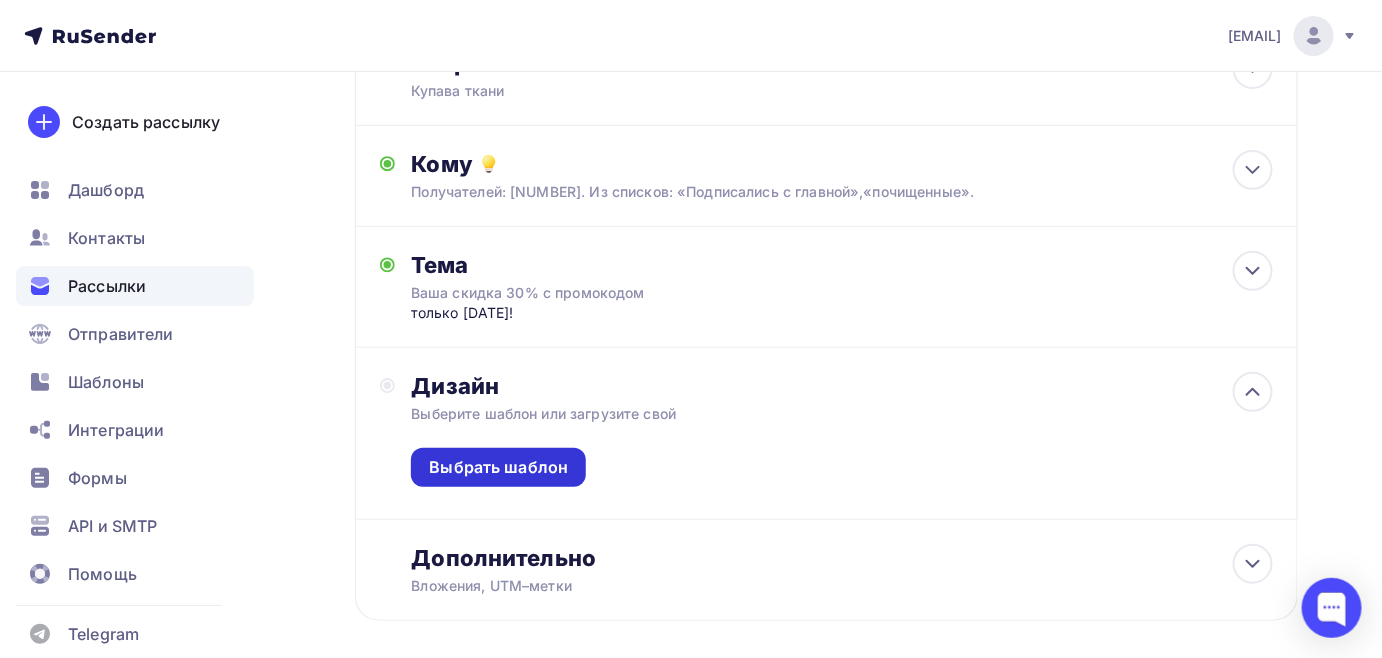click on "Выбрать шаблон" at bounding box center [498, 467] 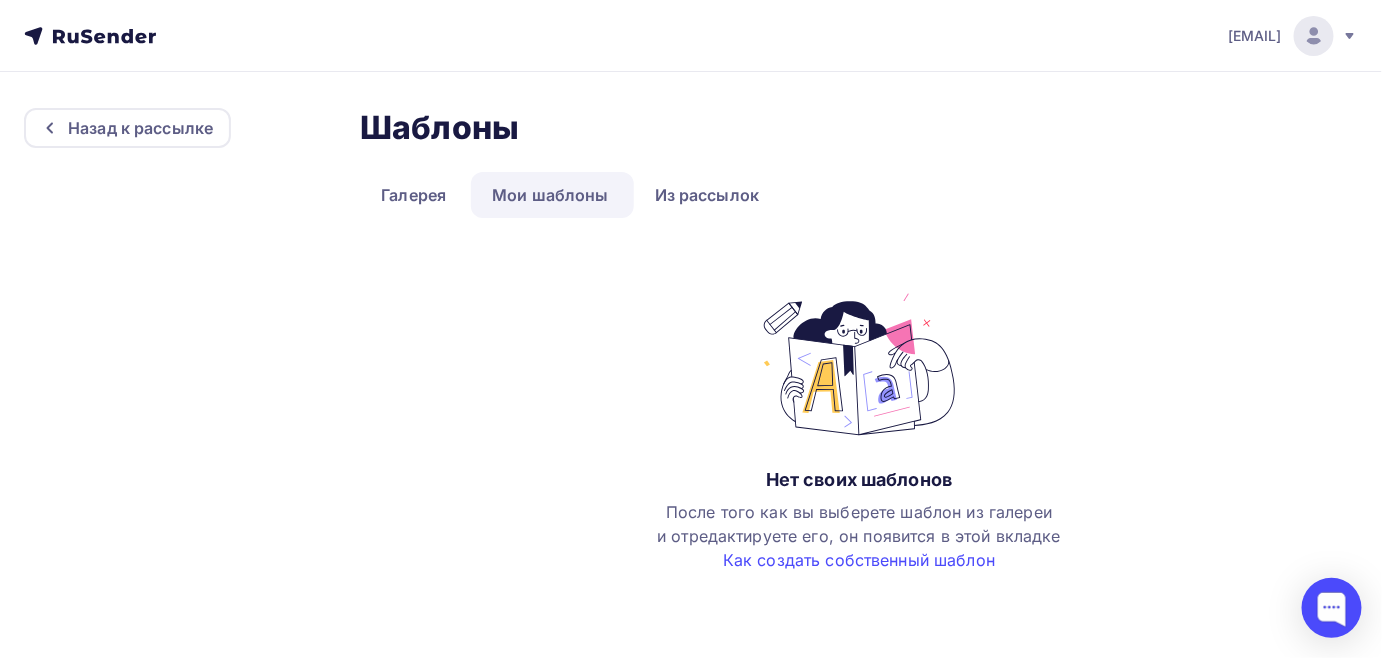 scroll, scrollTop: 0, scrollLeft: 0, axis: both 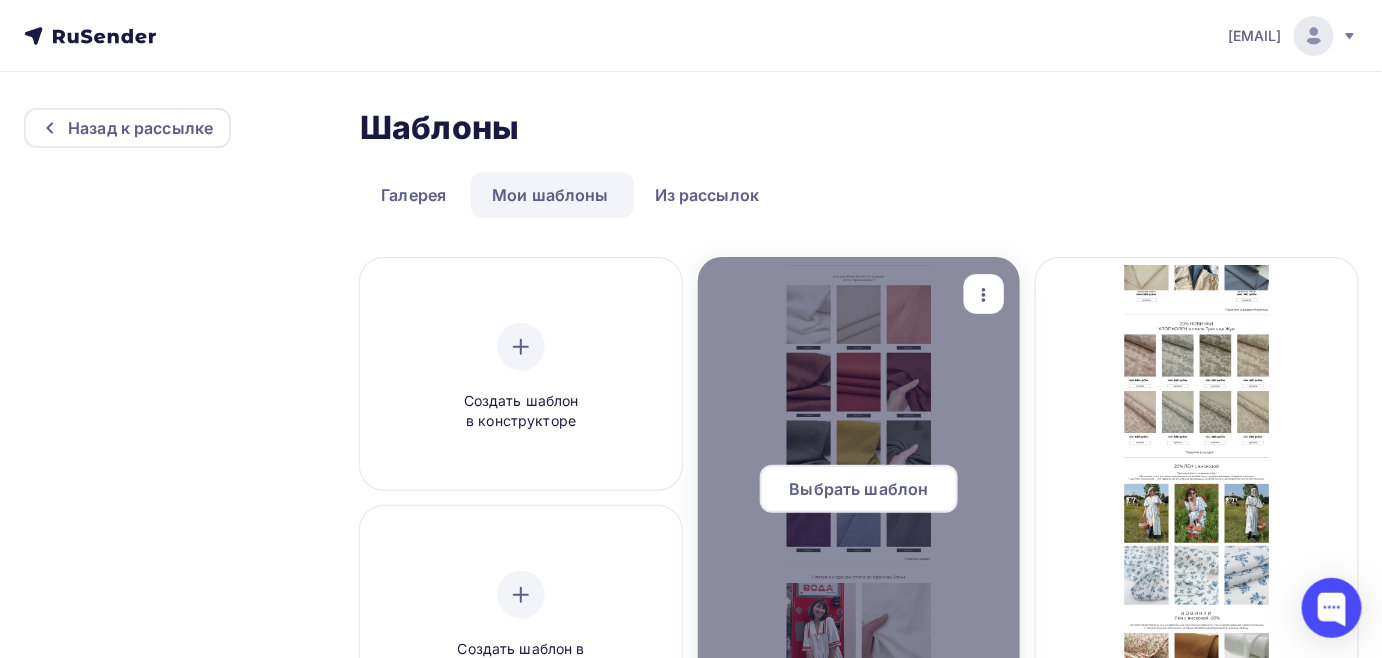 click on "Выбрать шаблон" at bounding box center (859, 489) 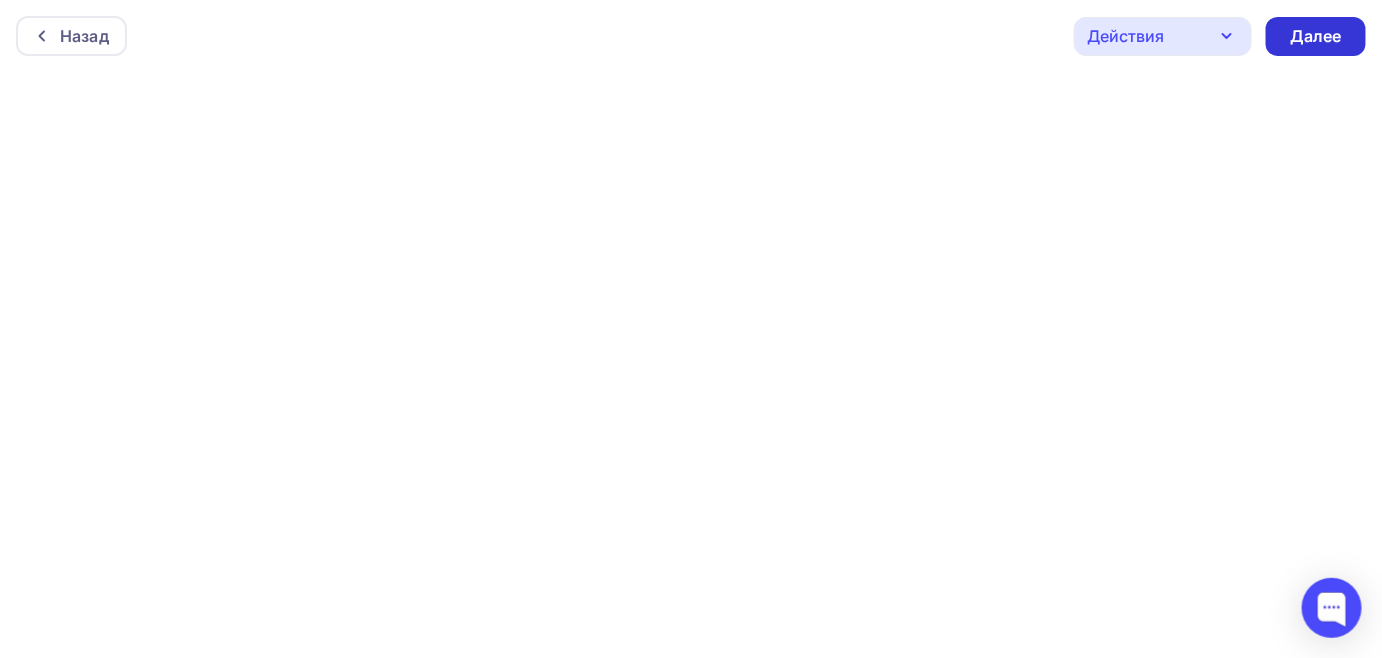 click on "Далее" at bounding box center [1316, 36] 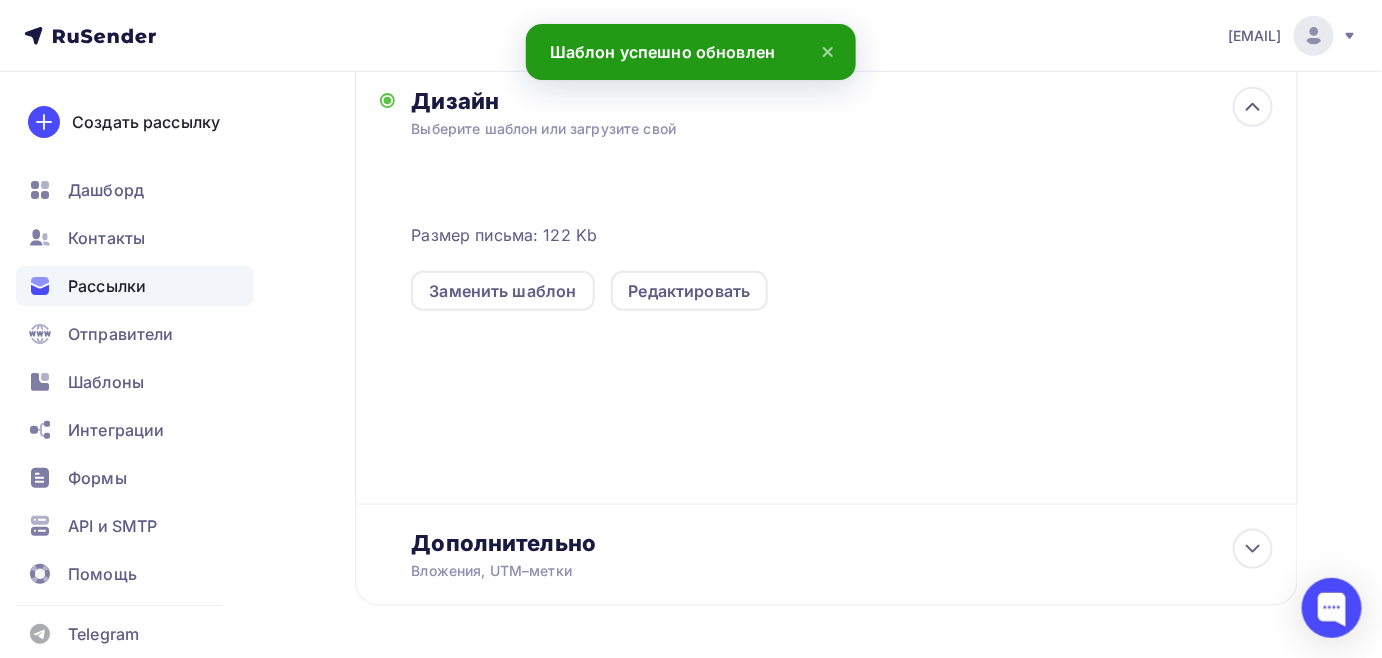 scroll, scrollTop: 454, scrollLeft: 0, axis: vertical 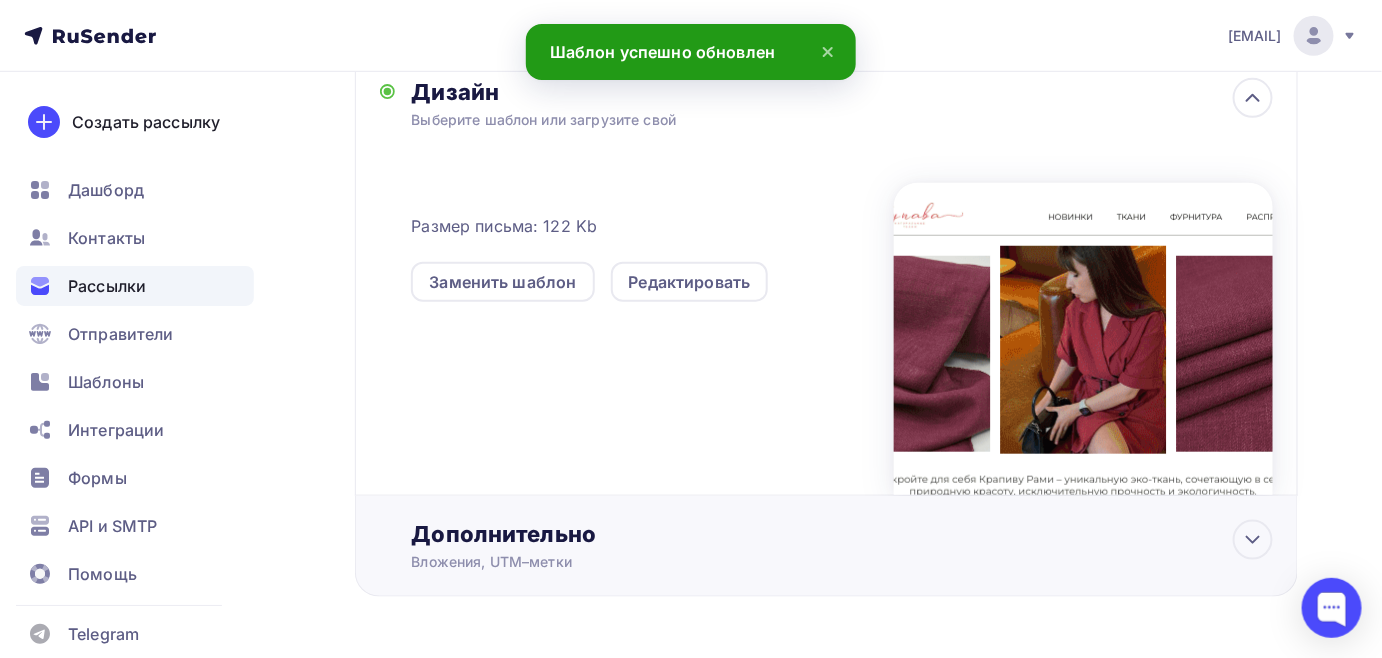 click on "Дополнительно" at bounding box center (842, 534) 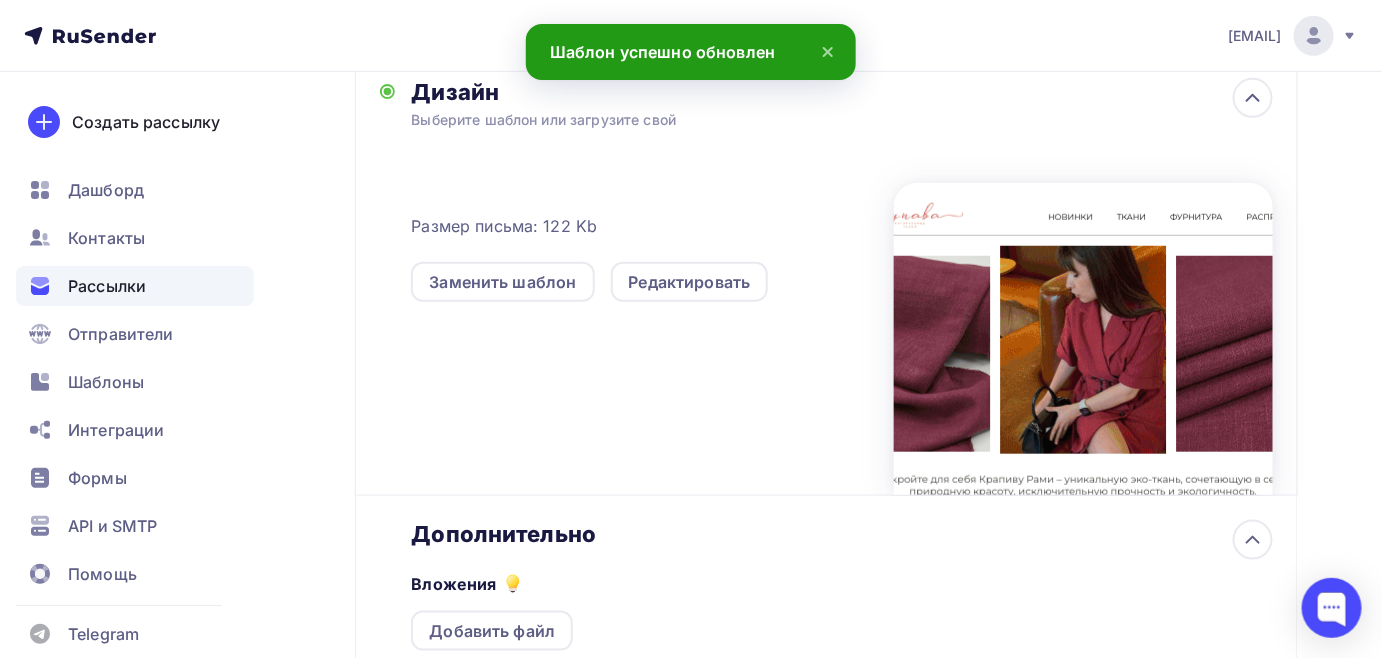 scroll, scrollTop: 0, scrollLeft: 0, axis: both 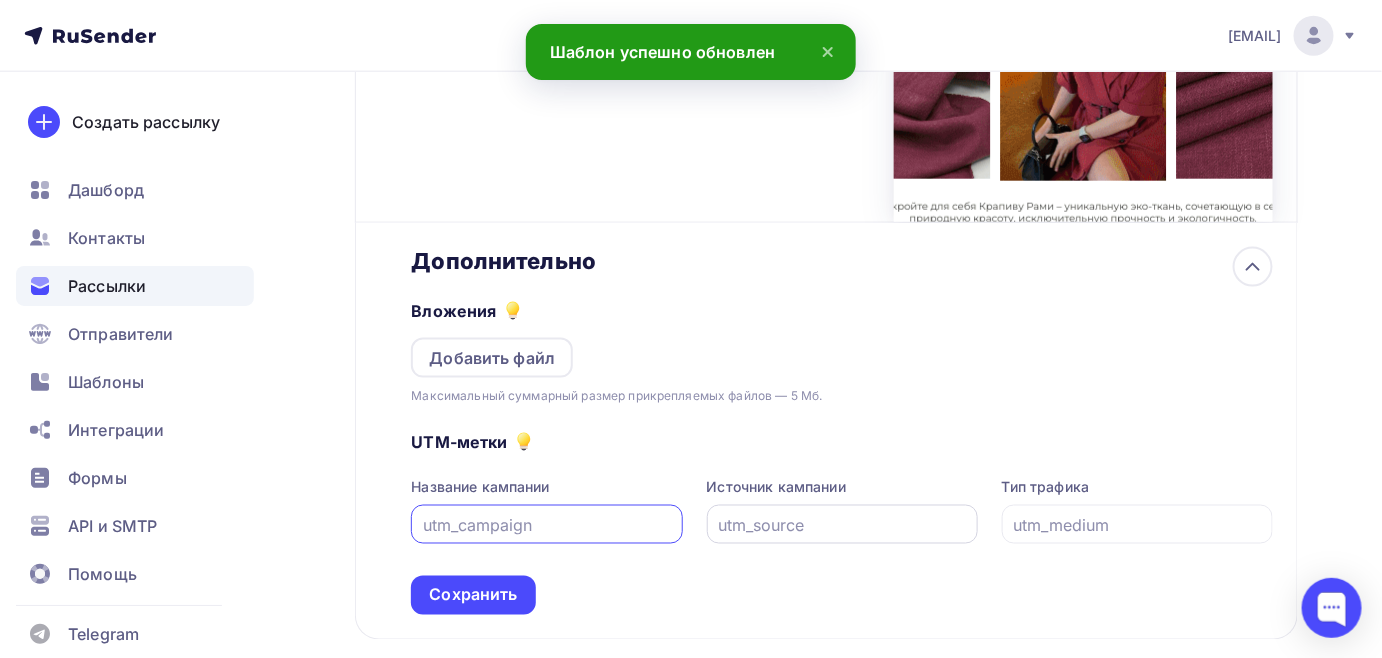 click at bounding box center [842, 525] 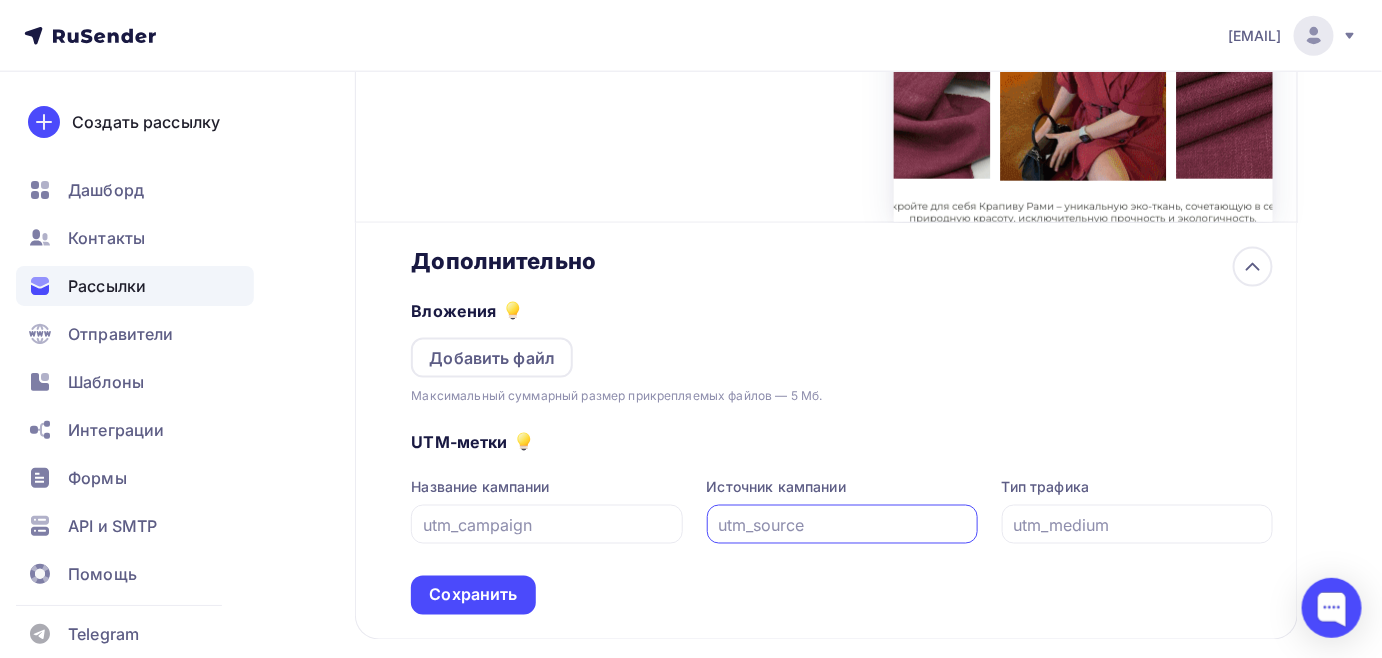 type on "t" 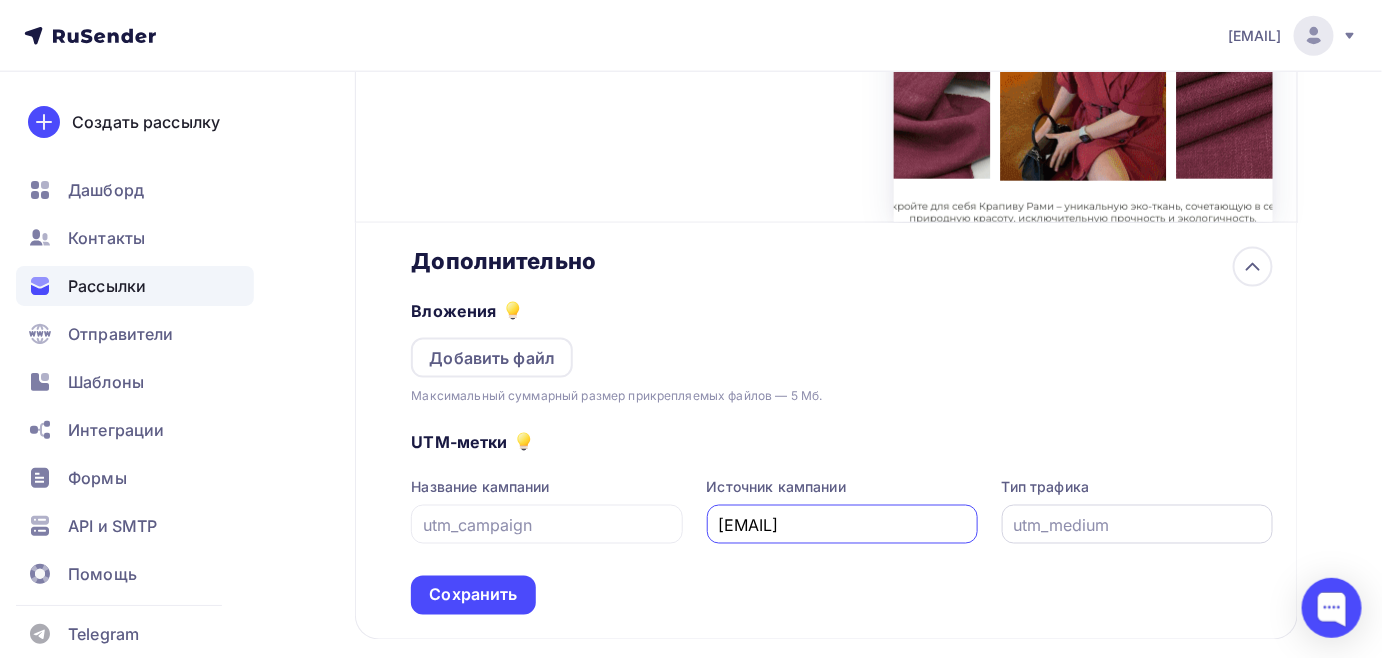 type on "email.ru" 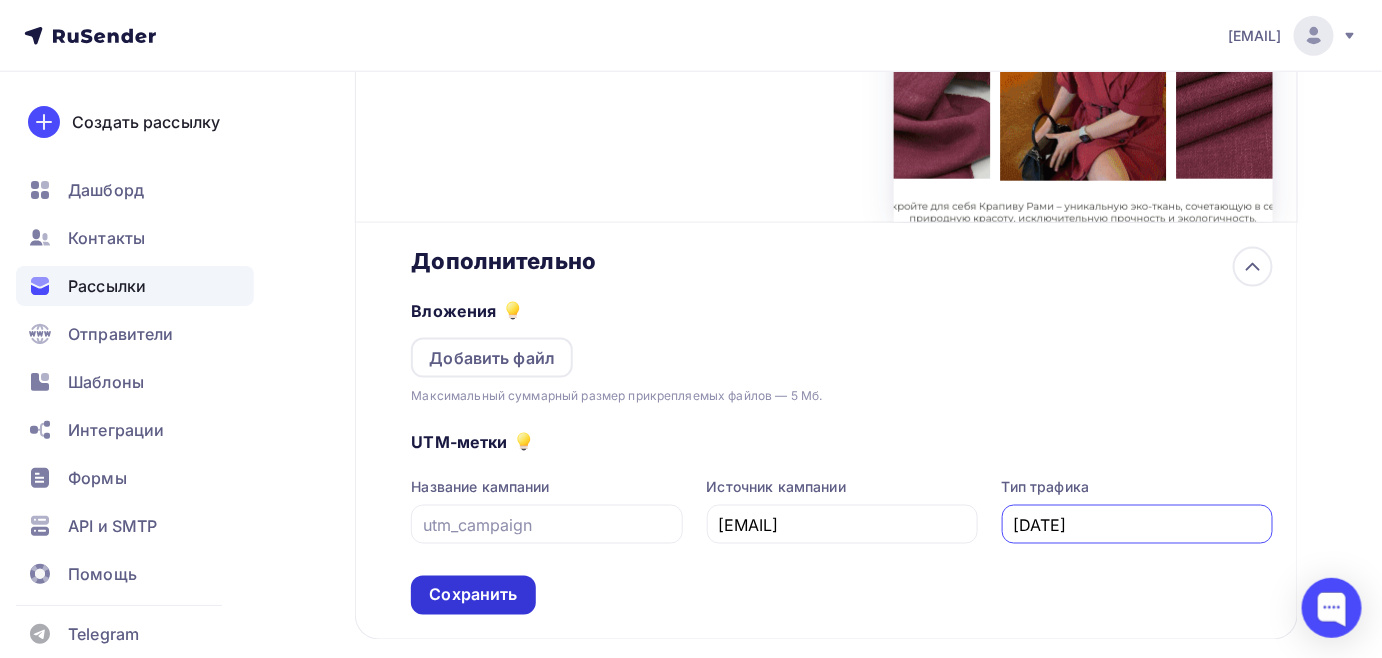 type on "08082025" 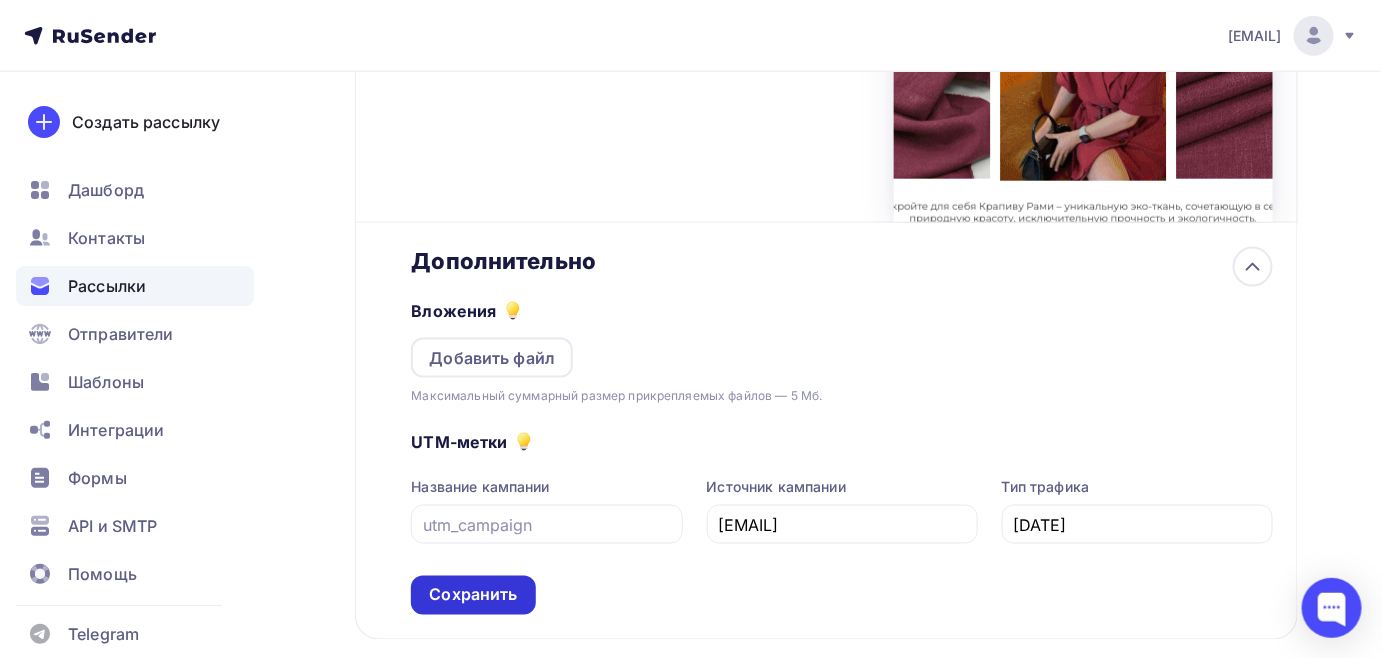 click on "Сохранить" at bounding box center (473, 595) 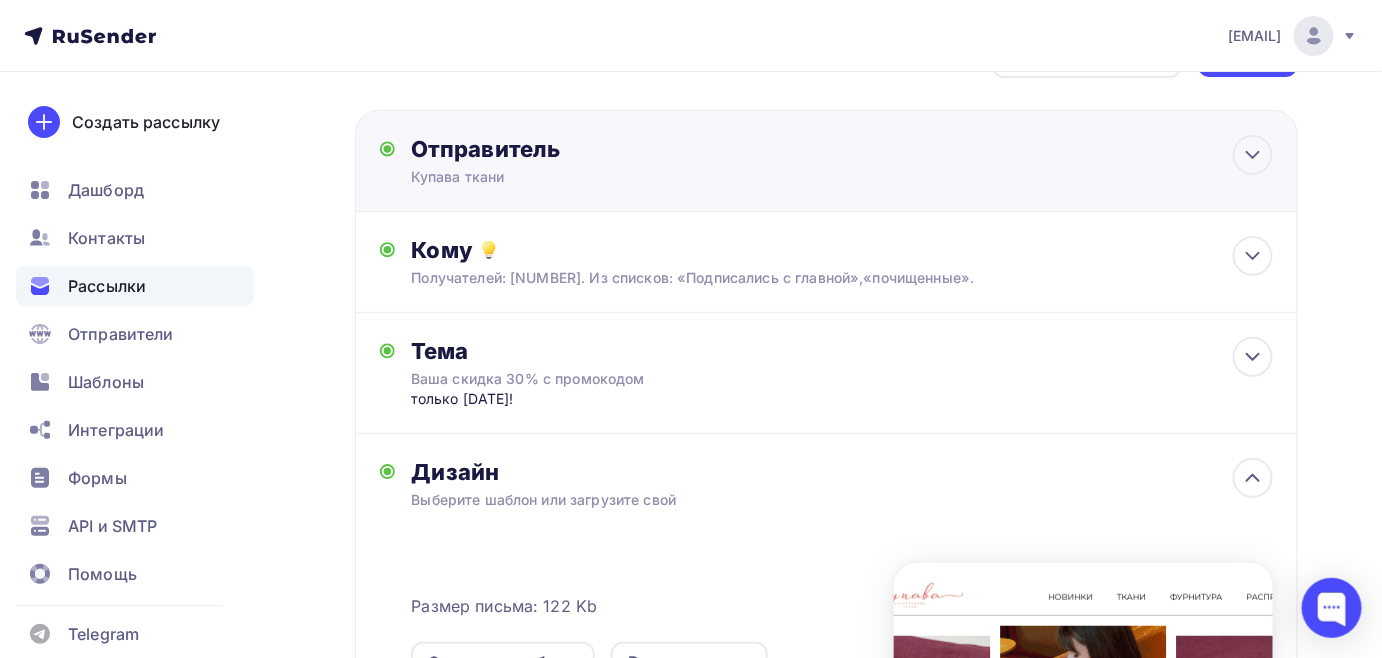 scroll, scrollTop: 0, scrollLeft: 0, axis: both 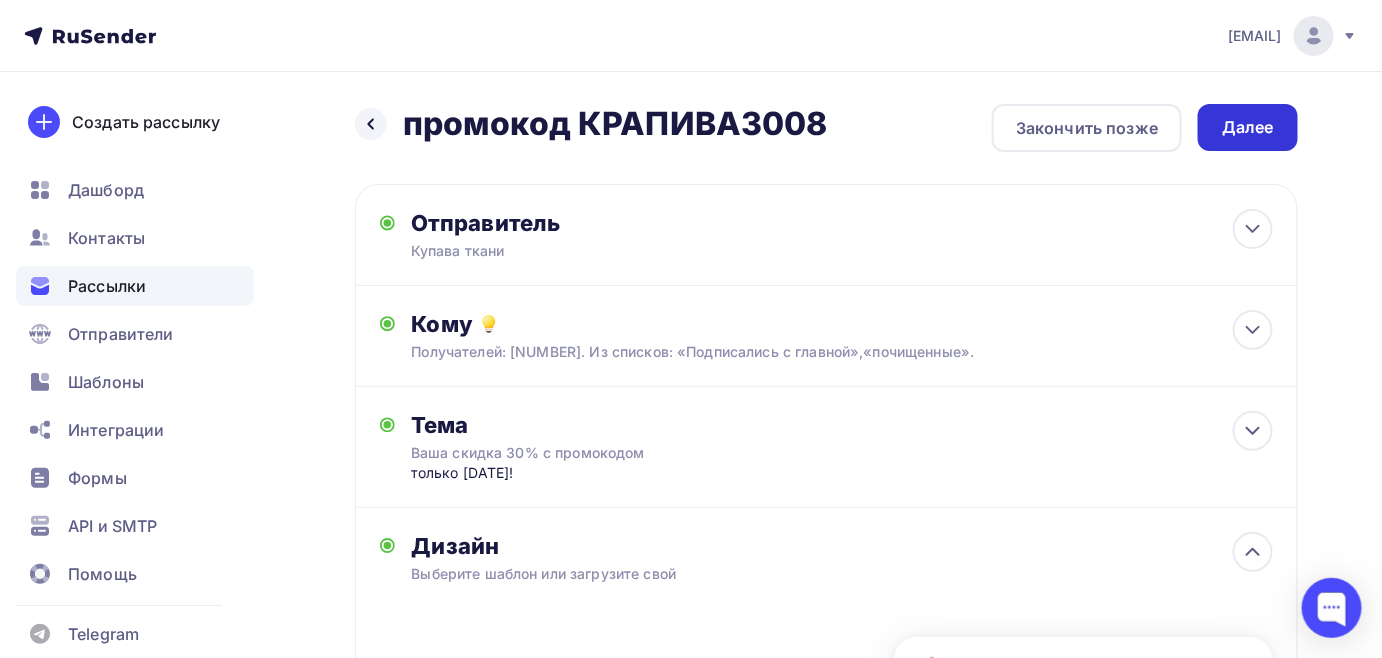 click on "Далее" at bounding box center [1248, 127] 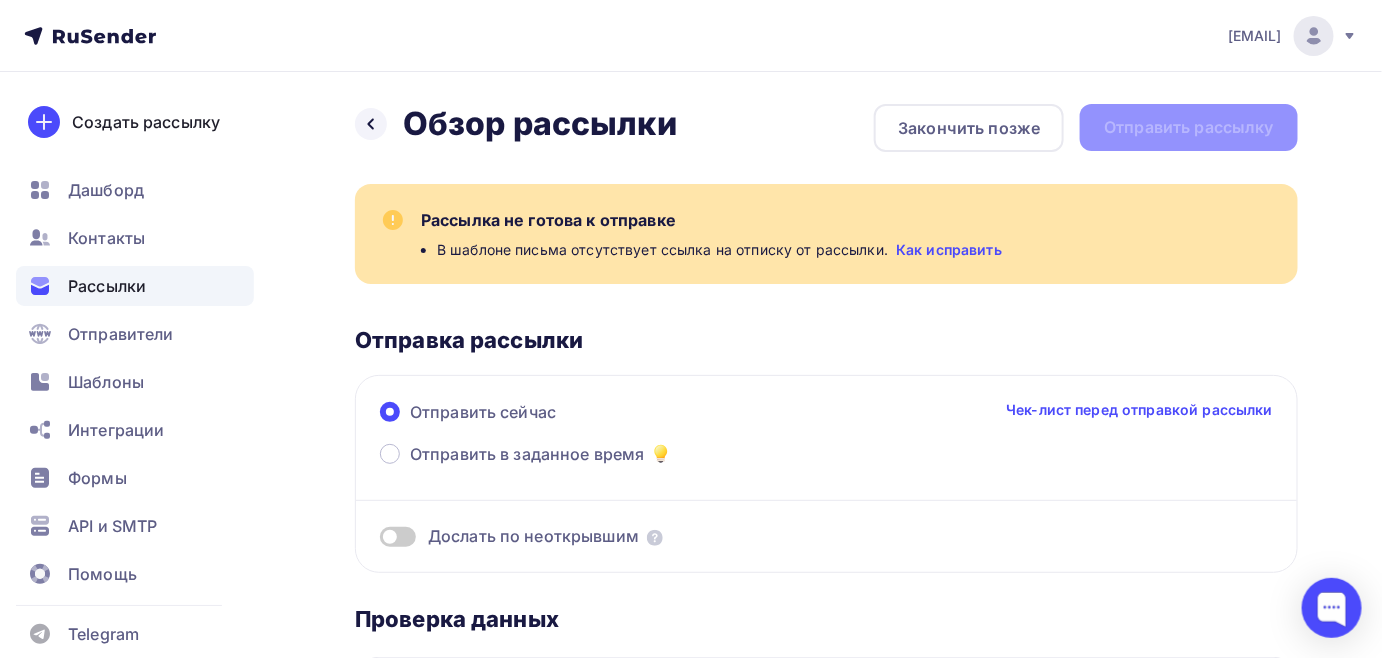 scroll, scrollTop: 0, scrollLeft: 0, axis: both 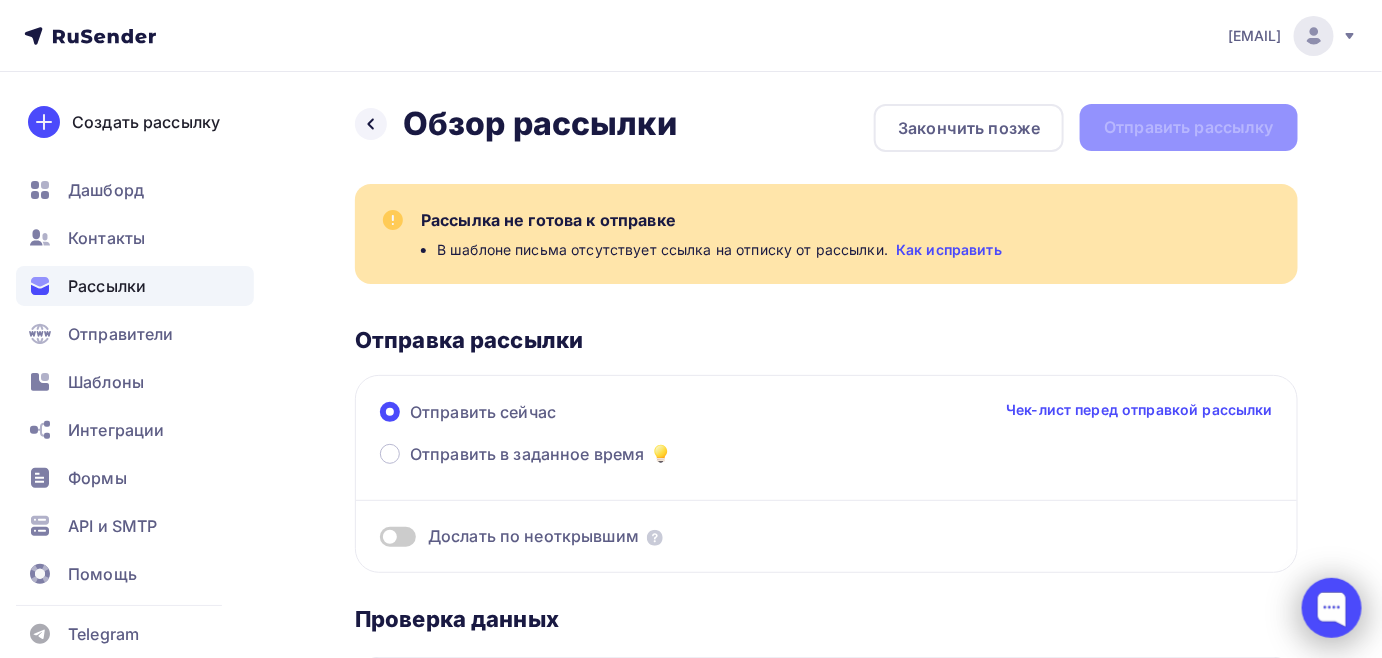 click at bounding box center [1332, 608] 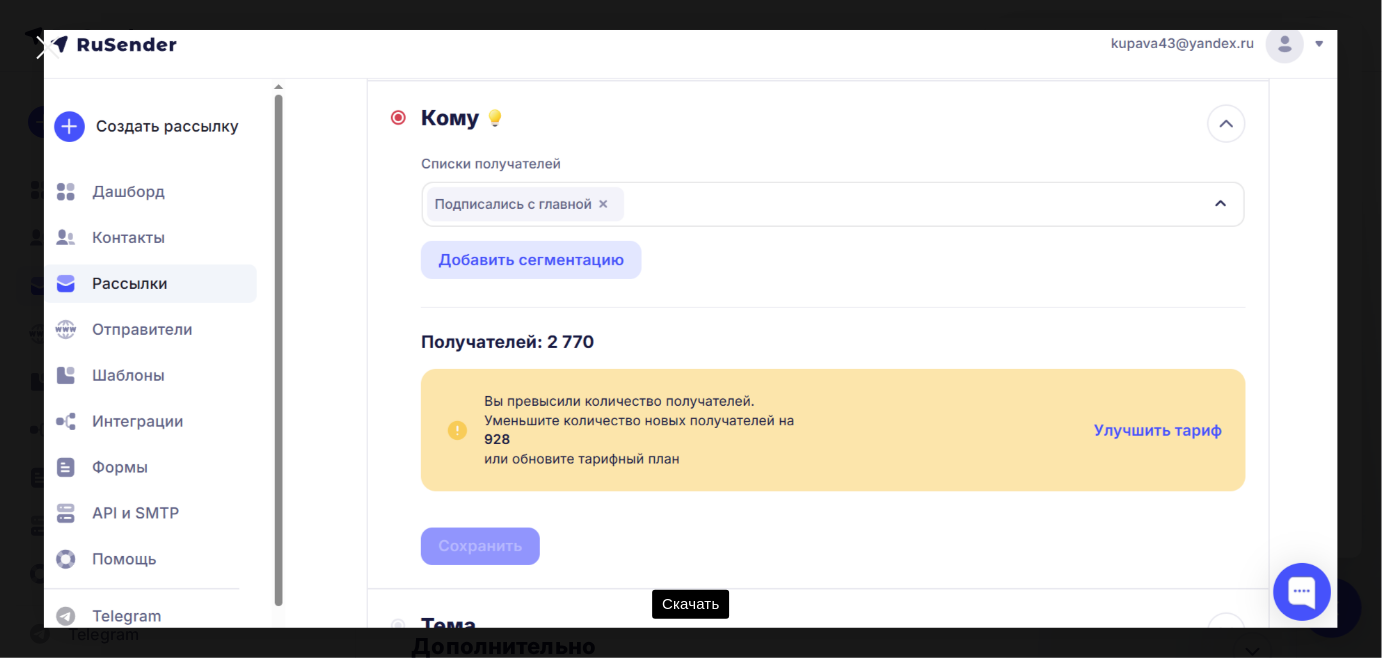 click at bounding box center (48, 48) 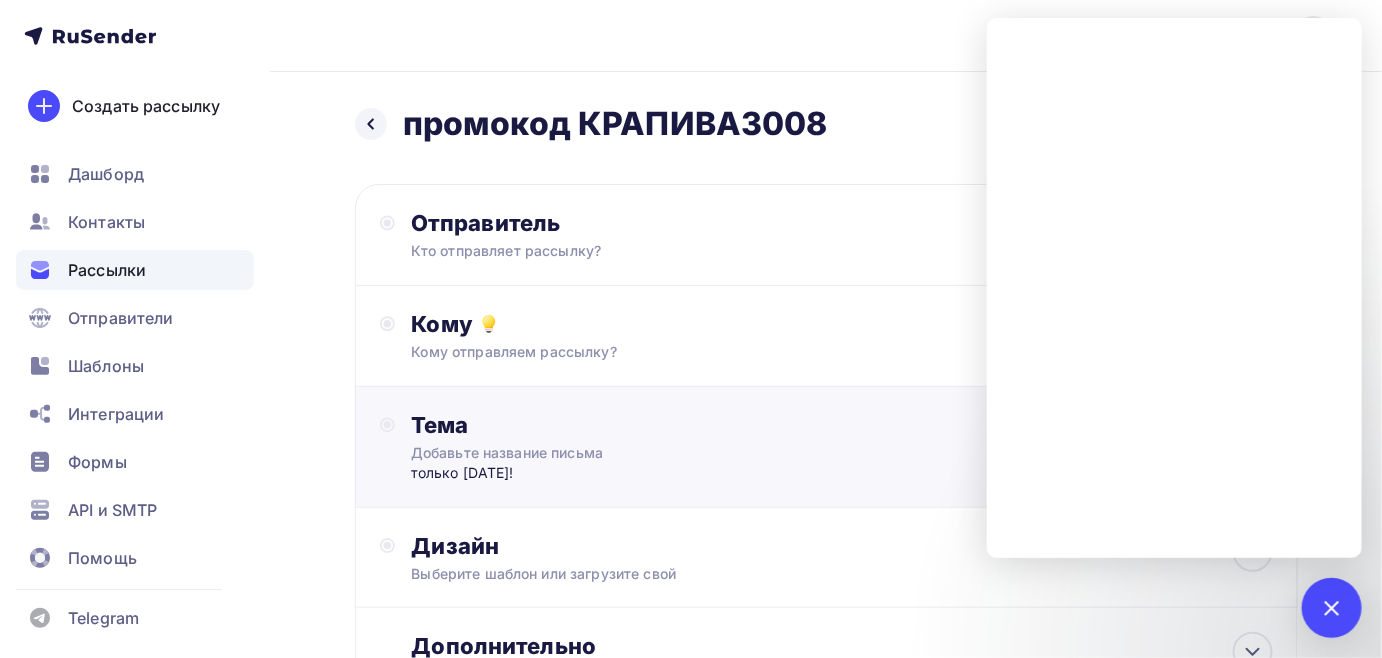 scroll, scrollTop: 19, scrollLeft: 0, axis: vertical 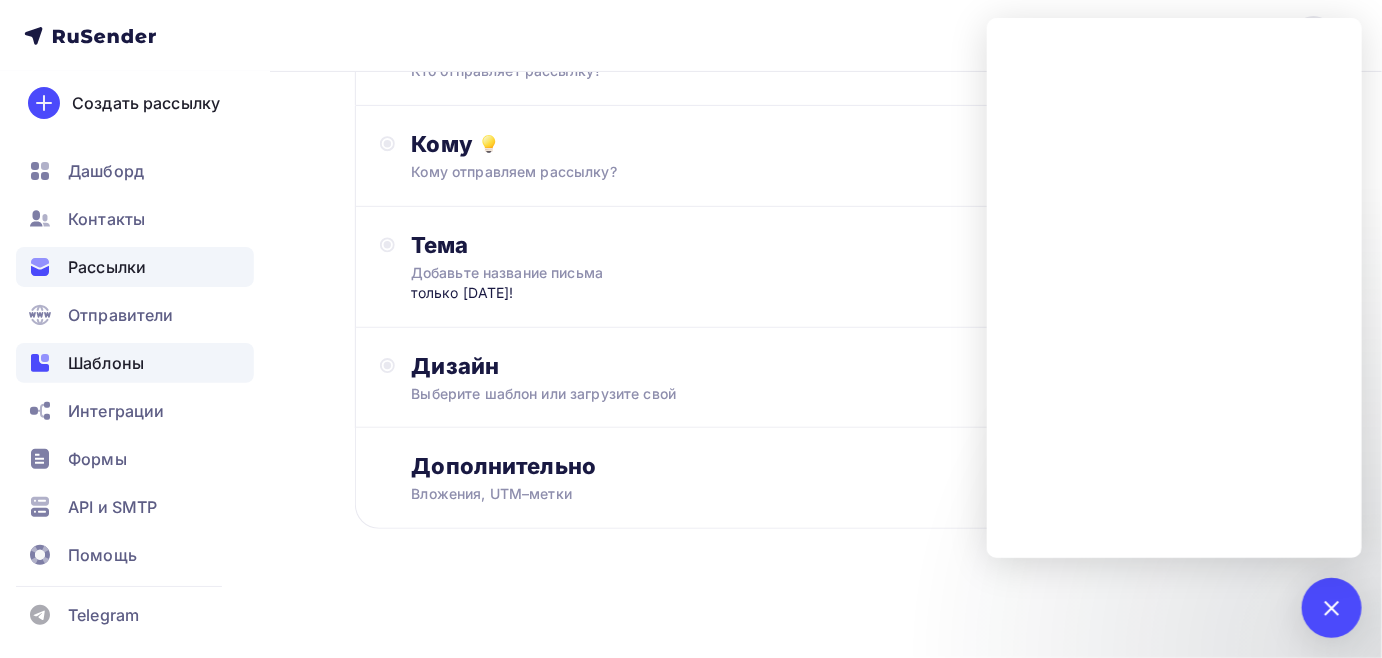 click on "Шаблоны" at bounding box center [106, 363] 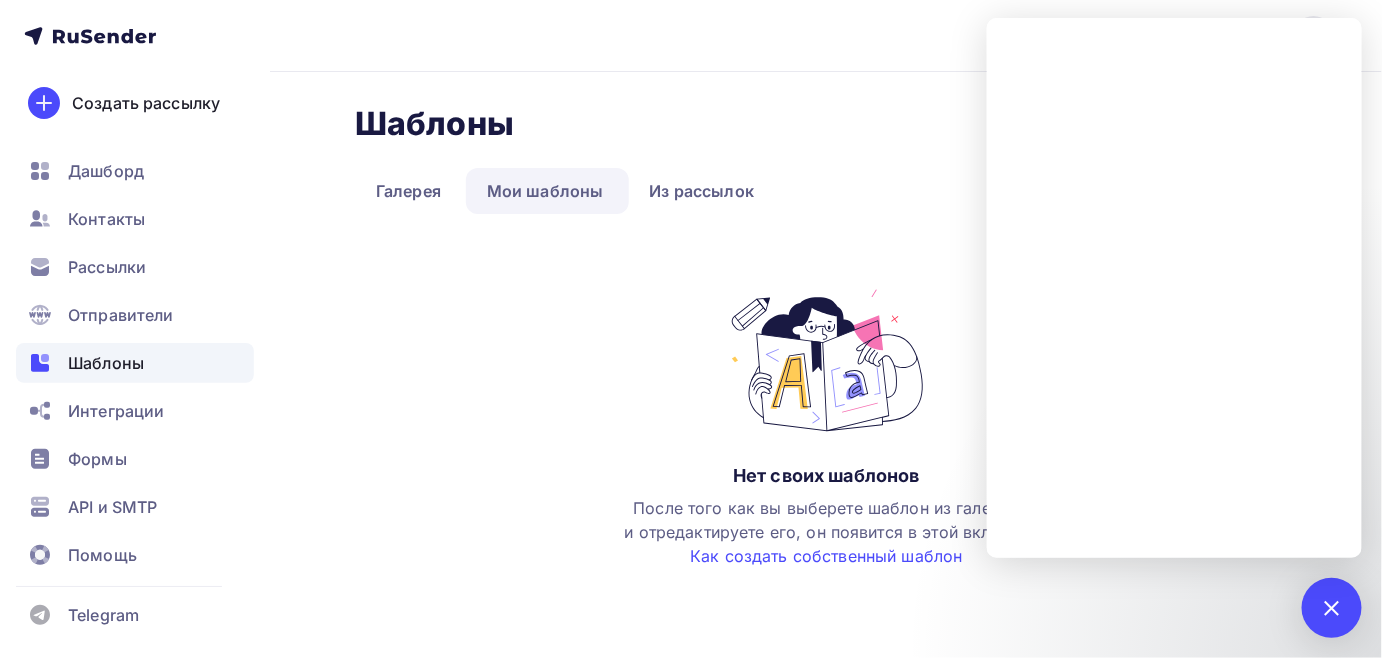 scroll, scrollTop: 0, scrollLeft: 0, axis: both 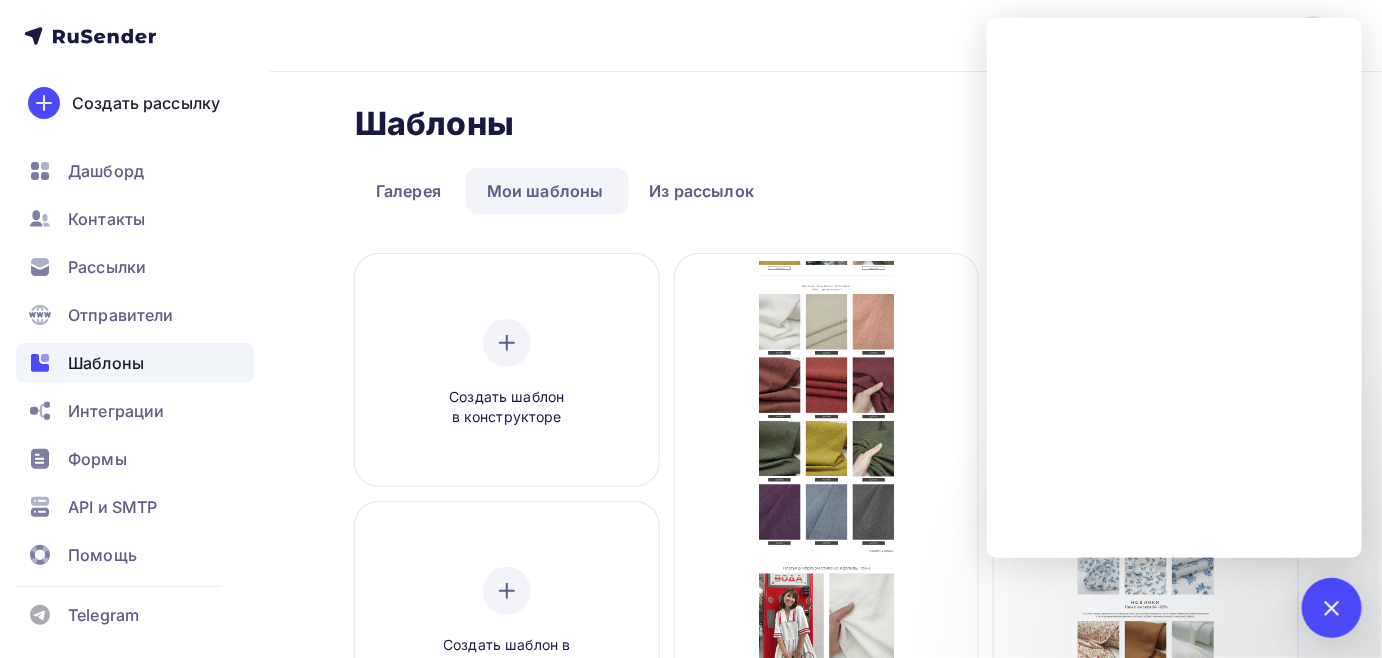 click on "kupava43@yandex.ru             Аккаунт         Тарифы       Выйти
Создать рассылку
Дашборд
Контакты
Рассылки
Отправители
Шаблоны
Интеграции
Формы
API и SMTP
Помощь
Telegram
Аккаунт         Тарифы                   Помощь       Выйти" at bounding box center (691, 36) 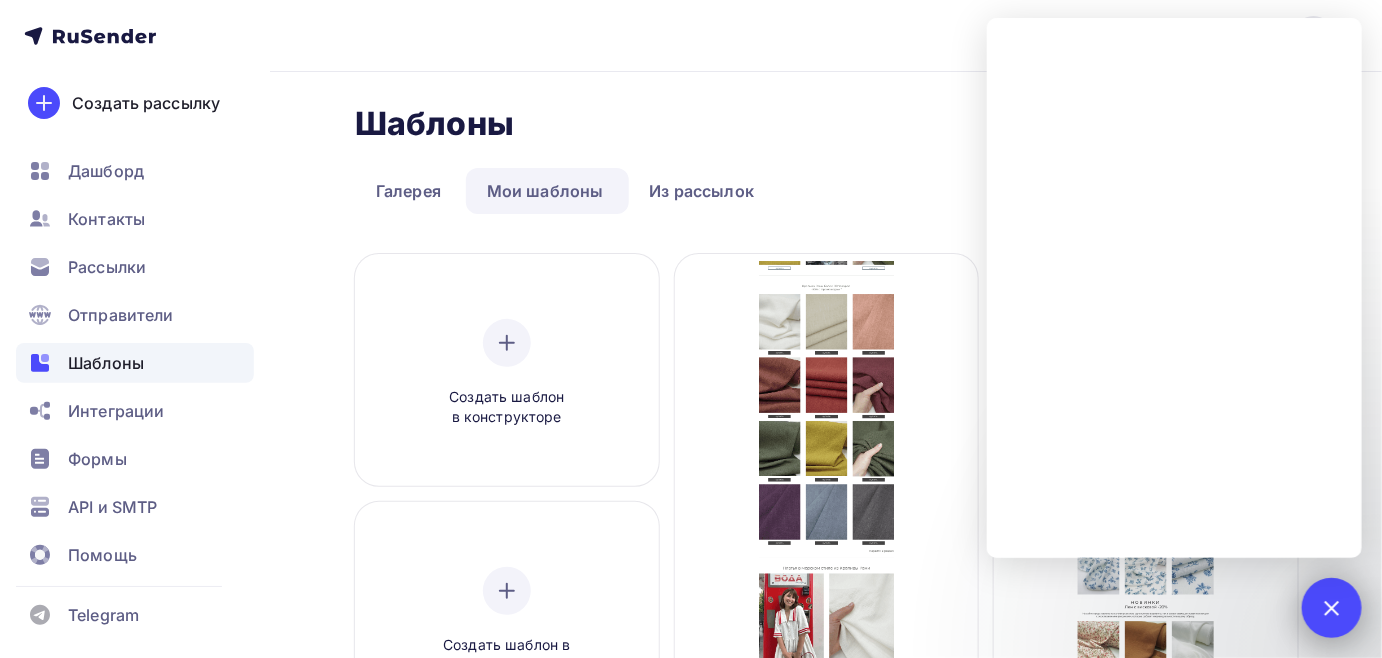 click at bounding box center [1332, 608] 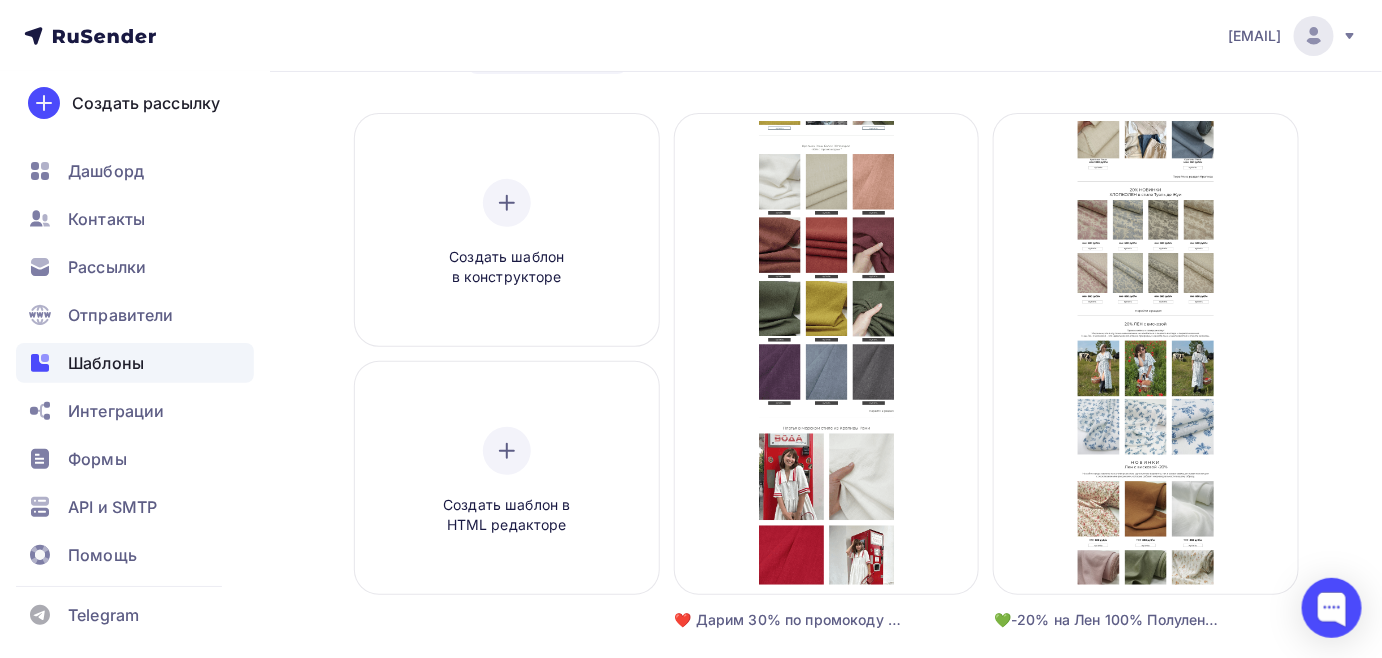 scroll, scrollTop: 90, scrollLeft: 0, axis: vertical 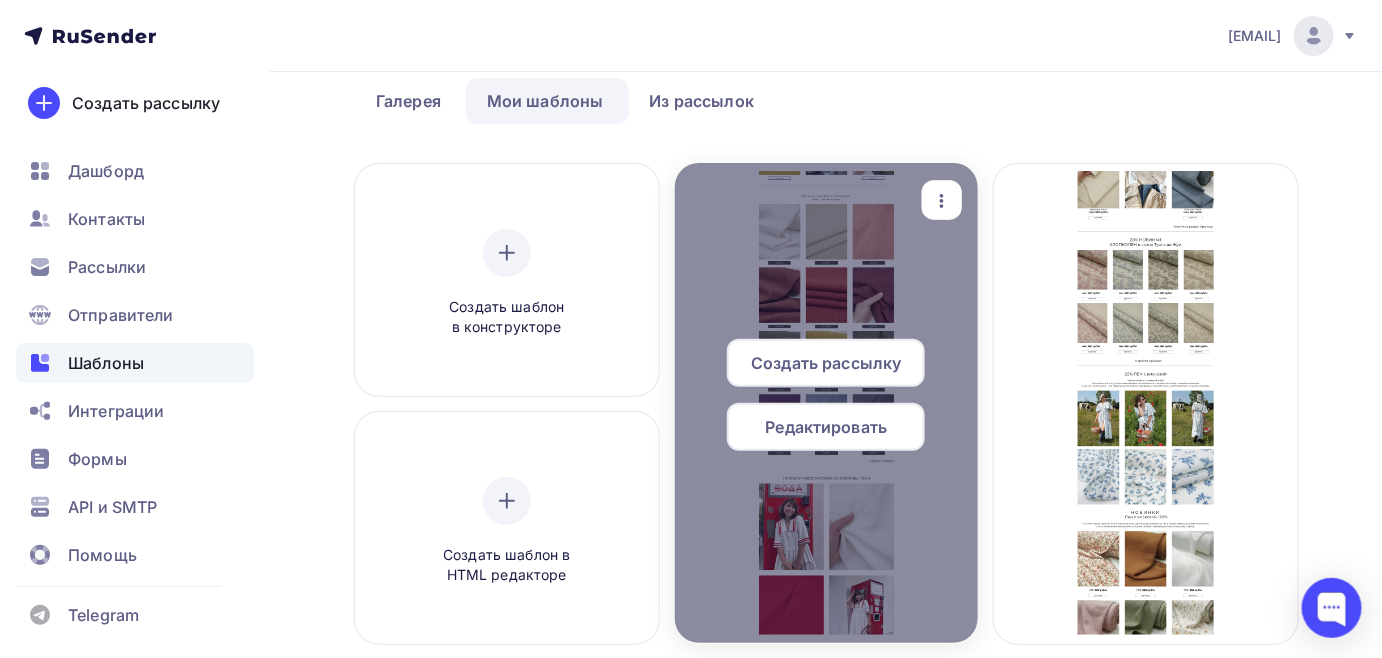 click on "Редактировать" at bounding box center [827, 427] 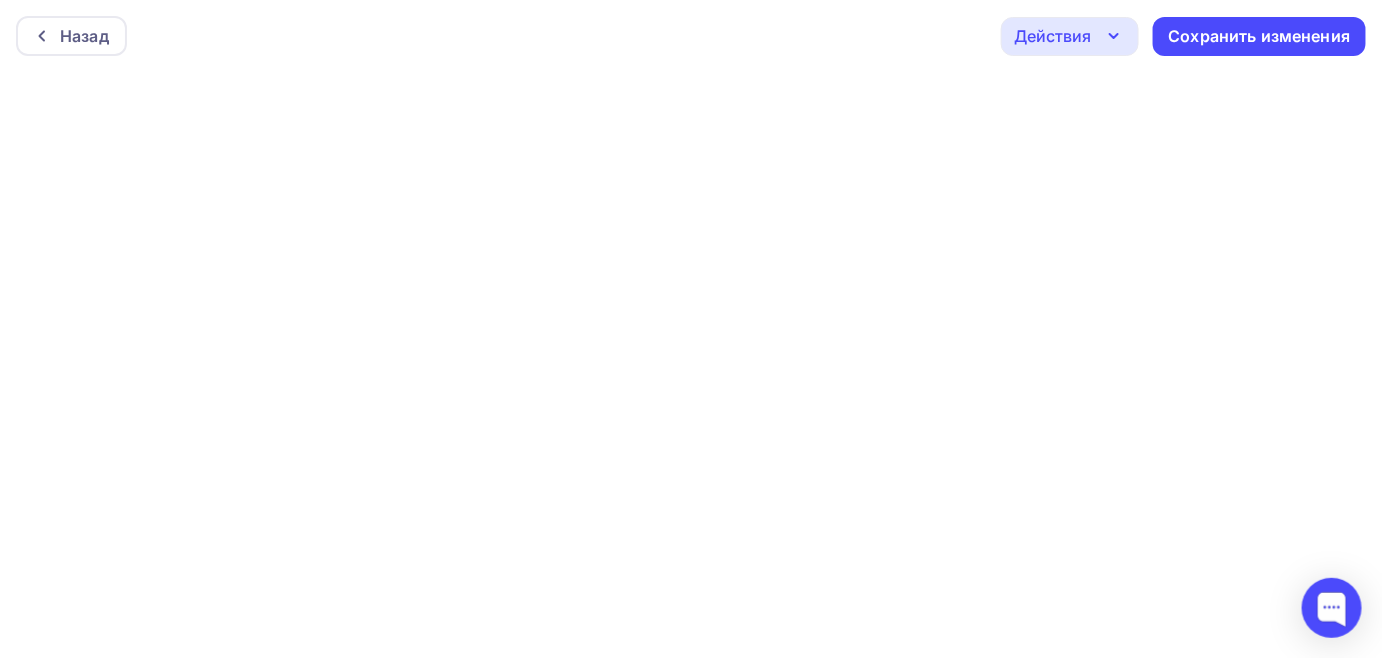 scroll, scrollTop: 5, scrollLeft: 0, axis: vertical 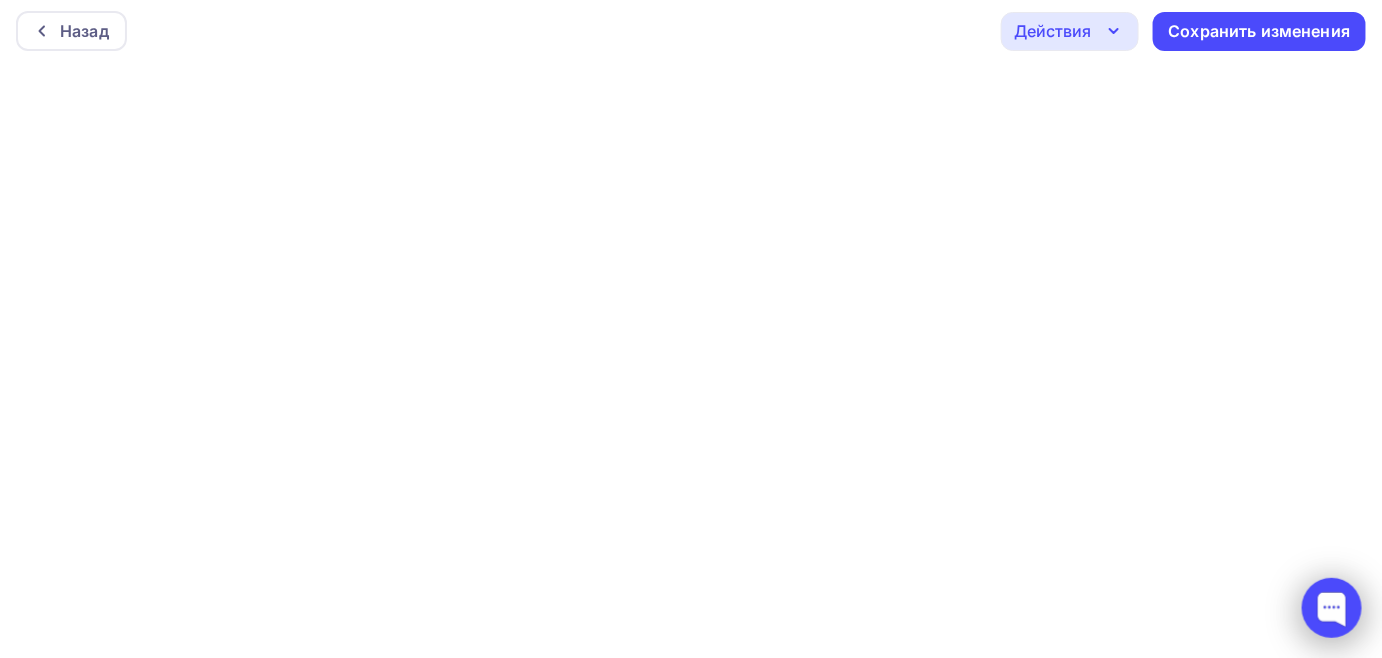 click at bounding box center (1332, 608) 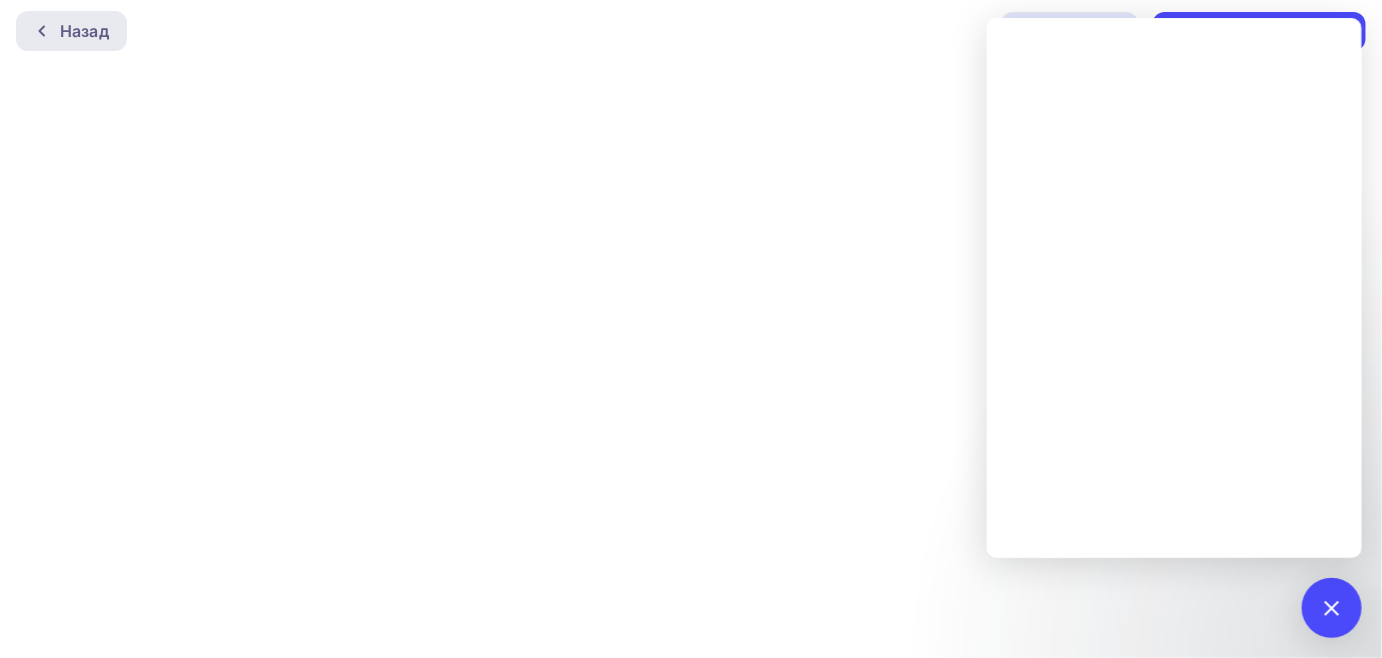 click on "Назад" at bounding box center [84, 31] 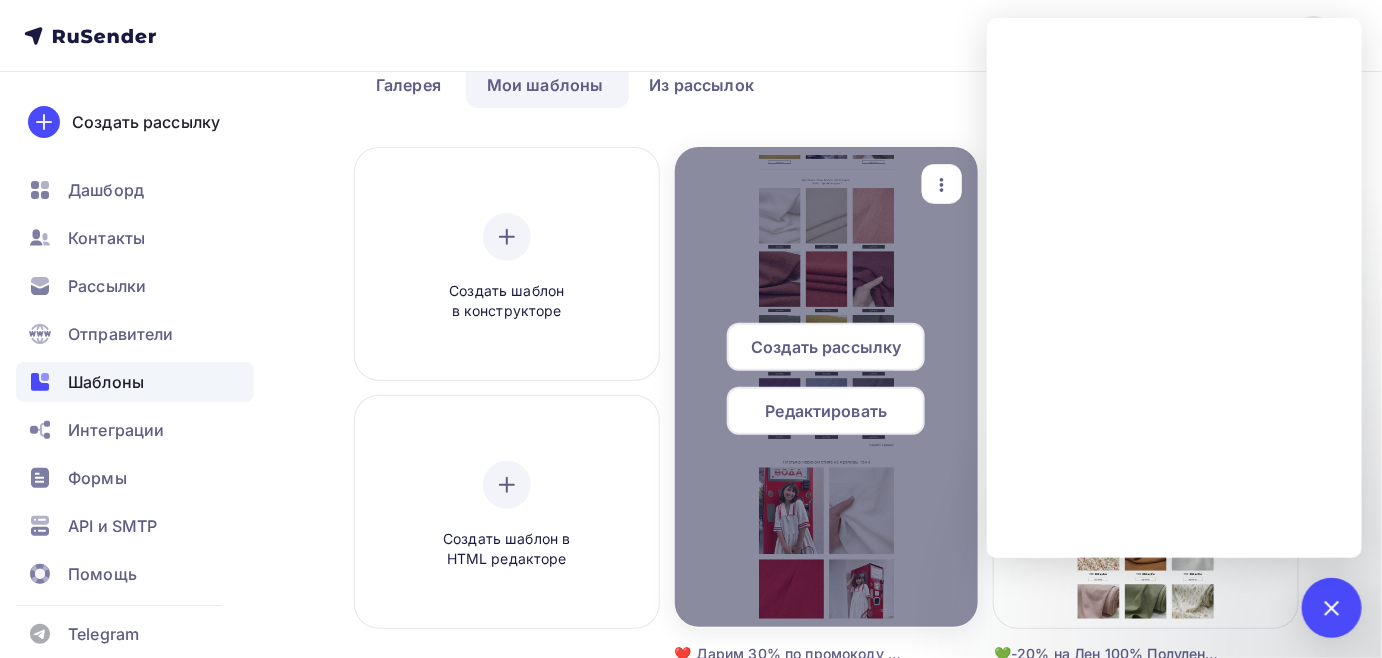 scroll, scrollTop: 0, scrollLeft: 0, axis: both 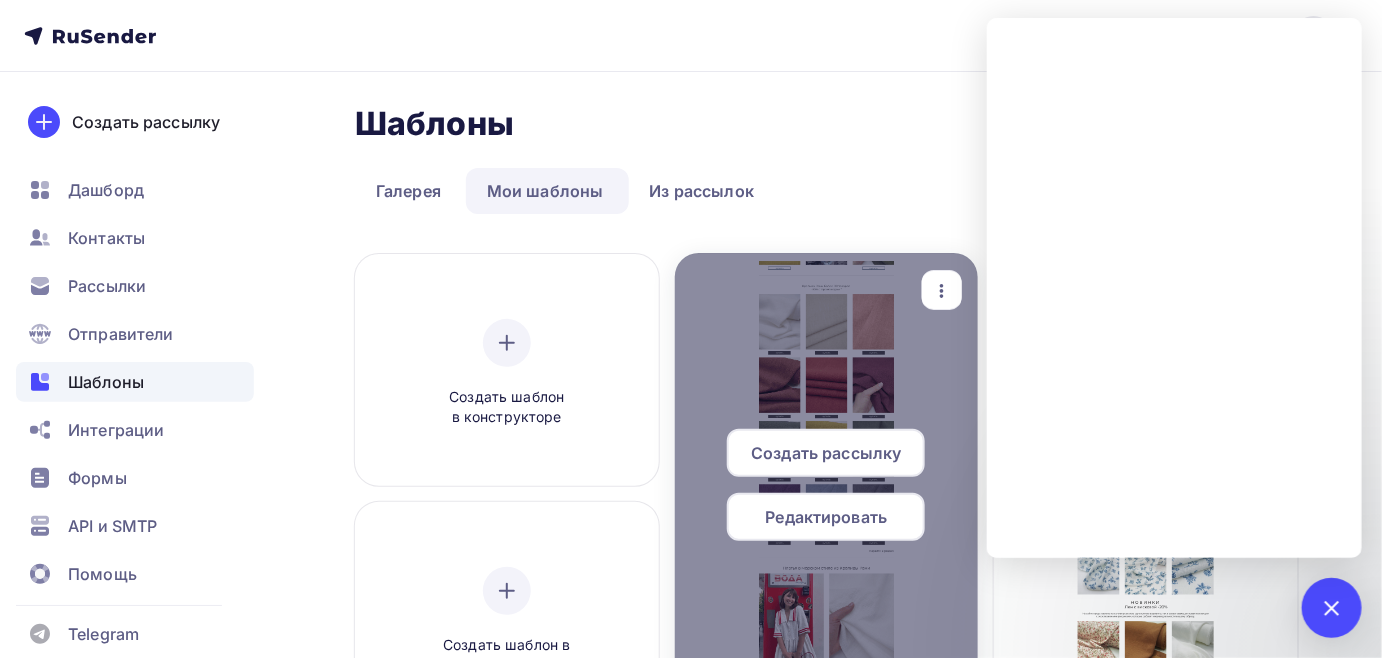click 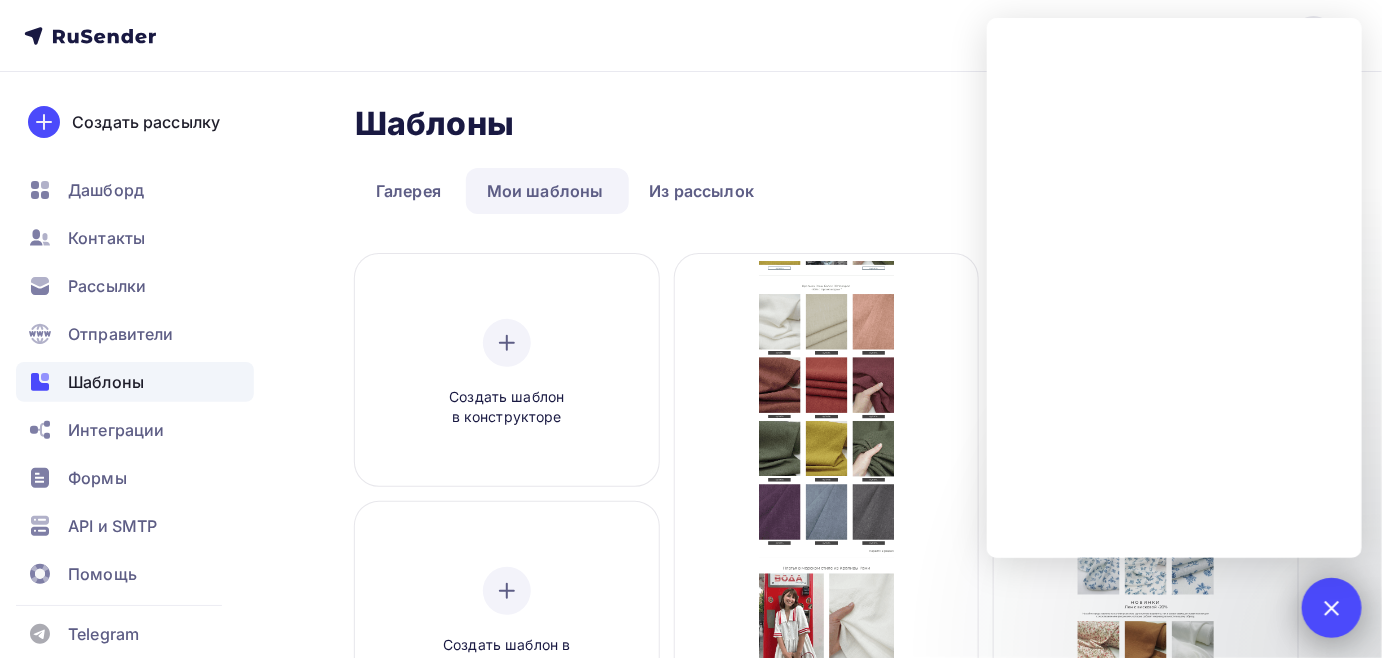 click at bounding box center [1331, 607] 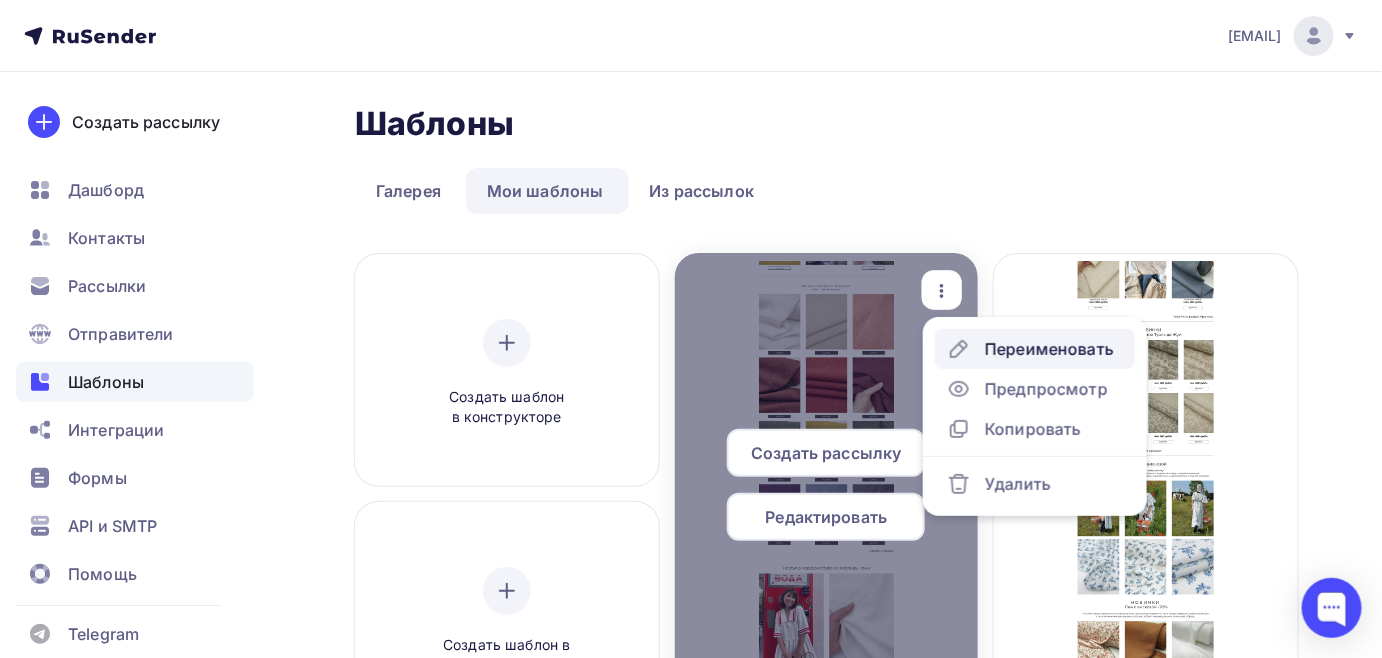 click on "Переименовать" at bounding box center [1049, 349] 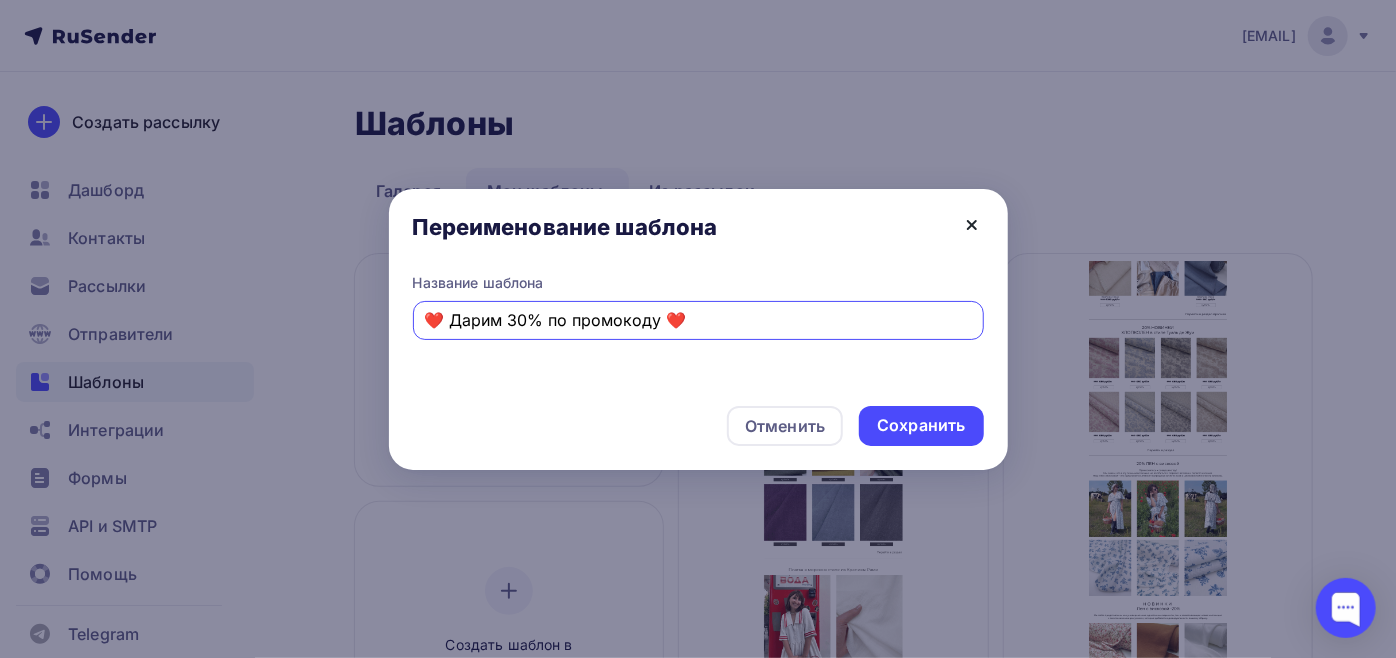 click 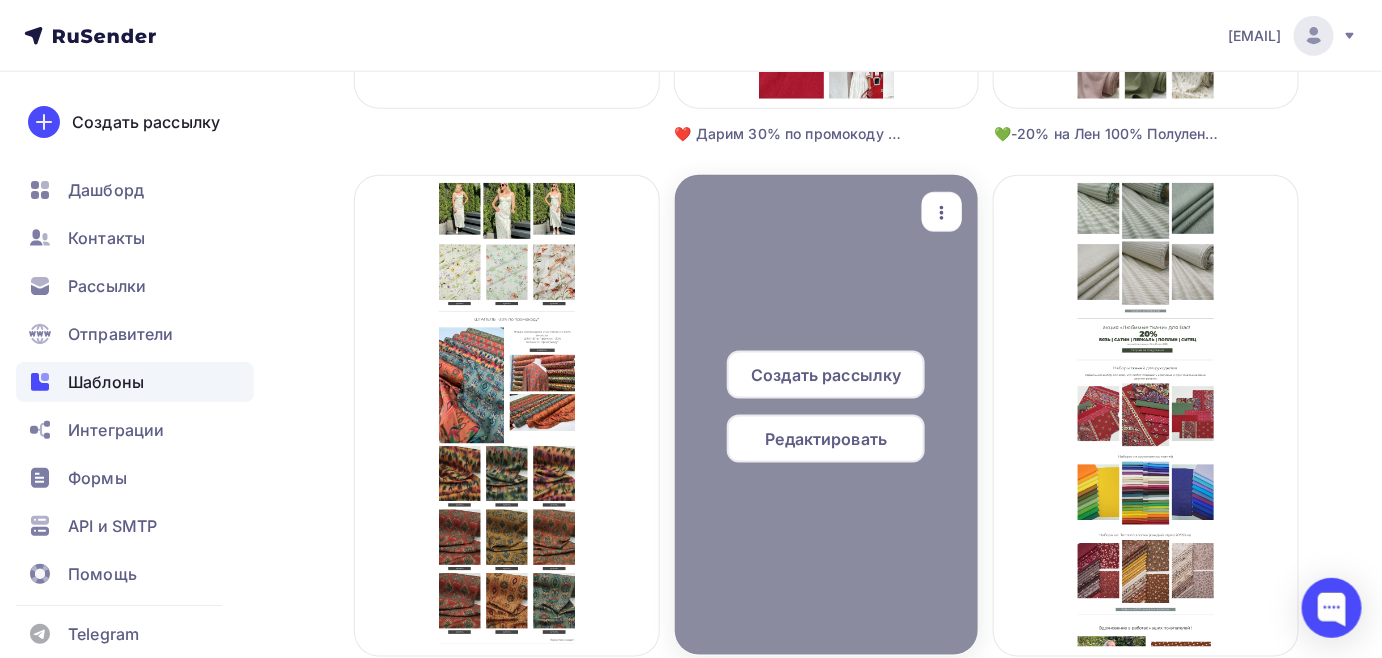 scroll, scrollTop: 818, scrollLeft: 0, axis: vertical 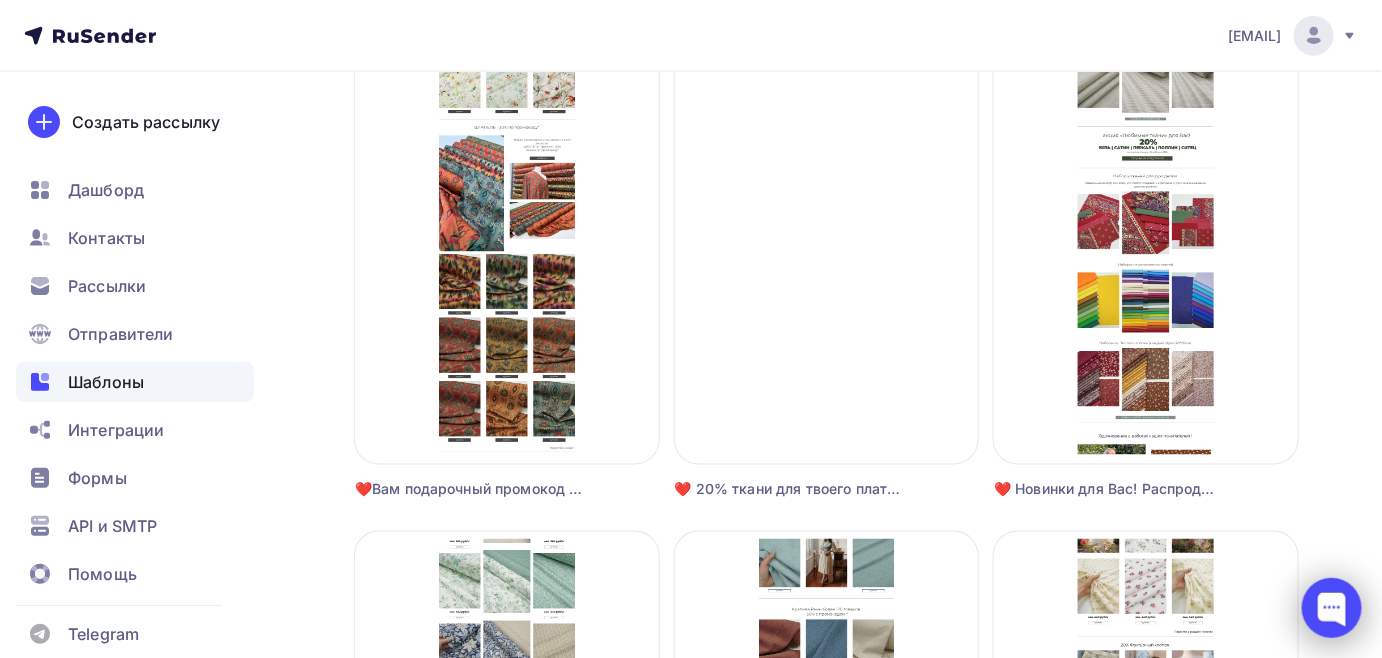 click at bounding box center [1332, 608] 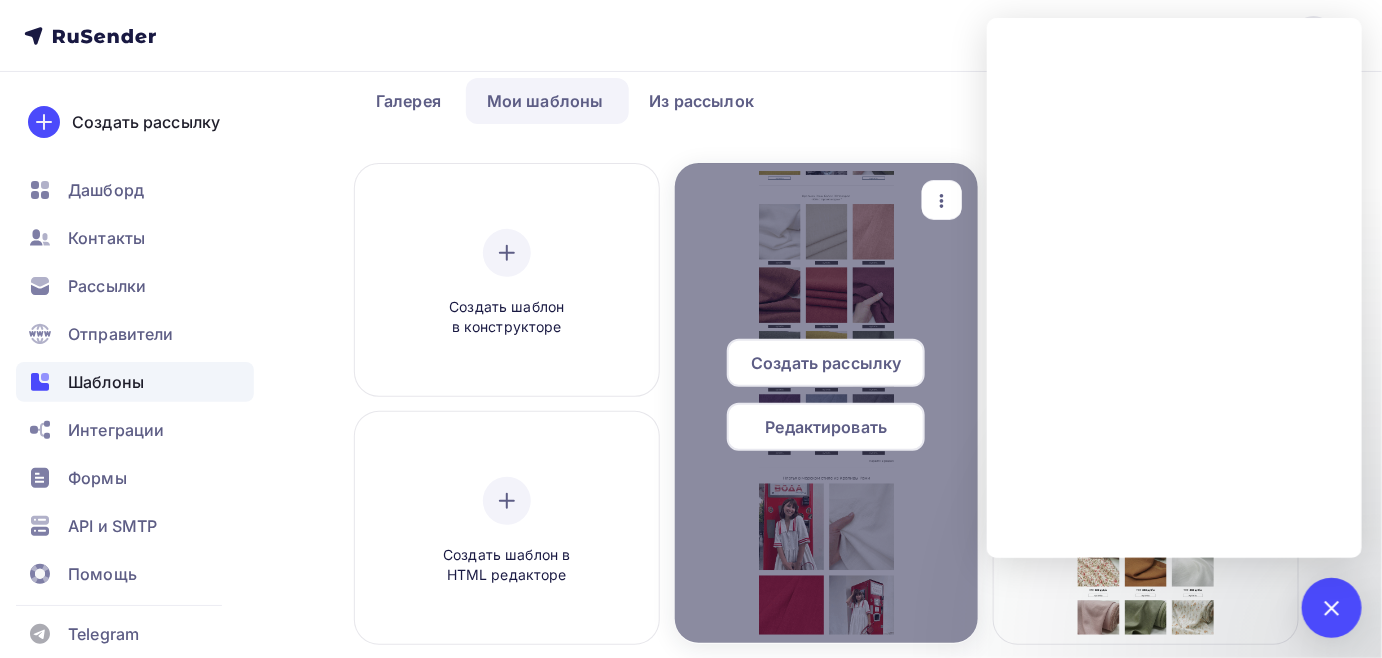 scroll, scrollTop: 181, scrollLeft: 0, axis: vertical 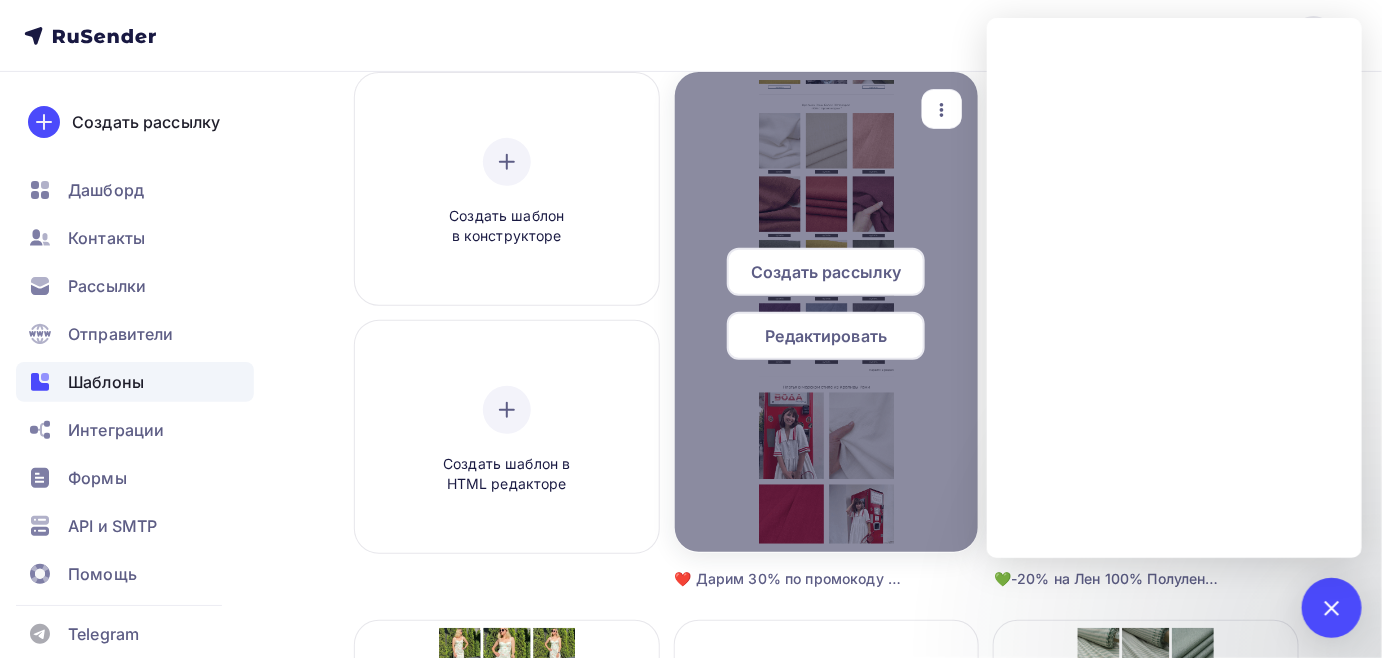 click 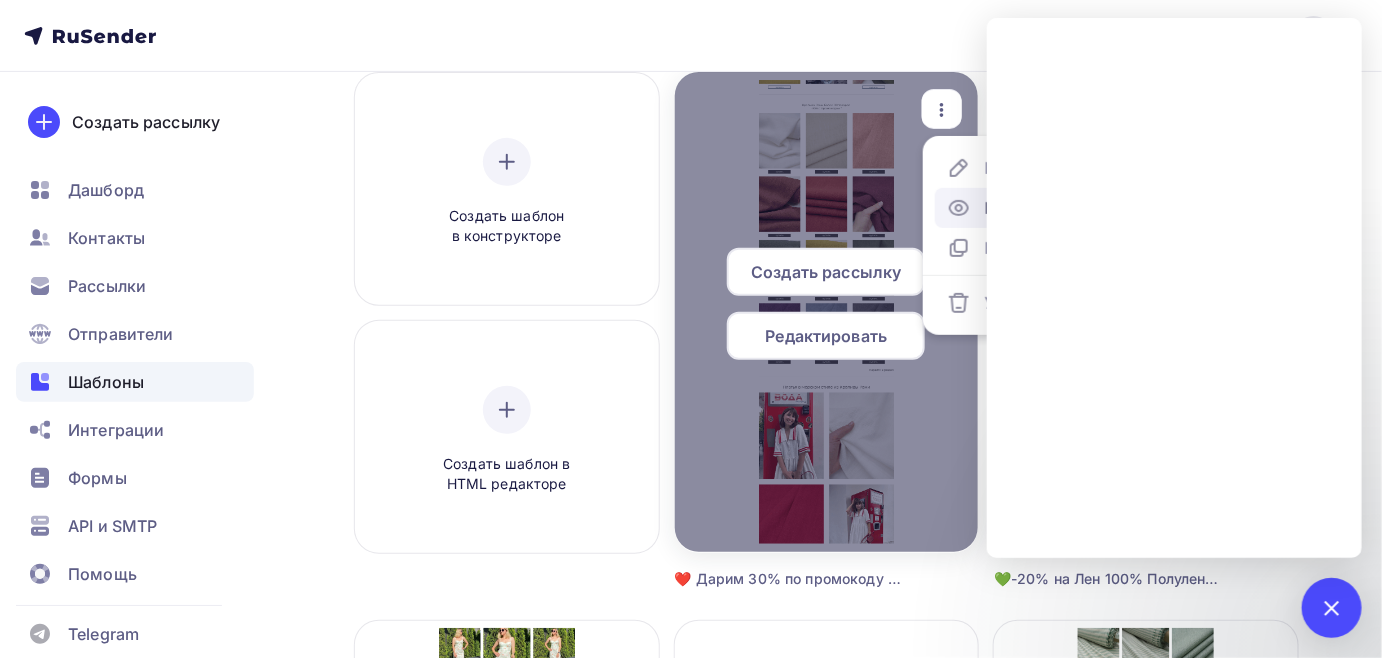 click 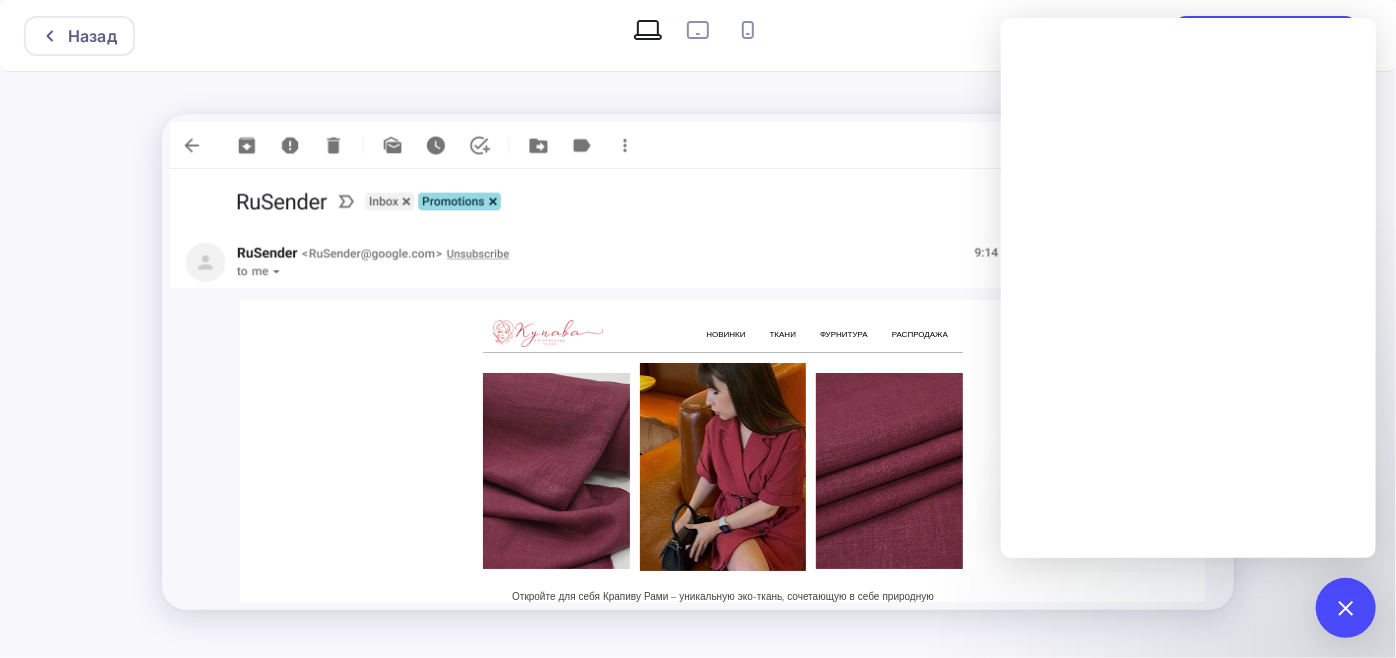 scroll, scrollTop: 0, scrollLeft: 0, axis: both 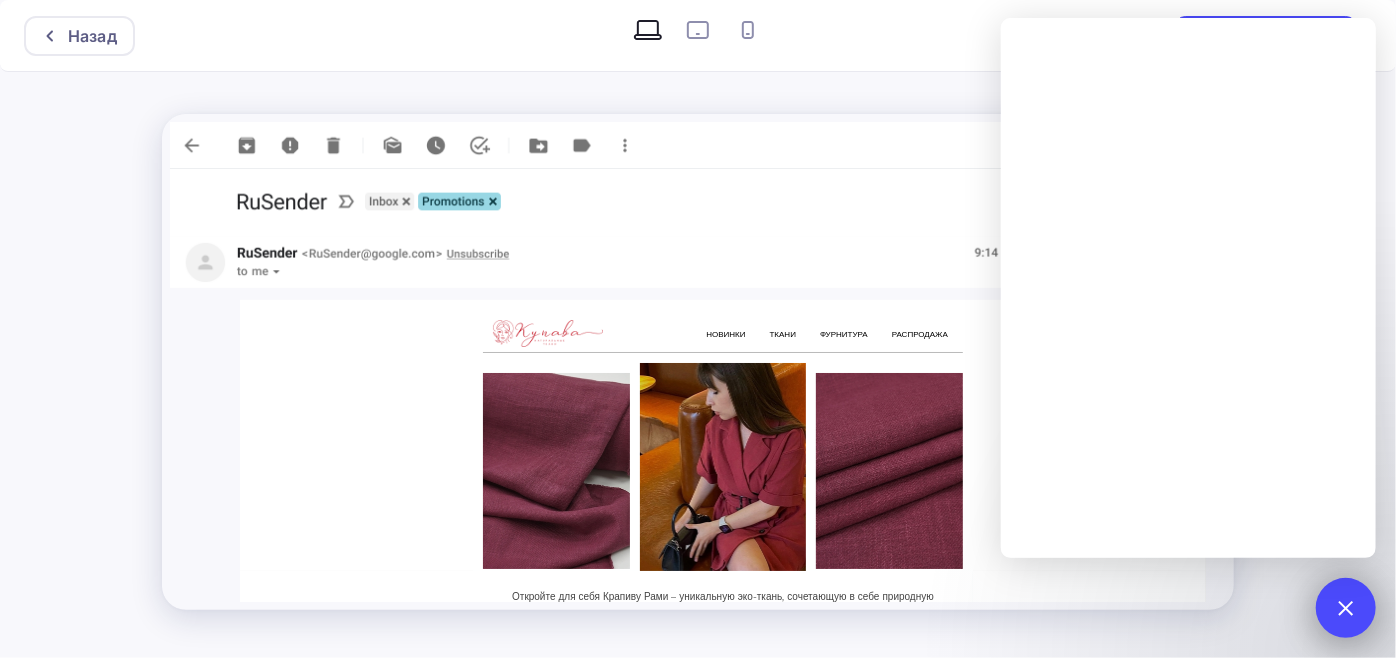 click at bounding box center (1345, 607) 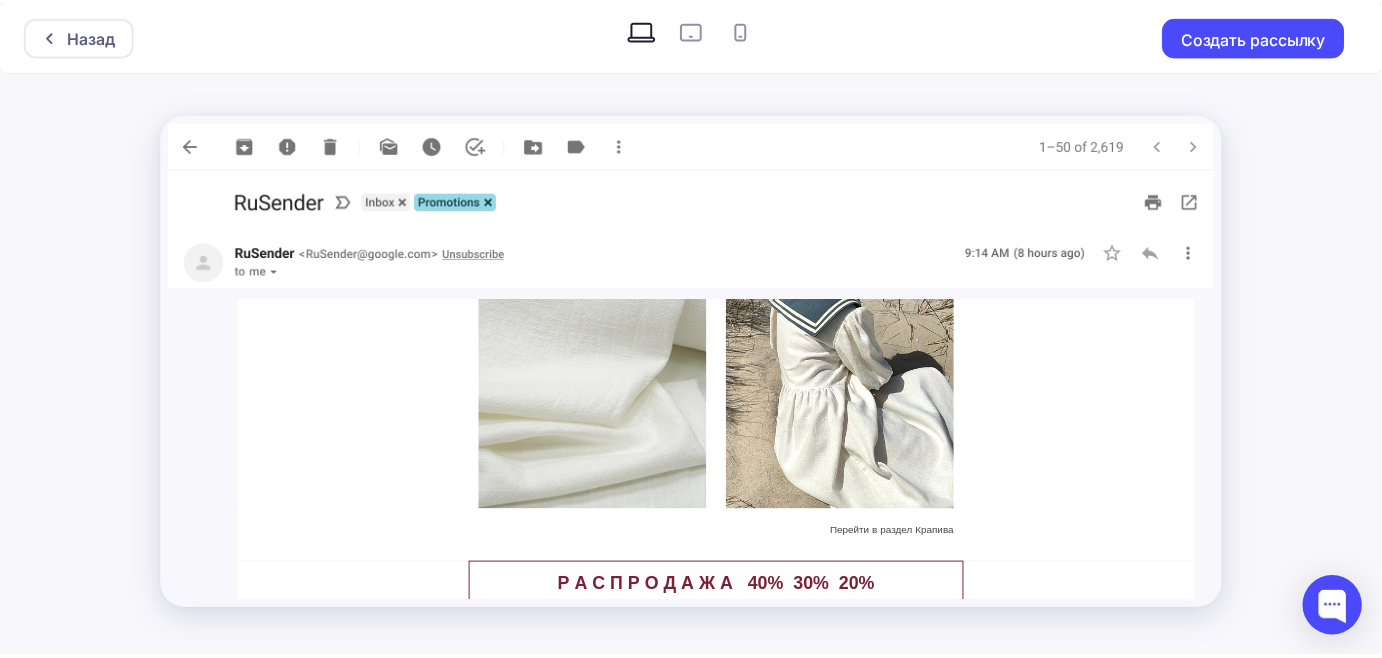 scroll, scrollTop: 3909, scrollLeft: 0, axis: vertical 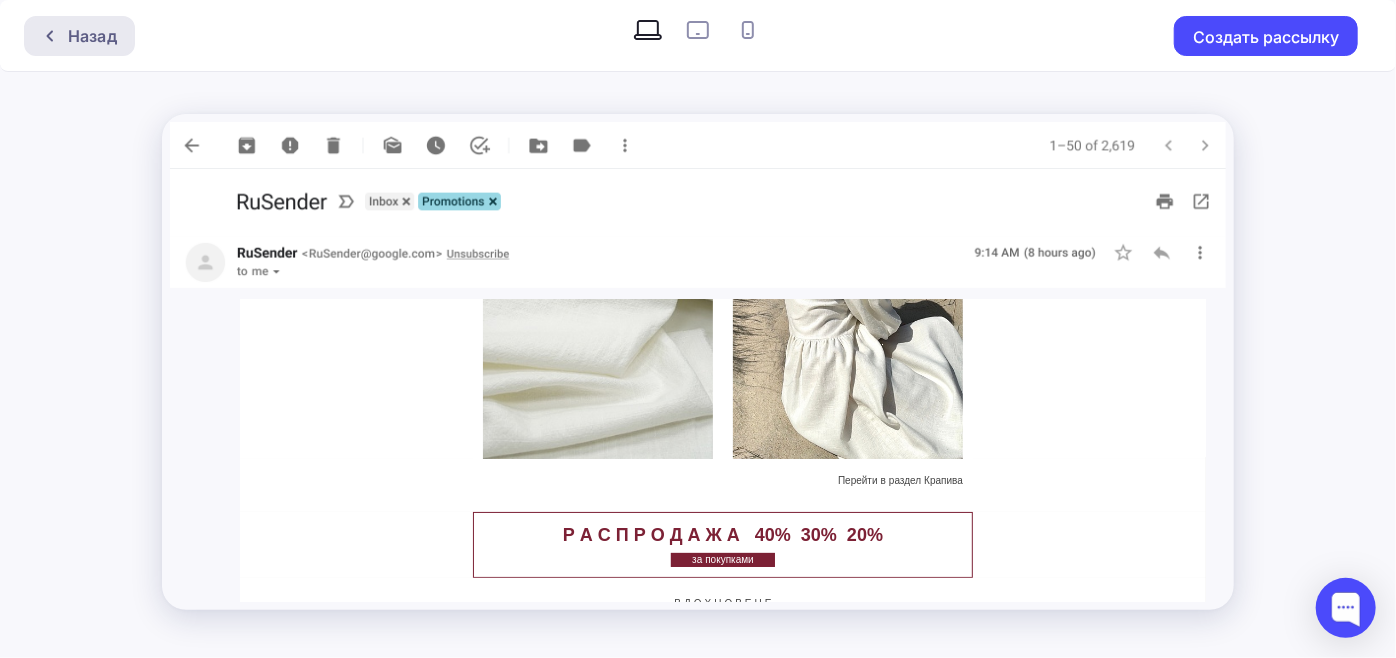 click 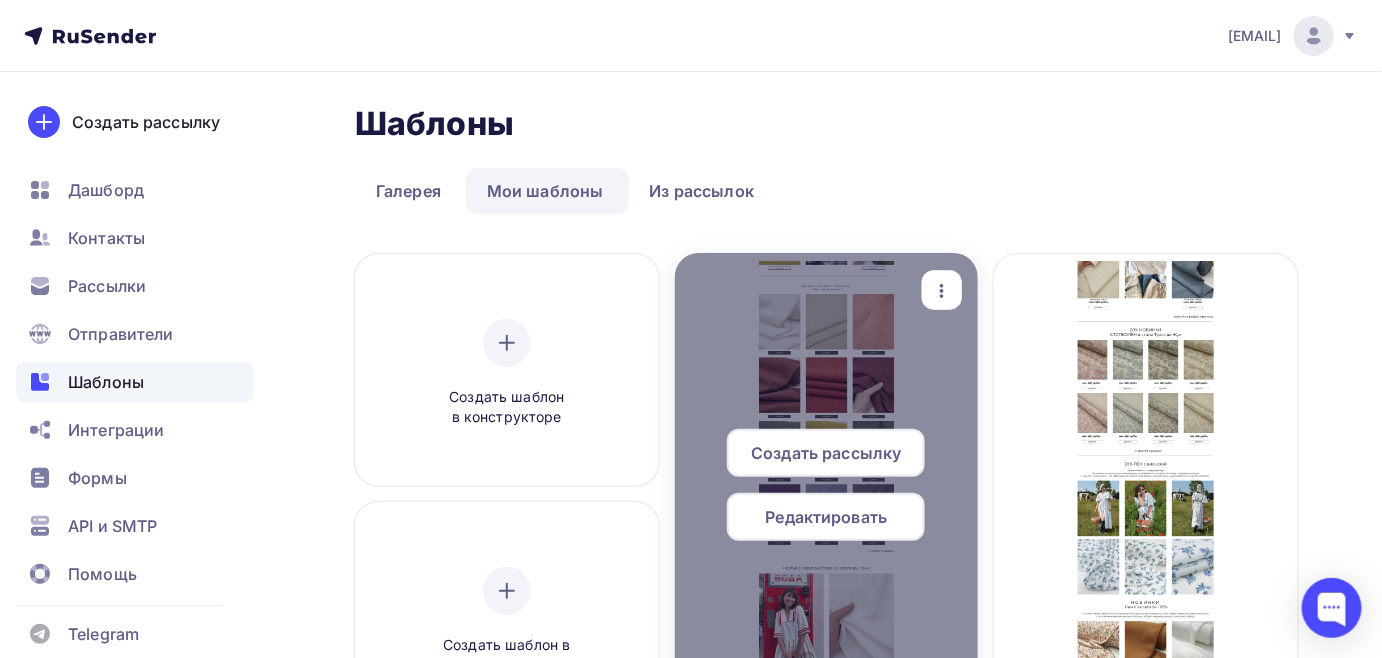 click at bounding box center [942, 290] 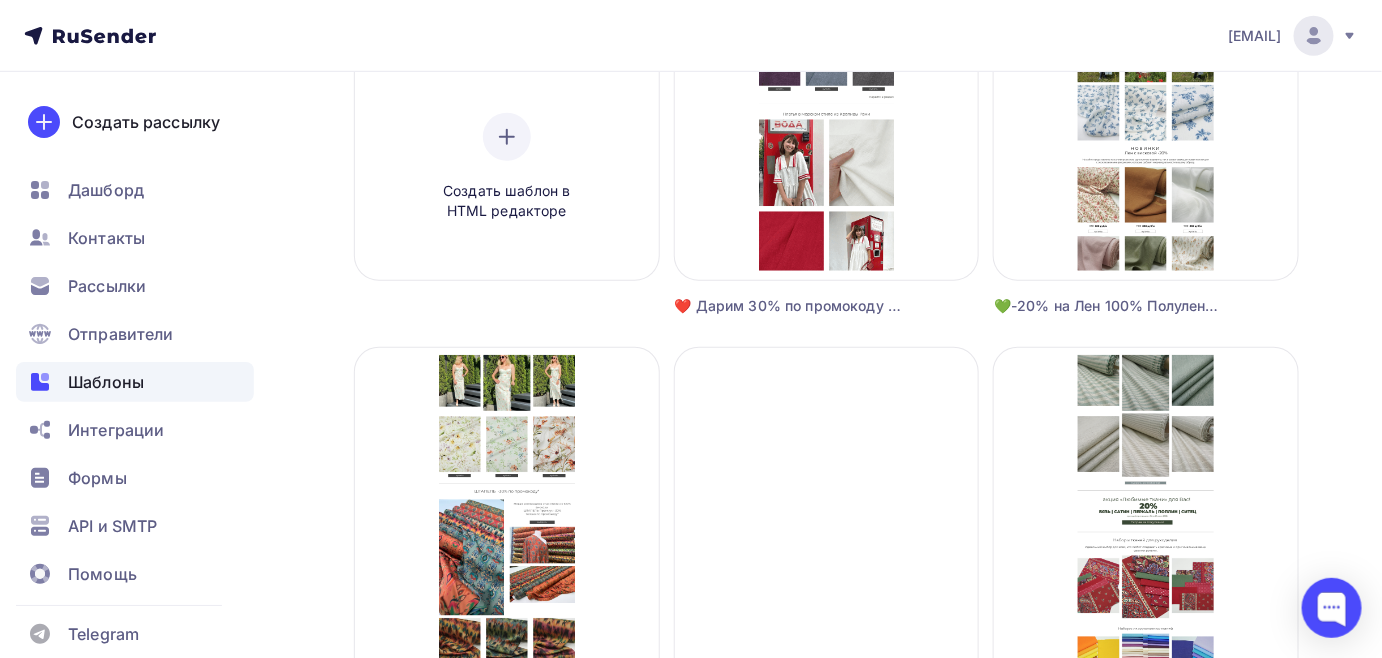 scroll, scrollTop: 181, scrollLeft: 0, axis: vertical 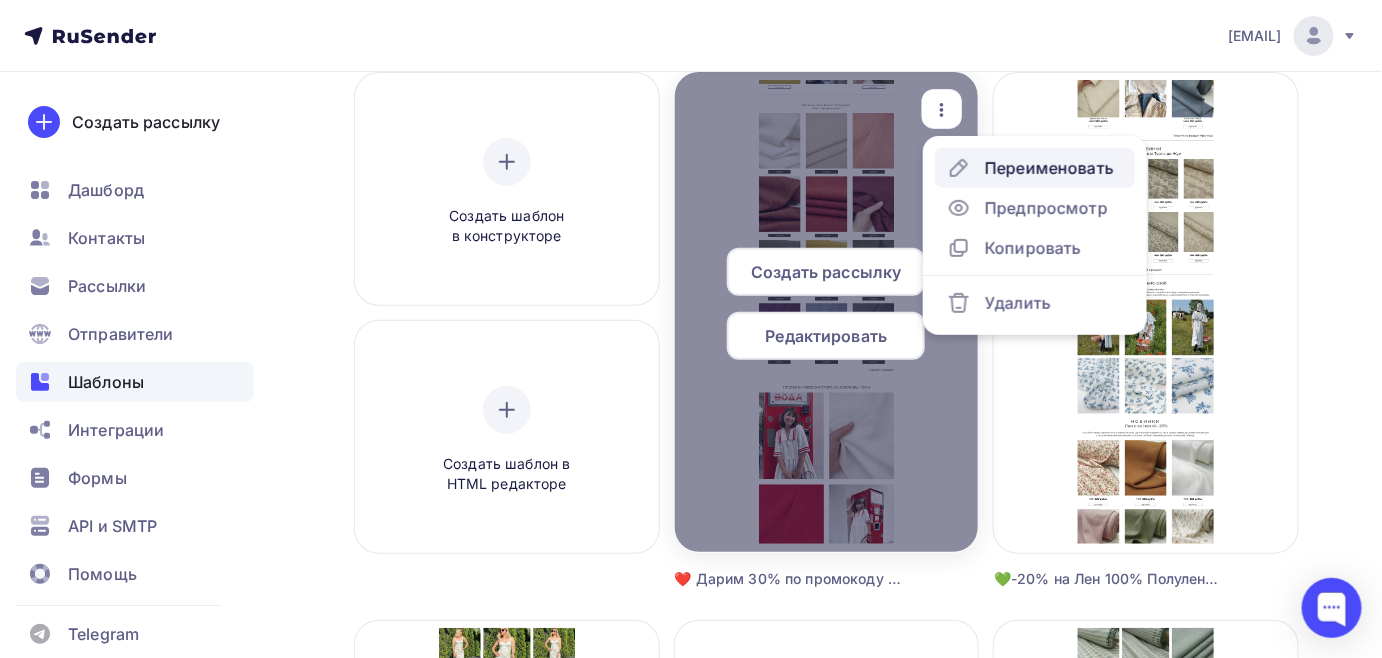 click on "Переименовать" at bounding box center (1049, 168) 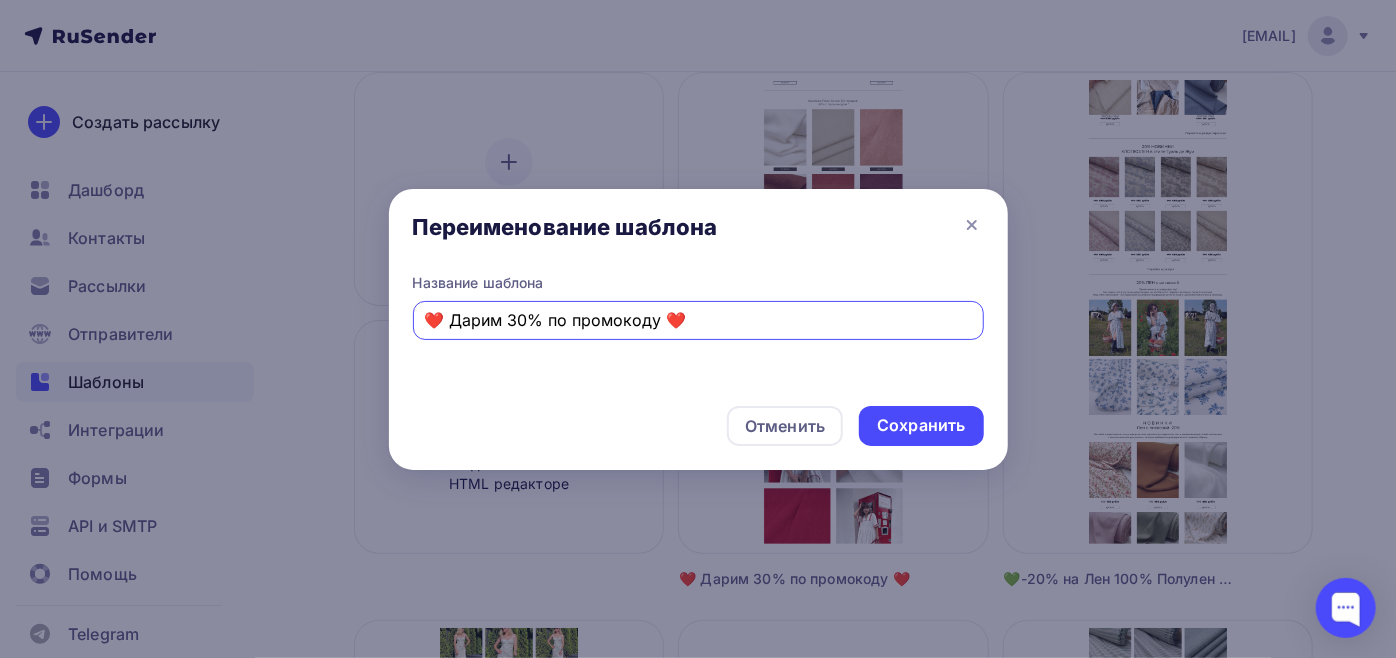 drag, startPoint x: 689, startPoint y: 322, endPoint x: 415, endPoint y: 306, distance: 274.46677 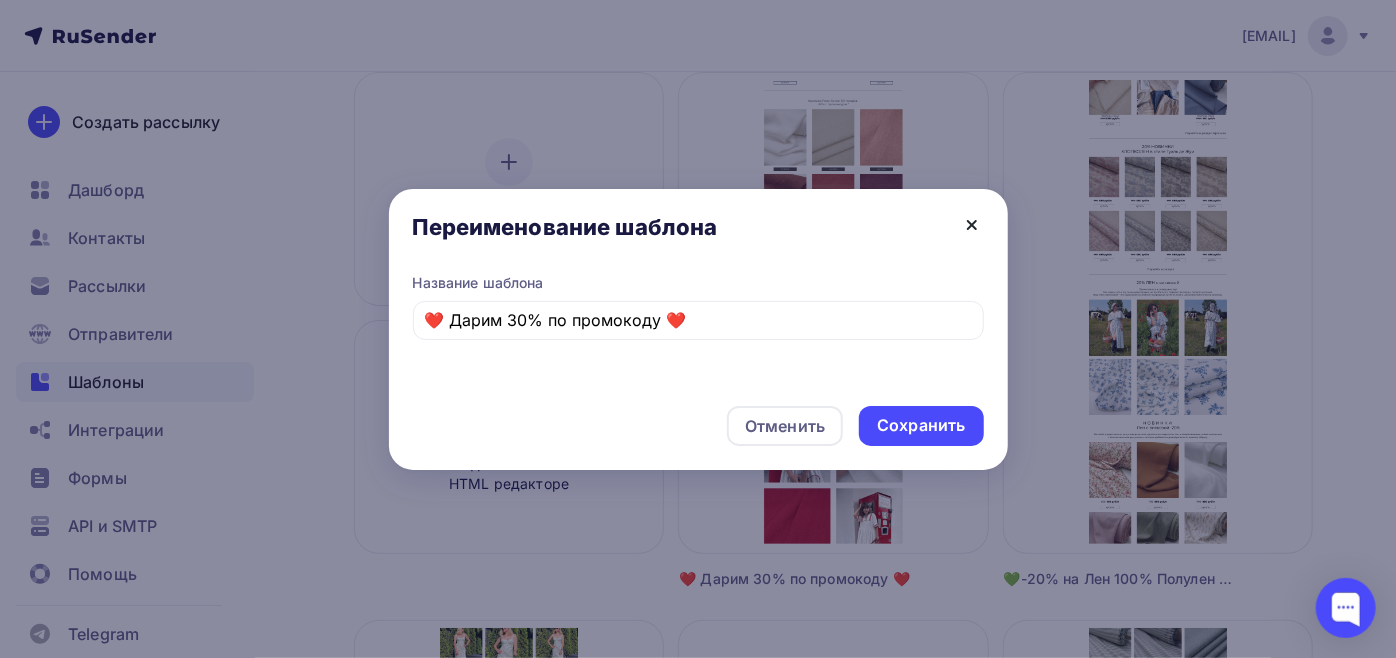 click 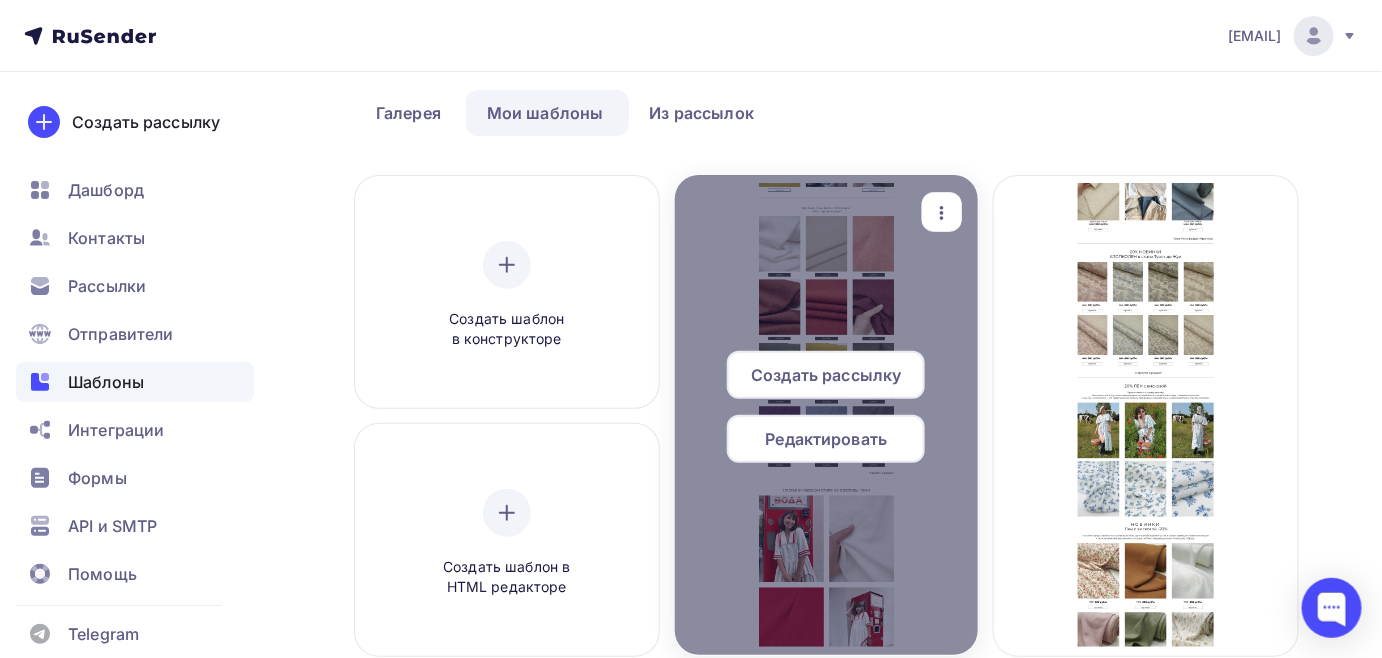 scroll, scrollTop: 0, scrollLeft: 0, axis: both 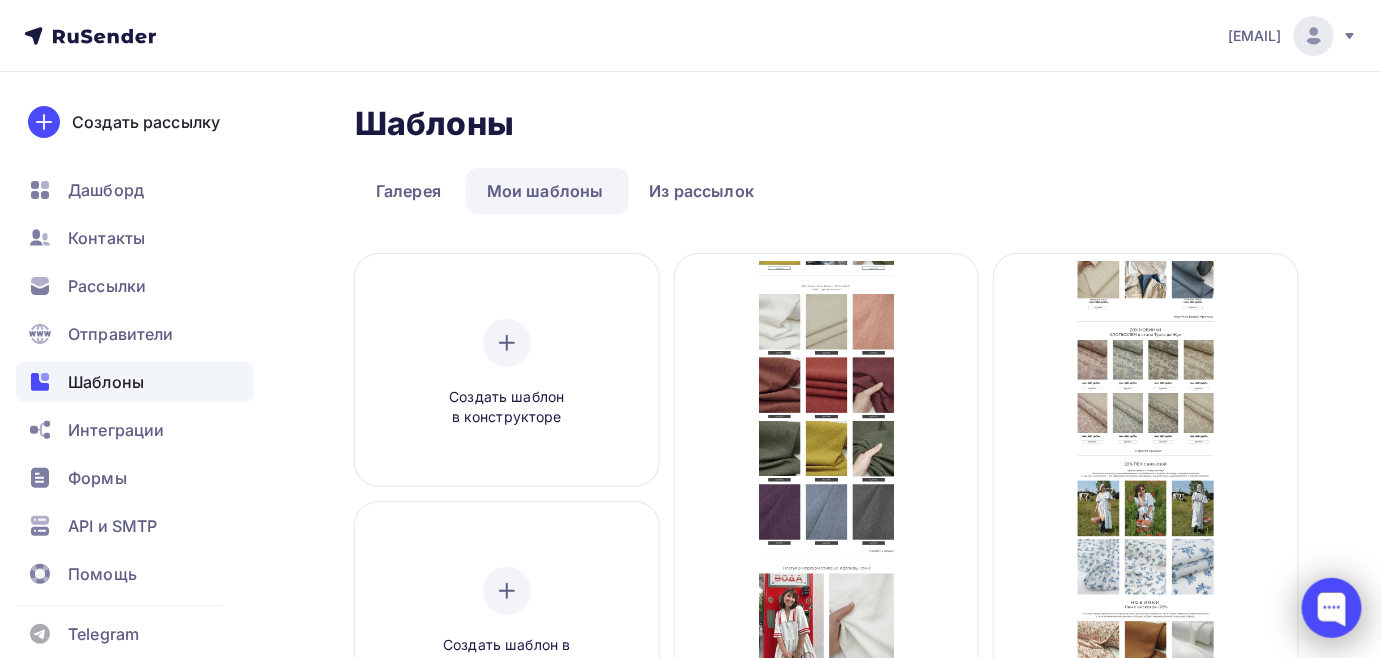 click at bounding box center (1332, 608) 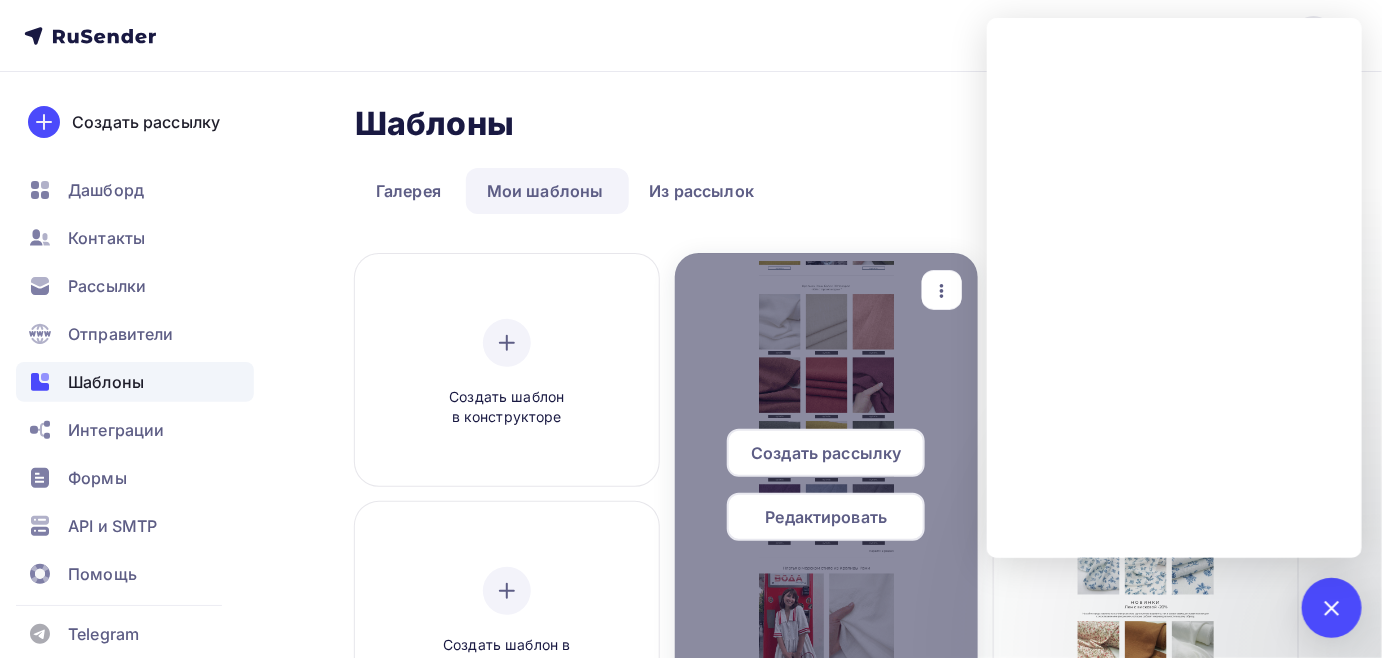 click at bounding box center (827, 493) 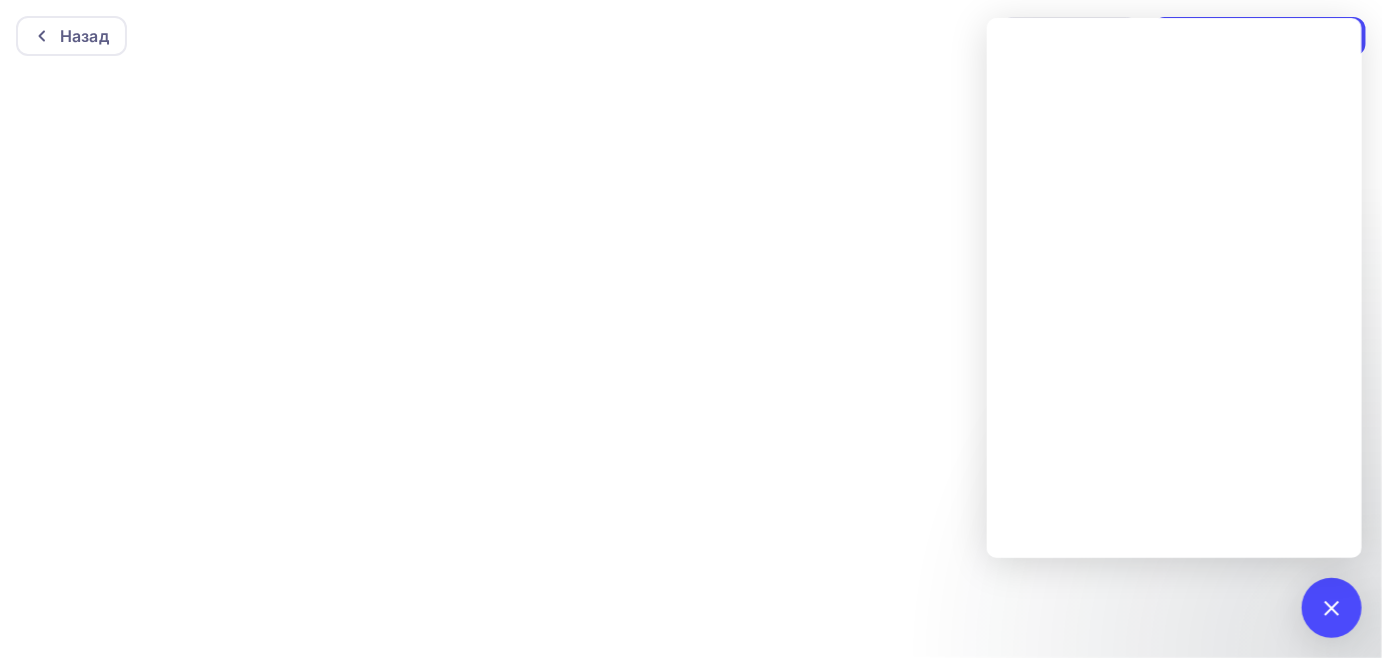 scroll, scrollTop: 5, scrollLeft: 0, axis: vertical 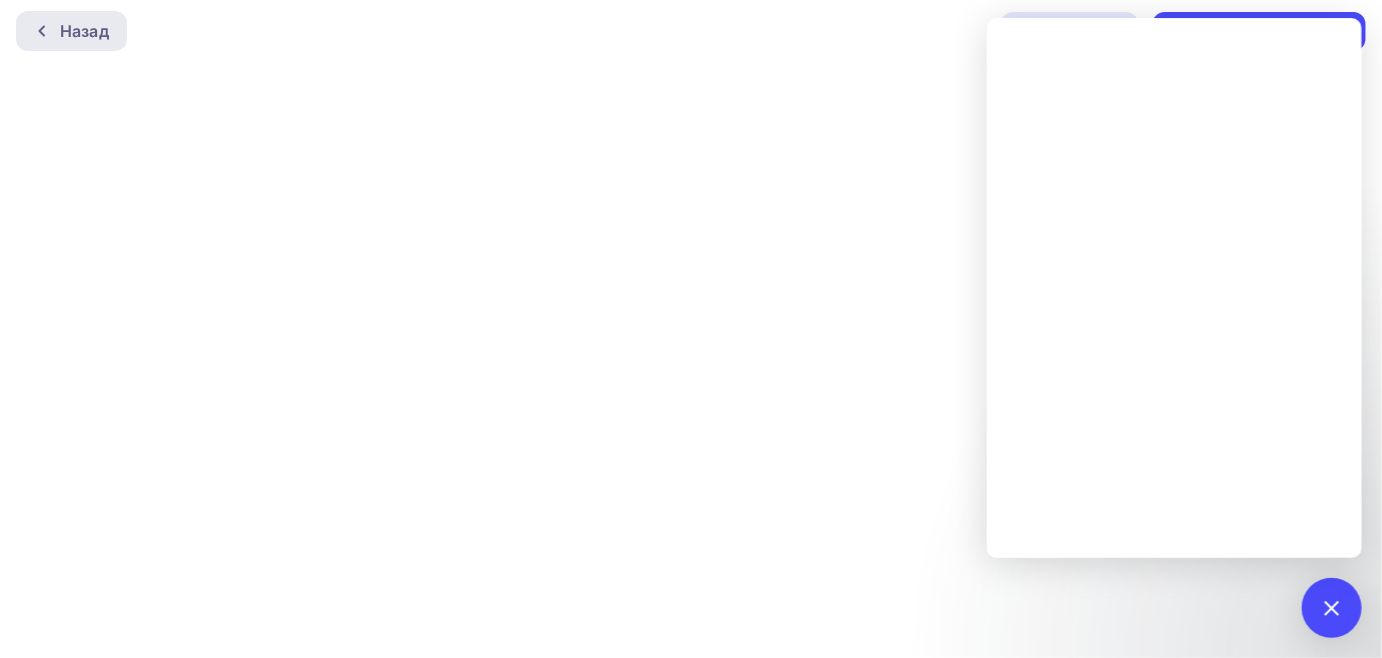 click on "Назад" at bounding box center (71, 31) 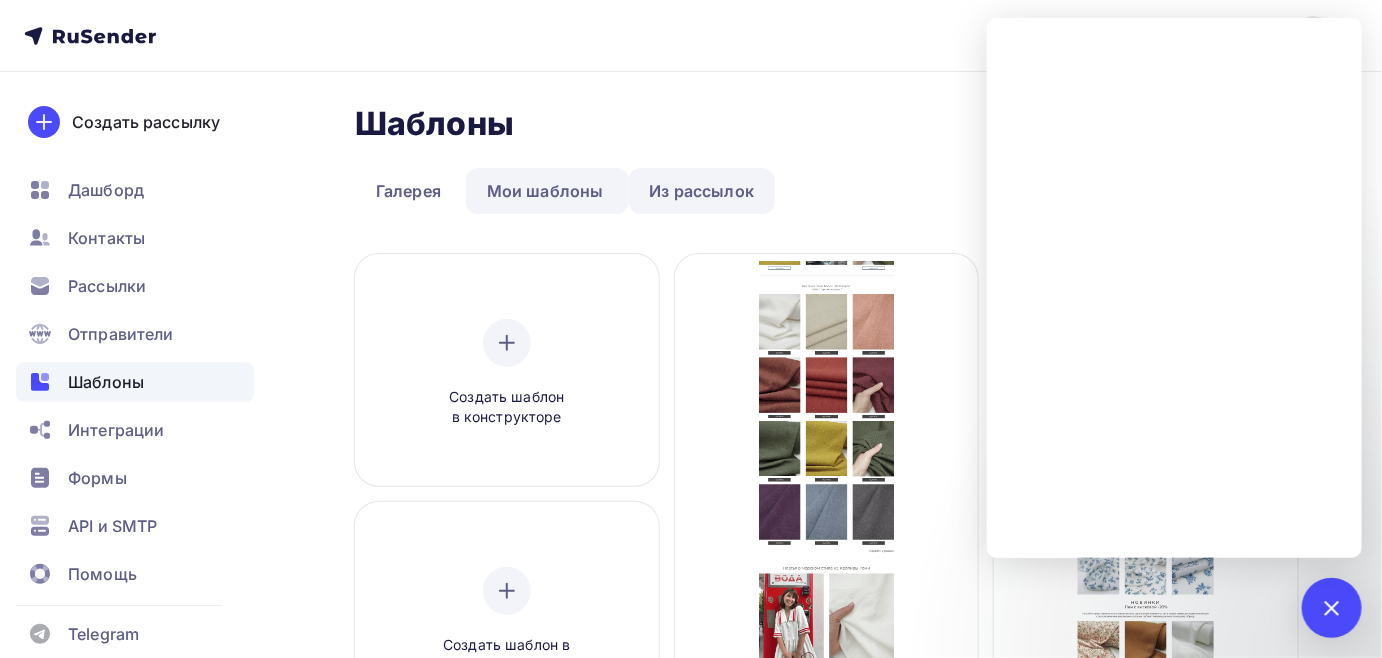 click on "Из рассылок" at bounding box center (702, 191) 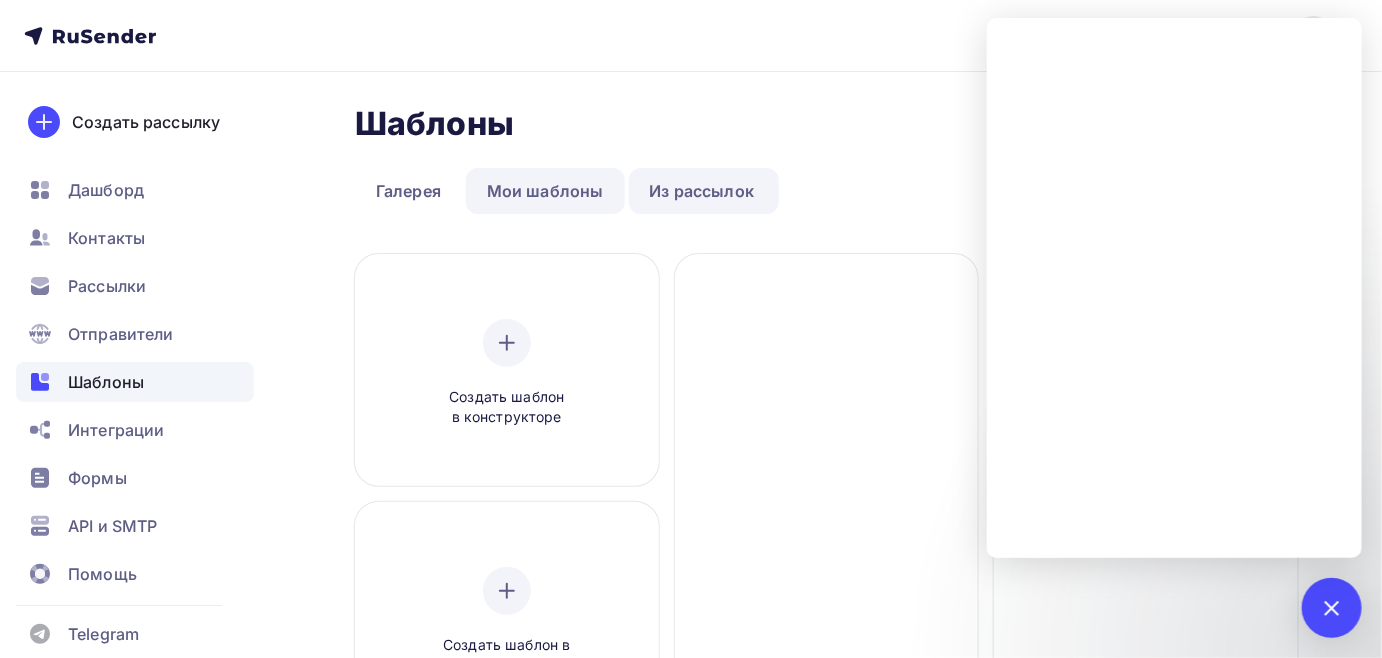 click on "Мои шаблоны" at bounding box center [545, 191] 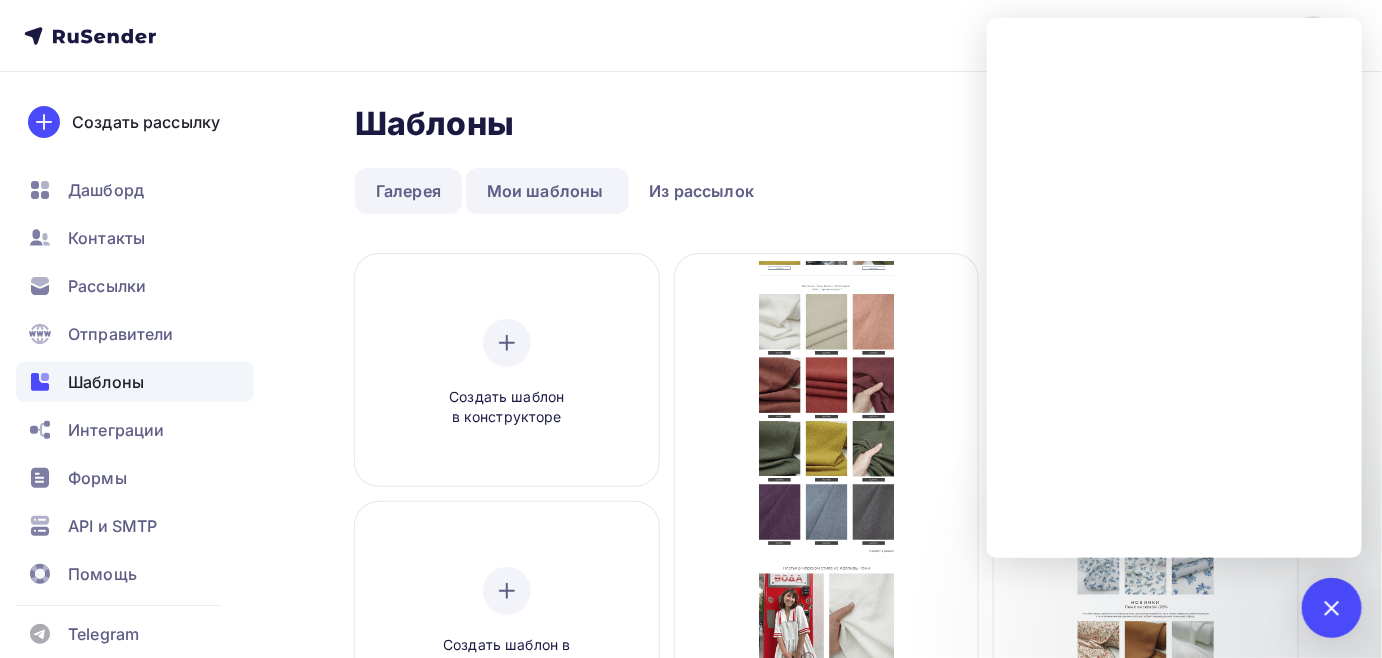 click on "Галерея" at bounding box center (408, 191) 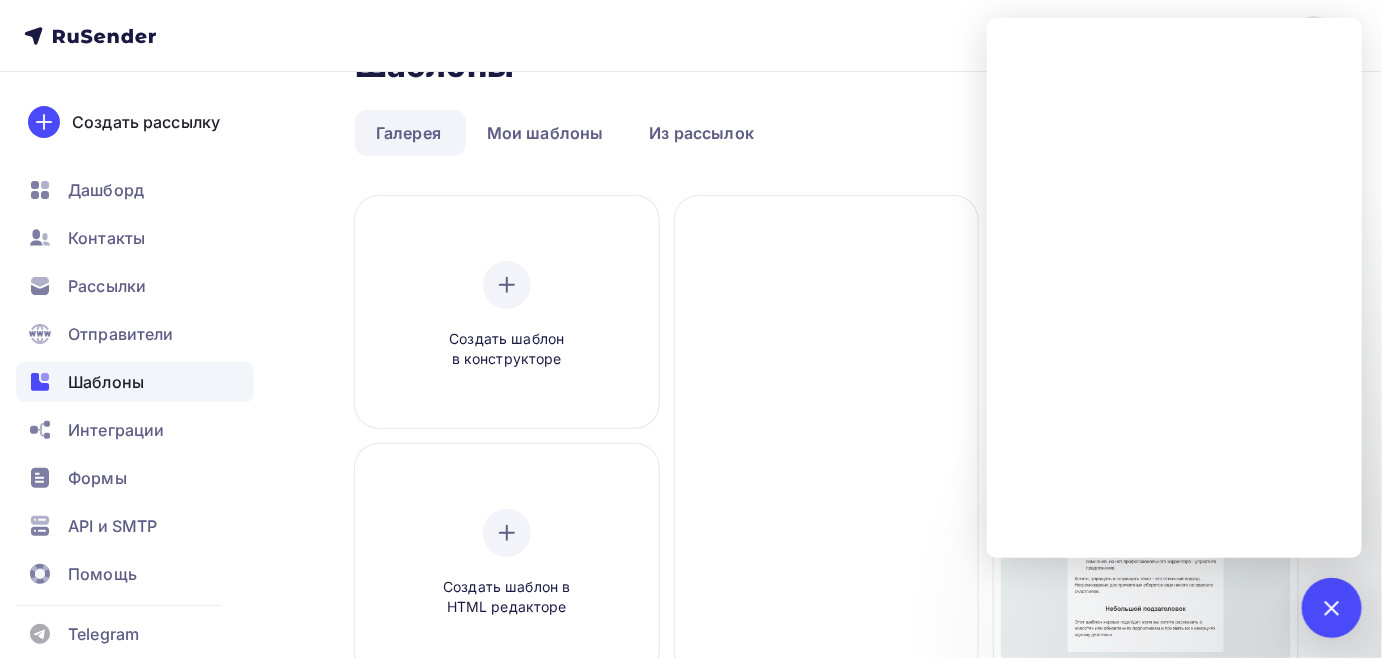 scroll, scrollTop: 90, scrollLeft: 0, axis: vertical 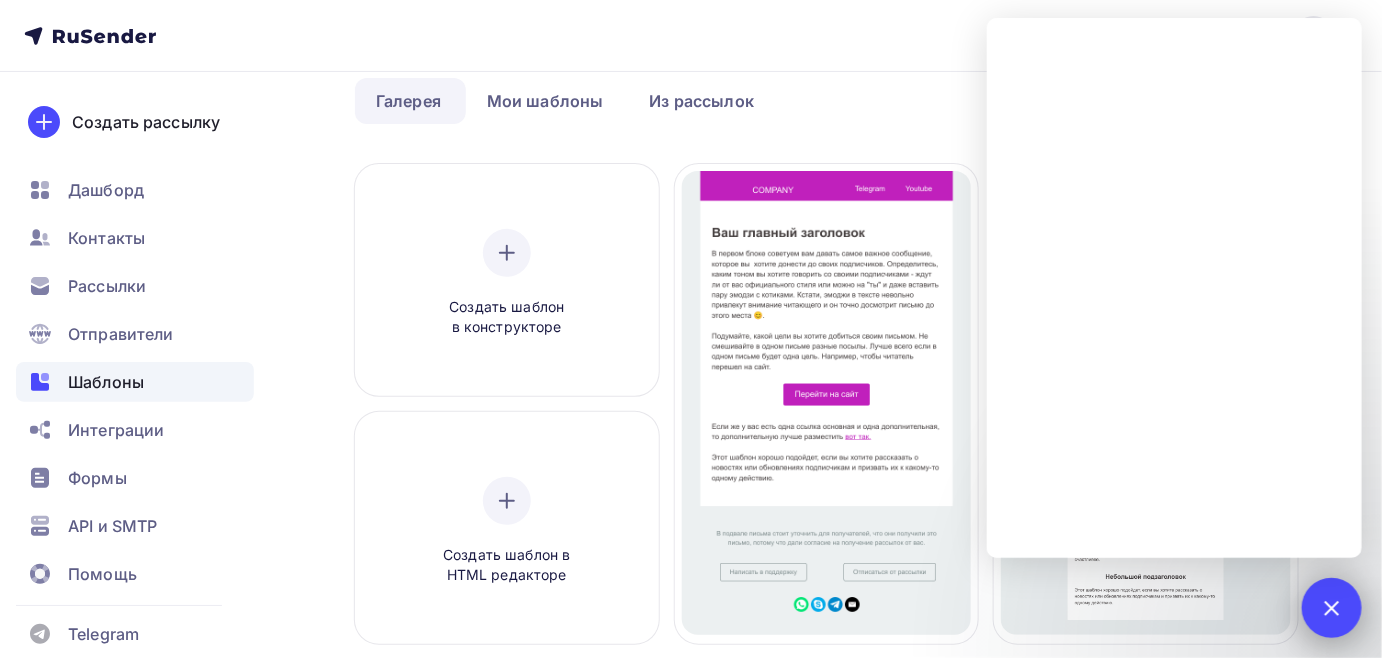 click at bounding box center (1332, 608) 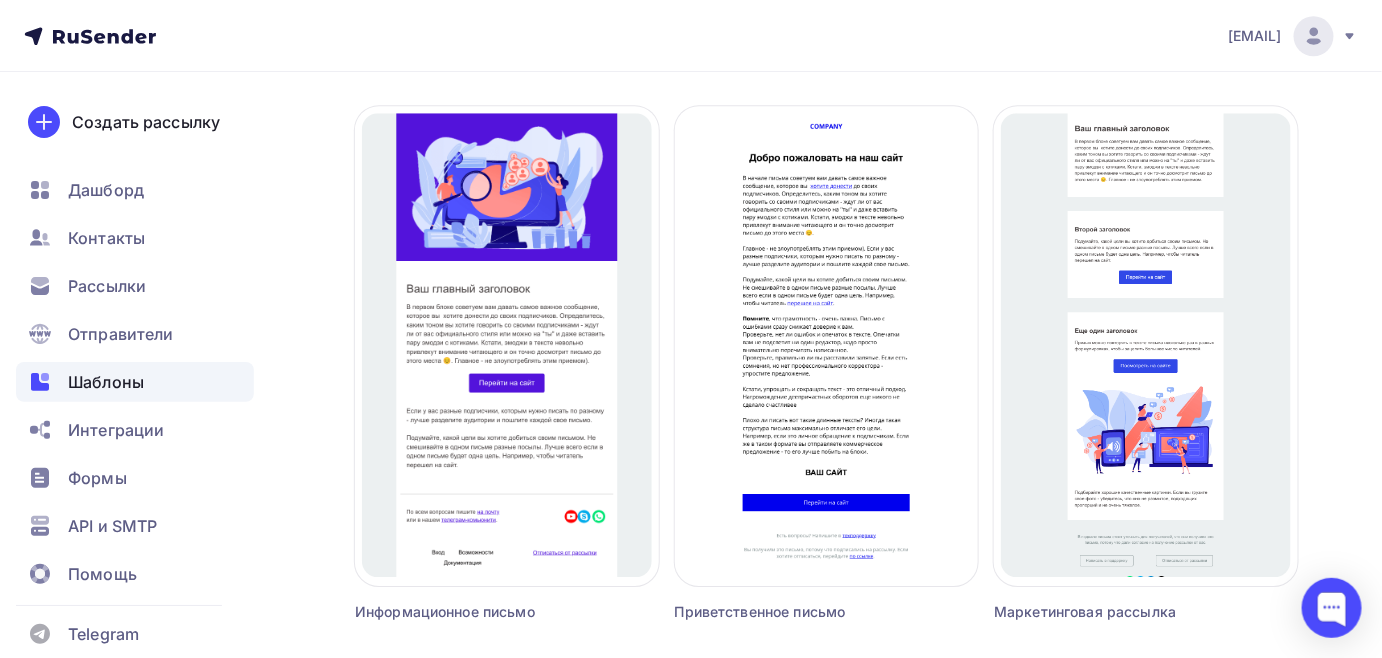 scroll, scrollTop: 1981, scrollLeft: 0, axis: vertical 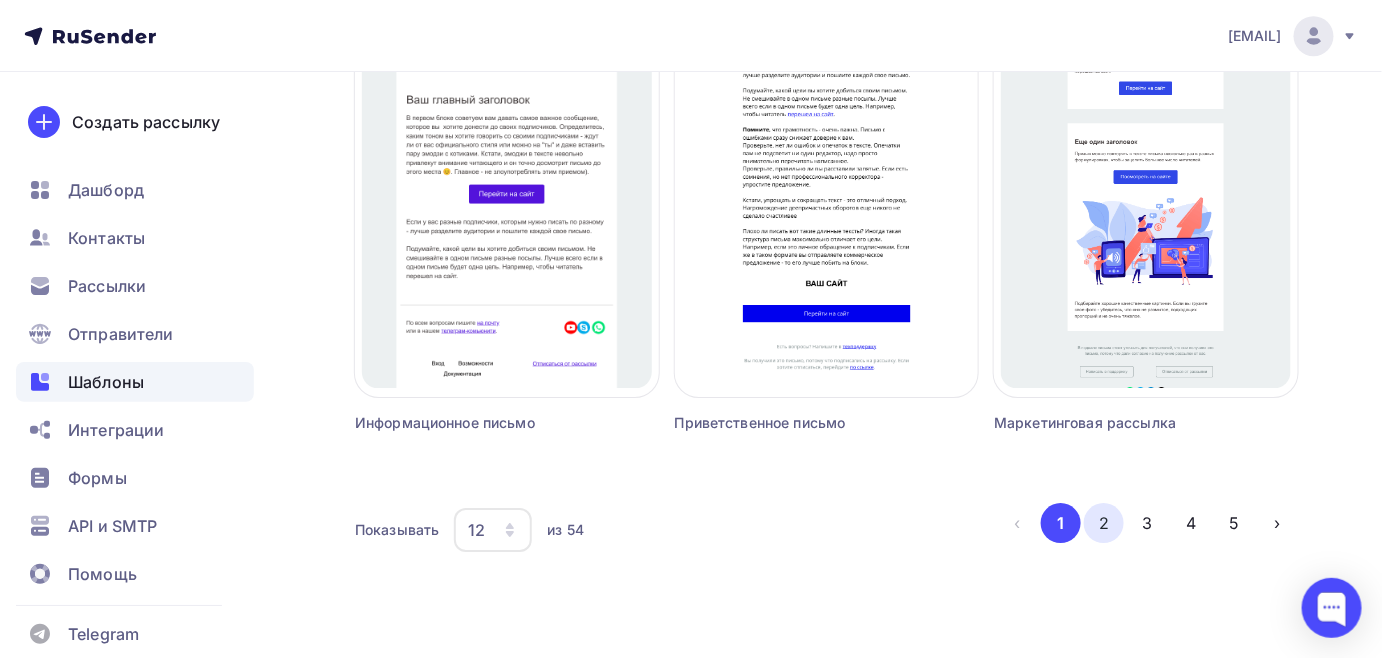 click on "2" at bounding box center (1104, 523) 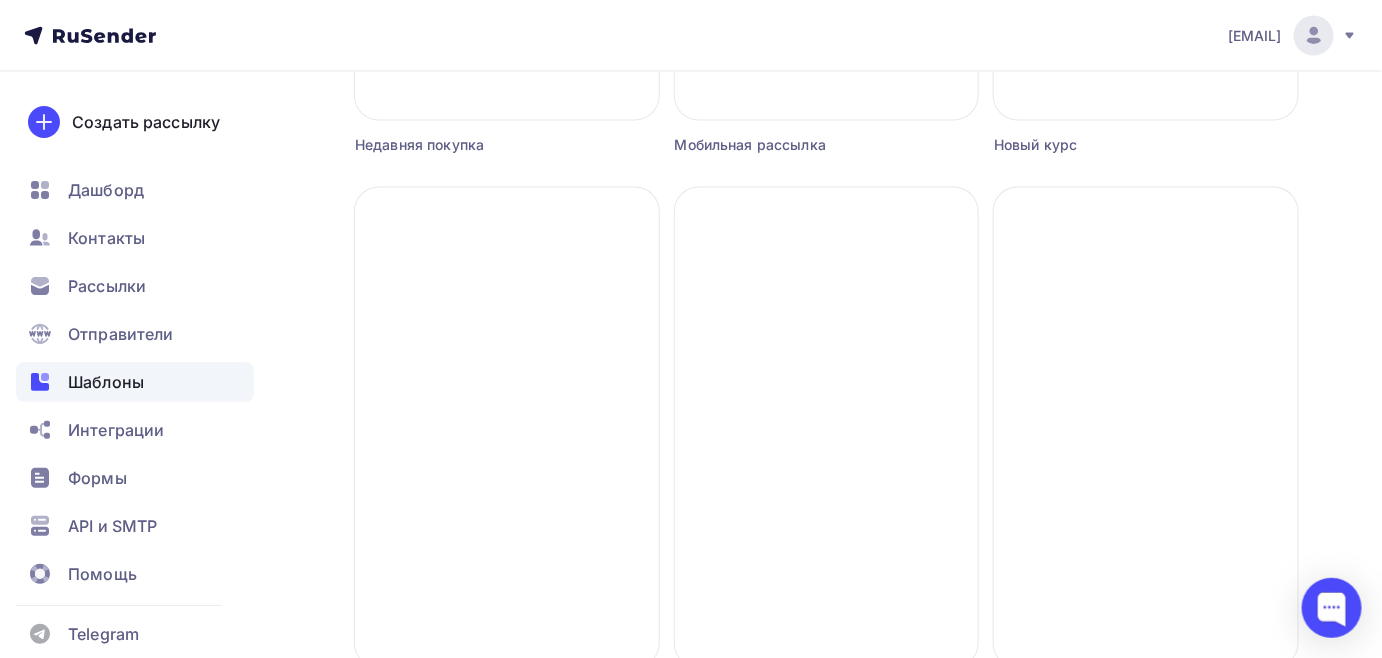 scroll, scrollTop: 1072, scrollLeft: 0, axis: vertical 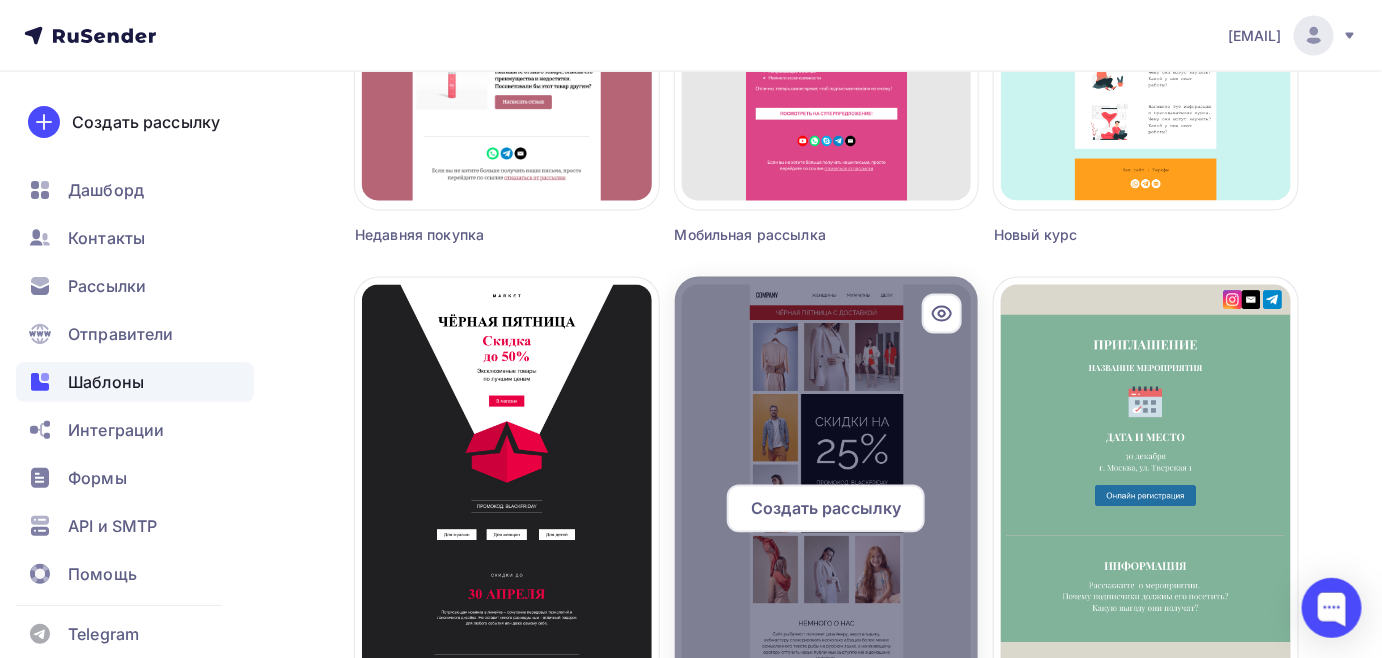 click on "Создать рассылку" at bounding box center [826, 509] 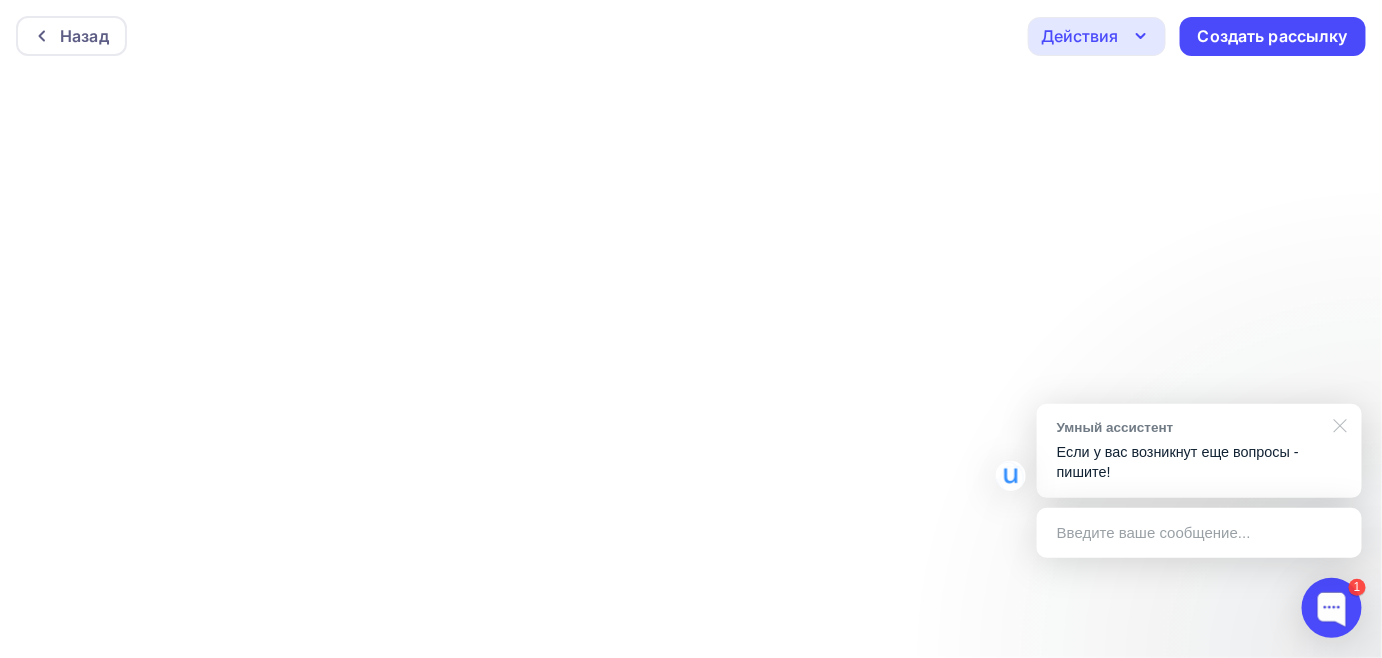 click at bounding box center (1337, 424) 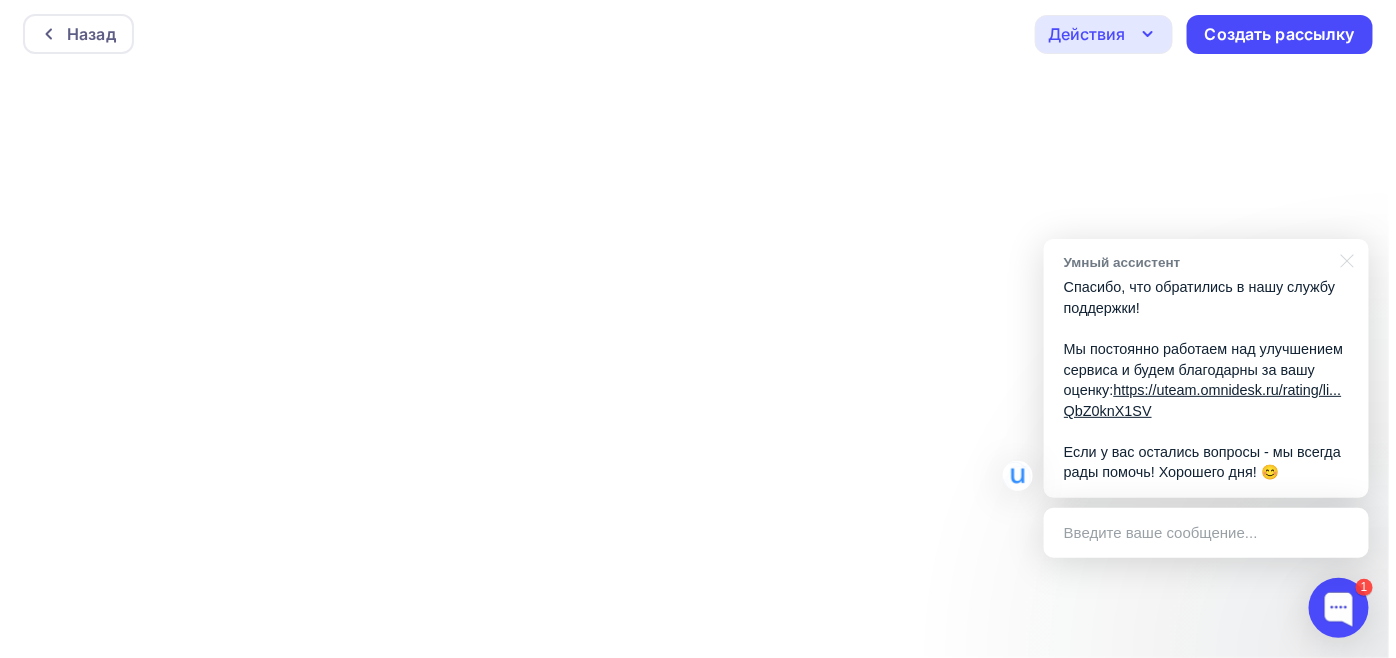 scroll, scrollTop: 5, scrollLeft: 0, axis: vertical 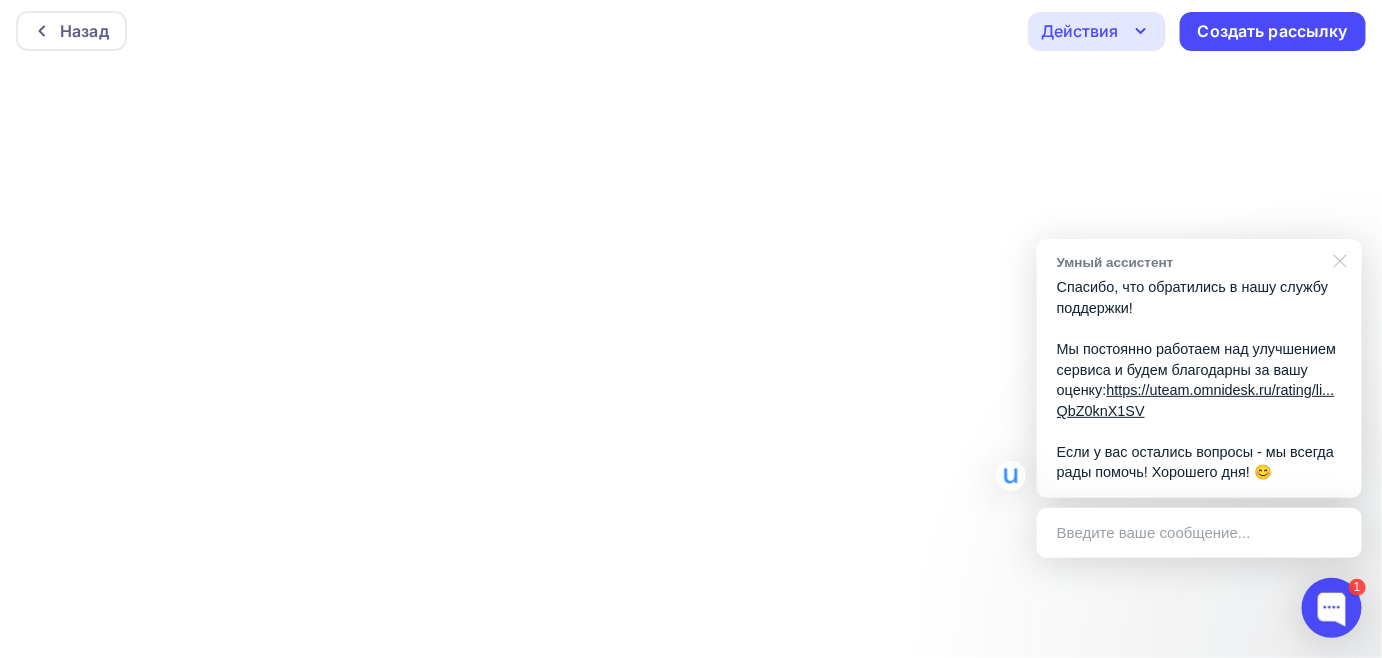 click at bounding box center (1337, 259) 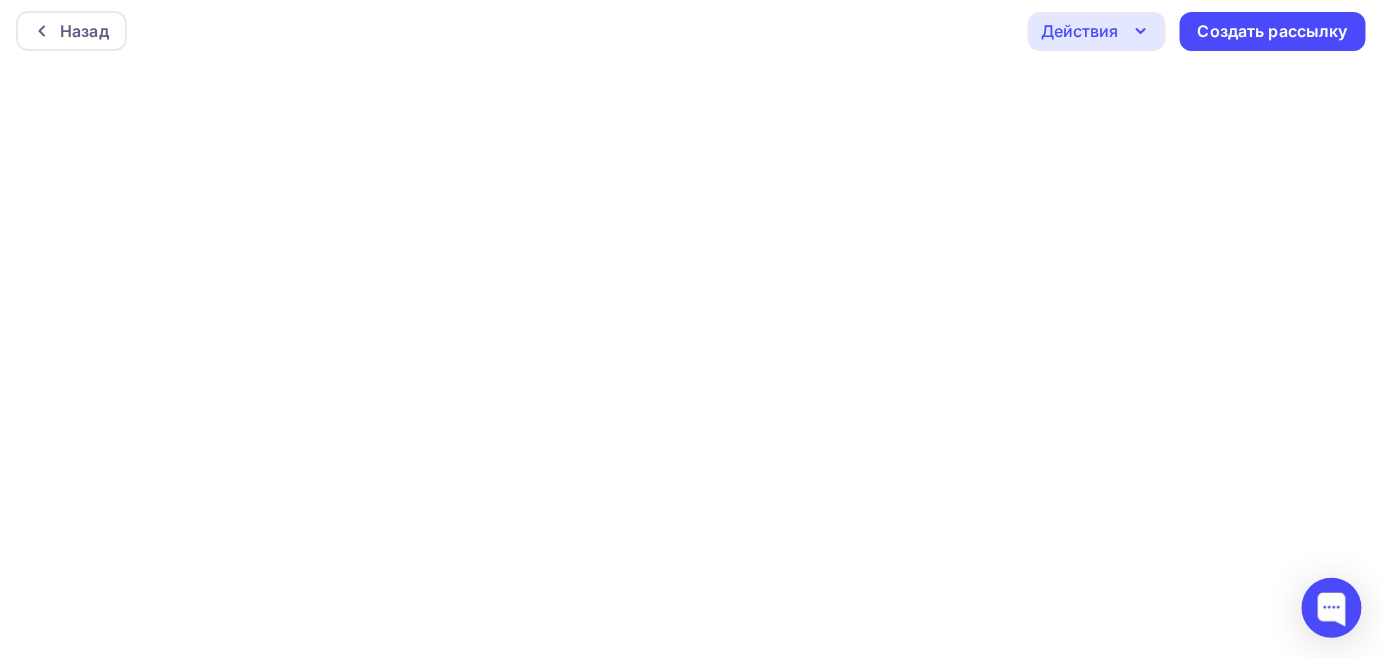 drag, startPoint x: 1260, startPoint y: 25, endPoint x: 469, endPoint y: 29, distance: 791.01013 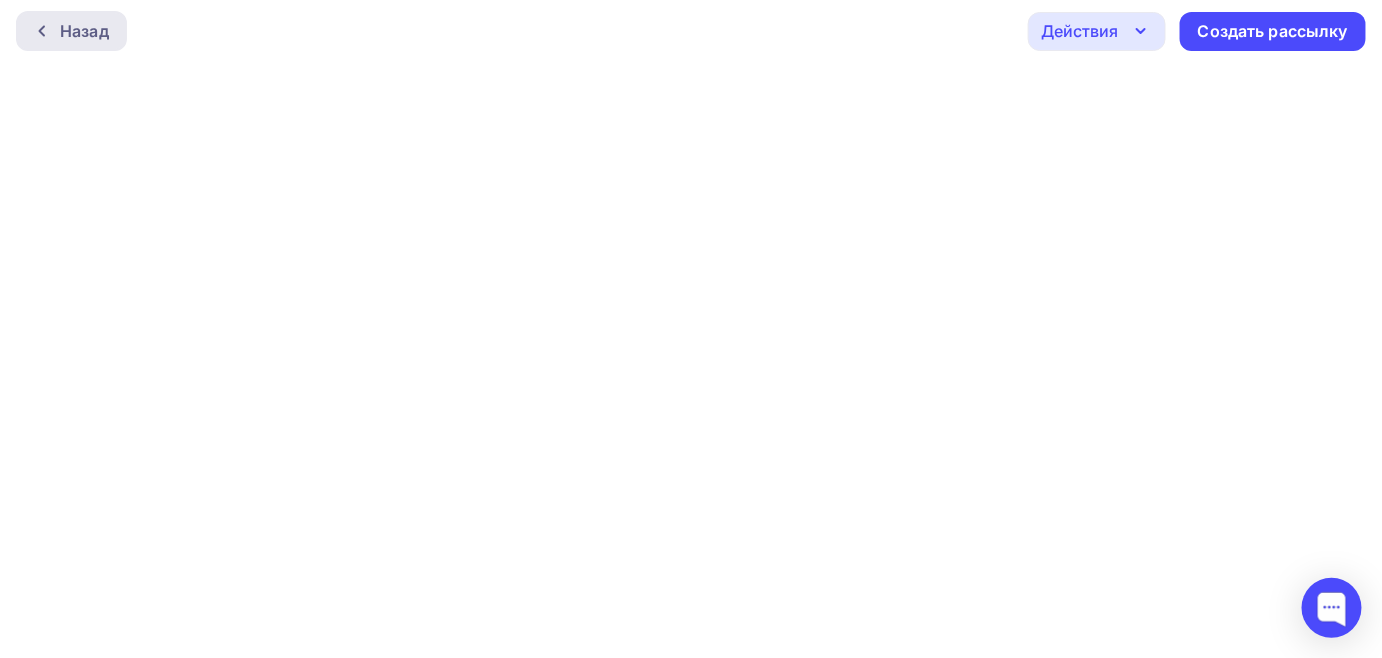 click 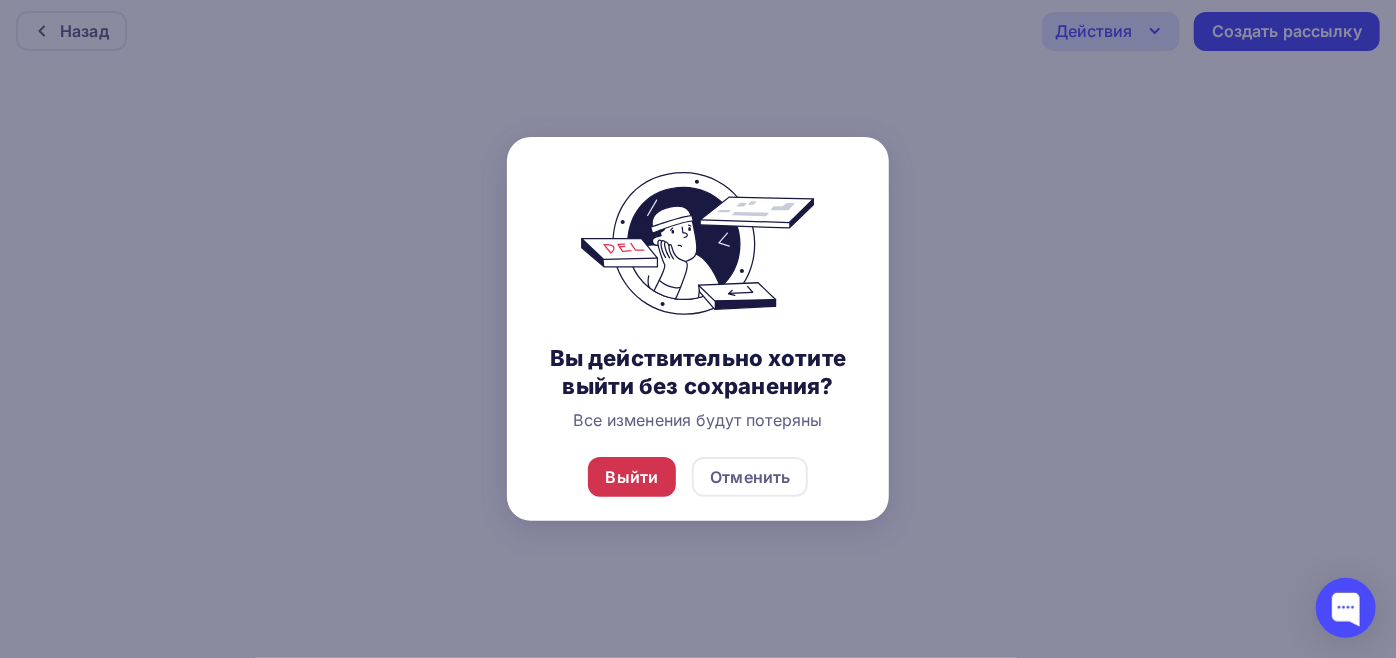 click on "Выйти" at bounding box center [632, 477] 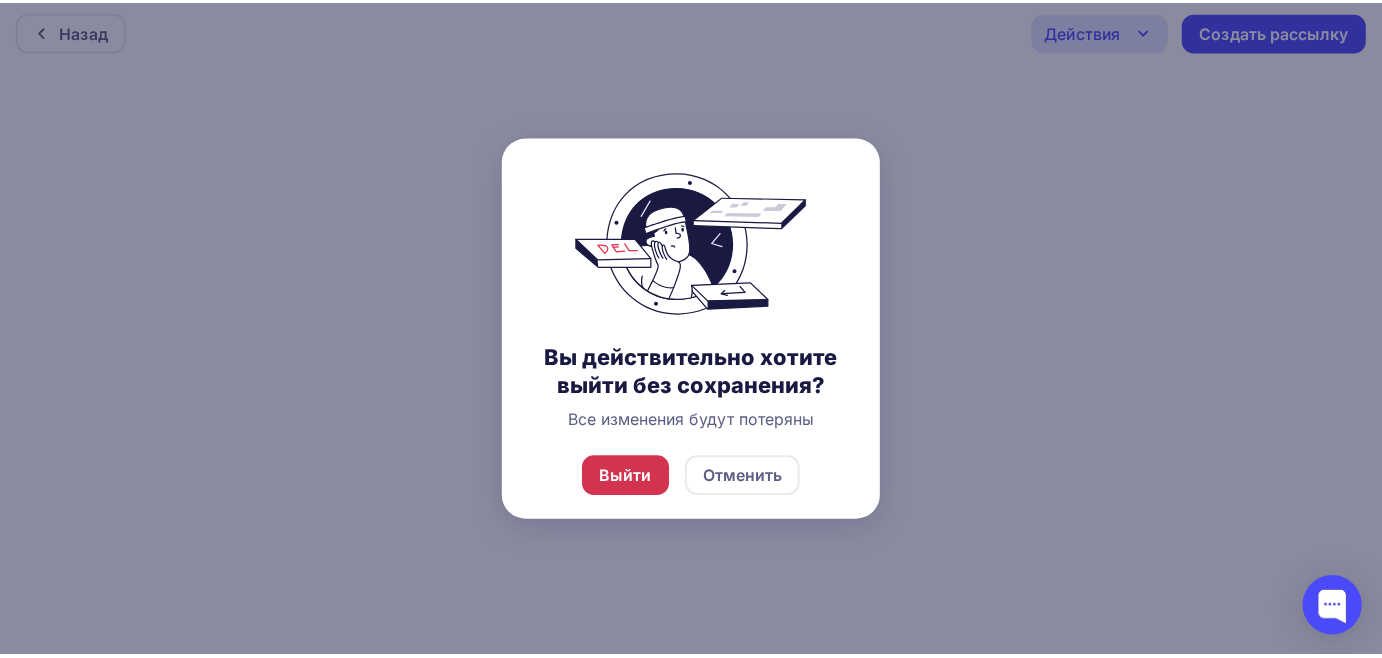 scroll, scrollTop: 0, scrollLeft: 0, axis: both 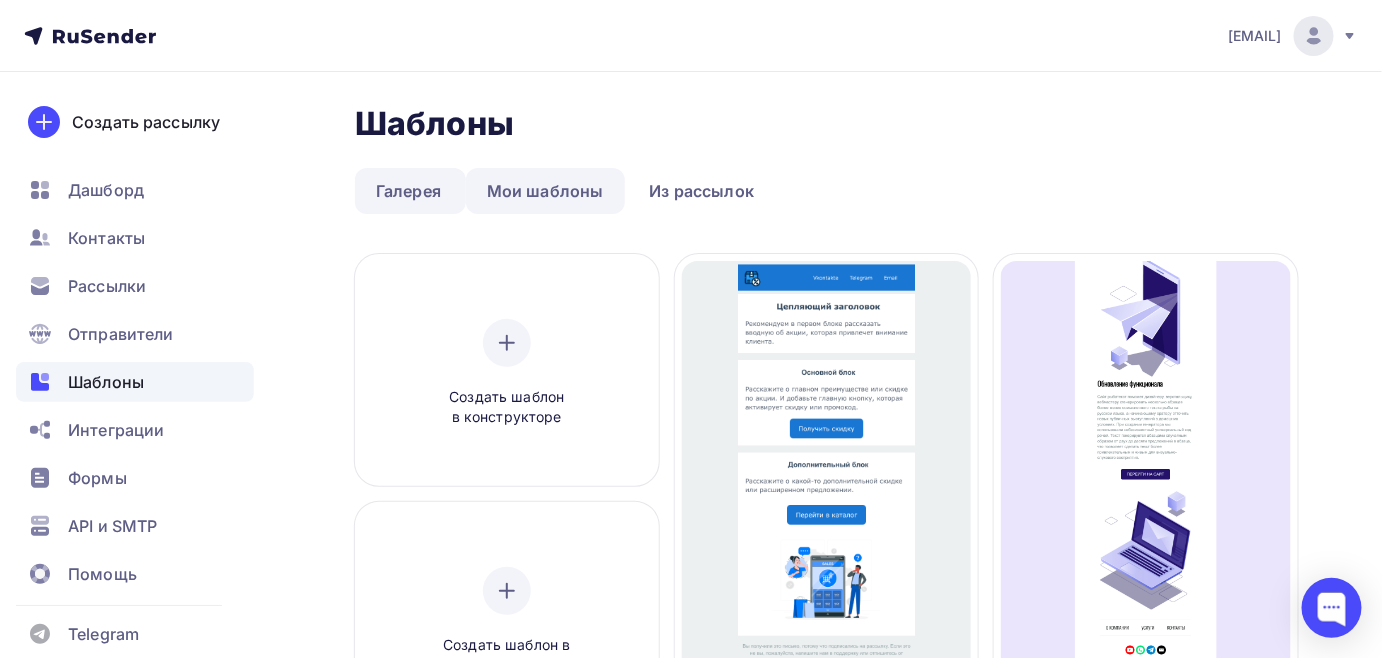 click on "Мои шаблоны" at bounding box center (545, 191) 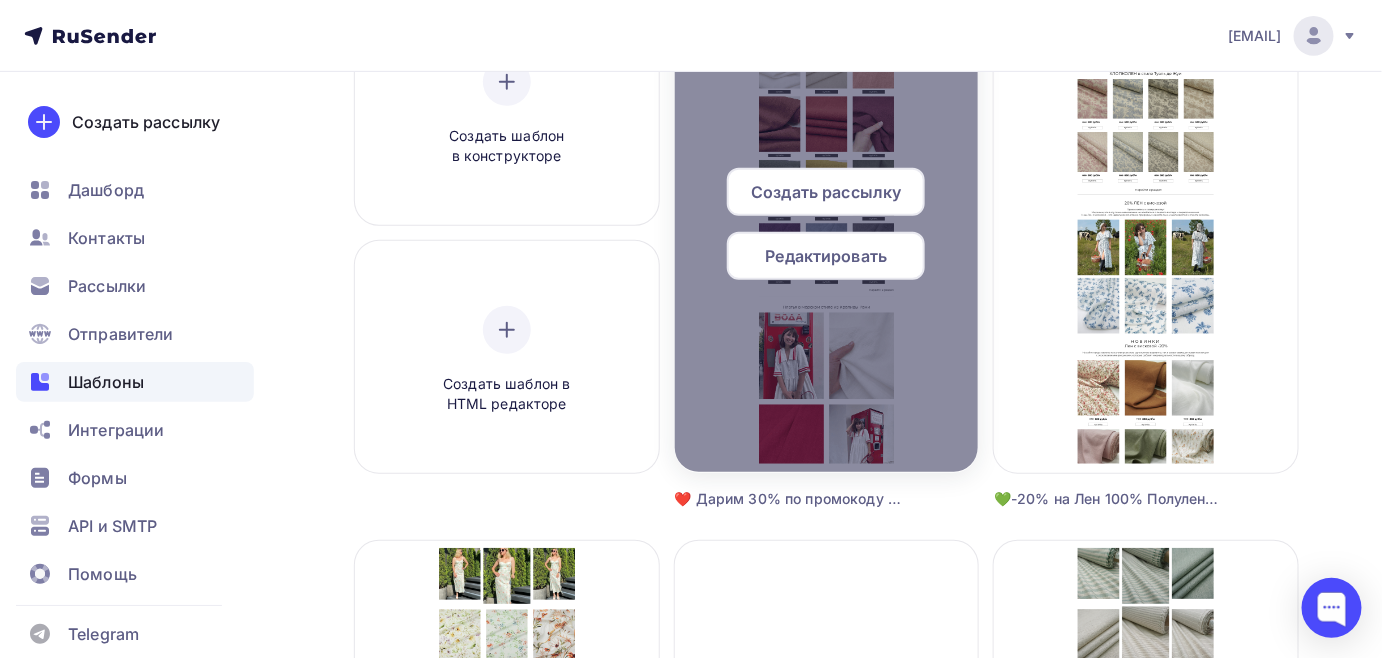 scroll, scrollTop: 272, scrollLeft: 0, axis: vertical 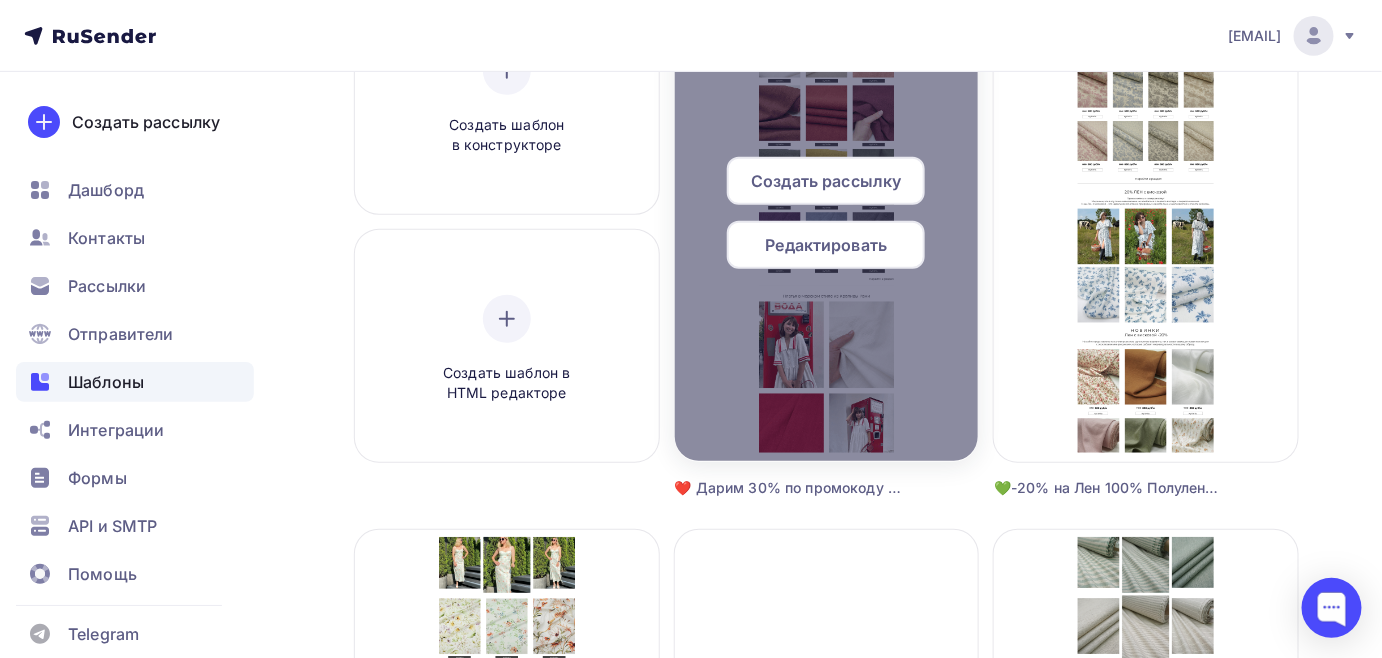 click at bounding box center (827, 221) 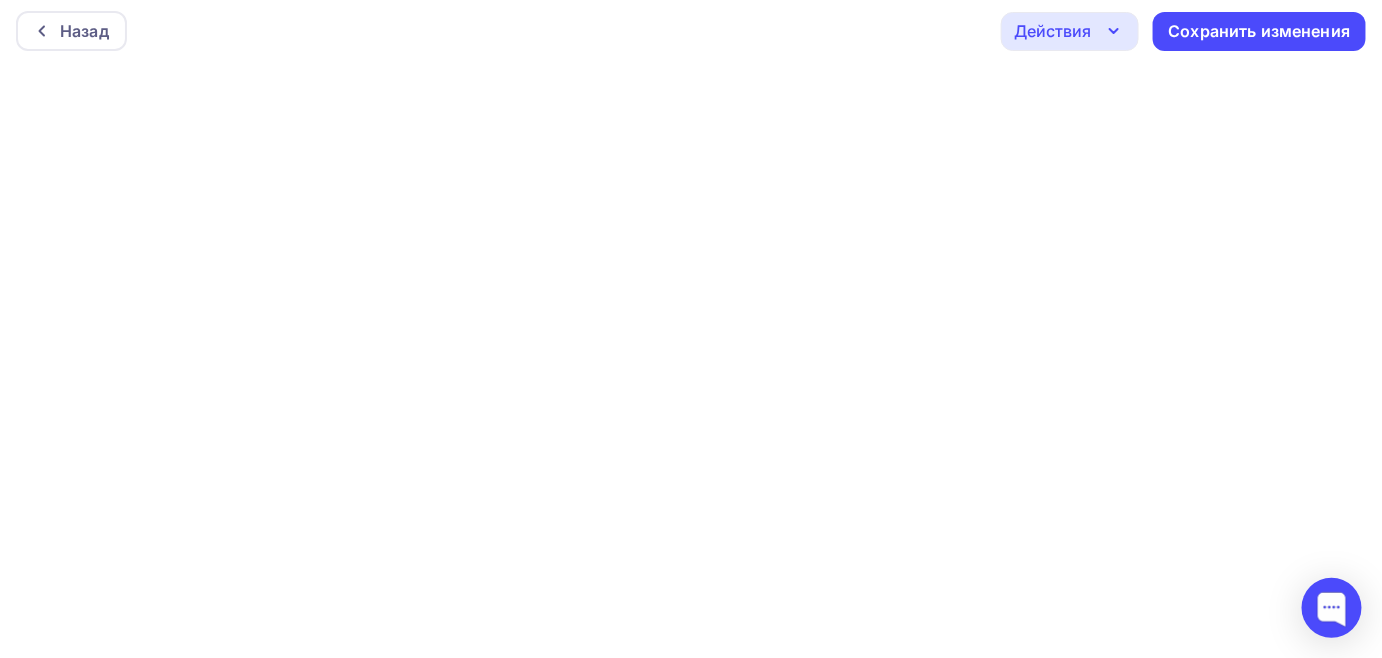 scroll, scrollTop: 0, scrollLeft: 0, axis: both 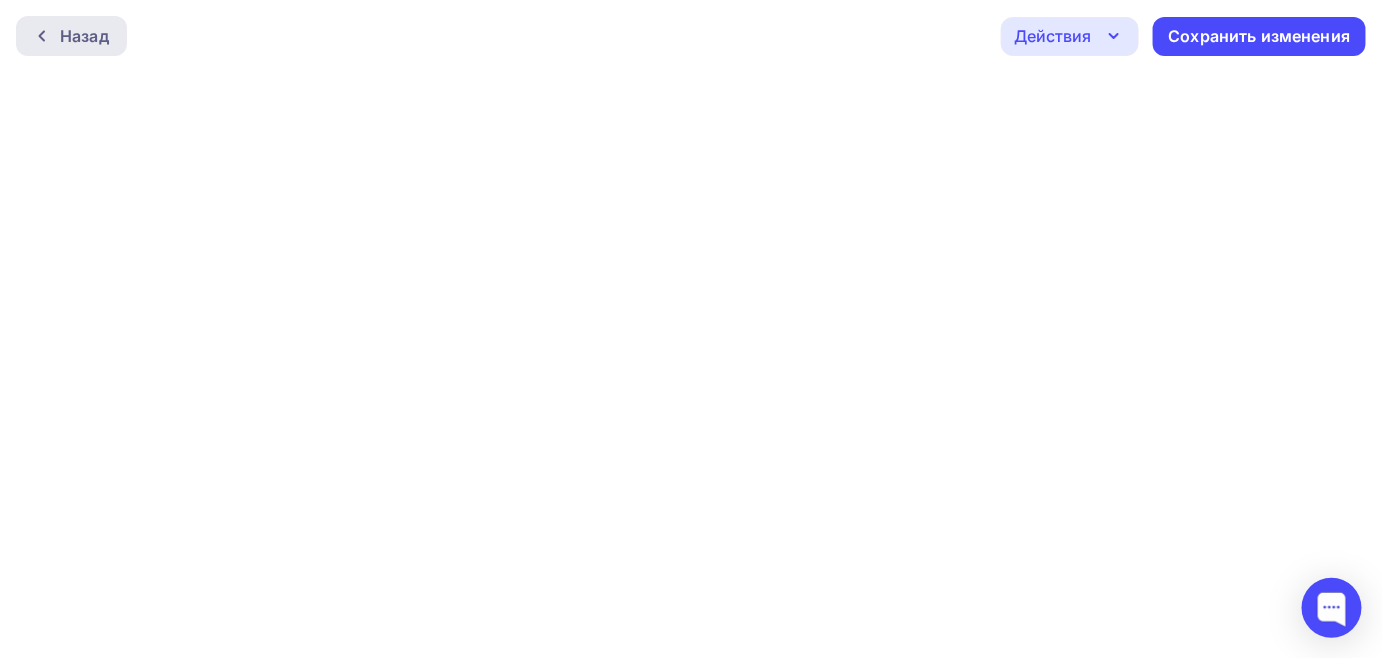 click 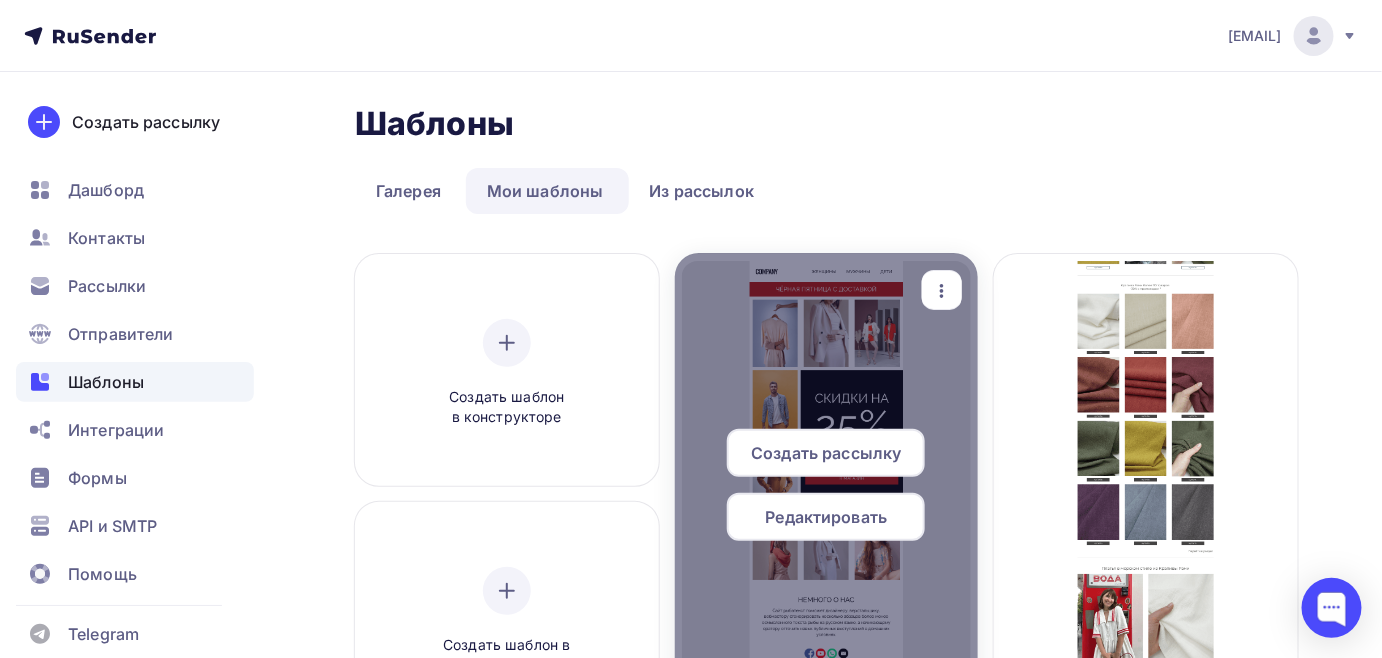 scroll, scrollTop: 90, scrollLeft: 0, axis: vertical 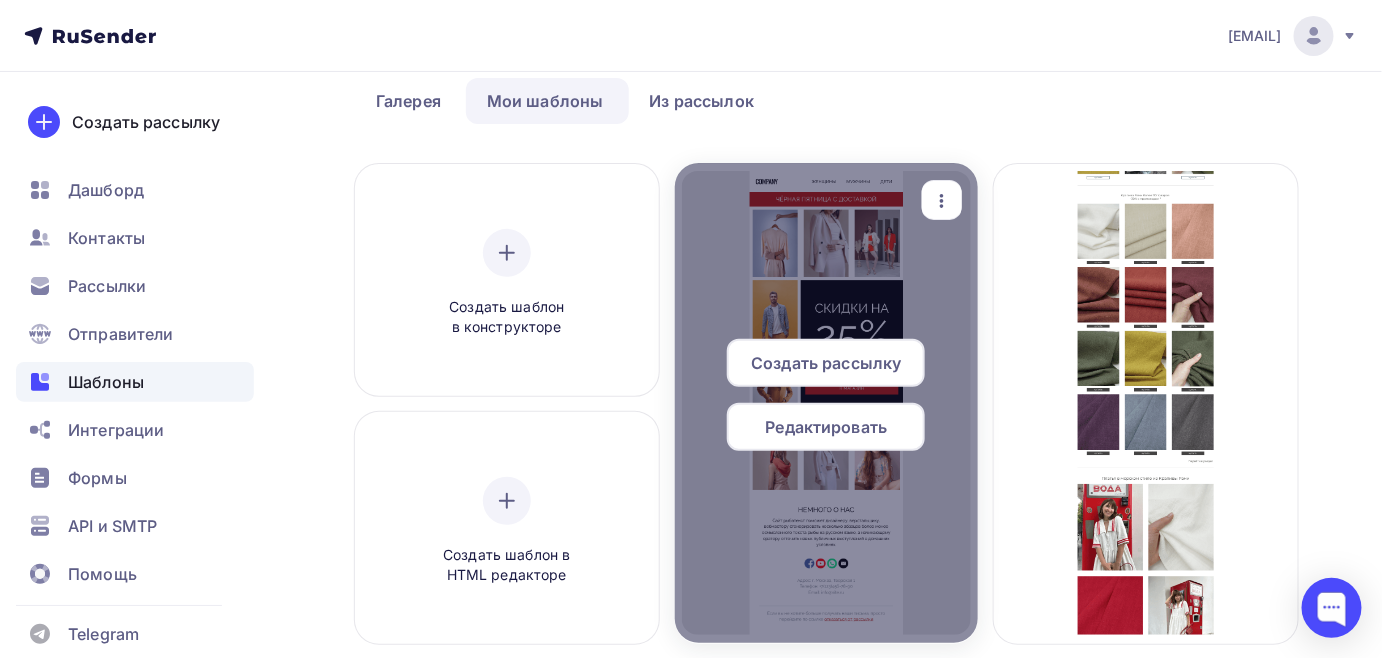 click 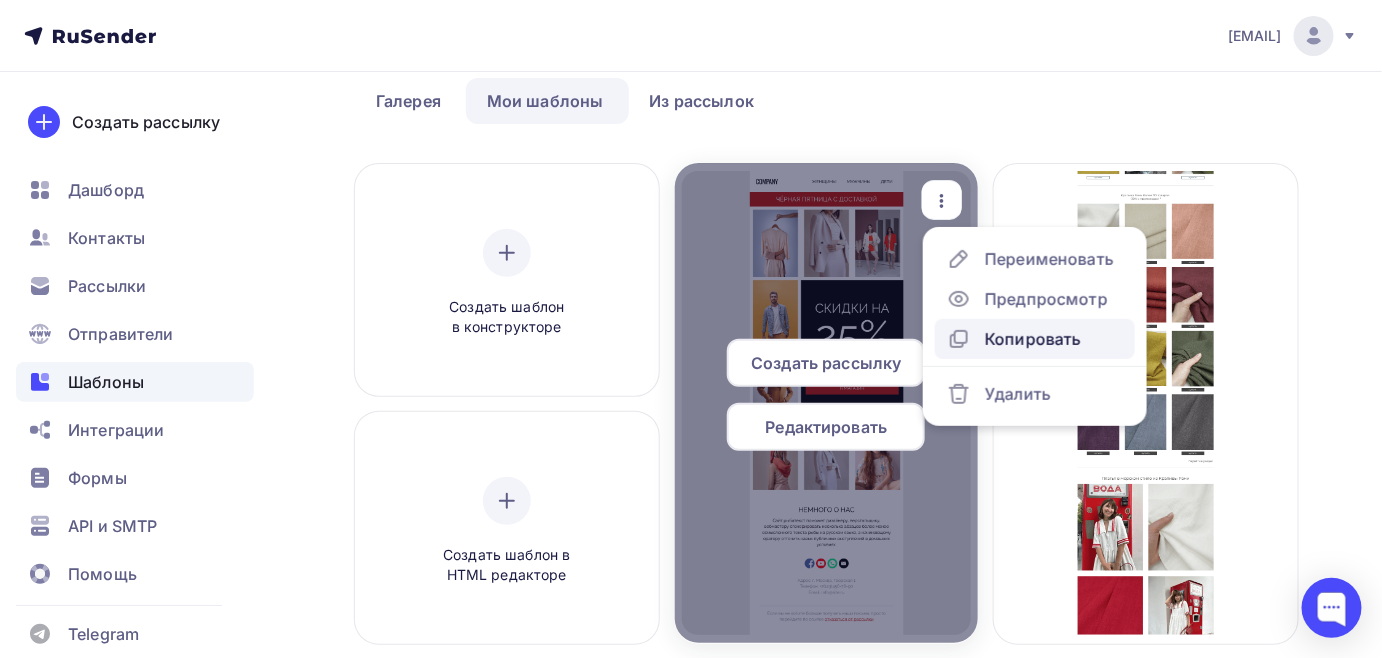 click on "Копировать" at bounding box center (1033, 339) 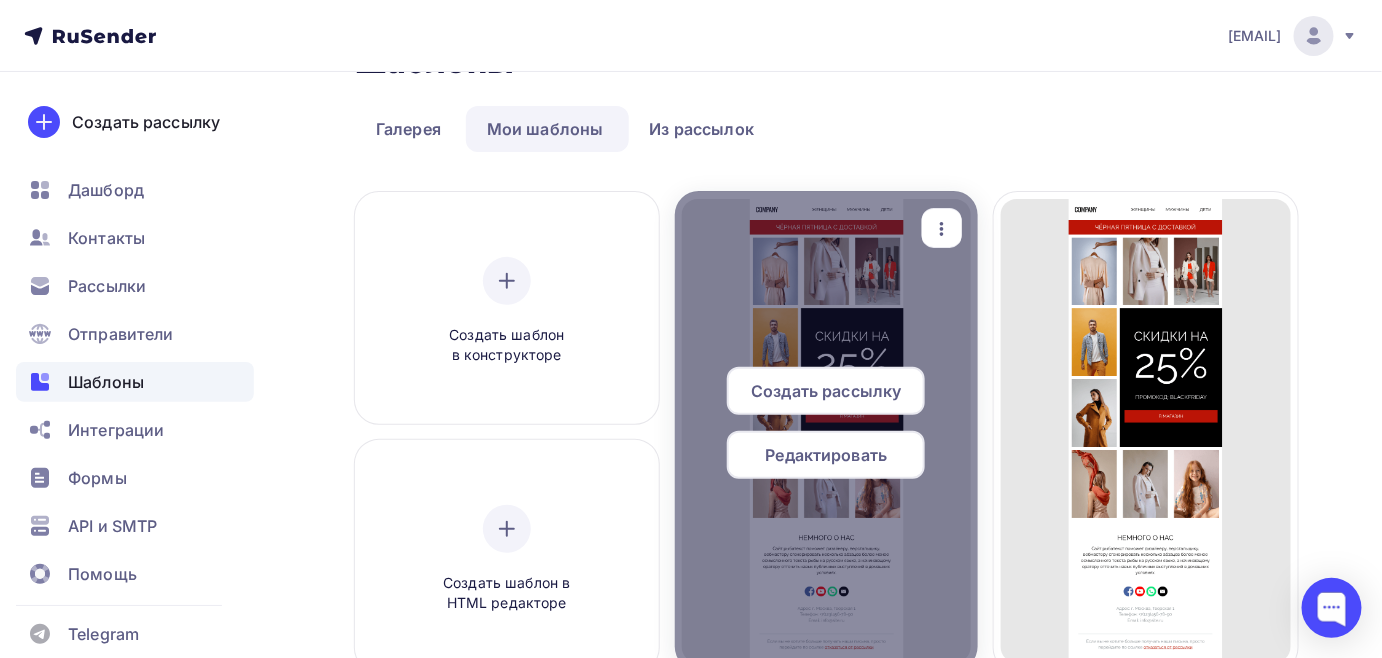 scroll, scrollTop: 0, scrollLeft: 0, axis: both 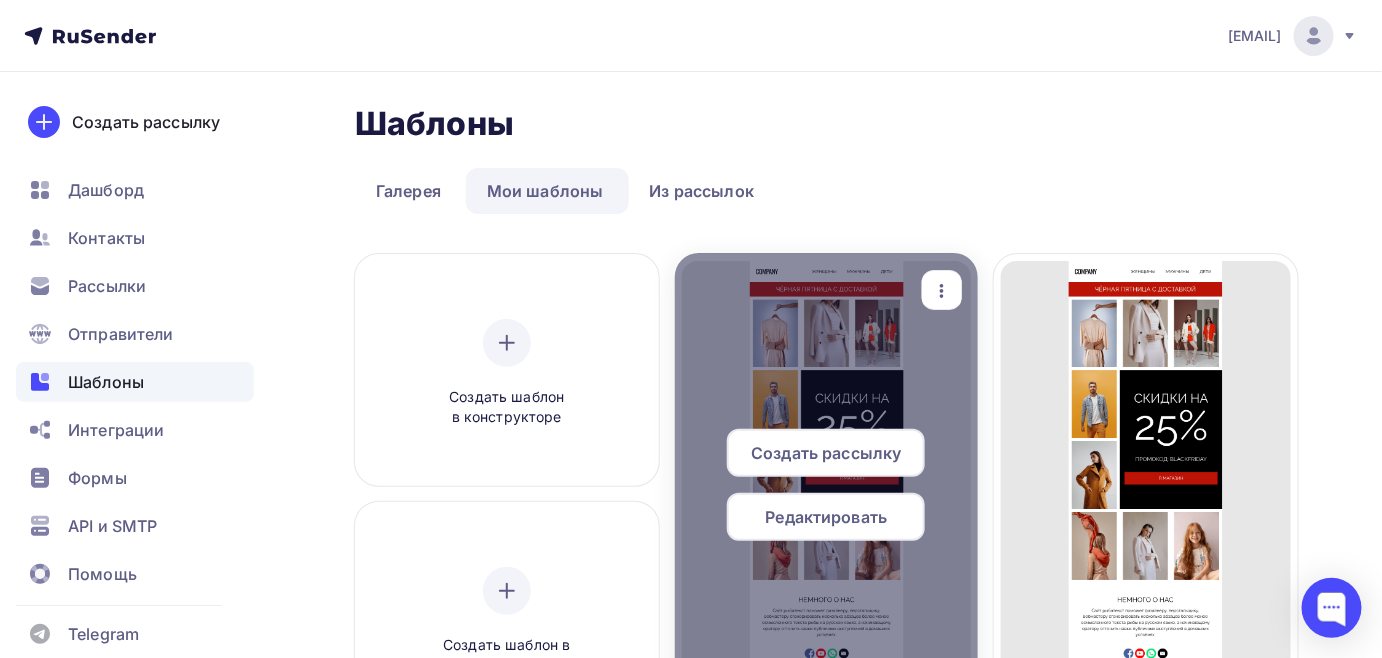 click 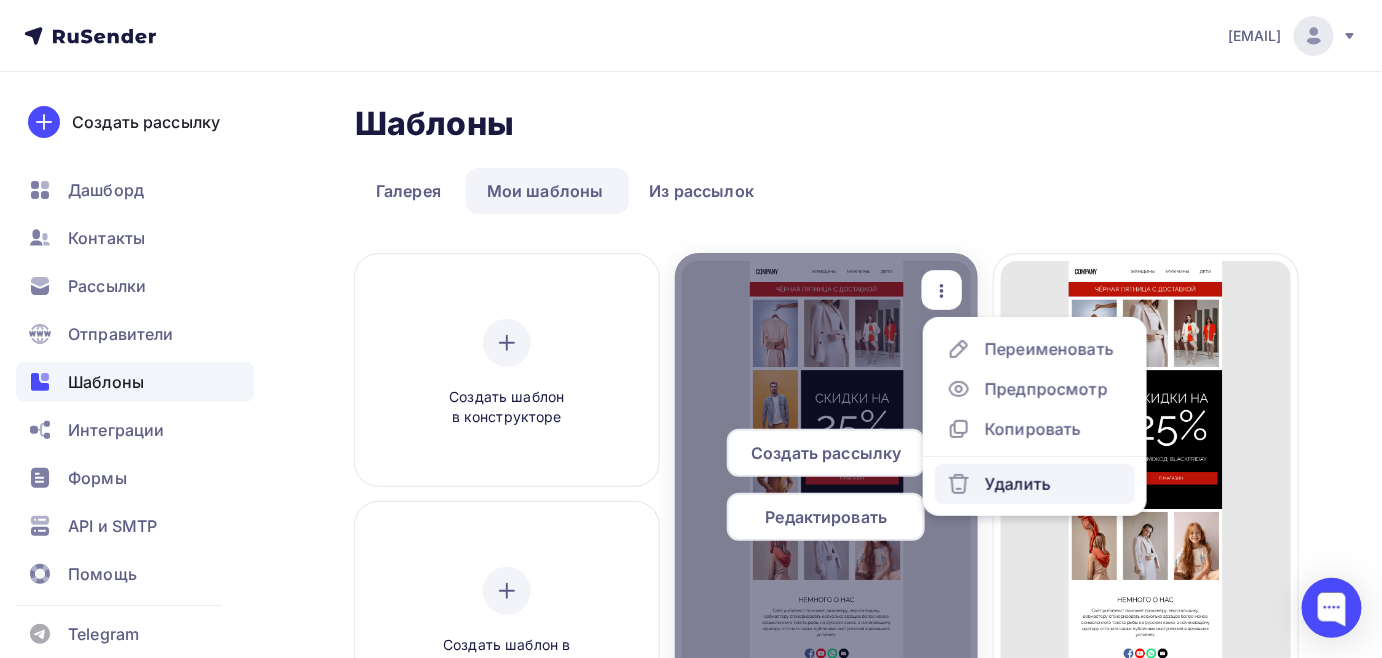 click on "Удалить" at bounding box center [1018, 484] 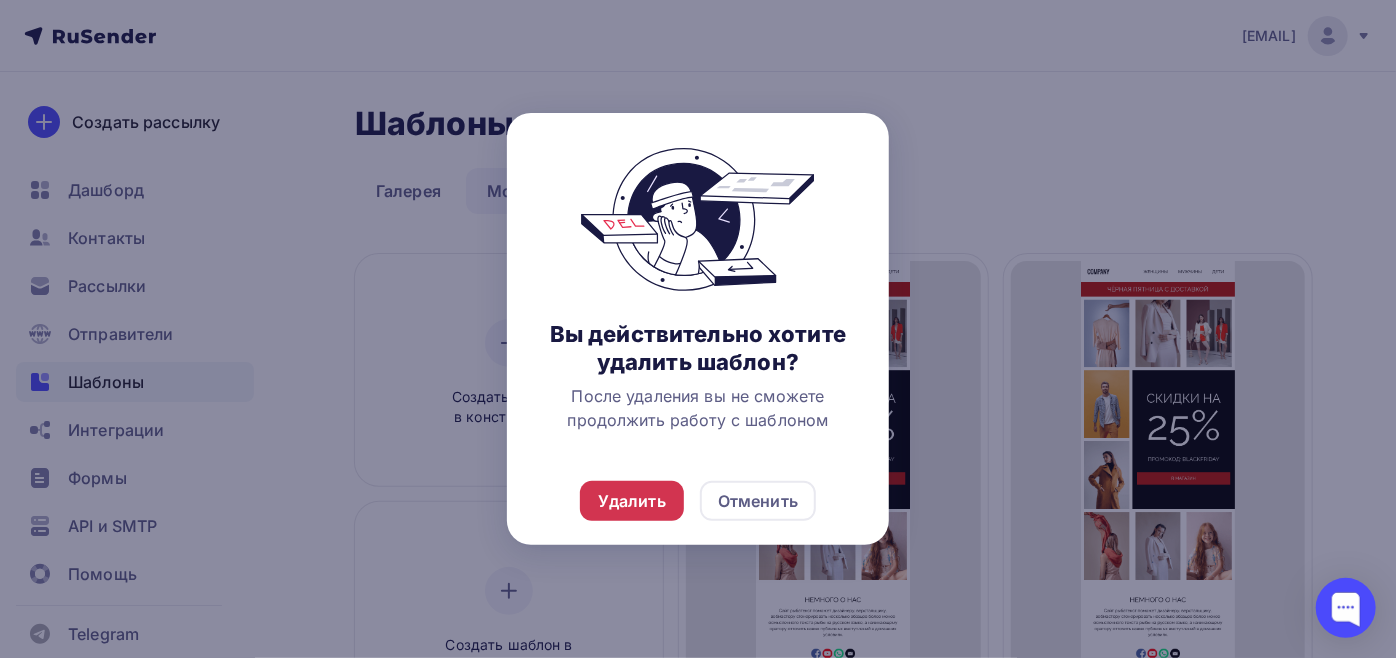 click on "Удалить" at bounding box center (632, 501) 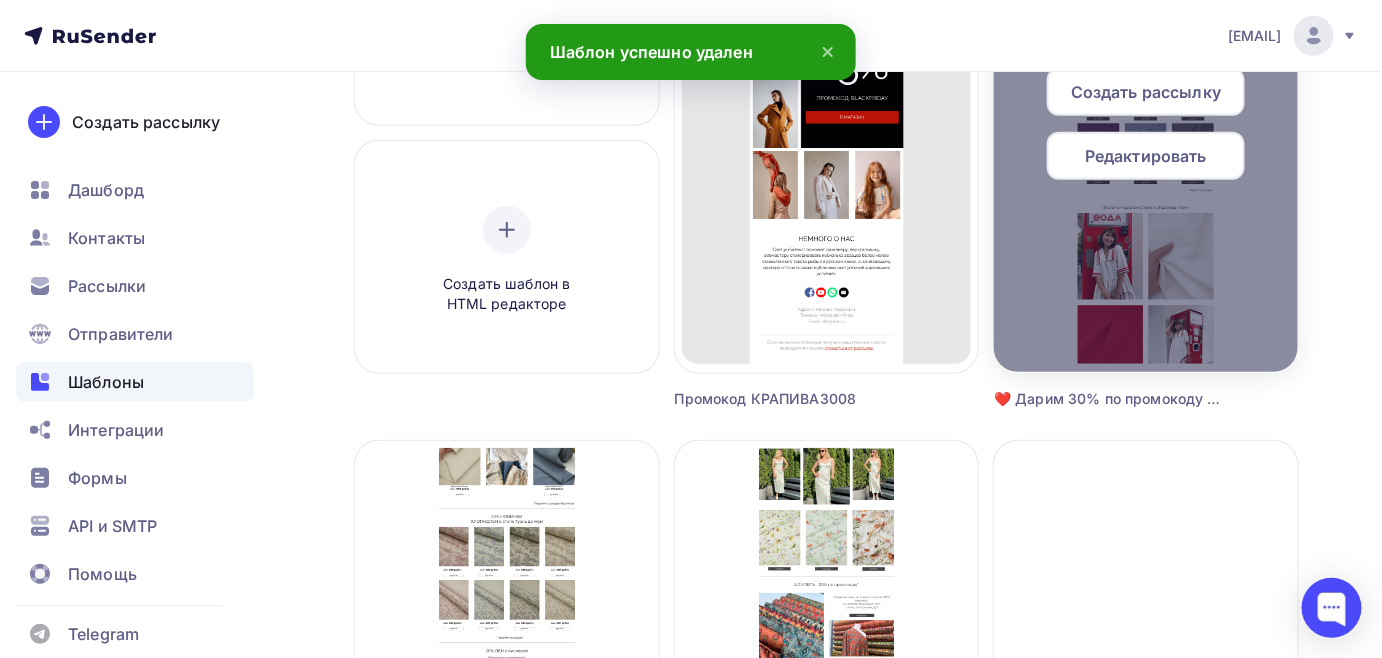 scroll, scrollTop: 181, scrollLeft: 0, axis: vertical 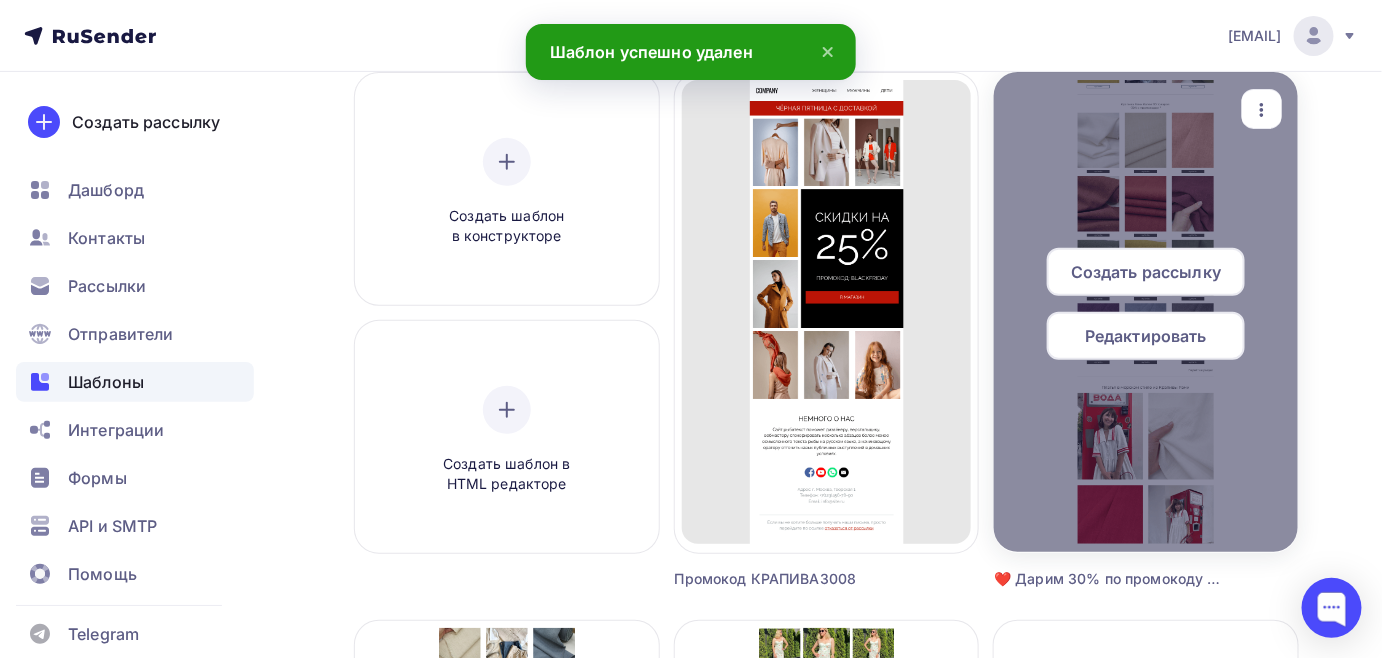click at bounding box center (1262, 109) 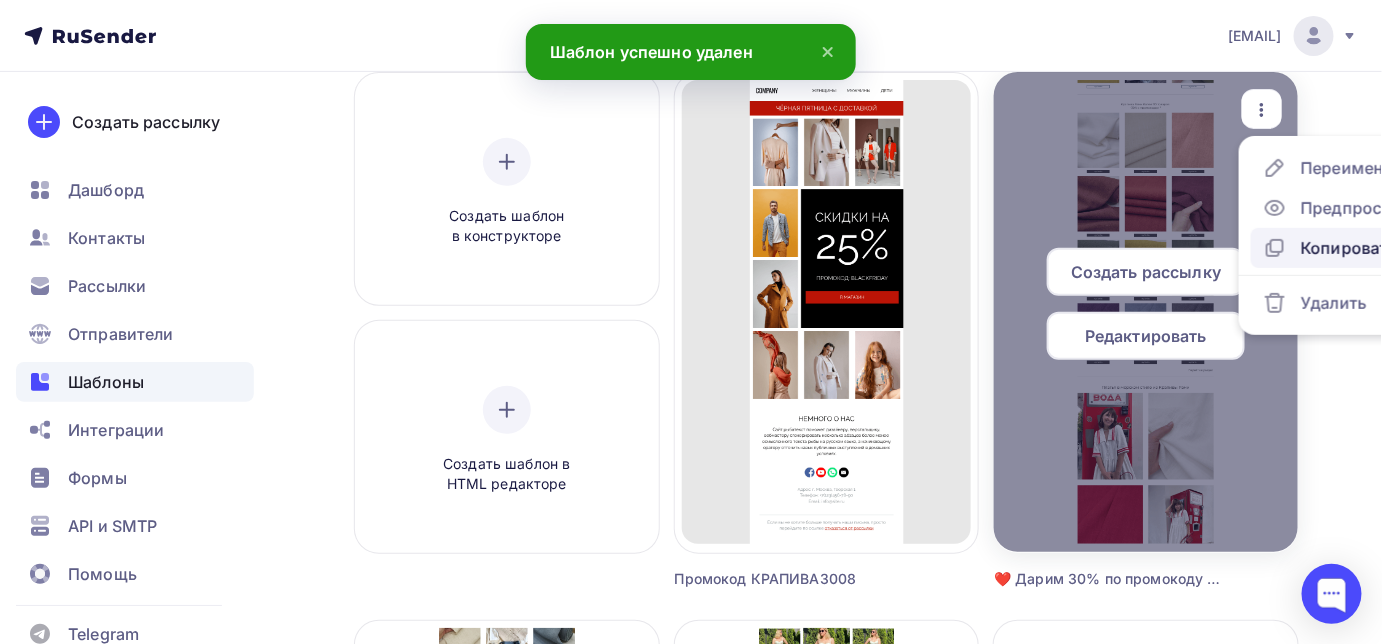 click on "Копировать" at bounding box center [1349, 248] 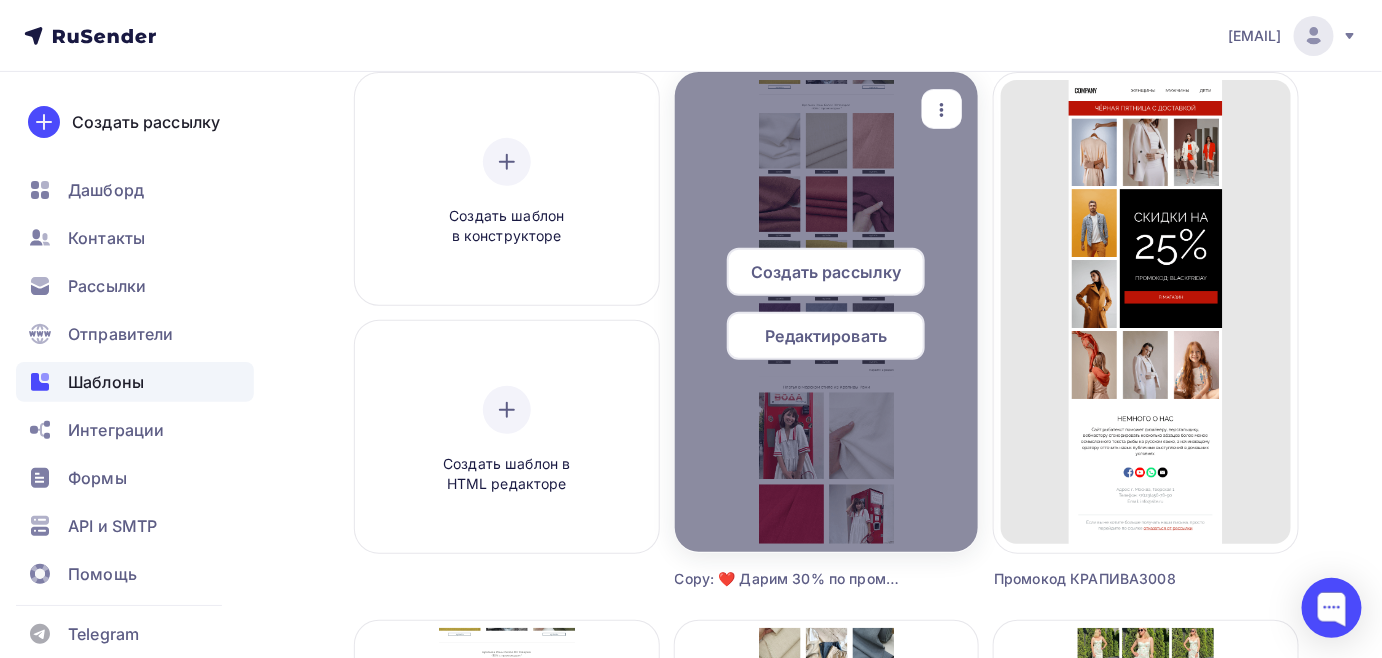 click 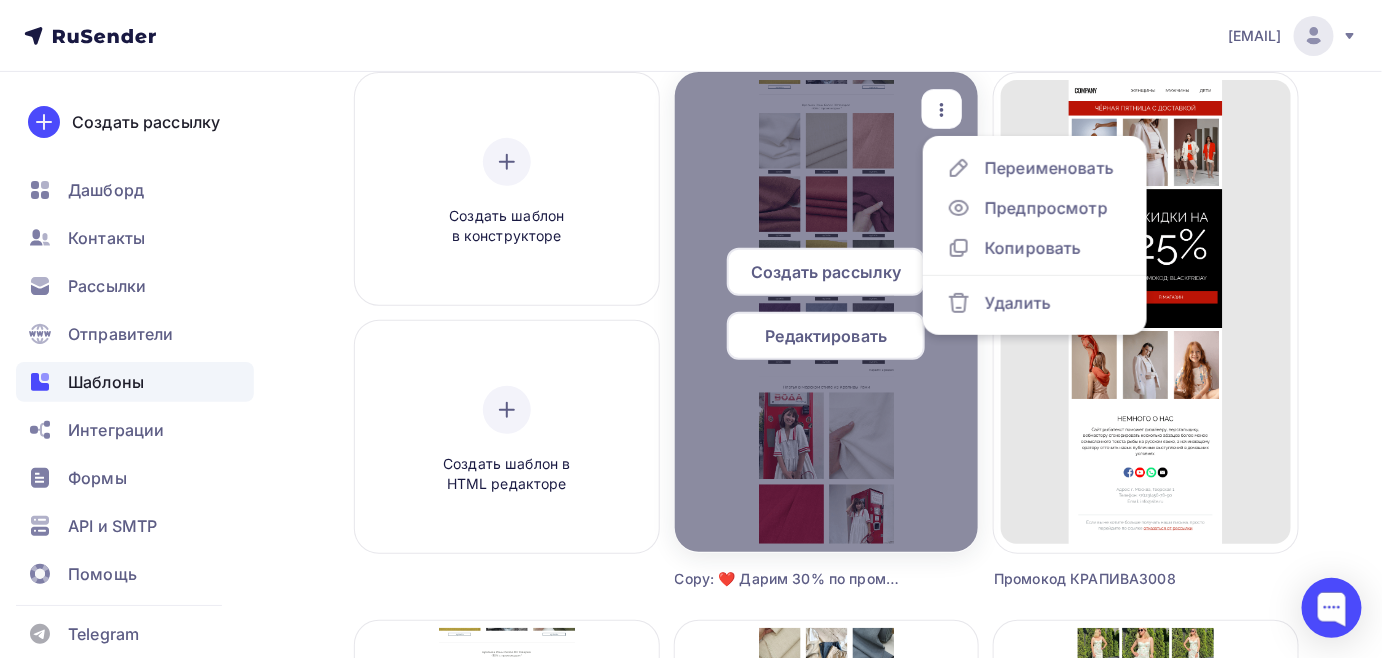 click on "Редактировать" at bounding box center (827, 336) 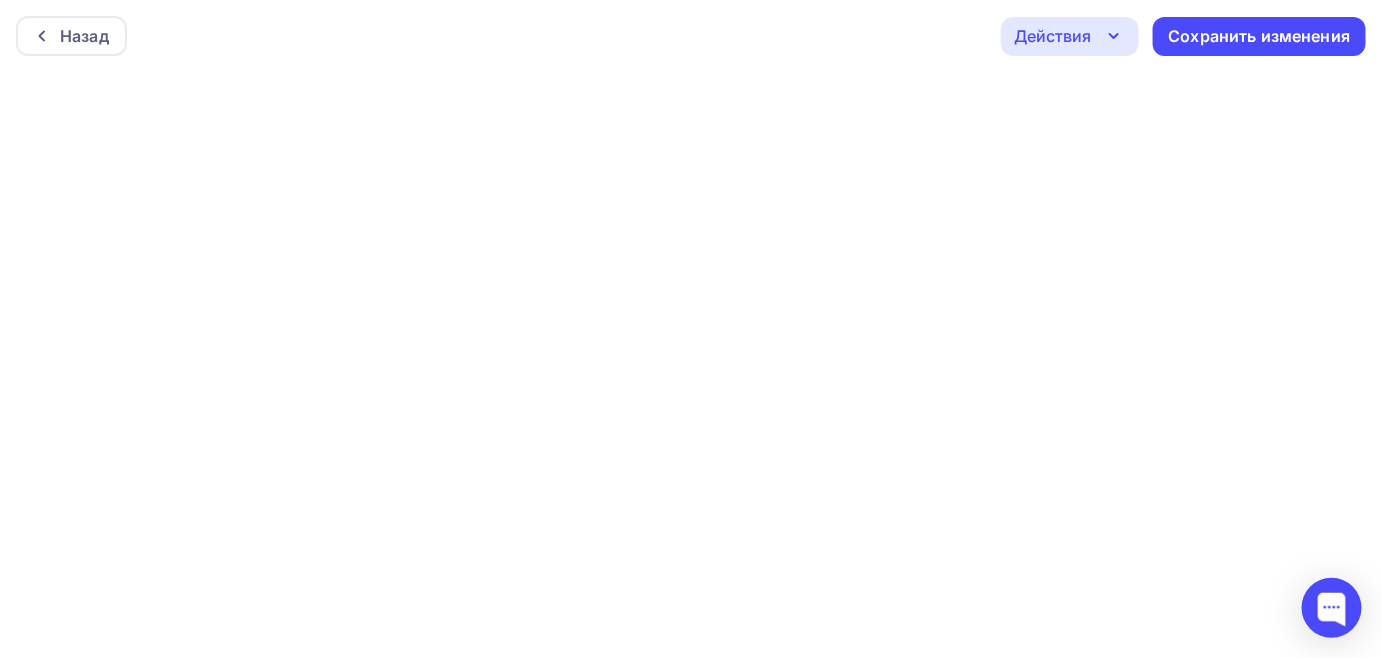 scroll, scrollTop: 5, scrollLeft: 0, axis: vertical 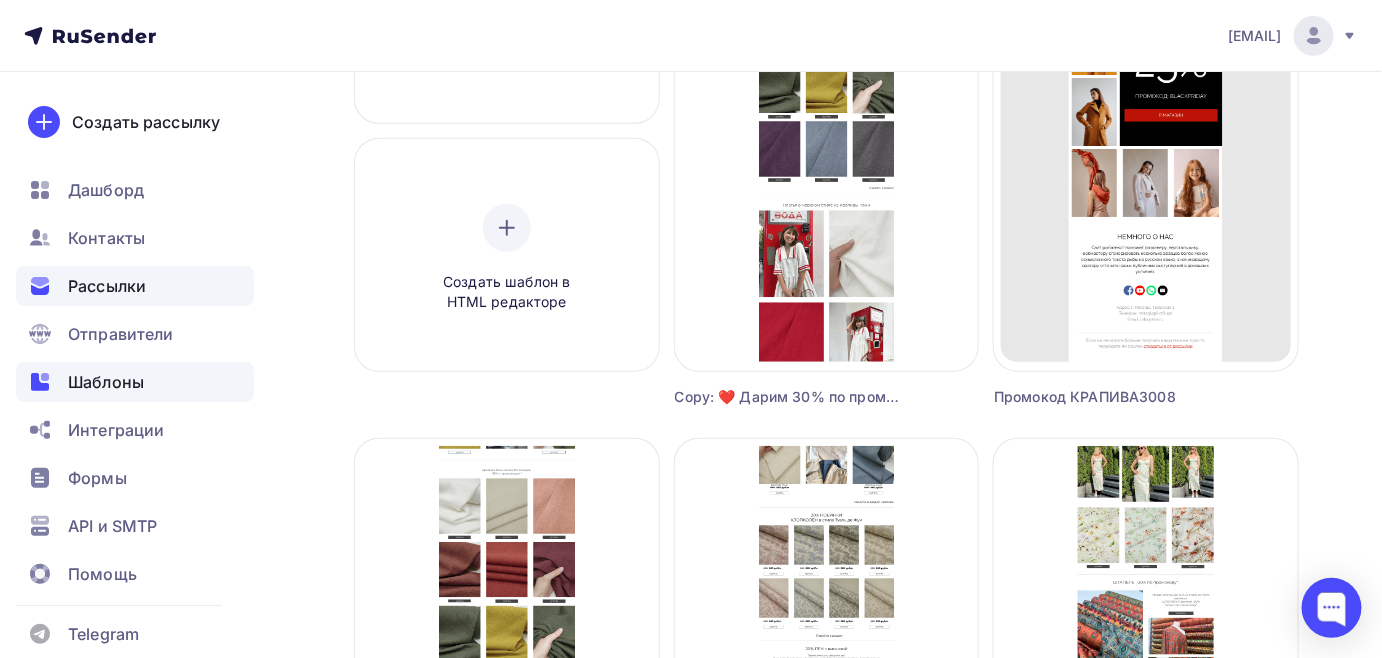 click on "Рассылки" at bounding box center [107, 286] 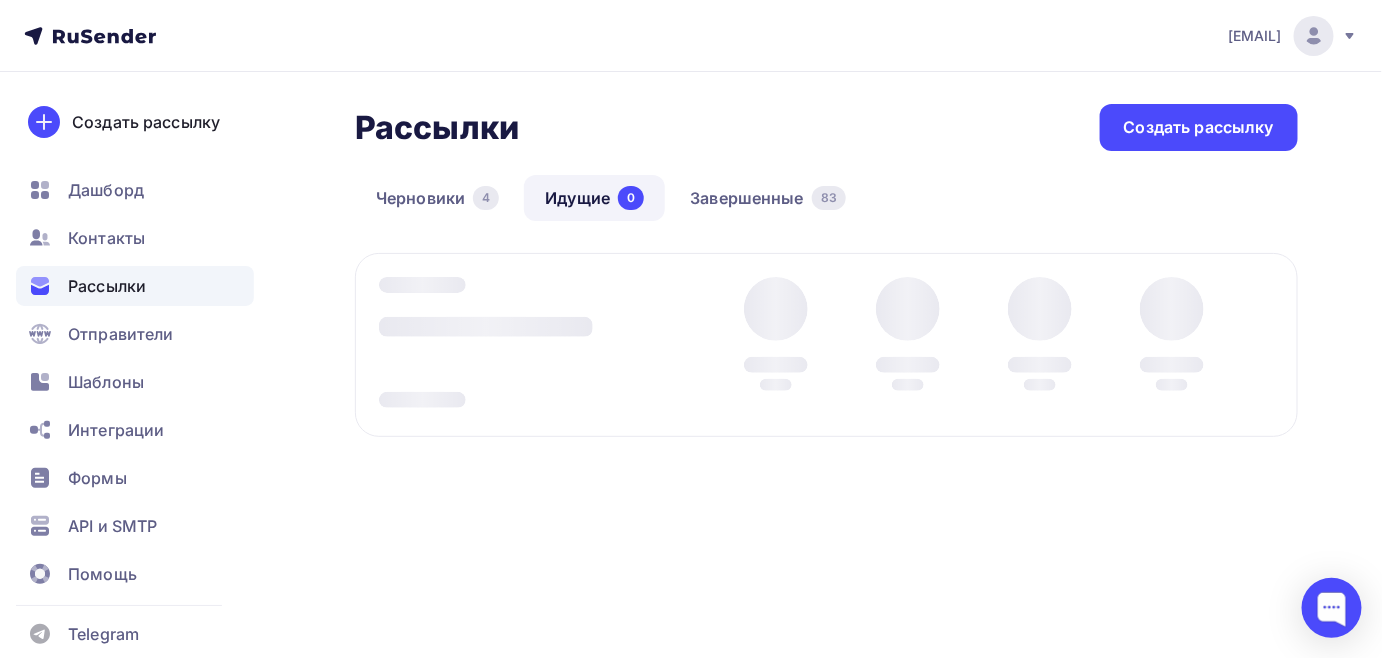 scroll, scrollTop: 0, scrollLeft: 0, axis: both 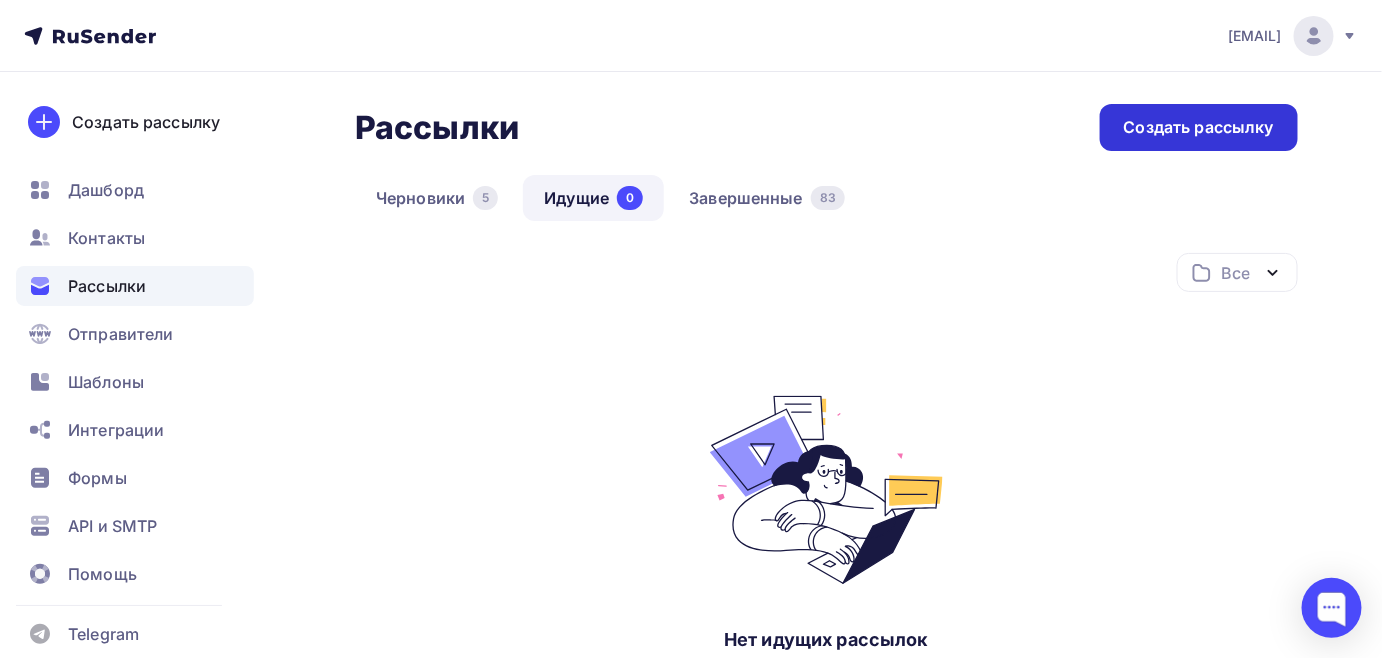 click on "Создать рассылку" at bounding box center (1199, 127) 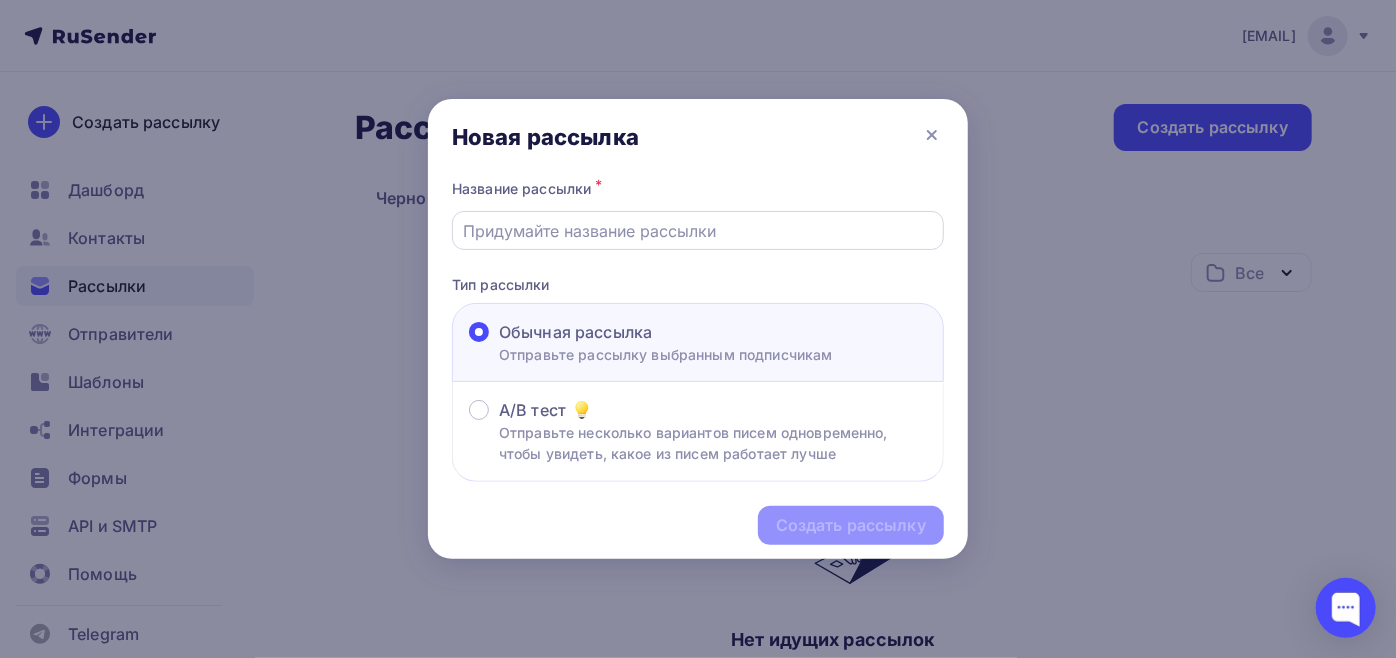 click at bounding box center [698, 231] 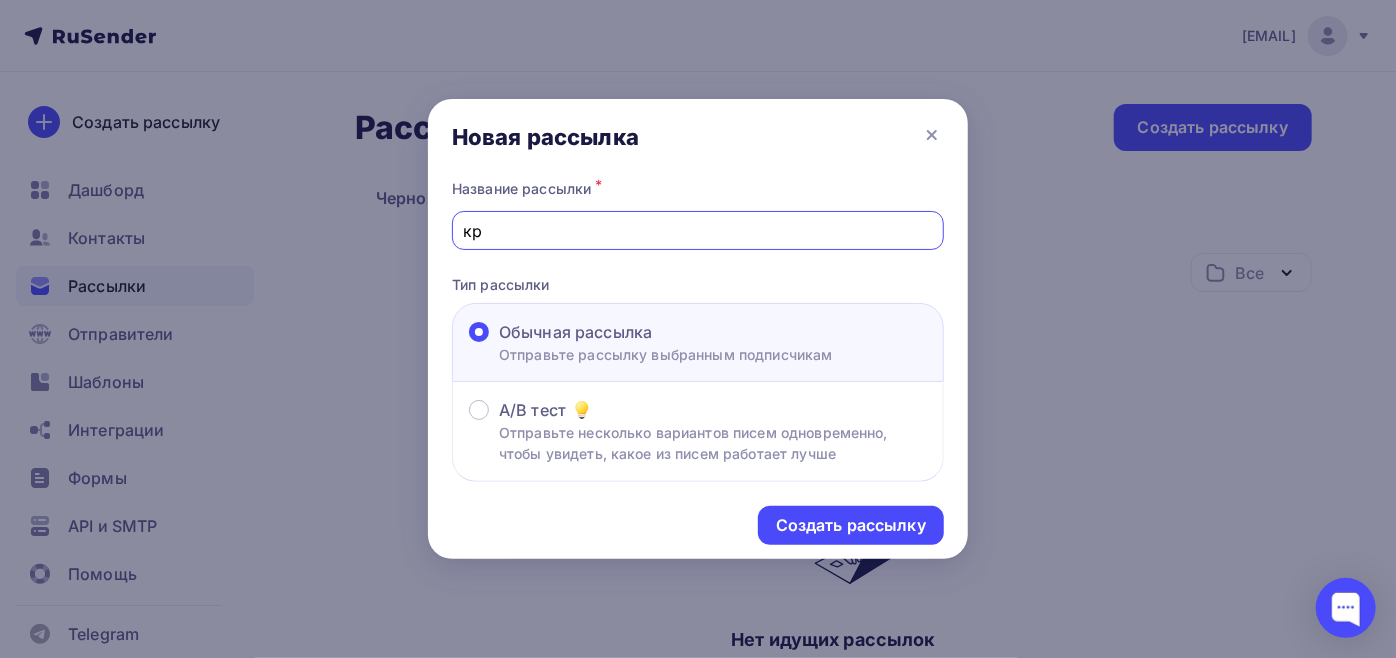 type on "к" 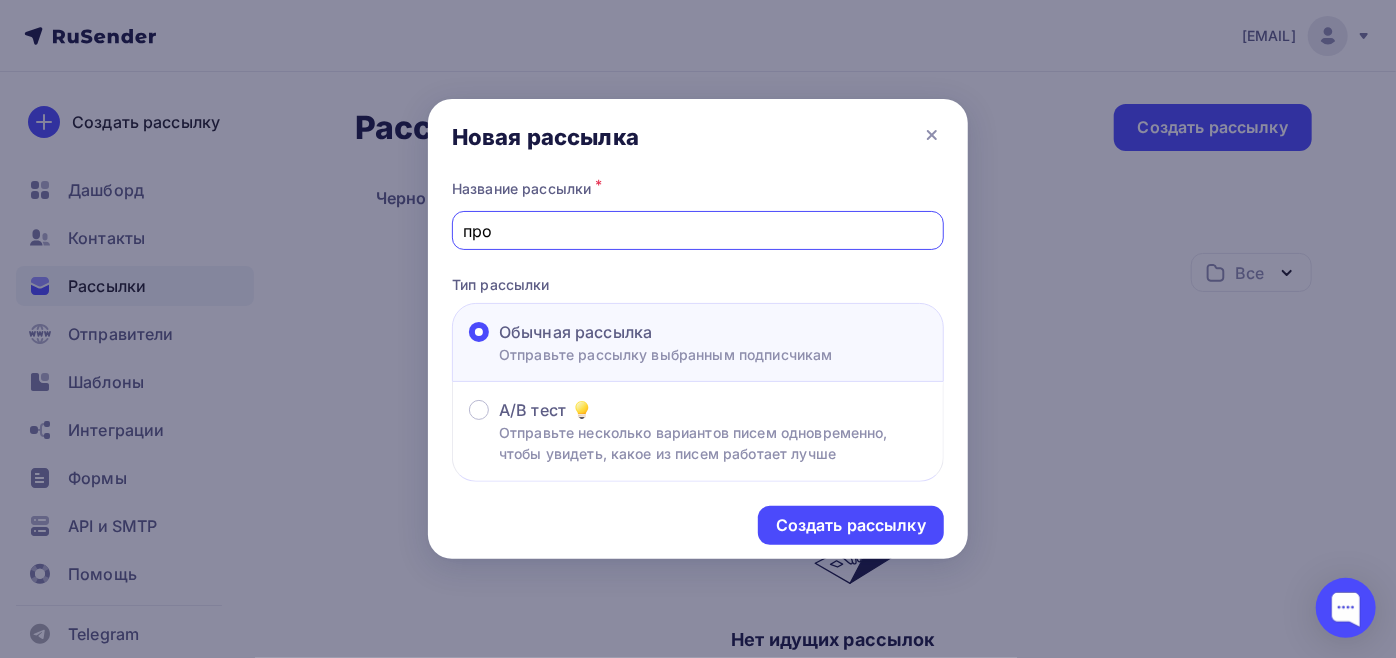 type on "промокод КРАПИВА3008" 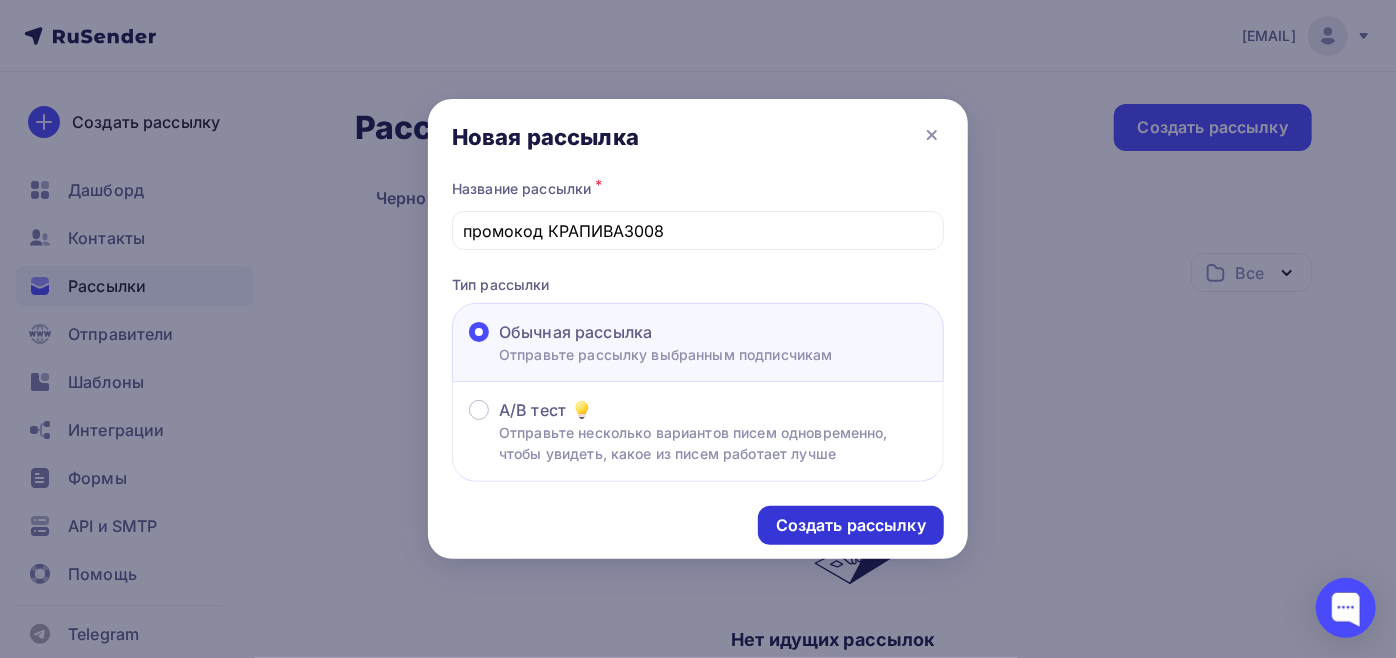 click on "Создать рассылку" at bounding box center [851, 525] 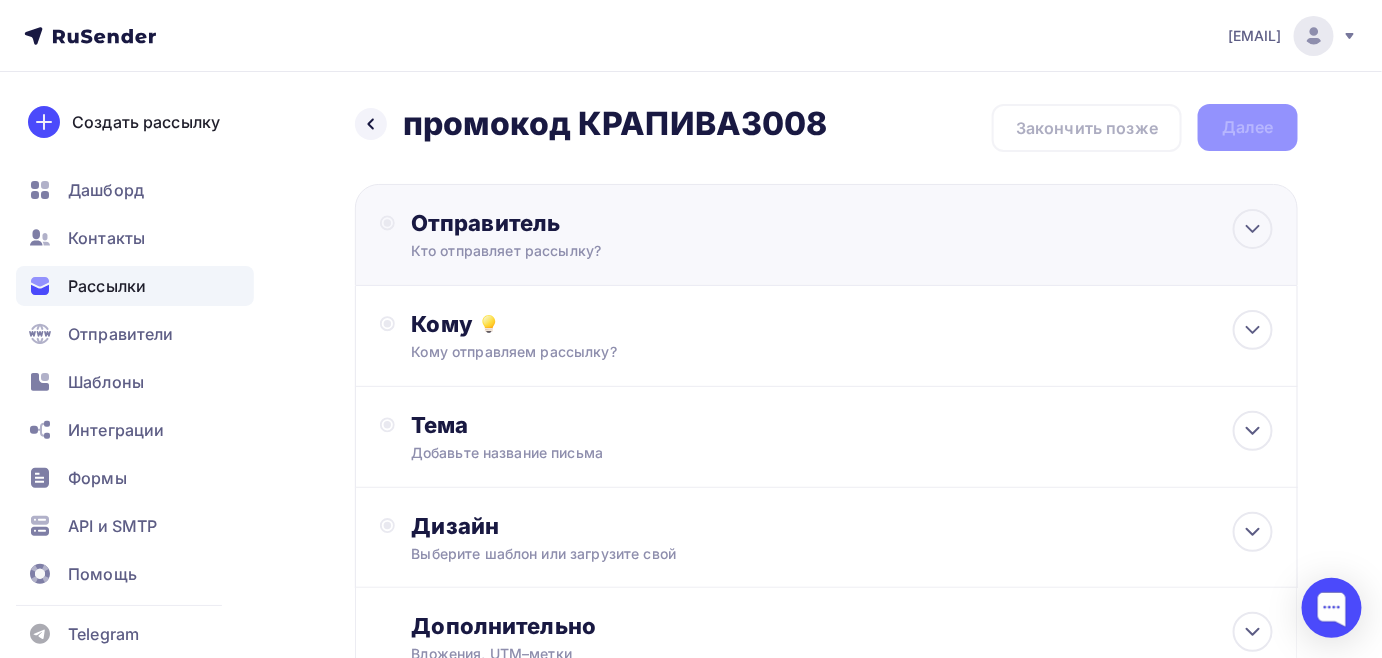 click on "Отправитель" at bounding box center [627, 223] 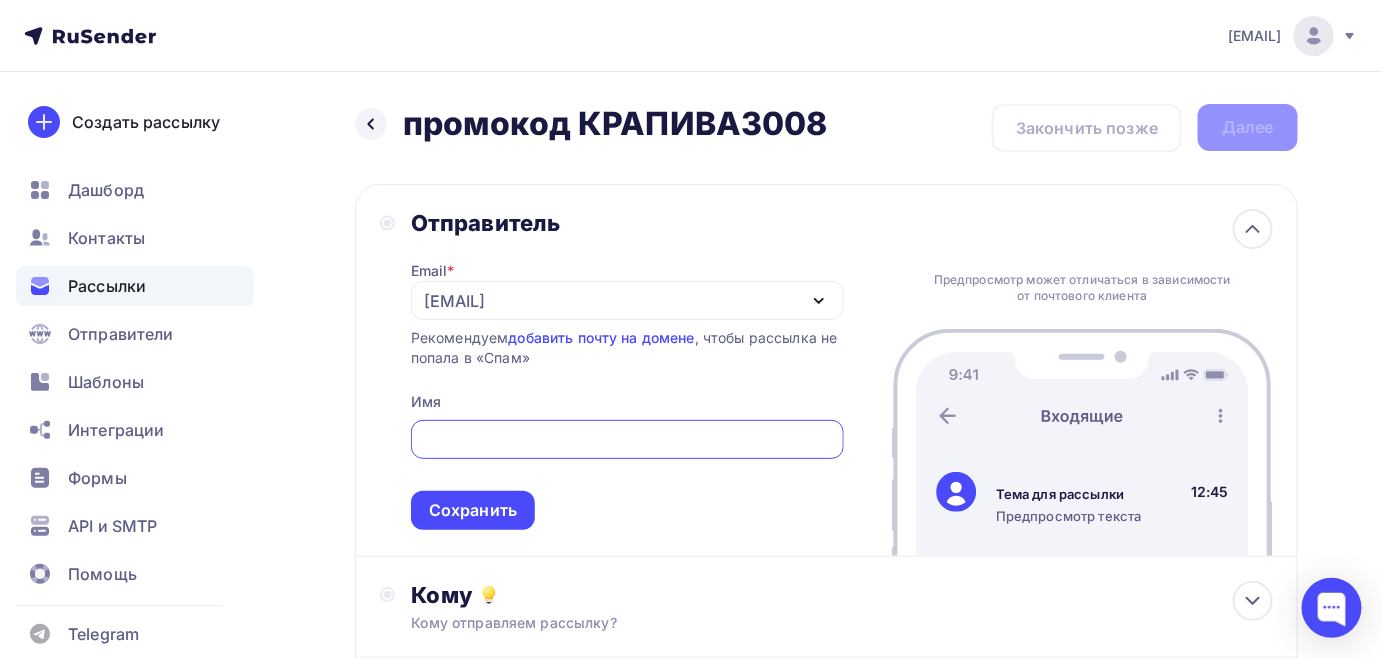scroll, scrollTop: 0, scrollLeft: 0, axis: both 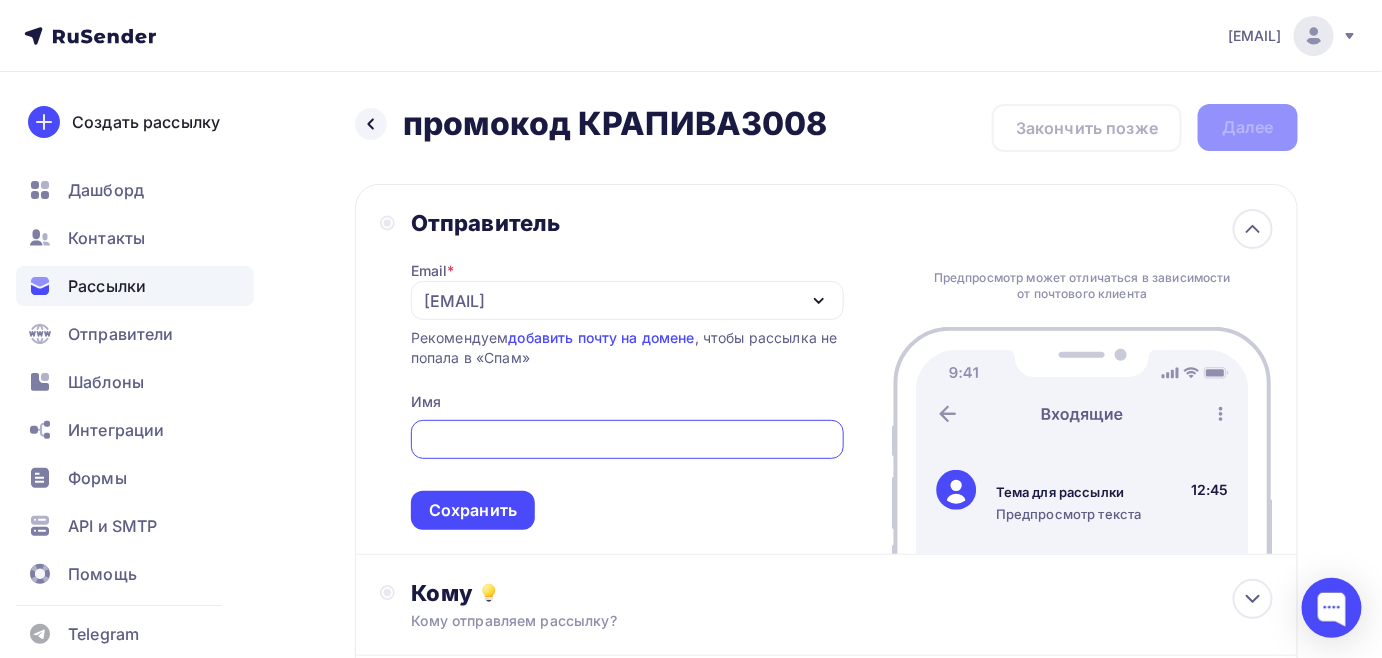 click on "kupava43@[EXAMPLE.COM]" at bounding box center (454, 301) 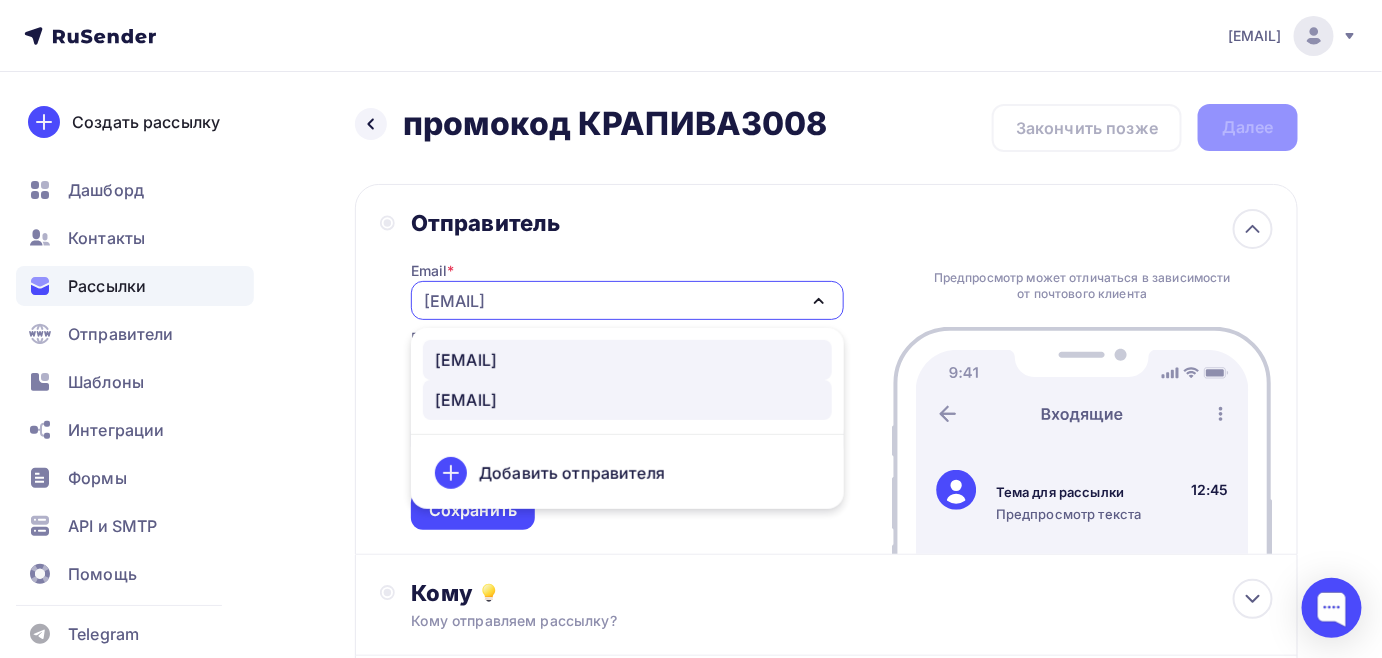 click on "news@kupava43.ru" at bounding box center (466, 360) 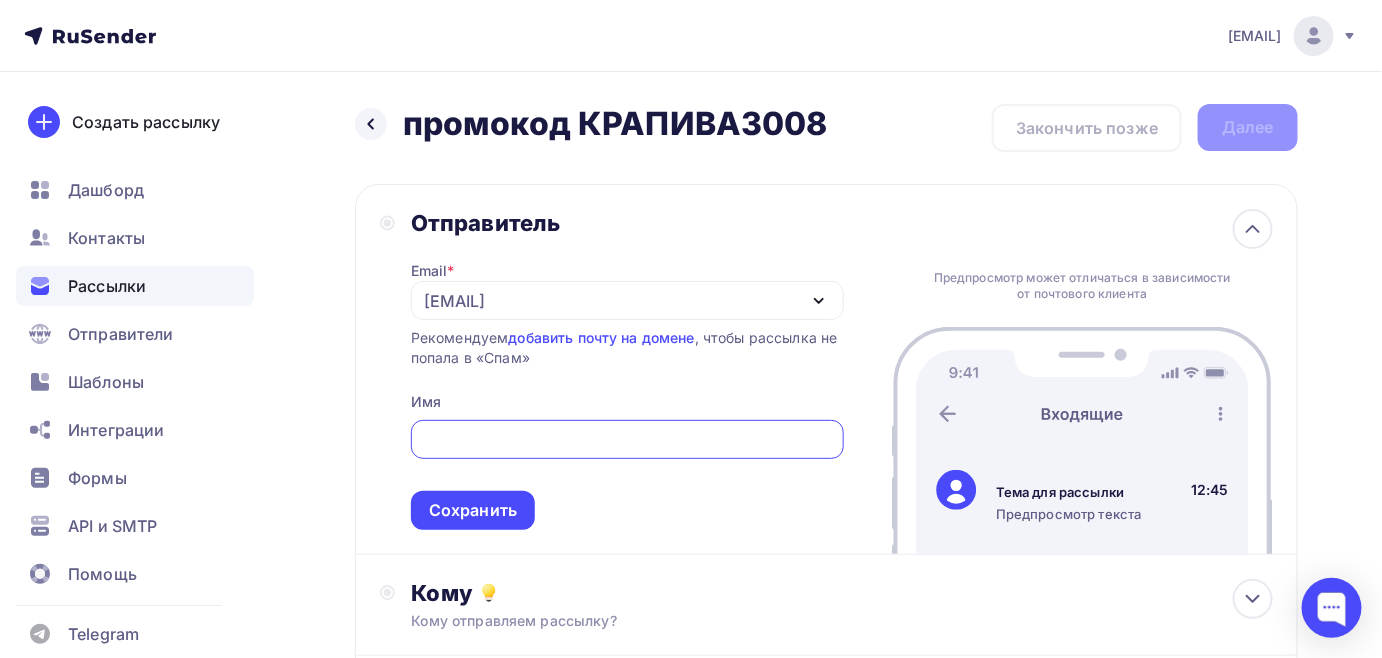 click at bounding box center [627, 440] 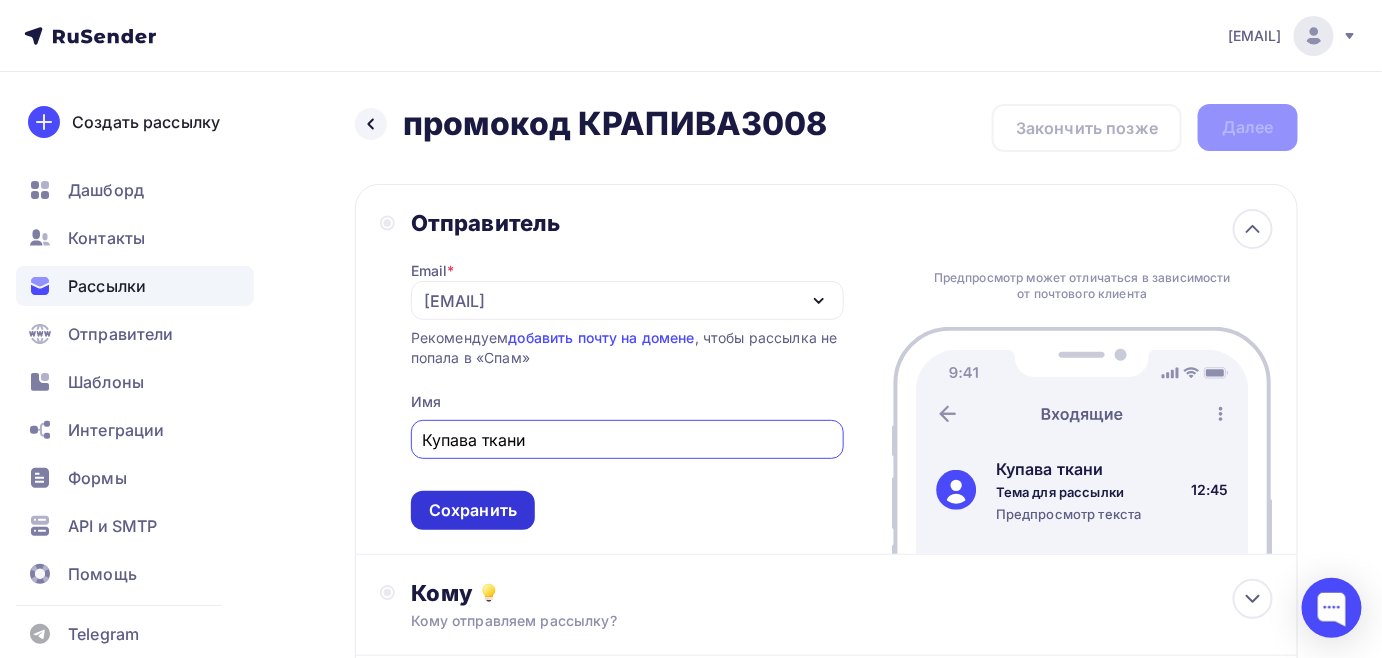 type on "Купава ткани" 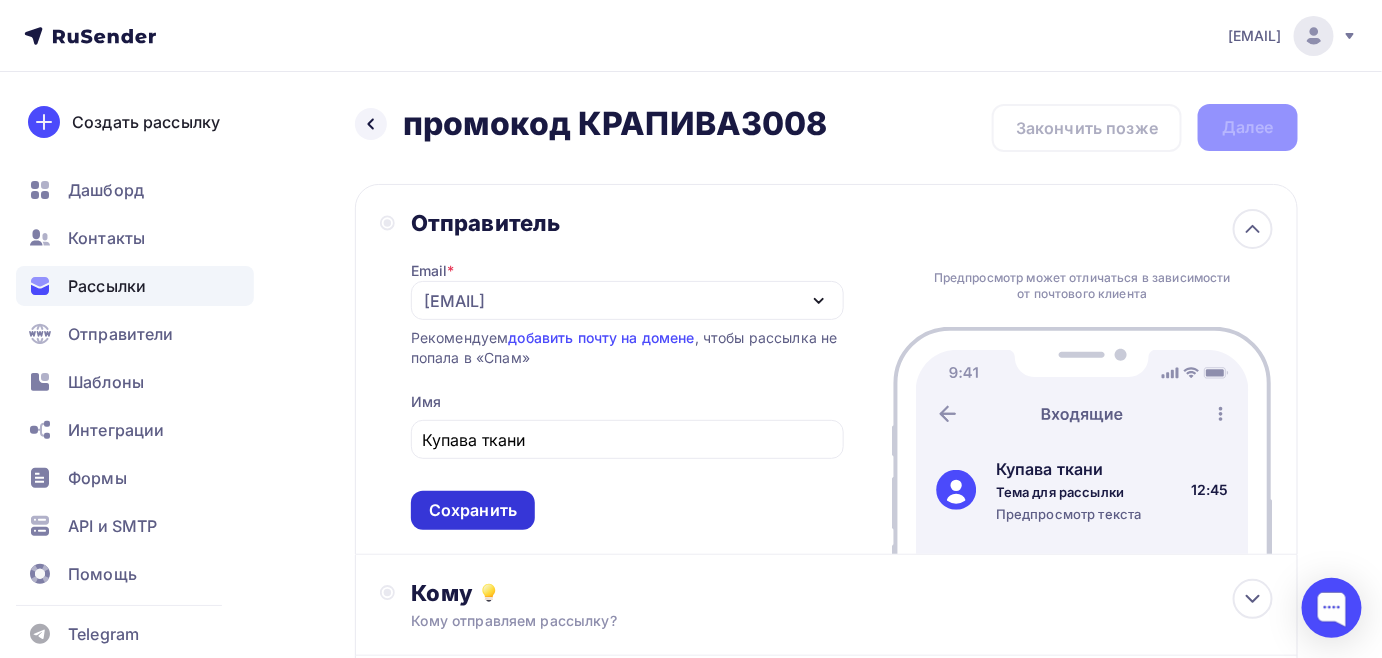 click on "Сохранить" at bounding box center [473, 510] 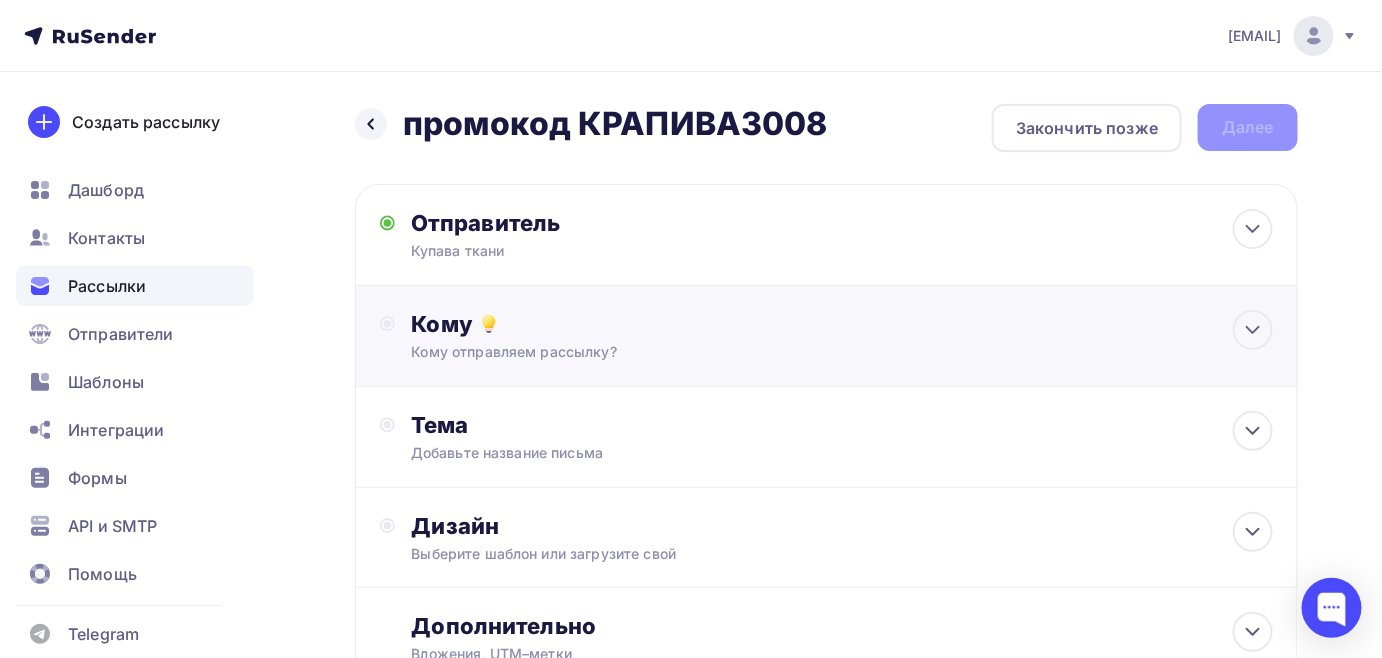 click on "Кому отправляем рассылку?" at bounding box center [798, 352] 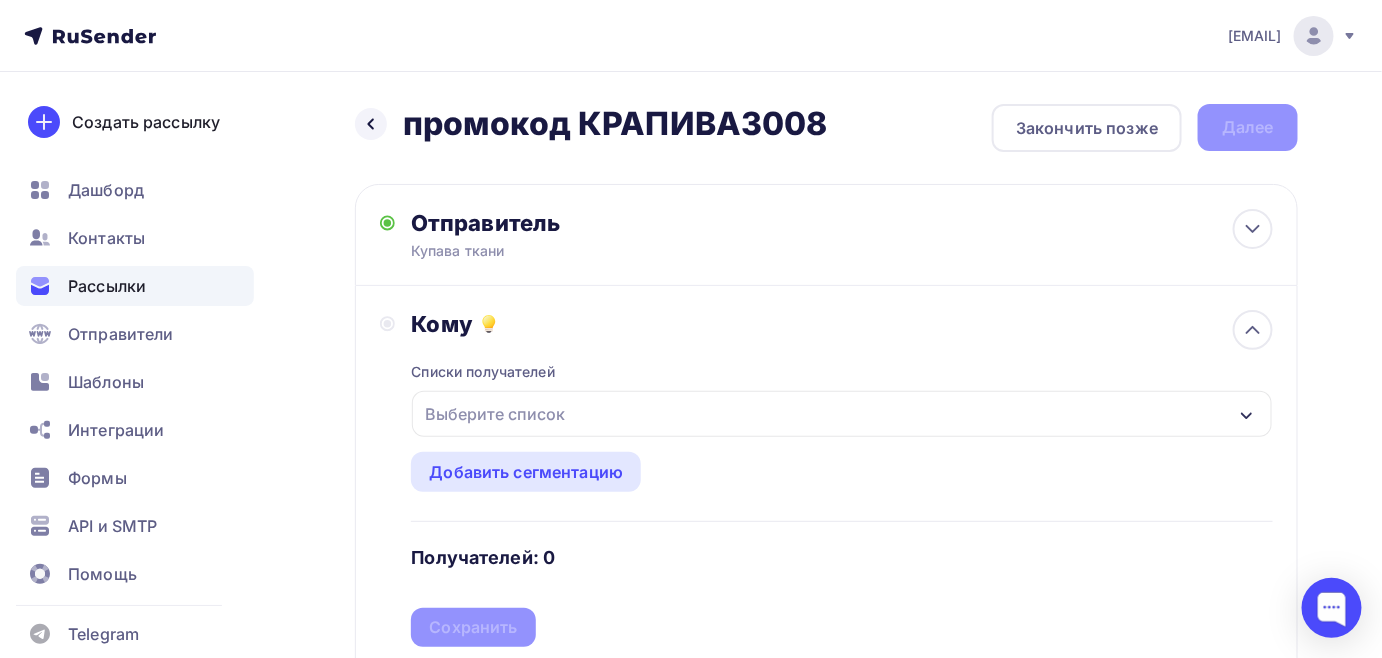 click on "Выберите список" at bounding box center [495, 414] 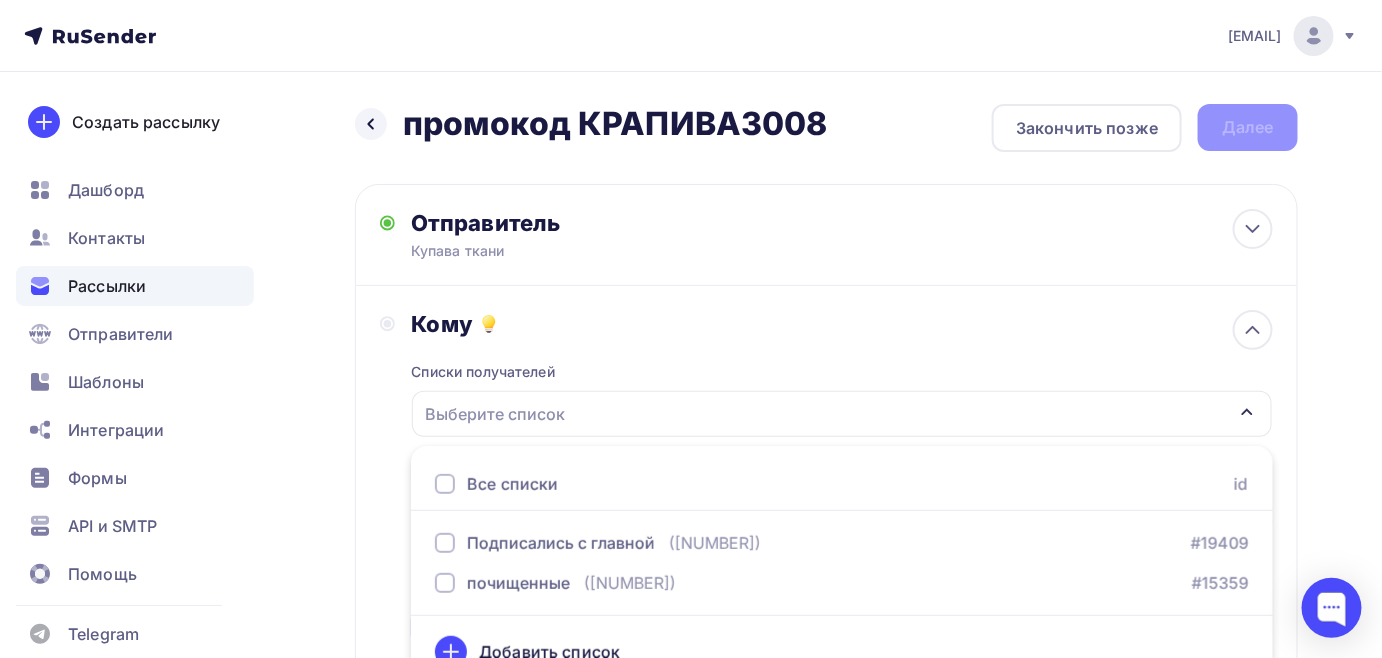 scroll, scrollTop: 29, scrollLeft: 0, axis: vertical 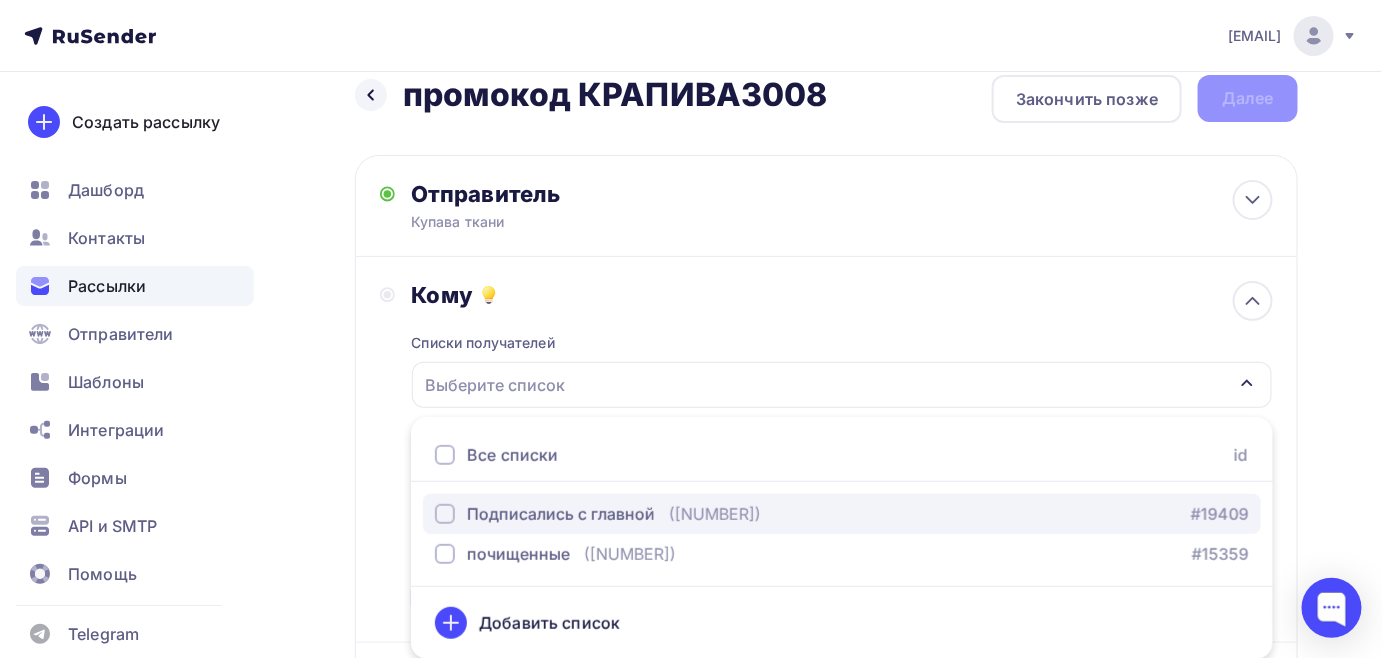 click on "Подписались с главной
(2 792)
#19409" at bounding box center [842, 514] 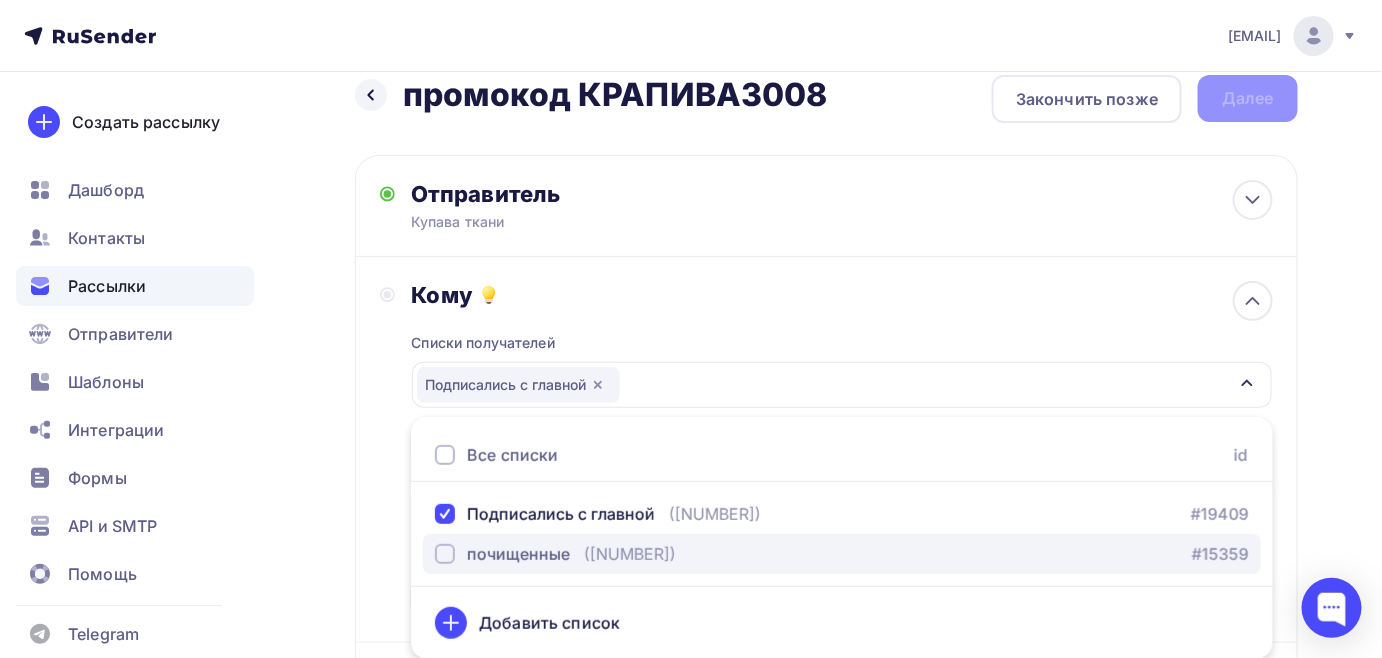 click on "почищенные
(56 288)
#15359" at bounding box center (842, 554) 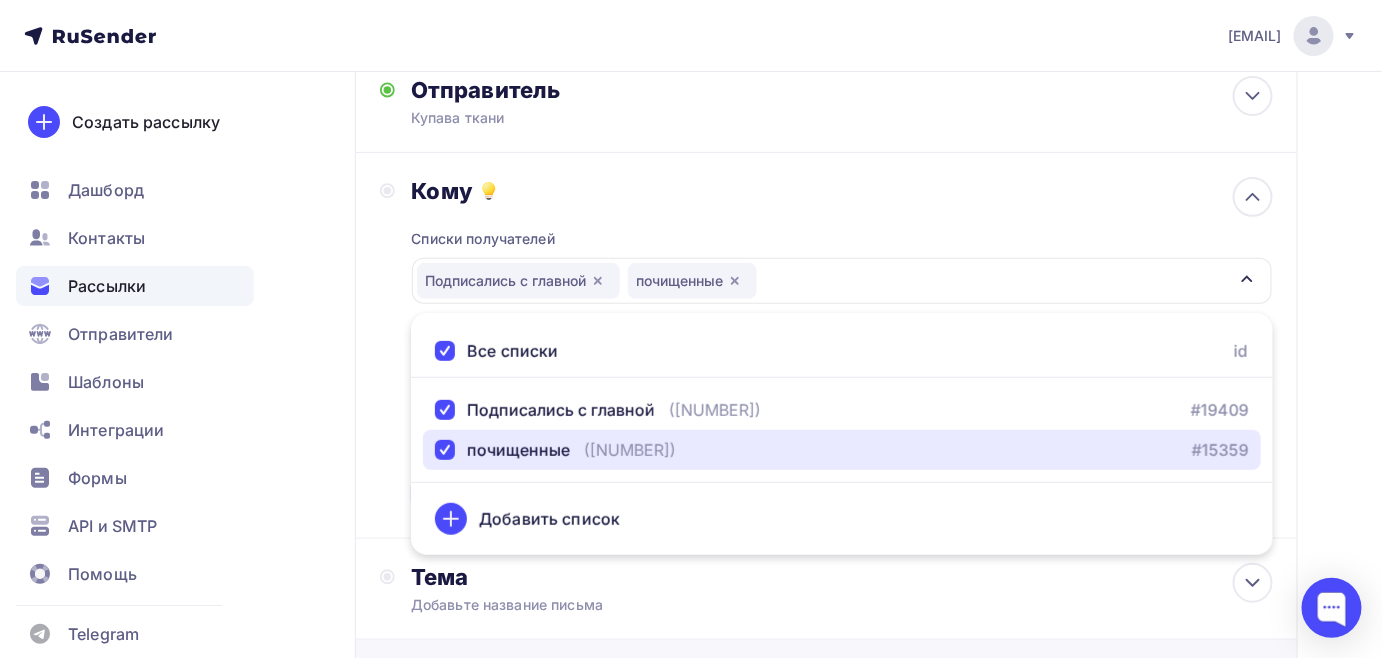 scroll, scrollTop: 210, scrollLeft: 0, axis: vertical 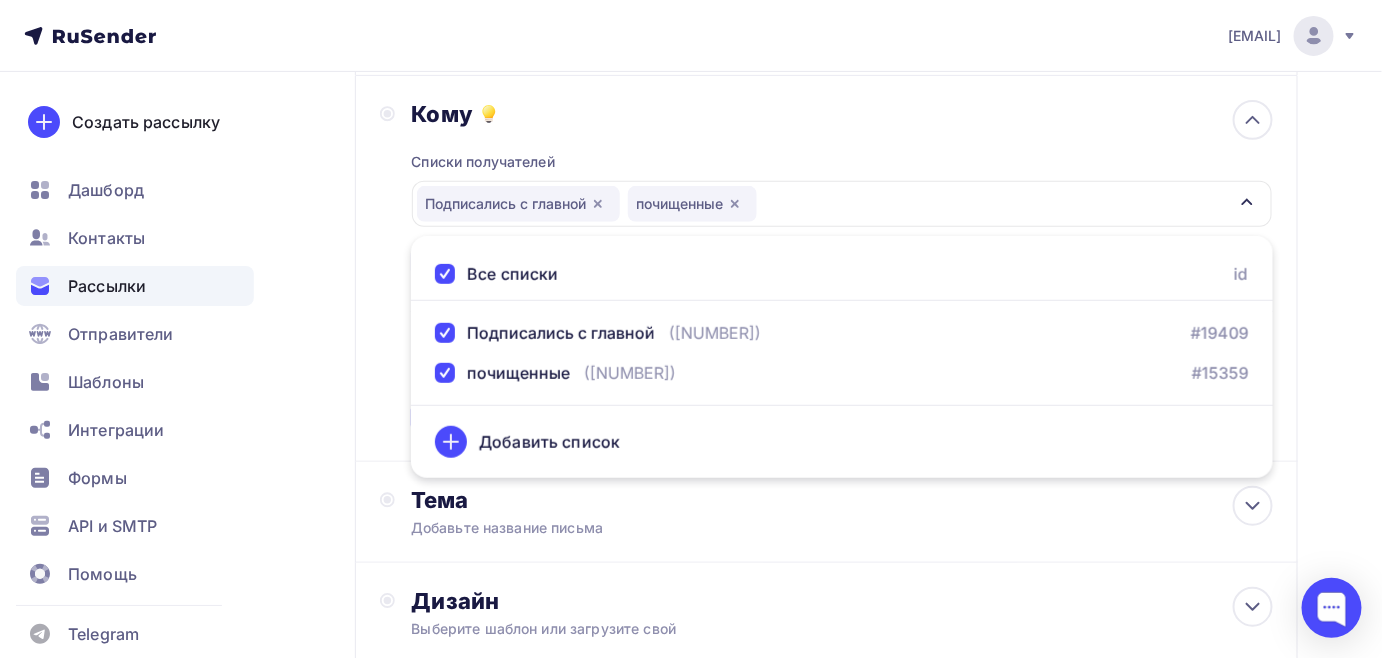 click on "Кому
Списки получателей
Подписались с главной
почищенные
Все списки
id
Подписались с главной
(2 792)
#19409
почищенные
(56 288)
#15359
Добавить список
Добавить сегментацию
Получателей:
57 256
Сохранить" at bounding box center (826, 268) 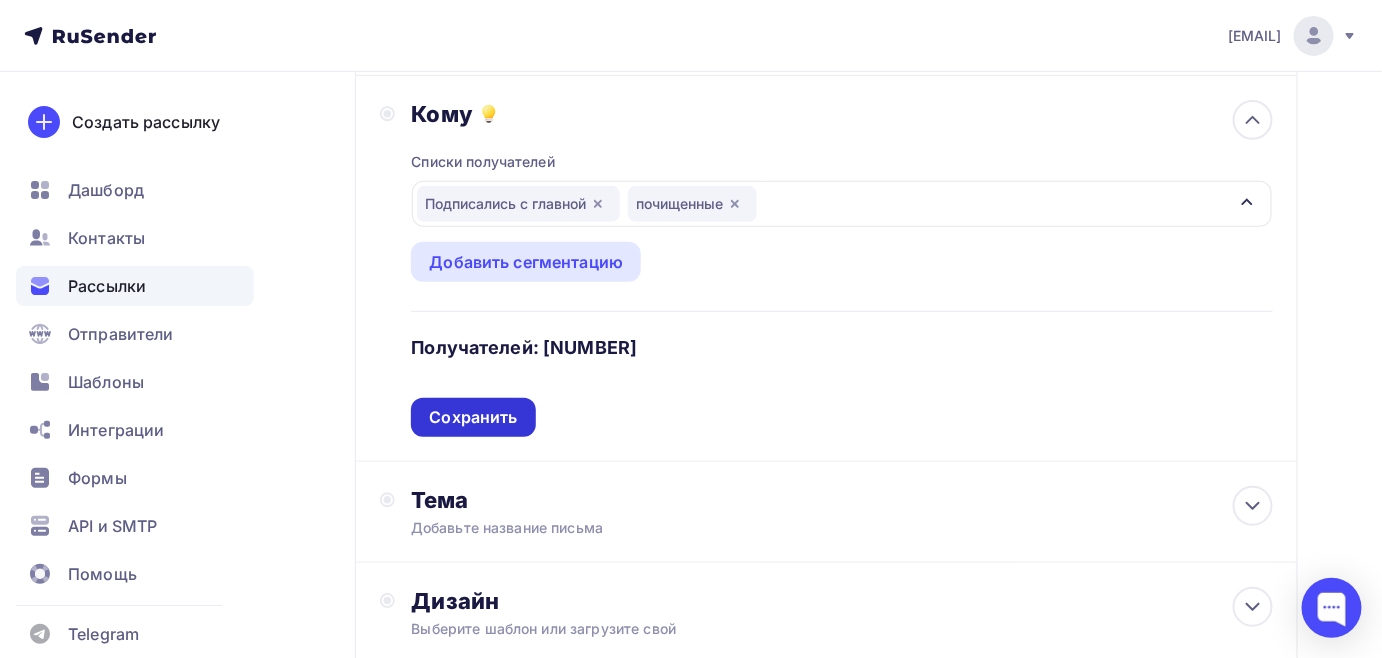 click on "Сохранить" at bounding box center [473, 417] 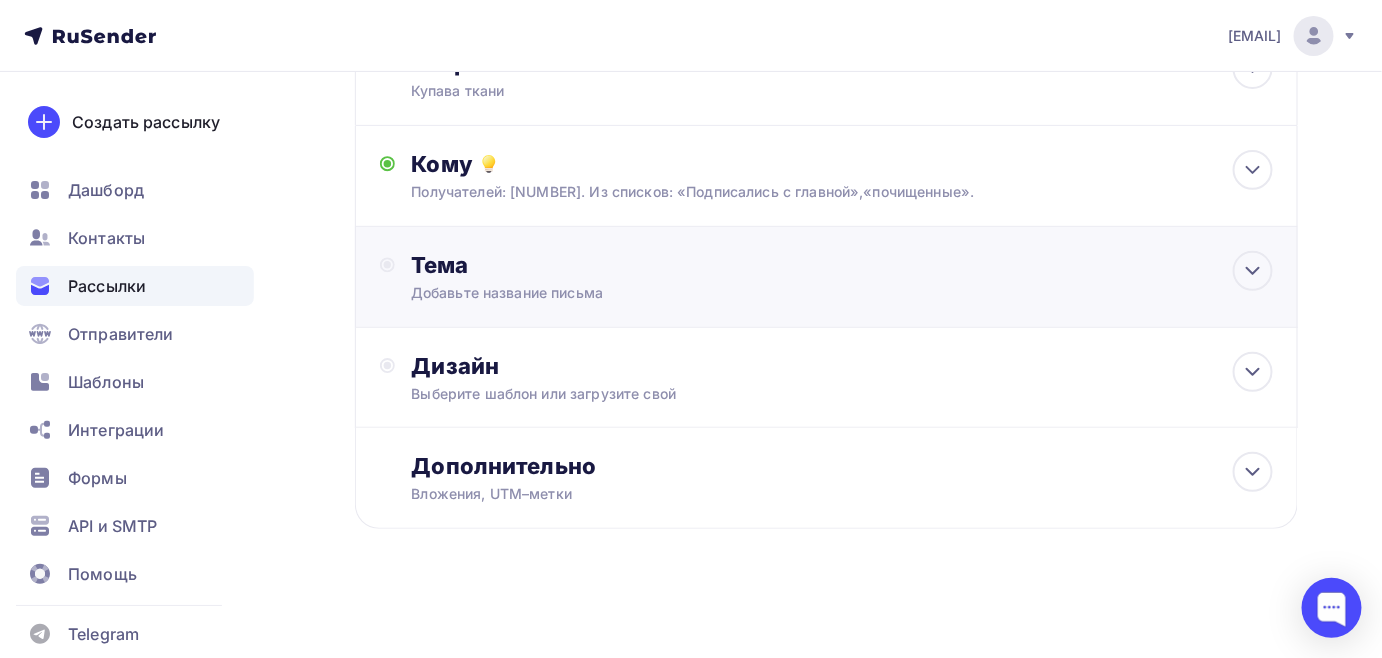 click on "Добавьте название письма" at bounding box center (589, 293) 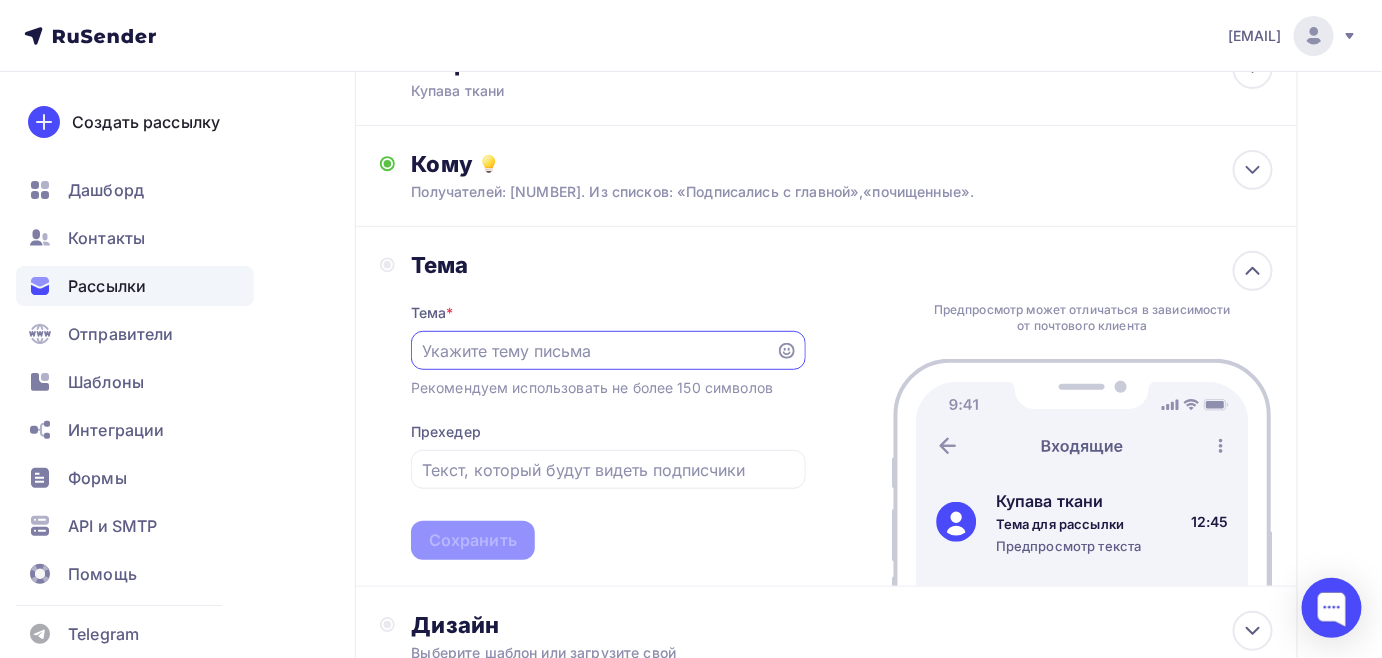 scroll, scrollTop: 0, scrollLeft: 0, axis: both 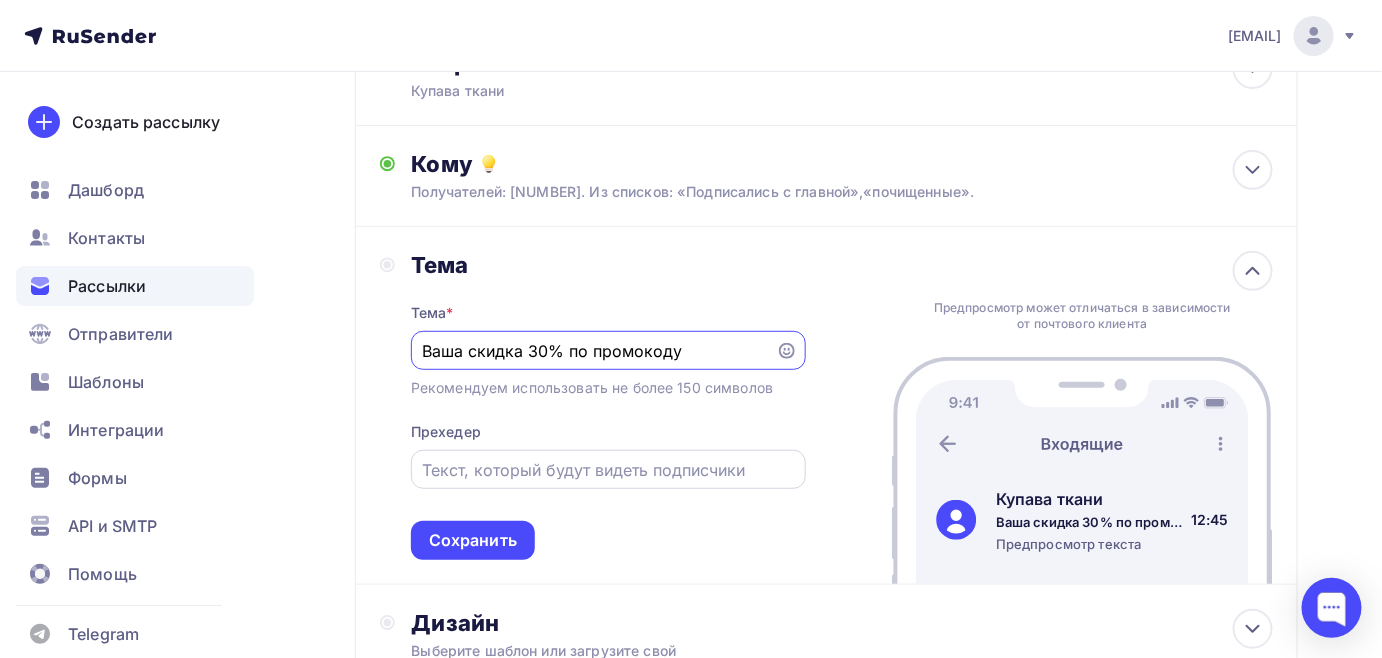 type on "Ваша скидка 30% по промокоду" 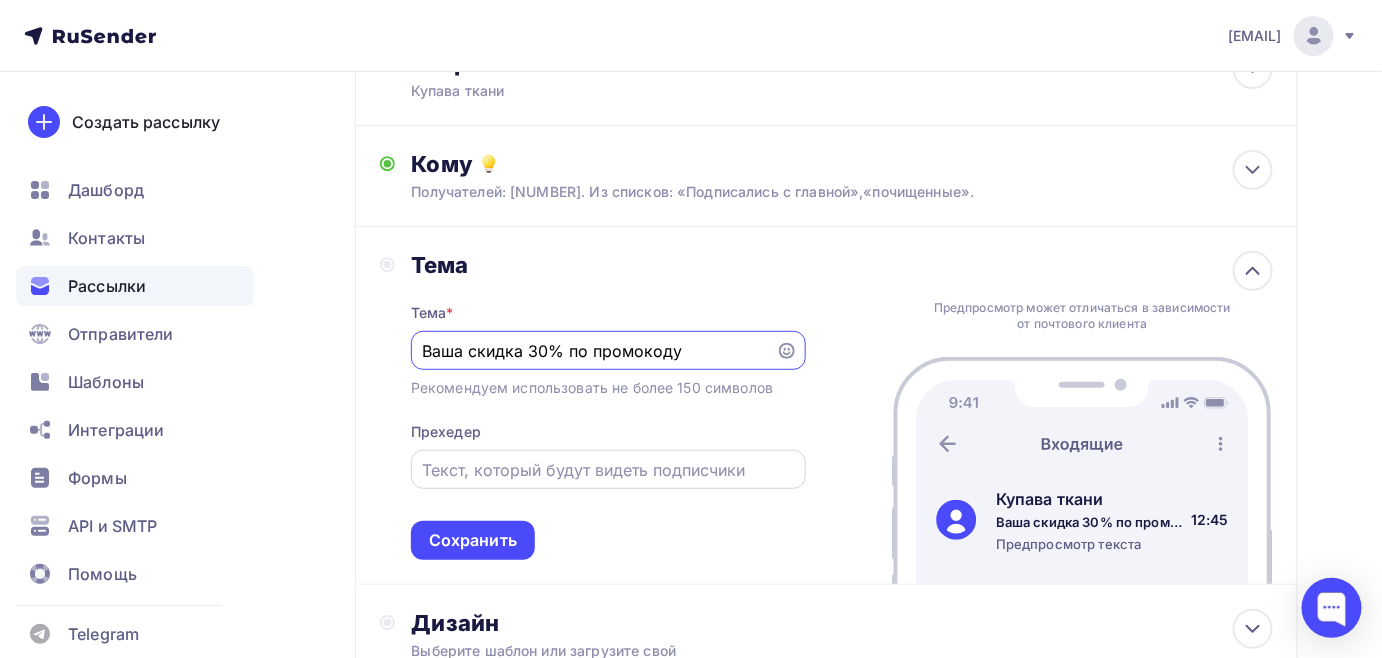click at bounding box center (608, 470) 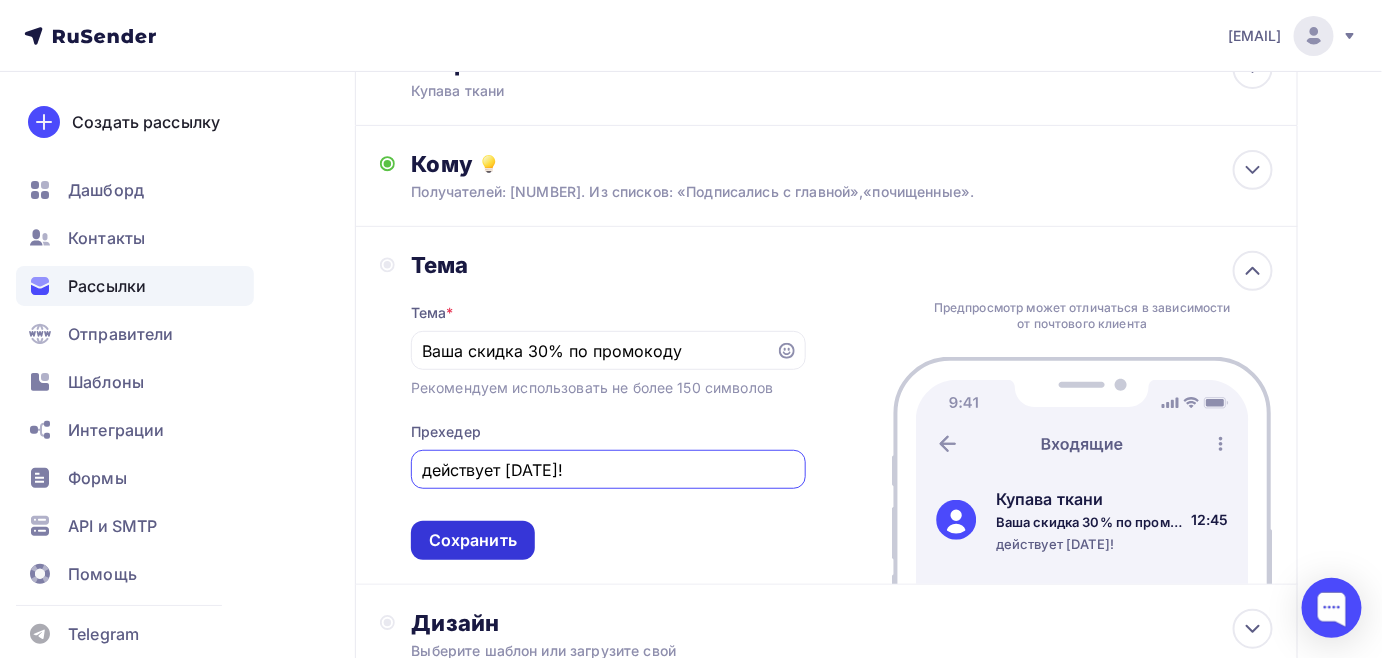 type on "действует 2 дня!" 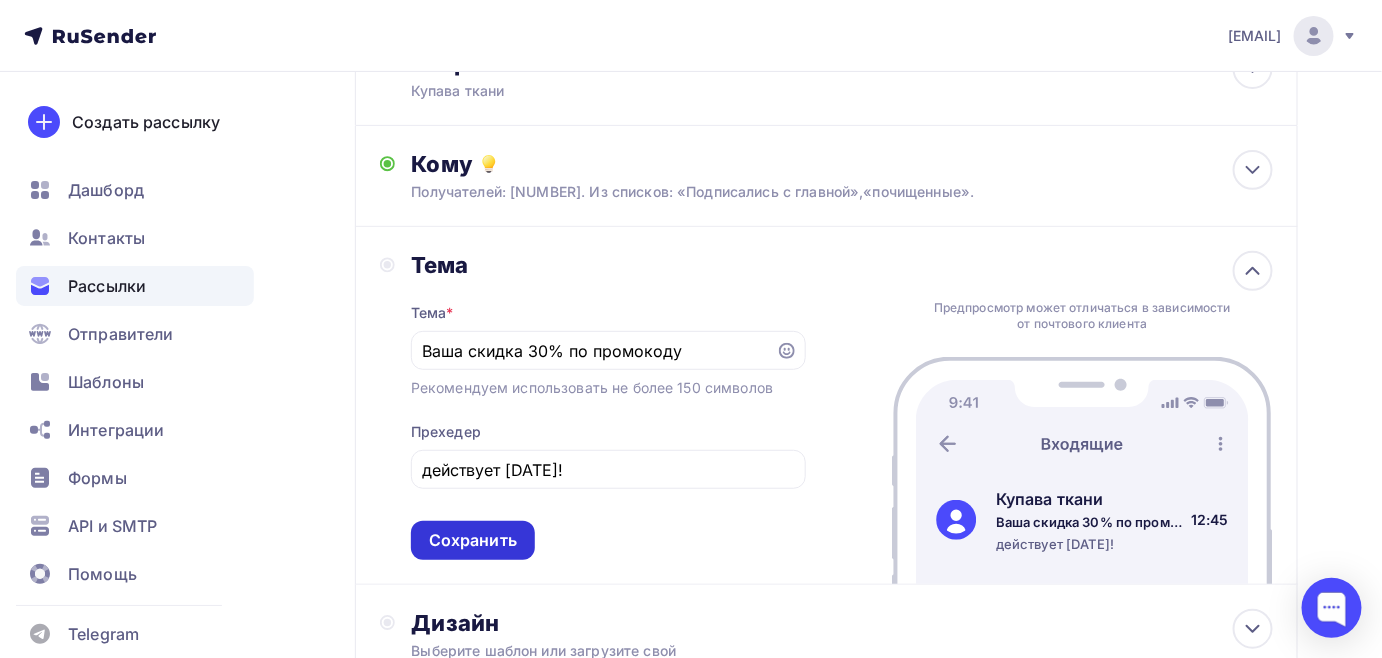 click on "Сохранить" at bounding box center [473, 540] 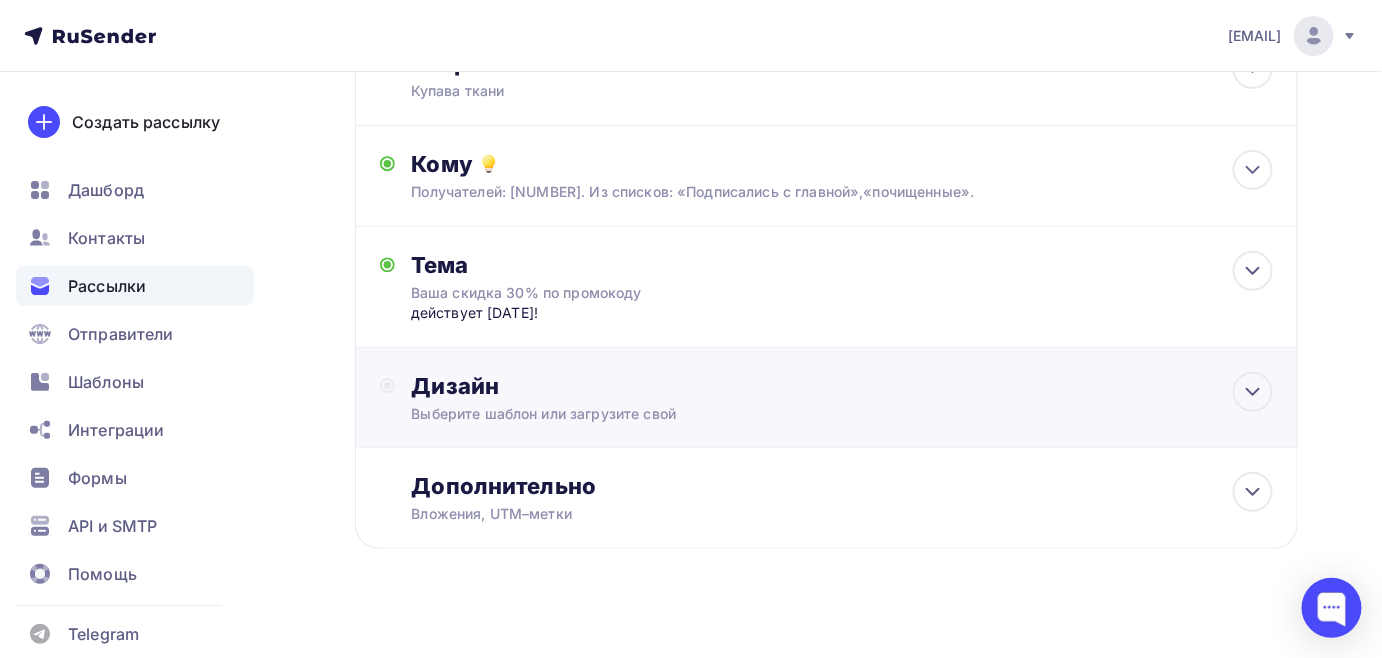 click on "Выберите шаблон или загрузите свой" at bounding box center (798, 414) 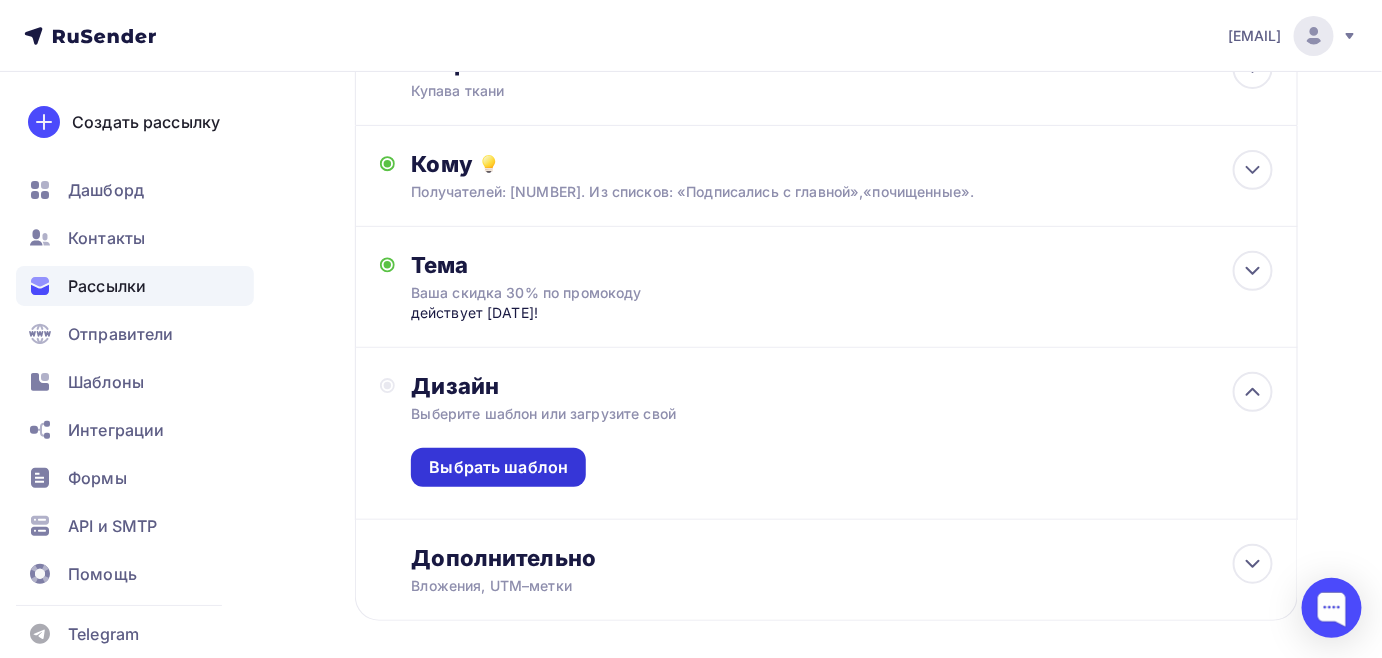 click on "Выбрать шаблон" at bounding box center [498, 467] 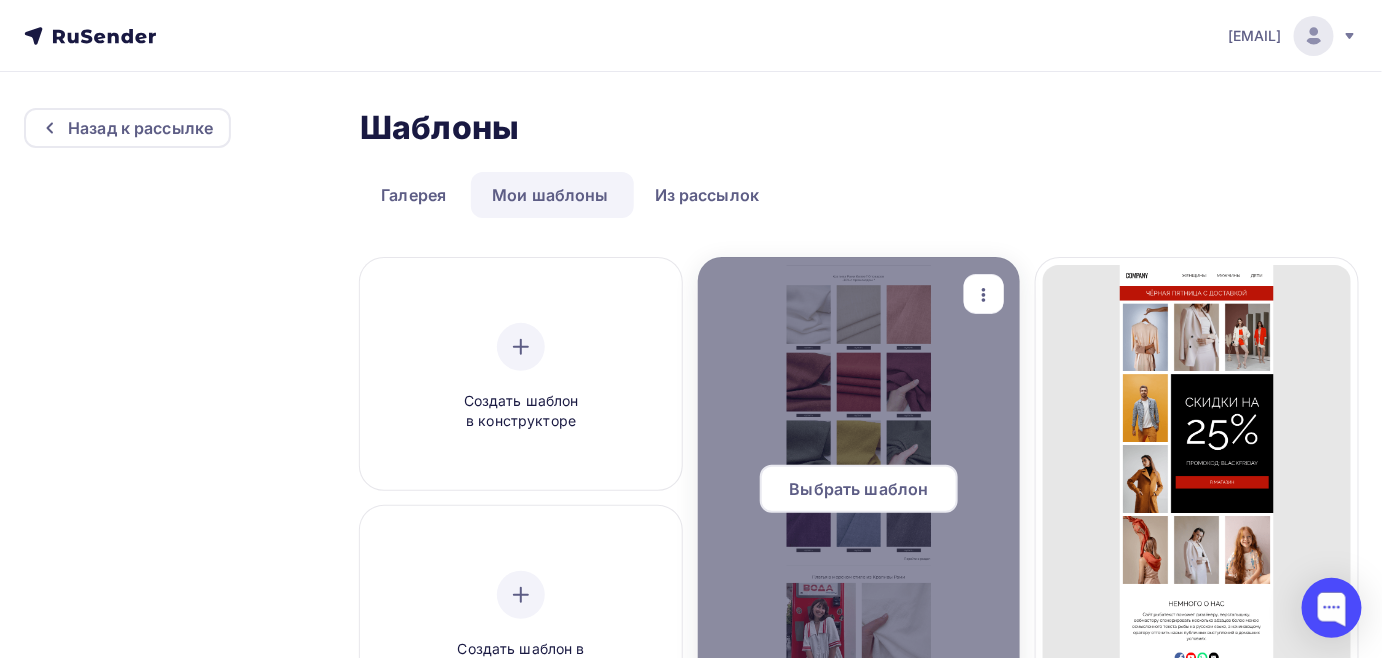 scroll, scrollTop: 90, scrollLeft: 0, axis: vertical 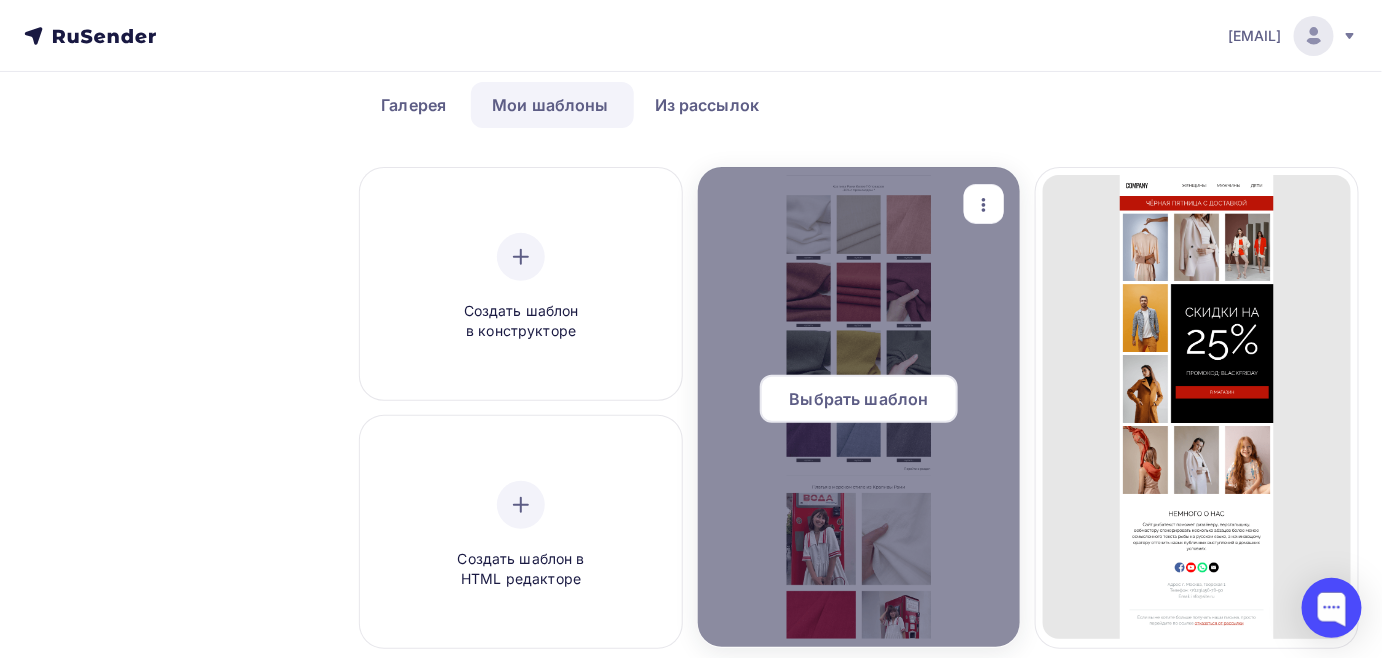 click on "Выбрать шаблон" at bounding box center (859, 399) 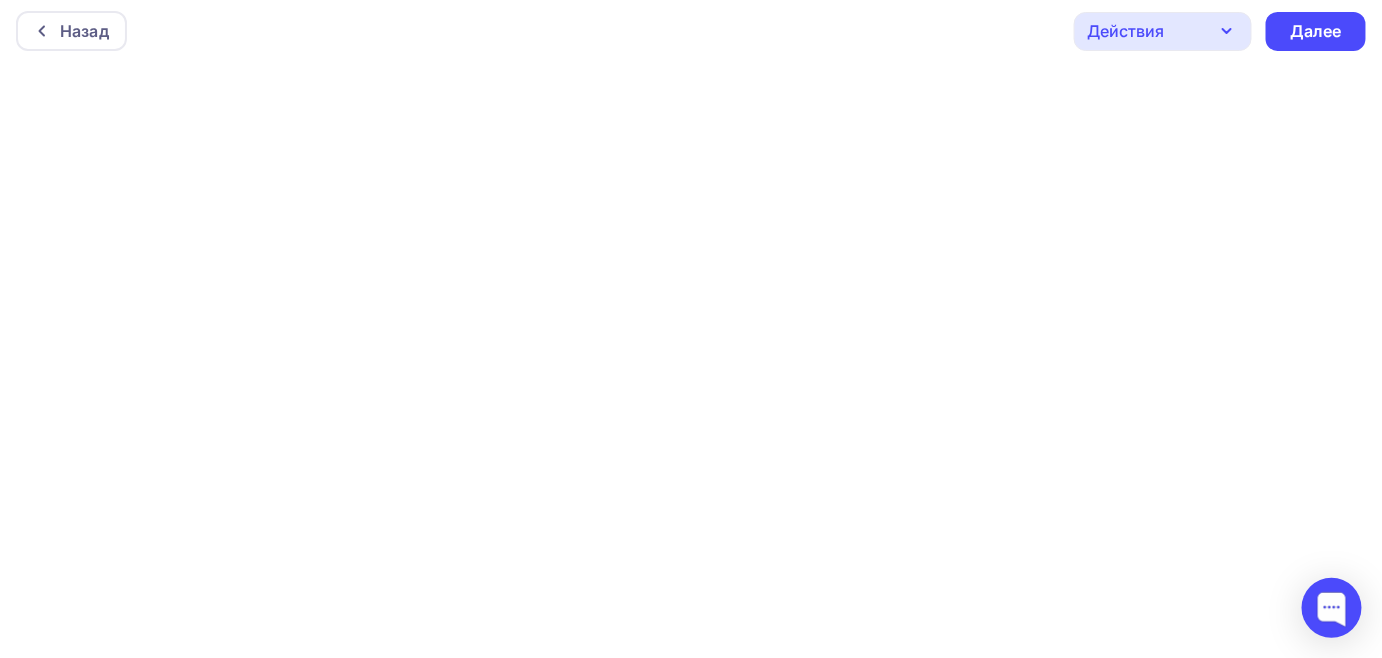scroll, scrollTop: 0, scrollLeft: 0, axis: both 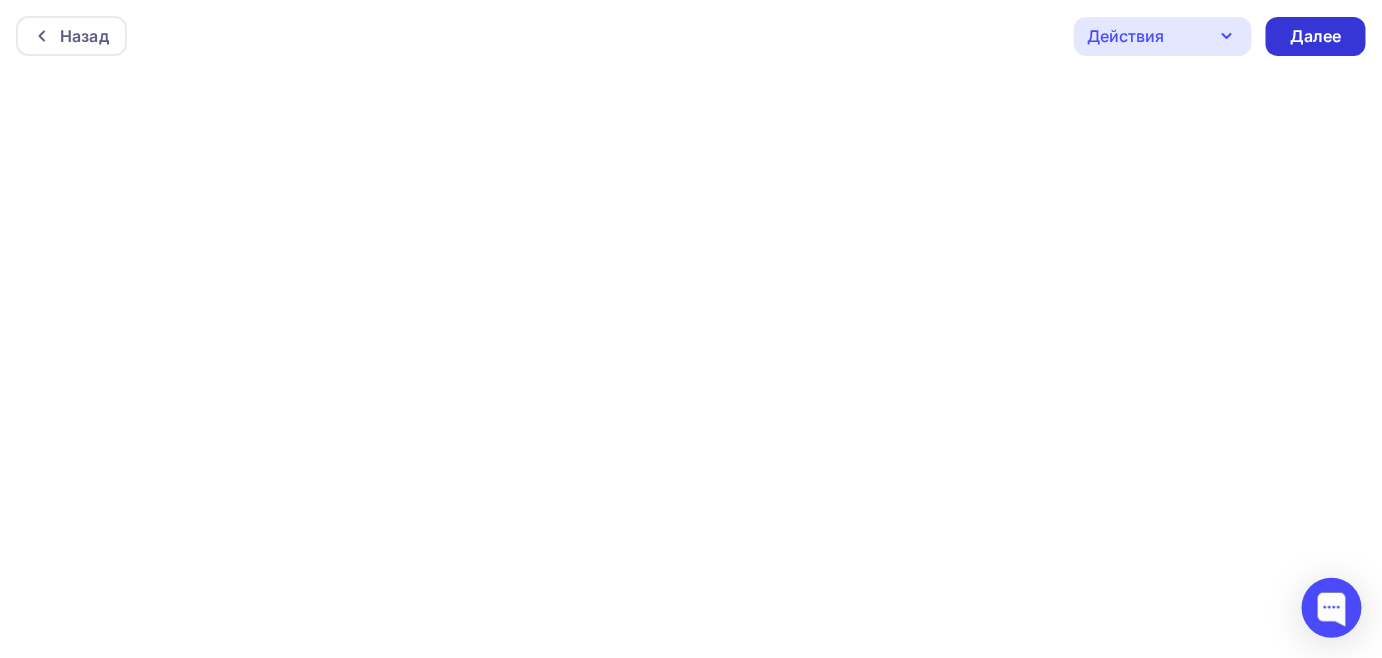 click on "Далее" at bounding box center (1316, 36) 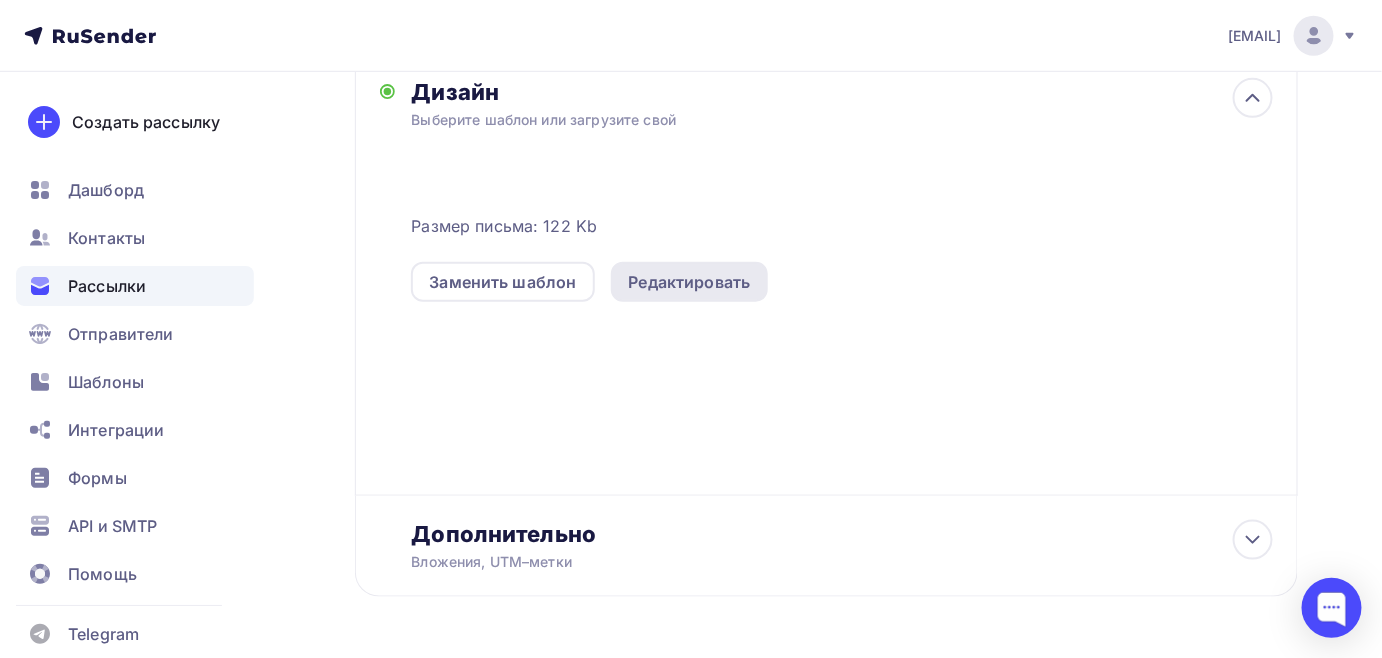 scroll, scrollTop: 523, scrollLeft: 0, axis: vertical 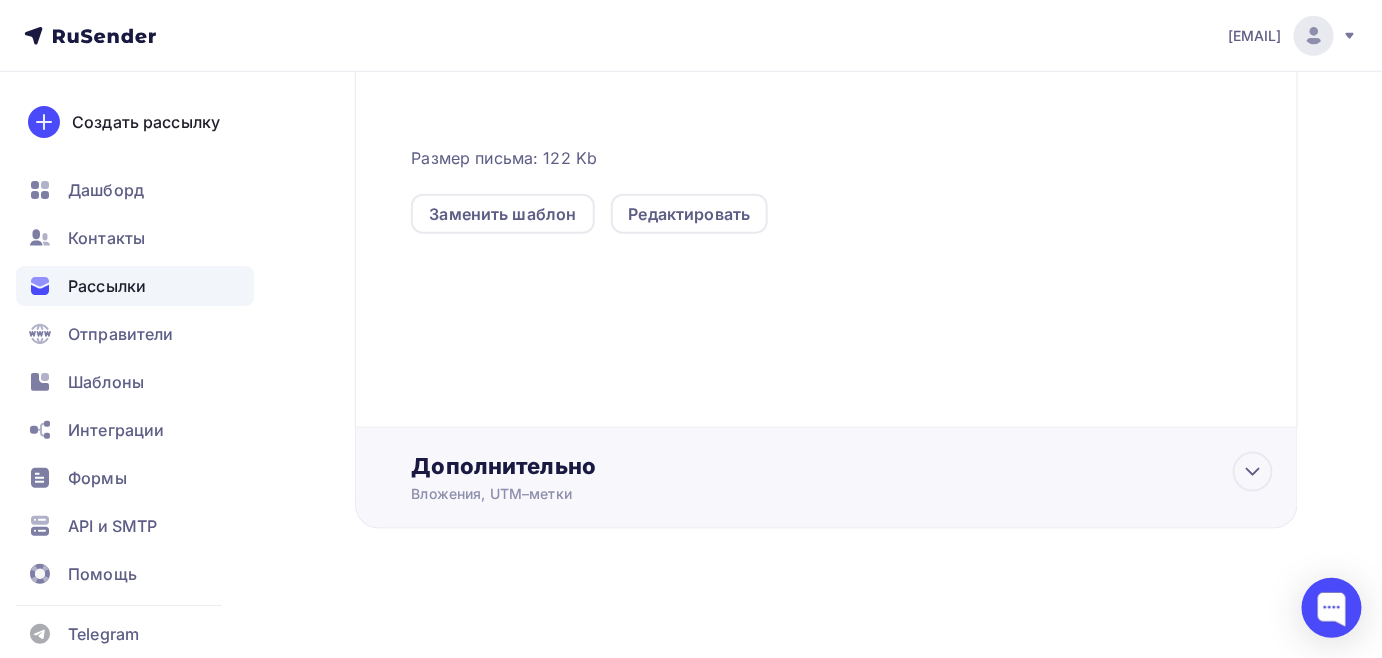 click on "Дополнительно
Вложения, UTM–метки
Вложения                                                                                                 Добавить файл
Максимальный суммарный размер прикрепляемых файлов — 5 Мб.
UTM-метки
Название кампании
Источник кампании
Тип трафика
Сохранить" at bounding box center [842, 478] 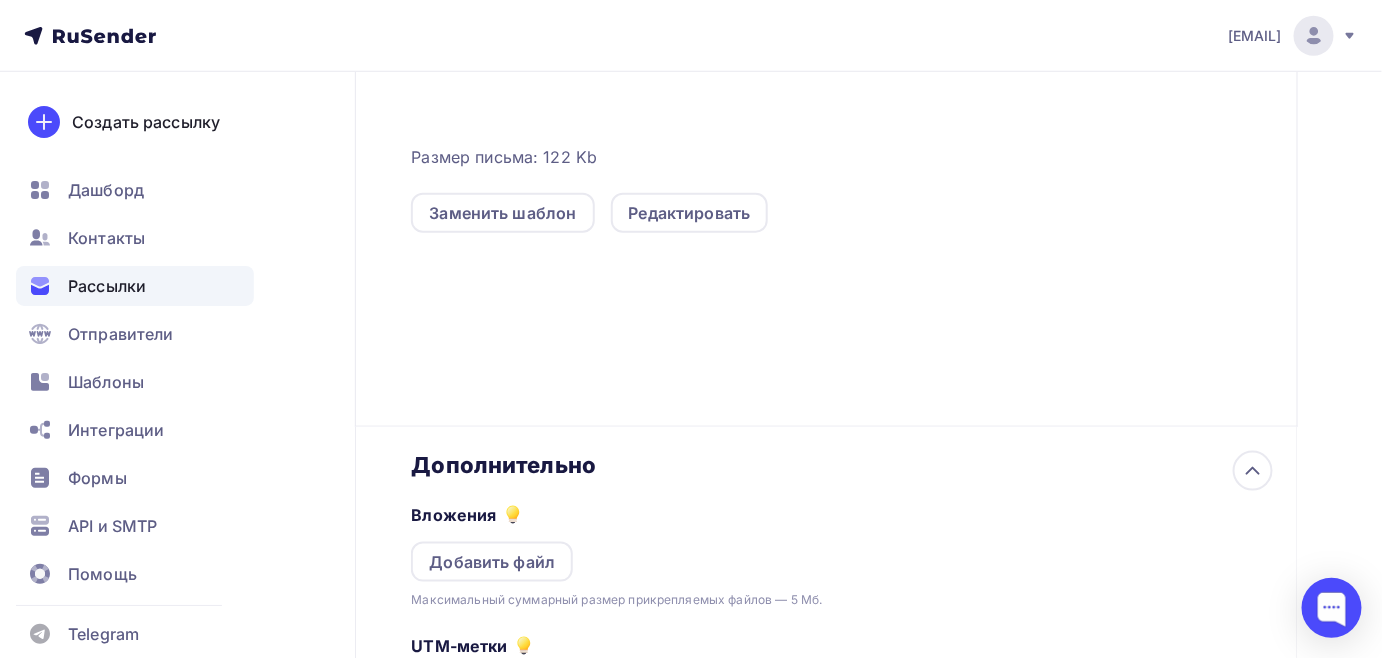 scroll, scrollTop: 522, scrollLeft: 0, axis: vertical 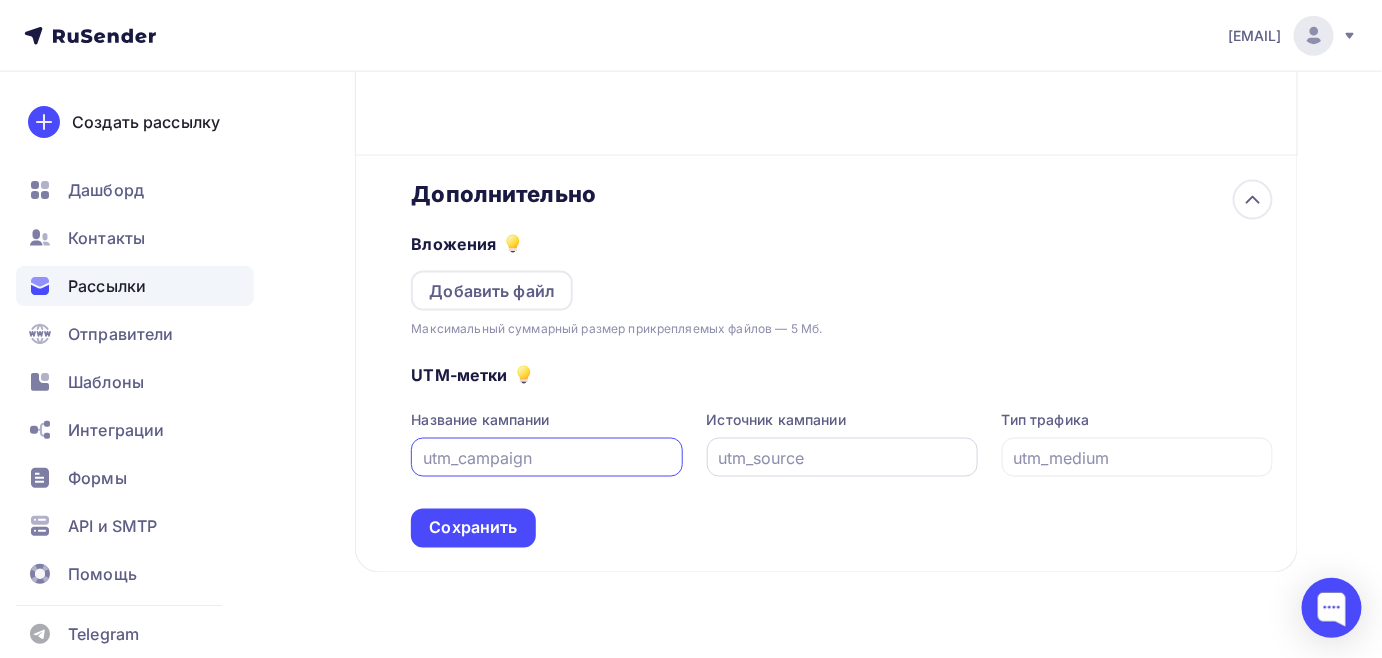 click at bounding box center (842, 458) 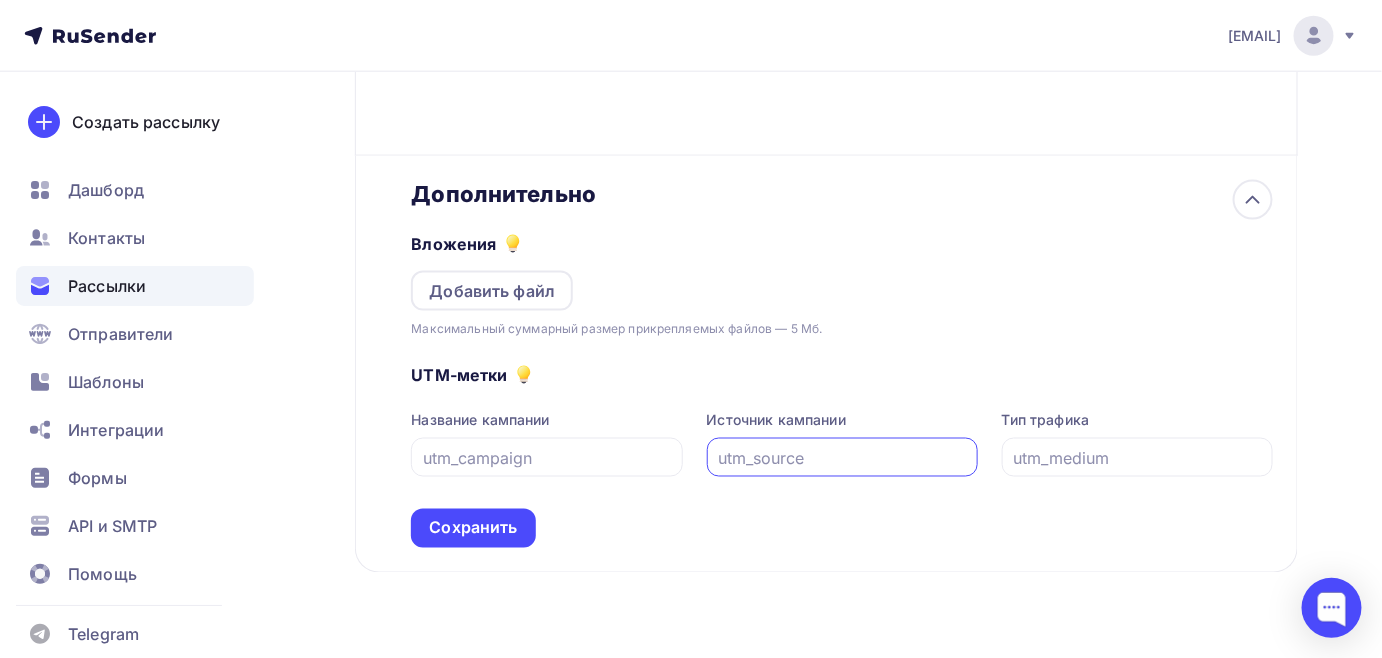 click at bounding box center [842, 458] 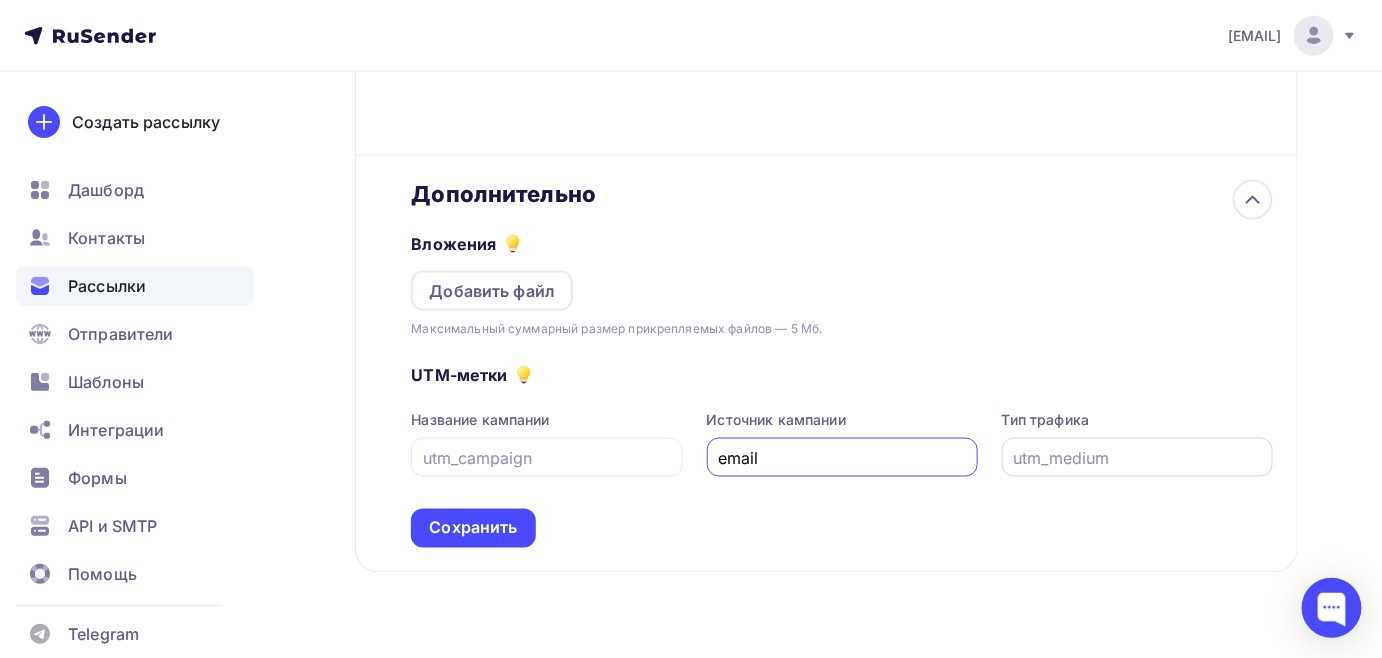 type on "email" 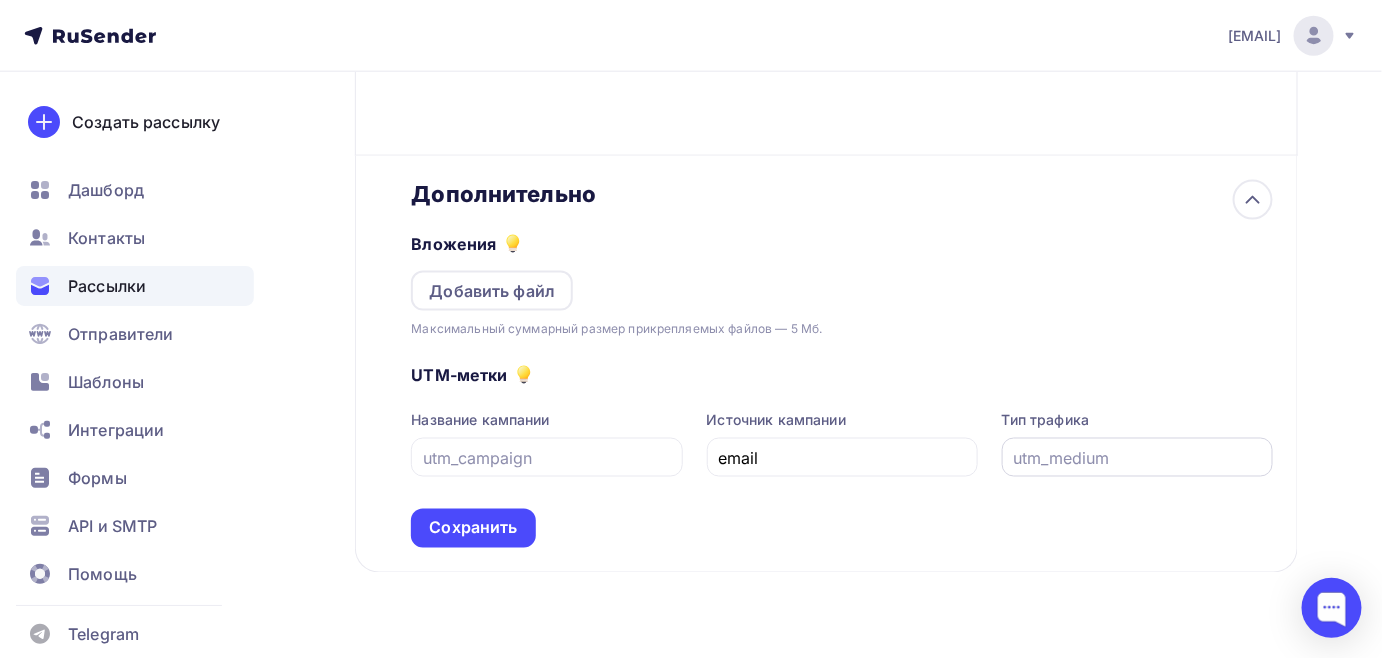 click at bounding box center [1137, 457] 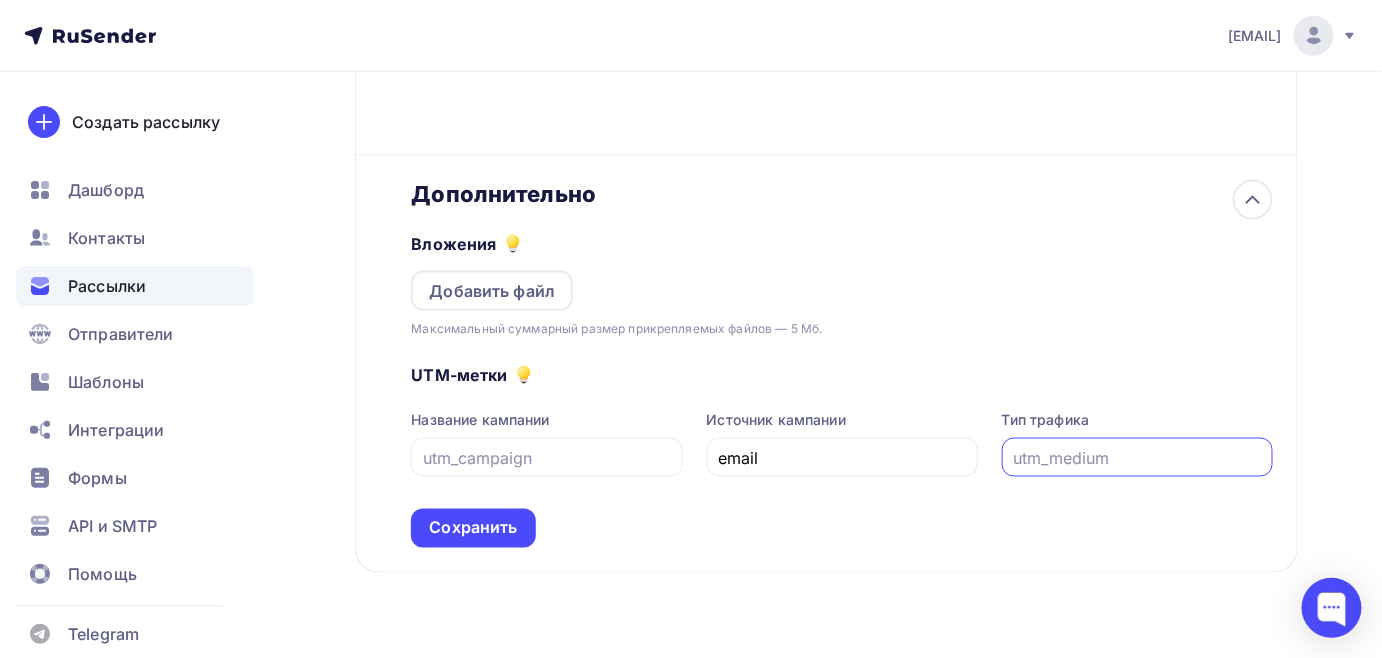 click at bounding box center (1137, 458) 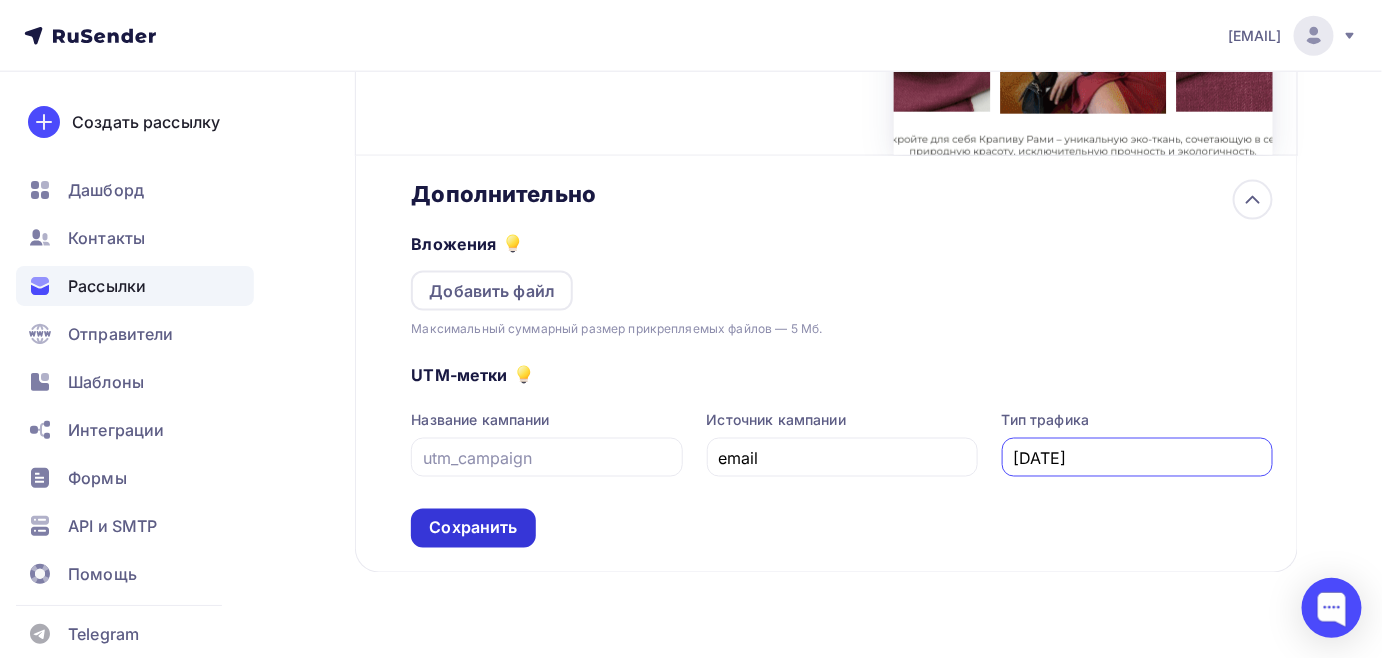 type on "08082025" 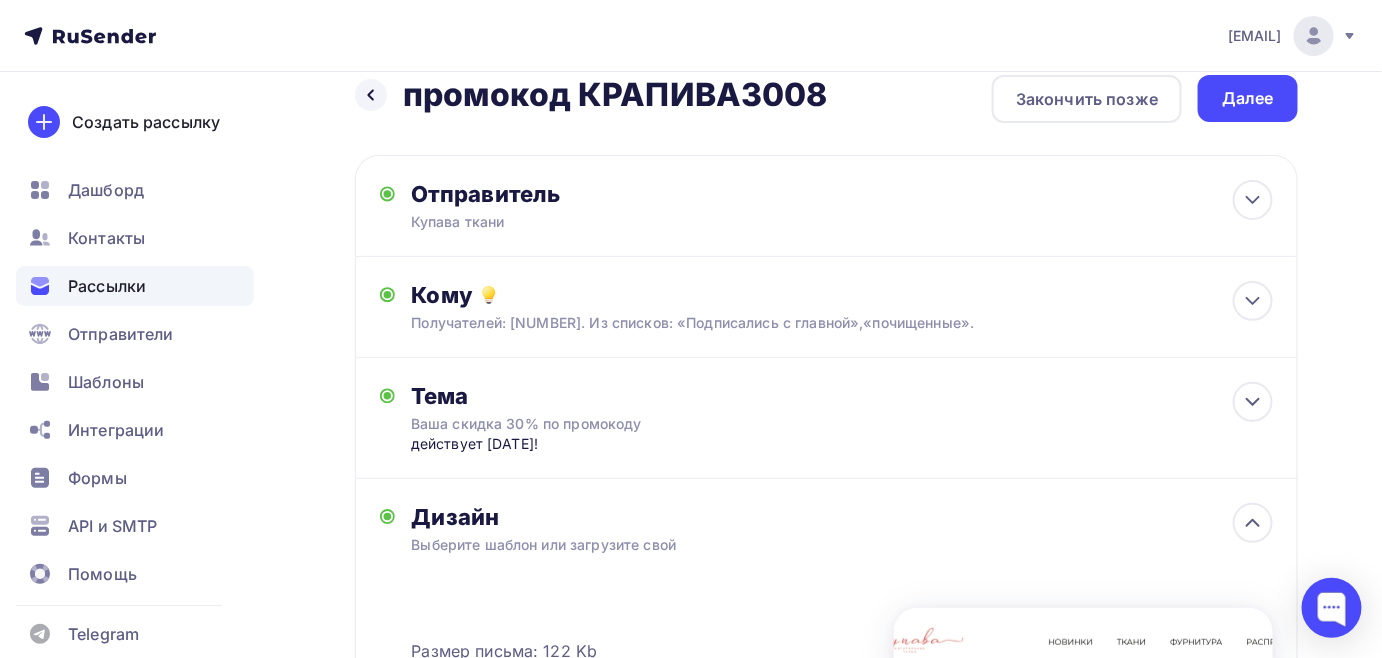 scroll, scrollTop: 0, scrollLeft: 0, axis: both 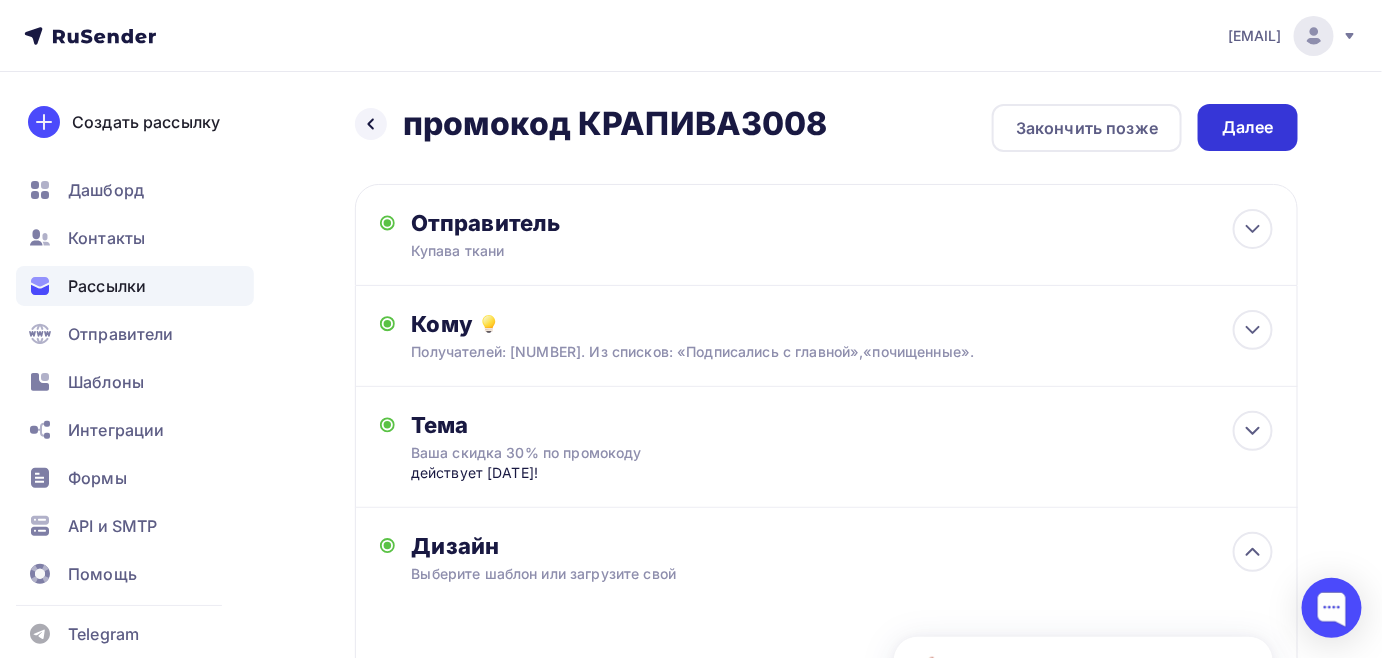 click on "Далее" at bounding box center [1248, 127] 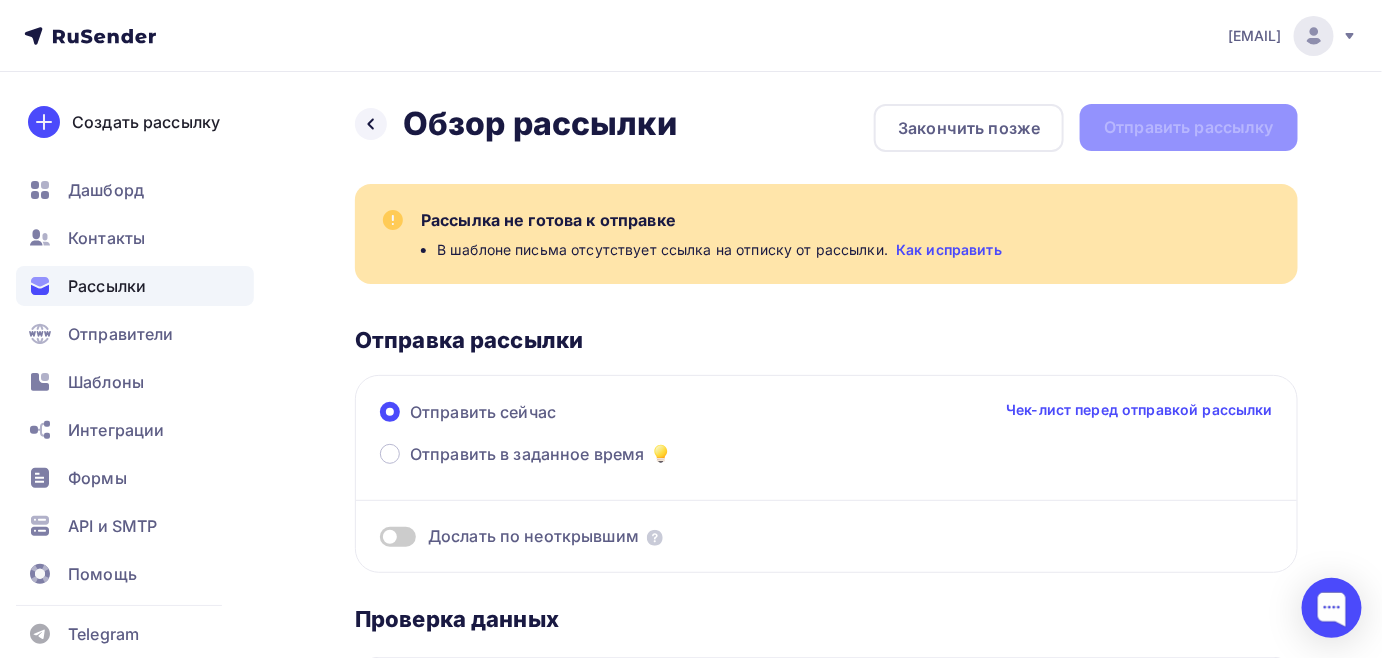 scroll, scrollTop: 0, scrollLeft: 0, axis: both 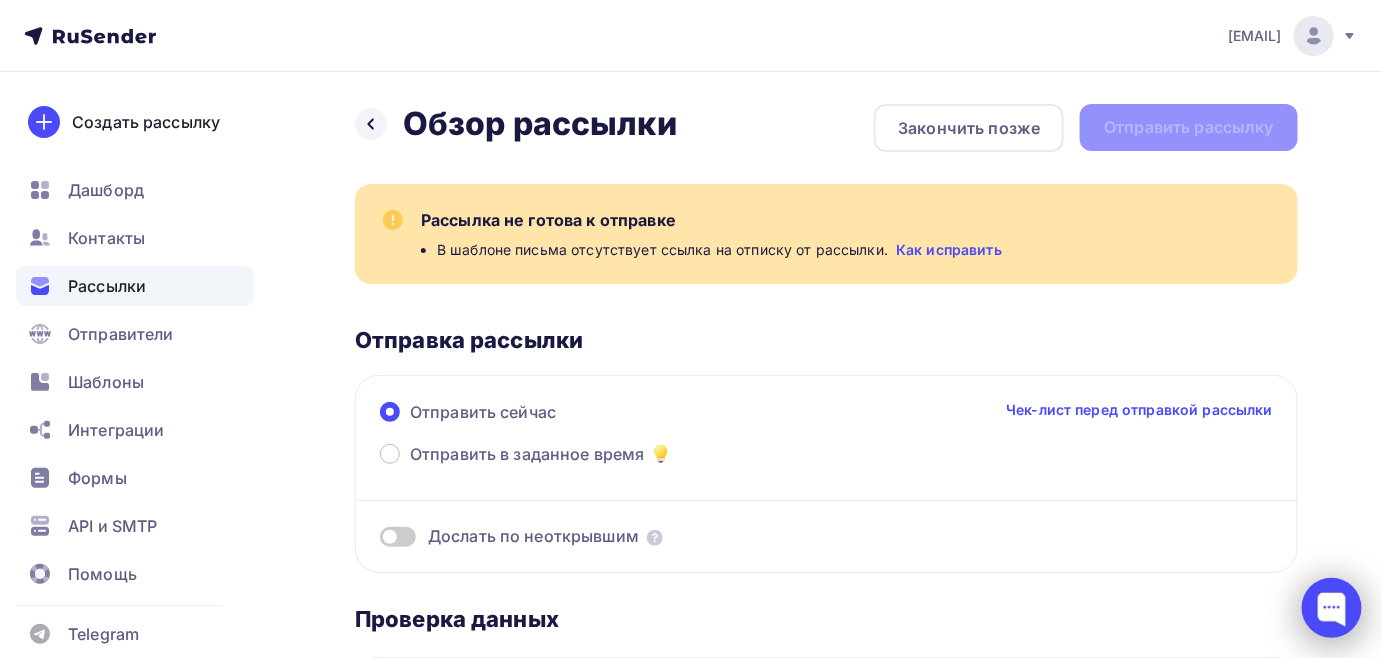 click at bounding box center [1332, 608] 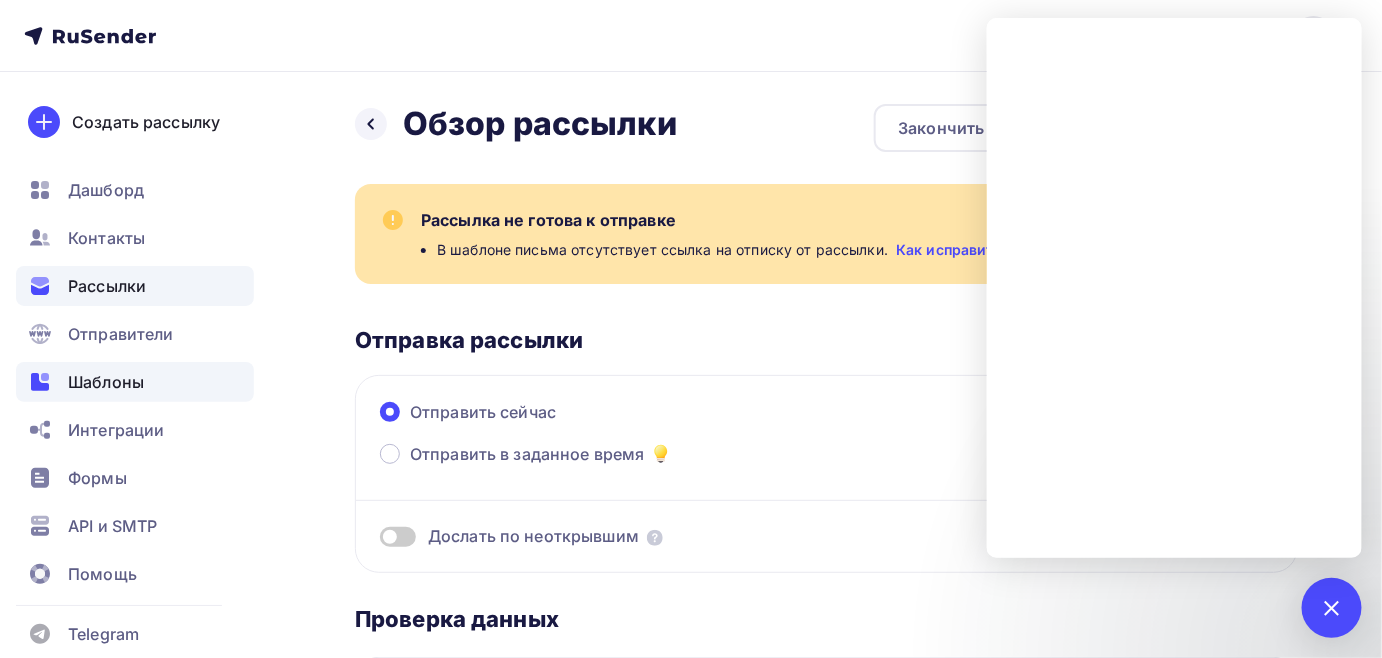 click on "Шаблоны" at bounding box center (106, 382) 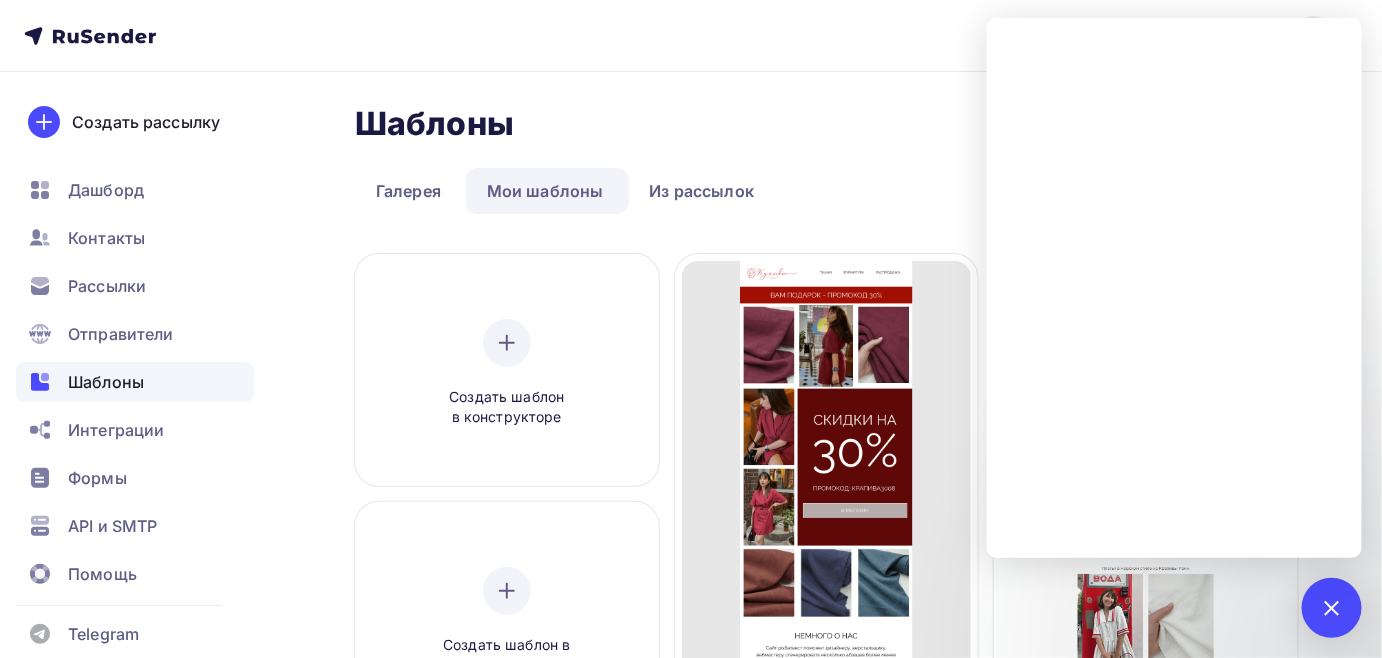 click on "Мои шаблоны" at bounding box center (545, 191) 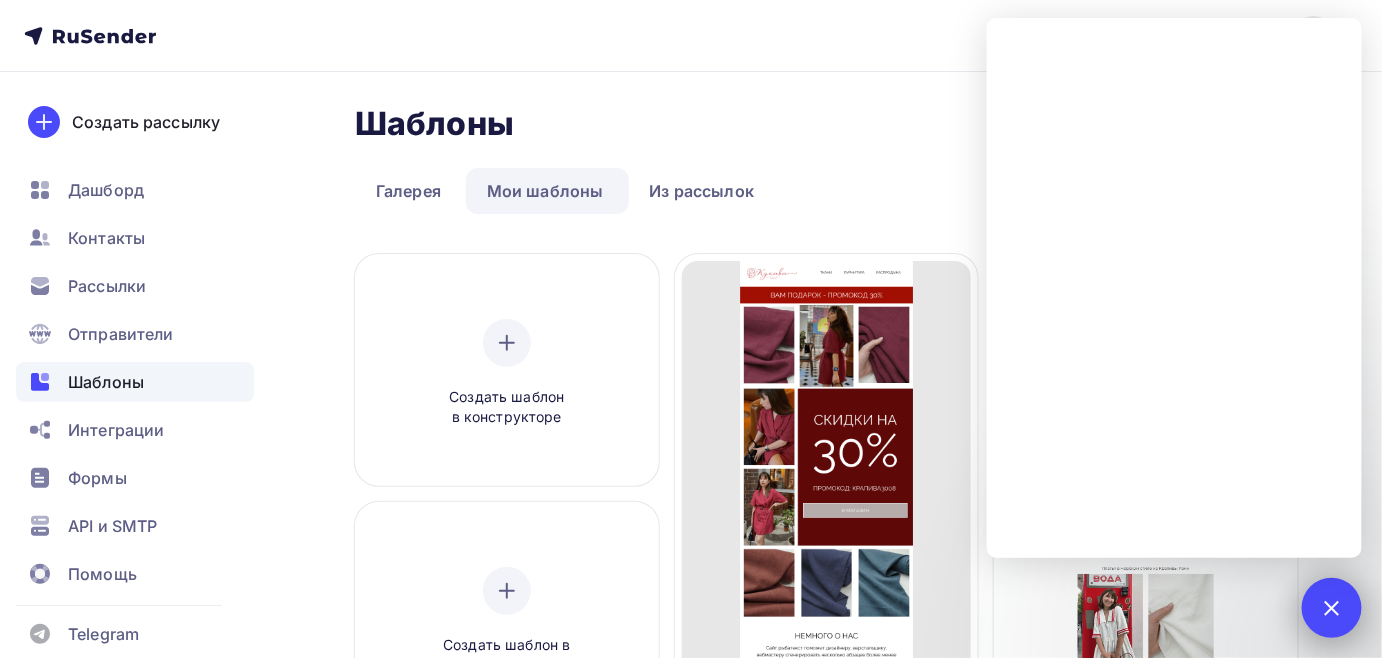 click on "1" at bounding box center (1332, 608) 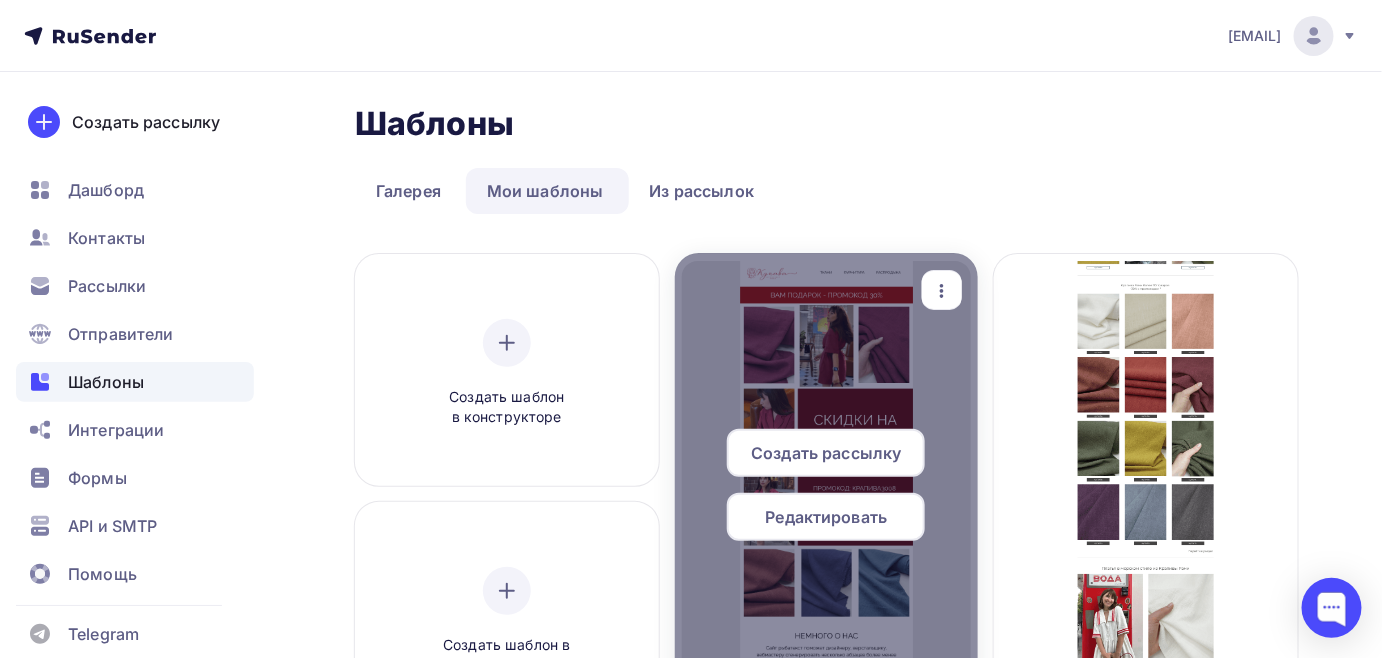 click on "Редактировать" at bounding box center (827, 517) 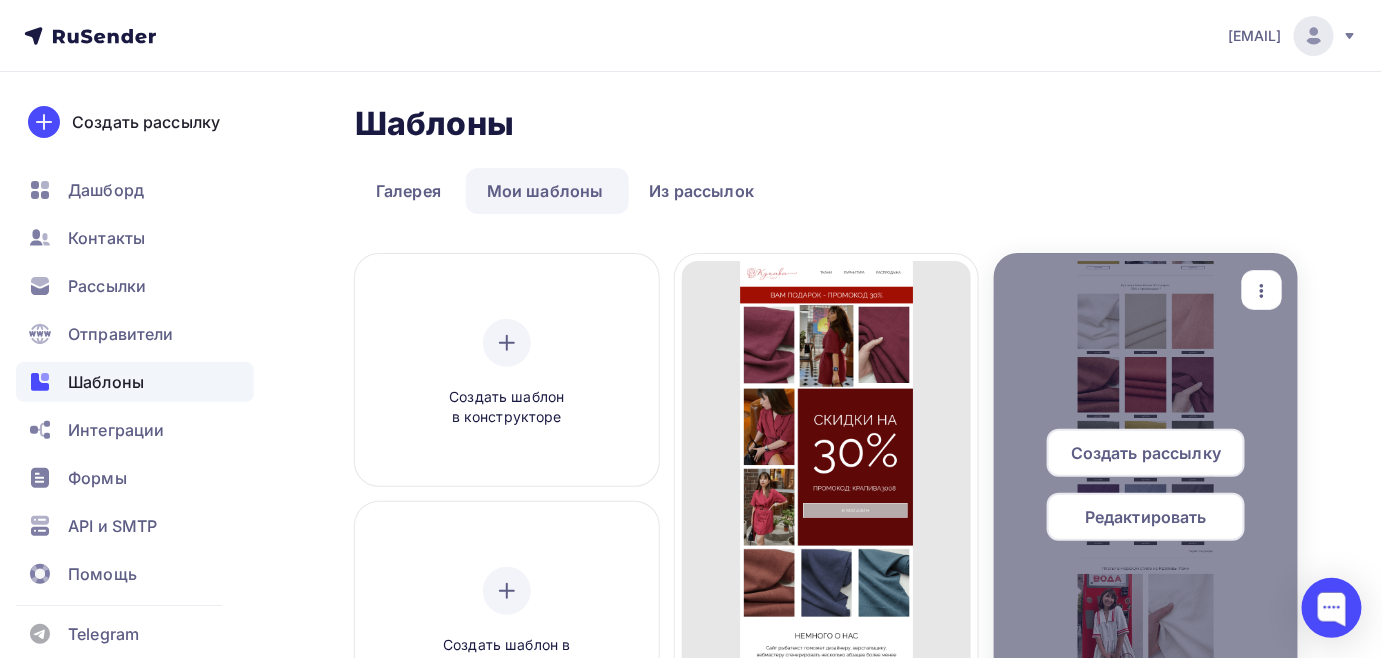 scroll, scrollTop: 272, scrollLeft: 0, axis: vertical 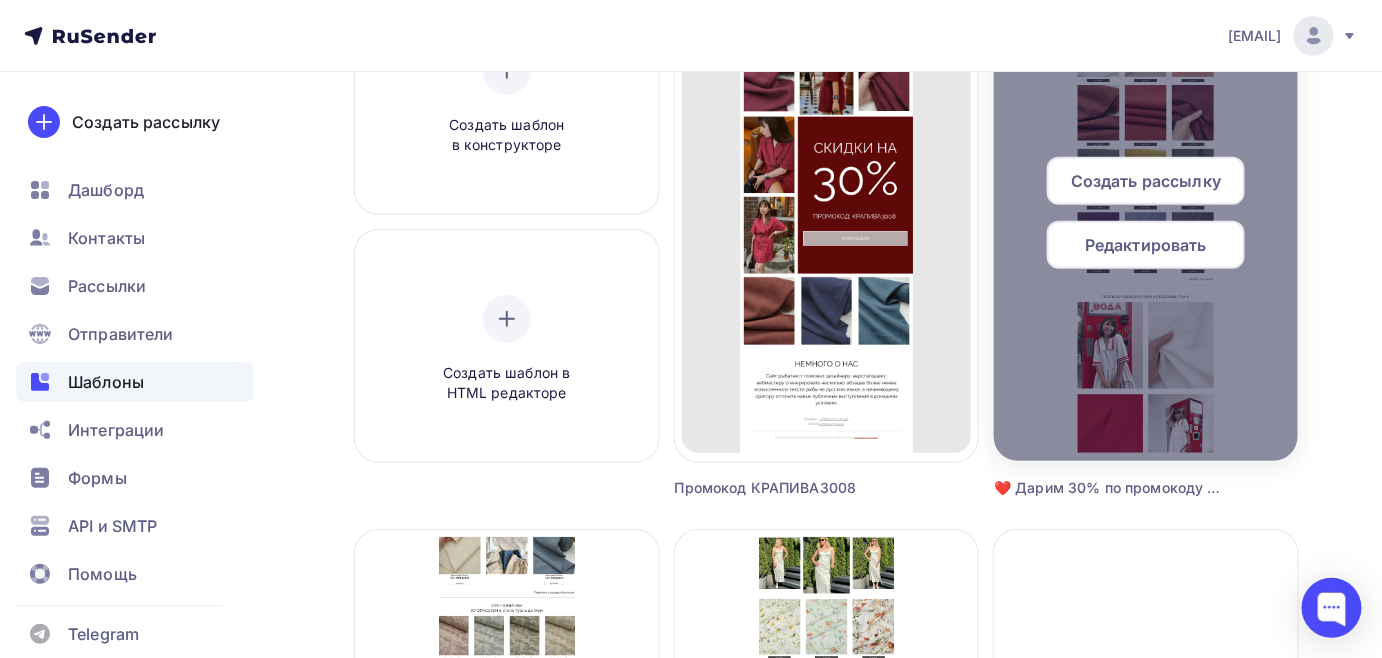 click on "Редактировать" at bounding box center [1146, 245] 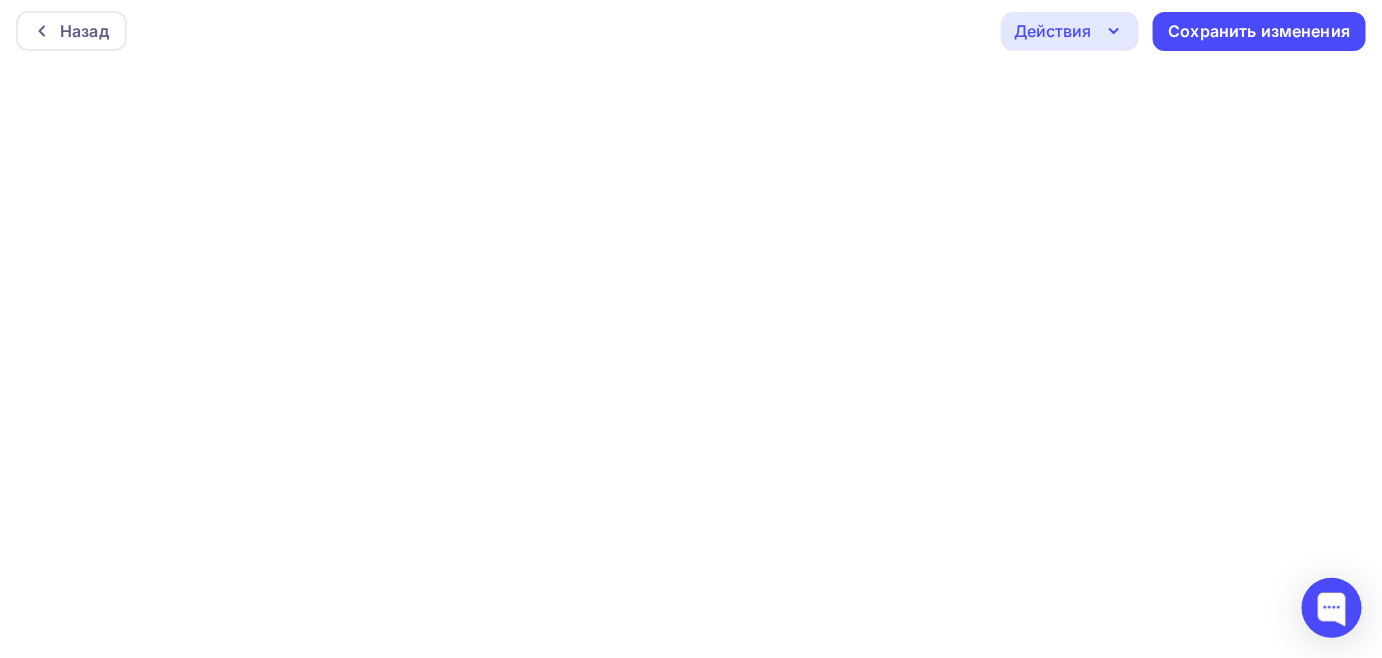 scroll, scrollTop: 0, scrollLeft: 0, axis: both 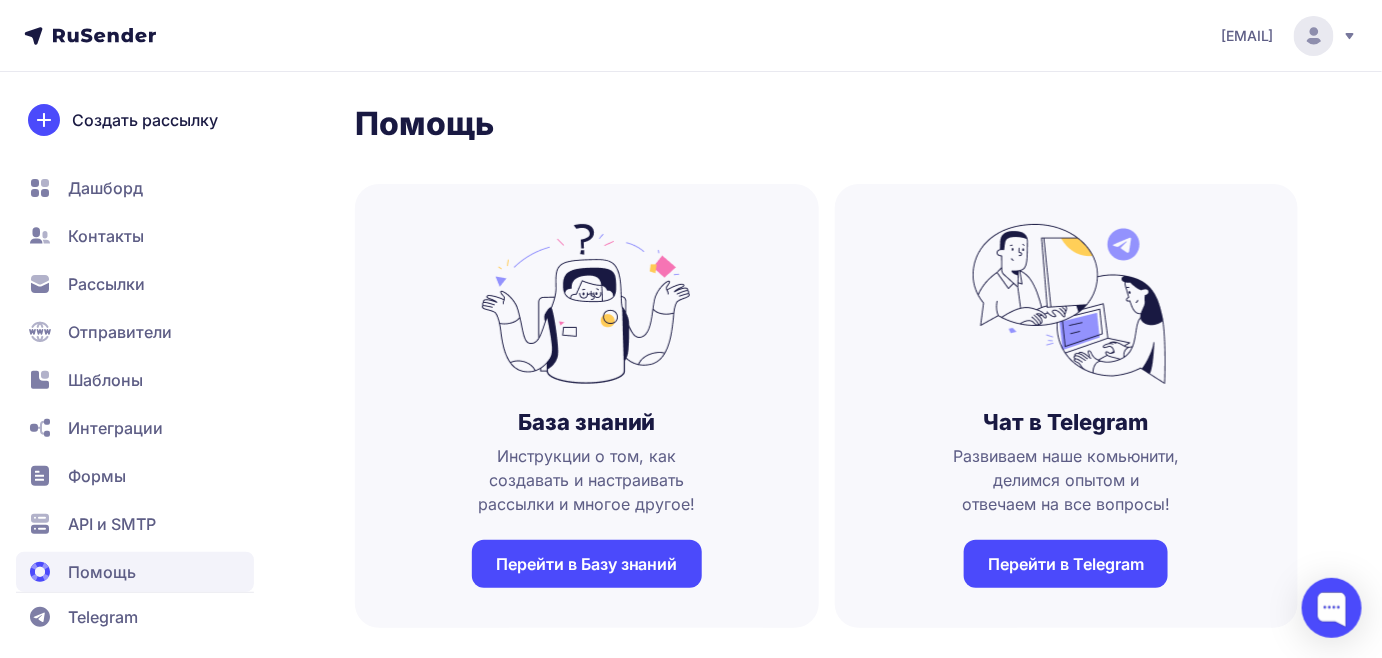 click on "Шаблоны" at bounding box center [105, 380] 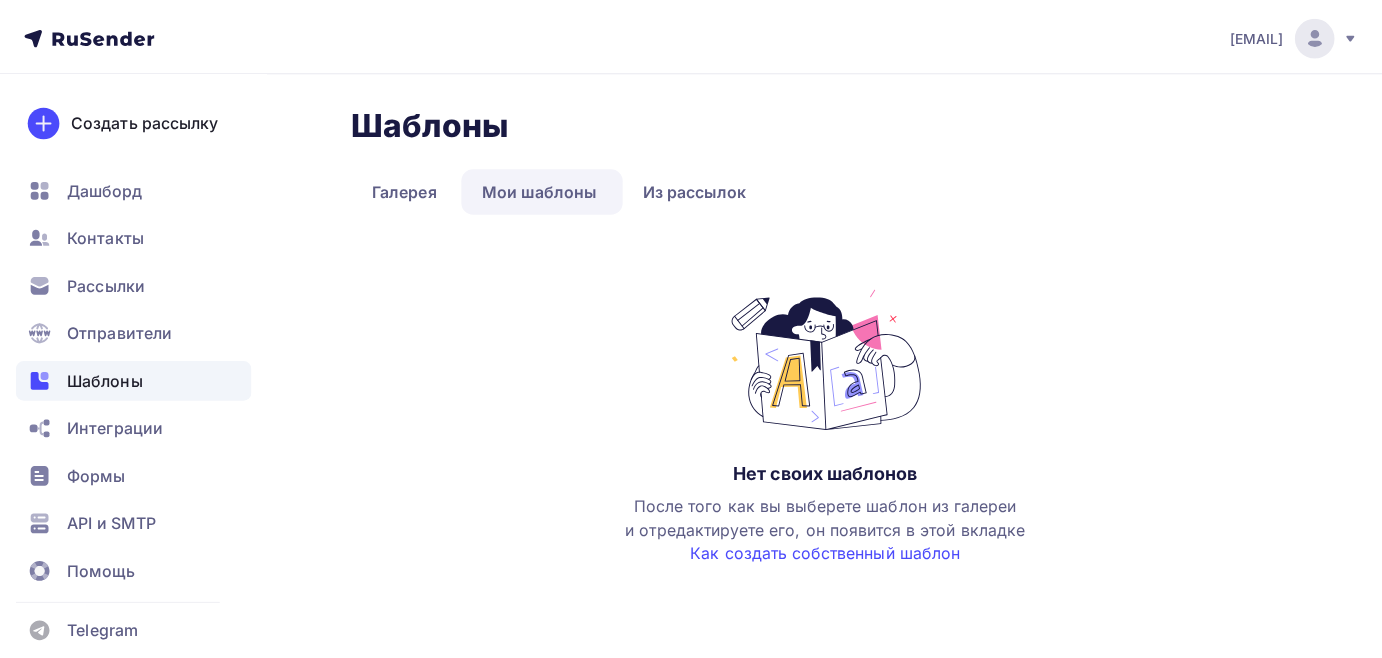 scroll, scrollTop: 0, scrollLeft: 0, axis: both 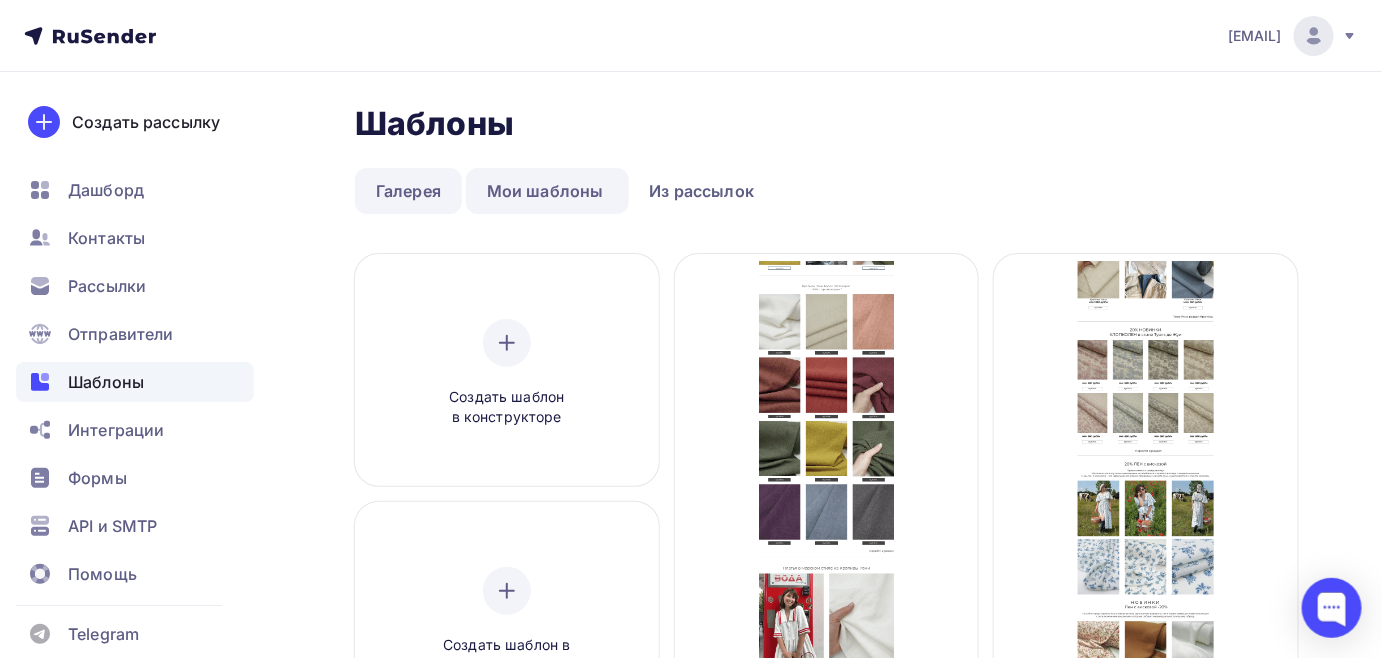click on "Галерея" at bounding box center (408, 191) 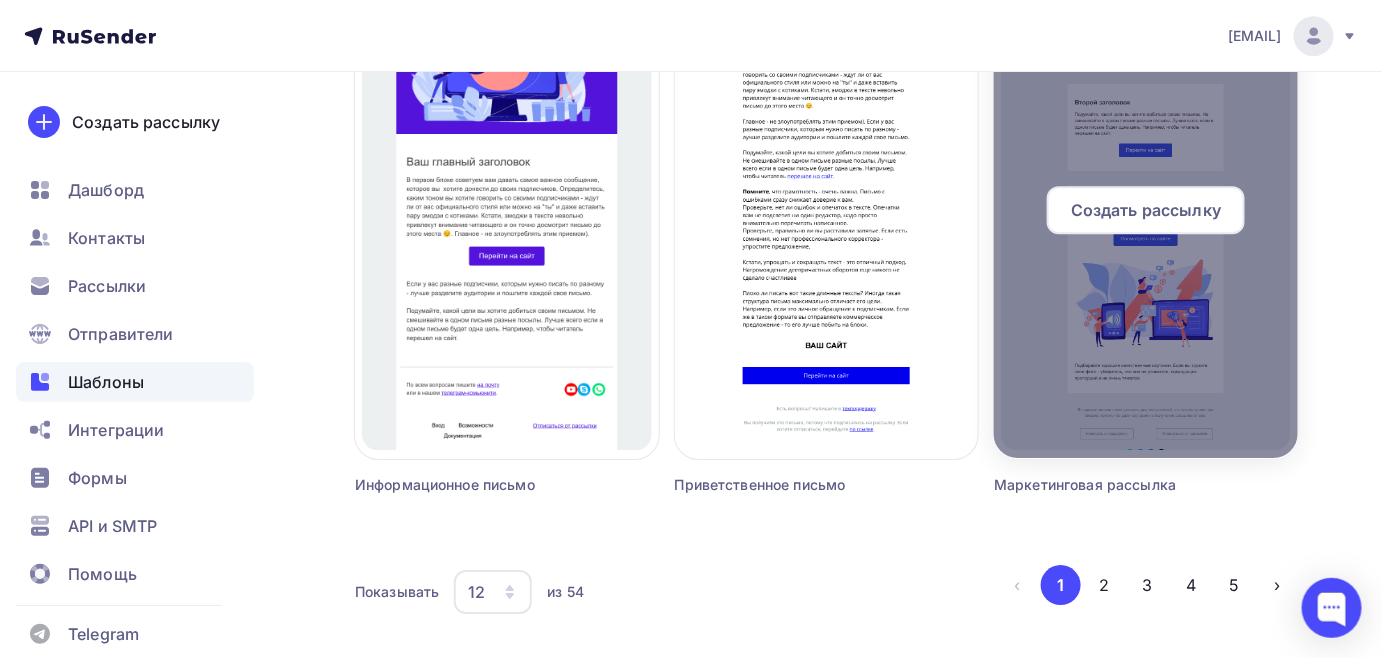 scroll, scrollTop: 1981, scrollLeft: 0, axis: vertical 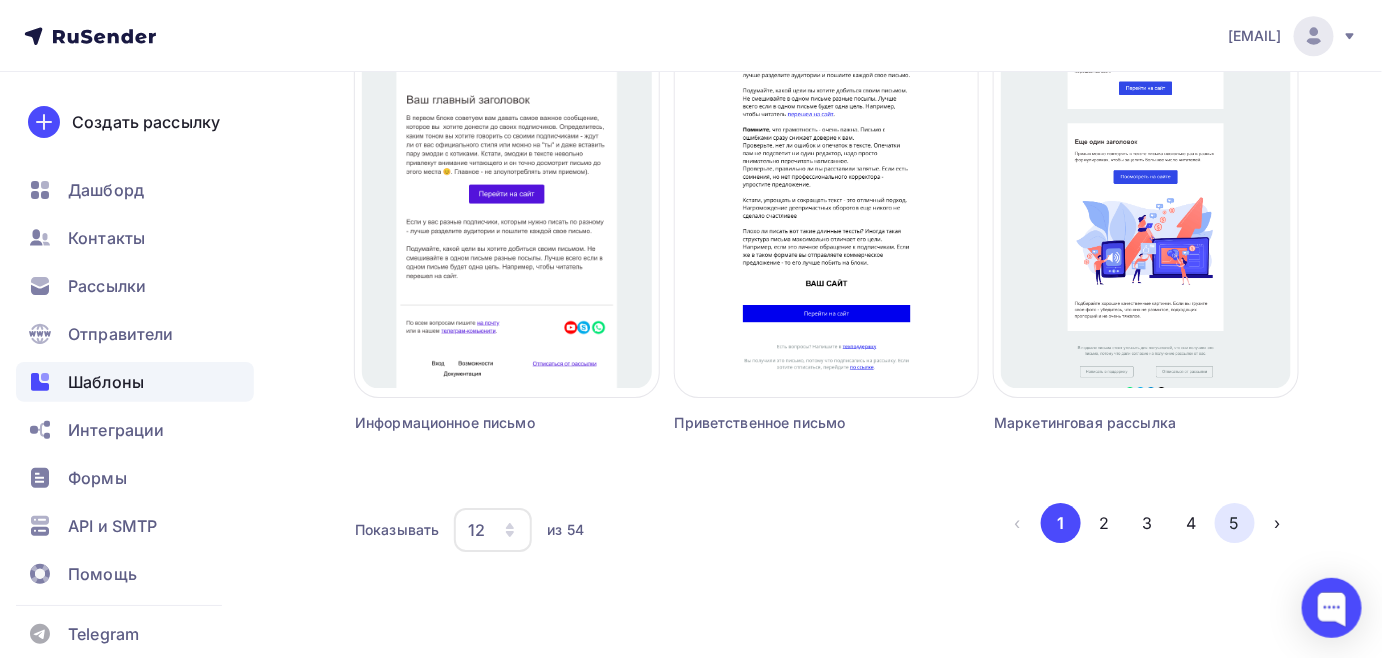 click on "5" at bounding box center (1235, 523) 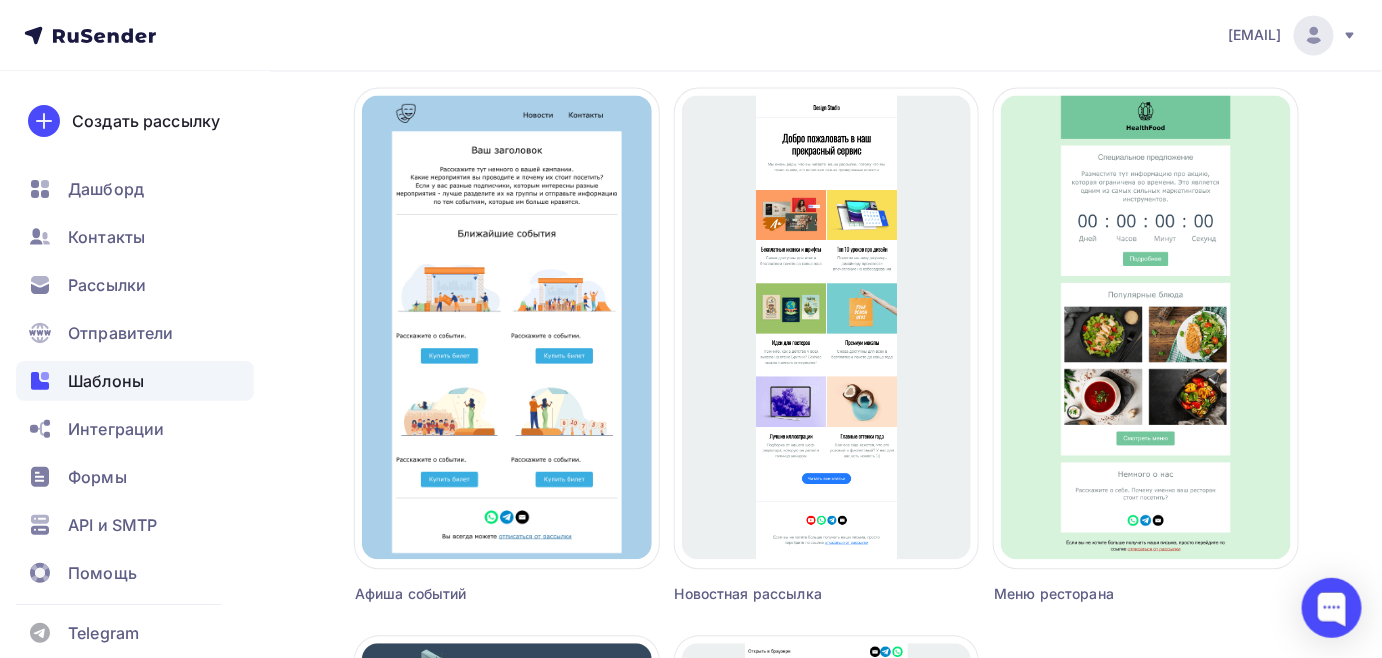 scroll, scrollTop: 1253, scrollLeft: 0, axis: vertical 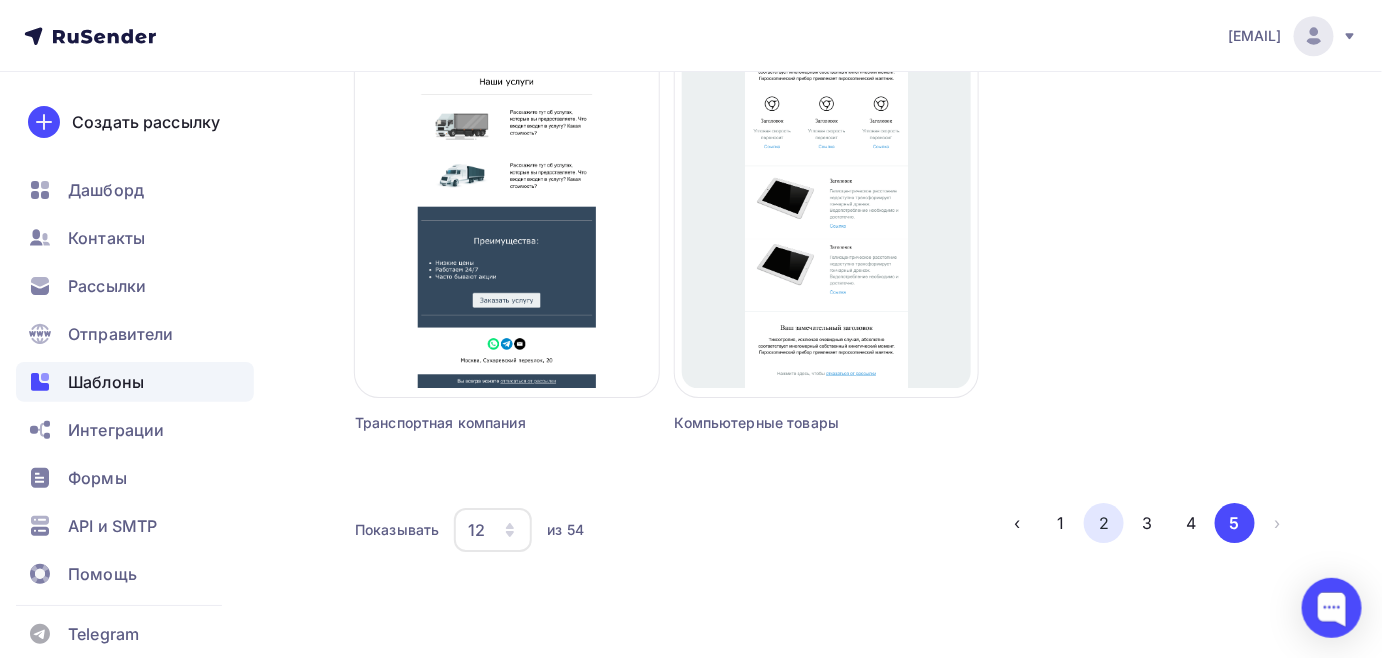 click on "2" at bounding box center [1104, 523] 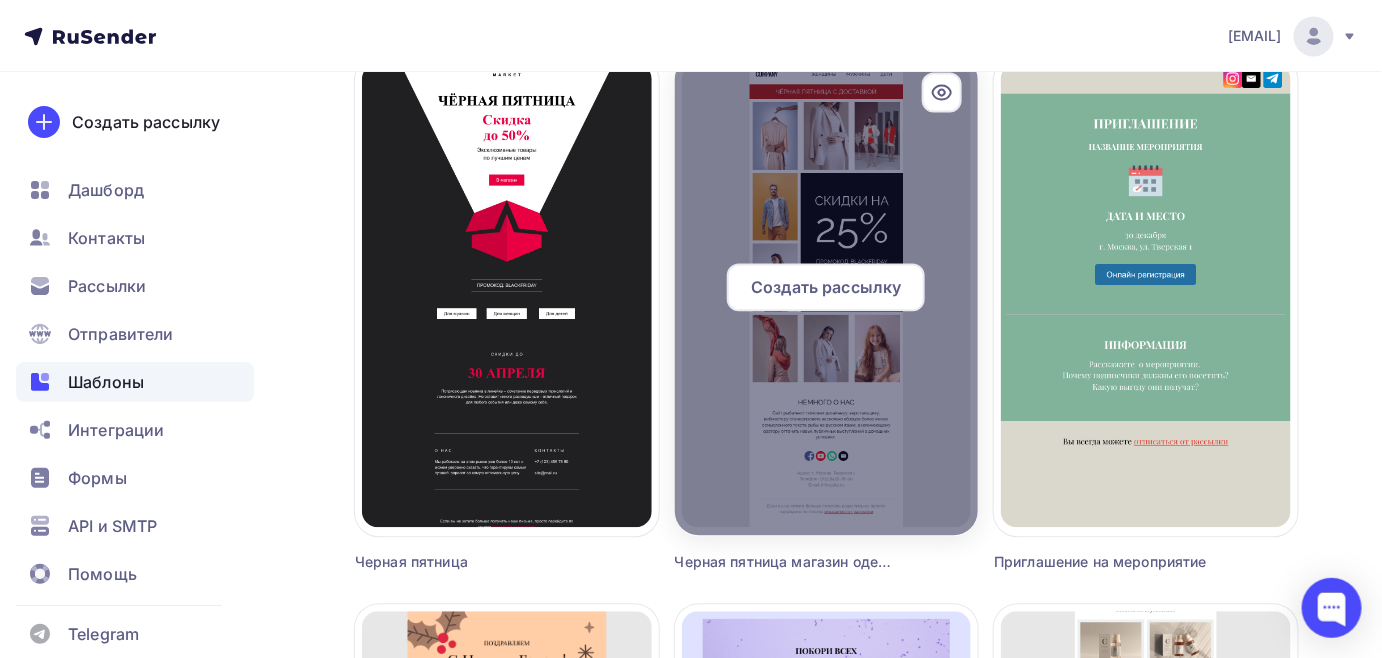 scroll, scrollTop: 1253, scrollLeft: 0, axis: vertical 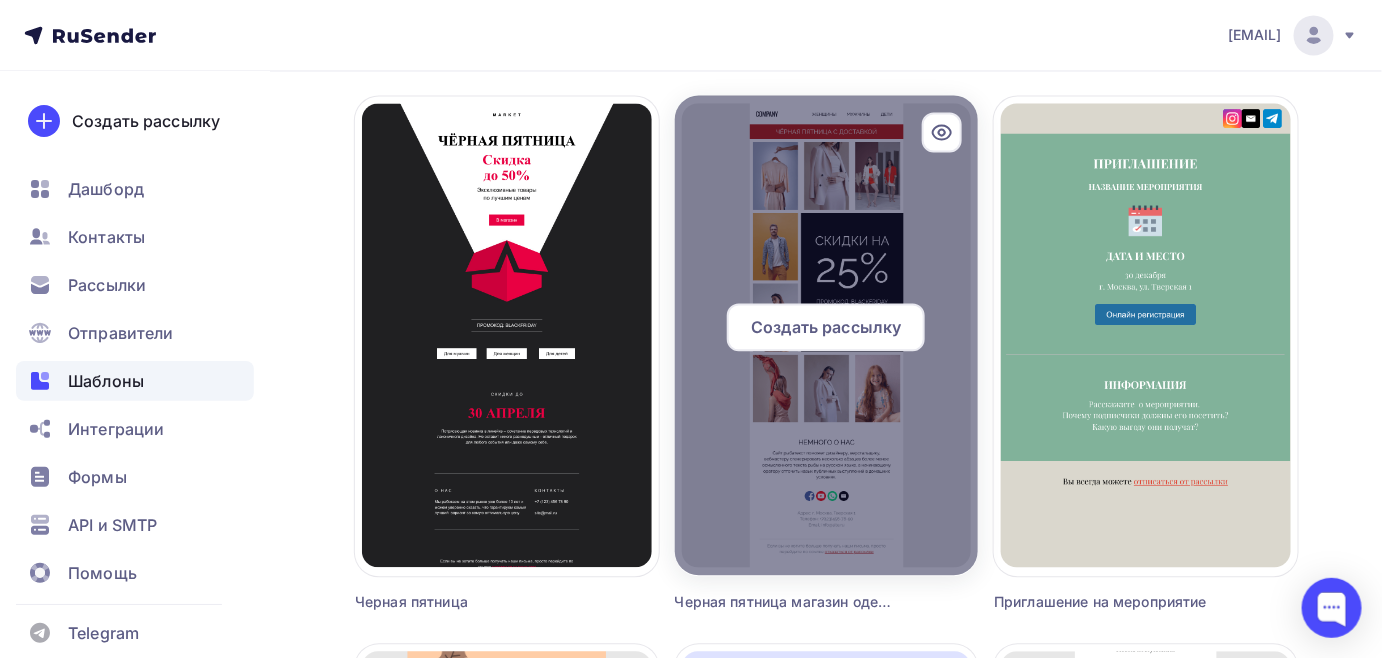 click on "Создать рассылку" at bounding box center [826, 328] 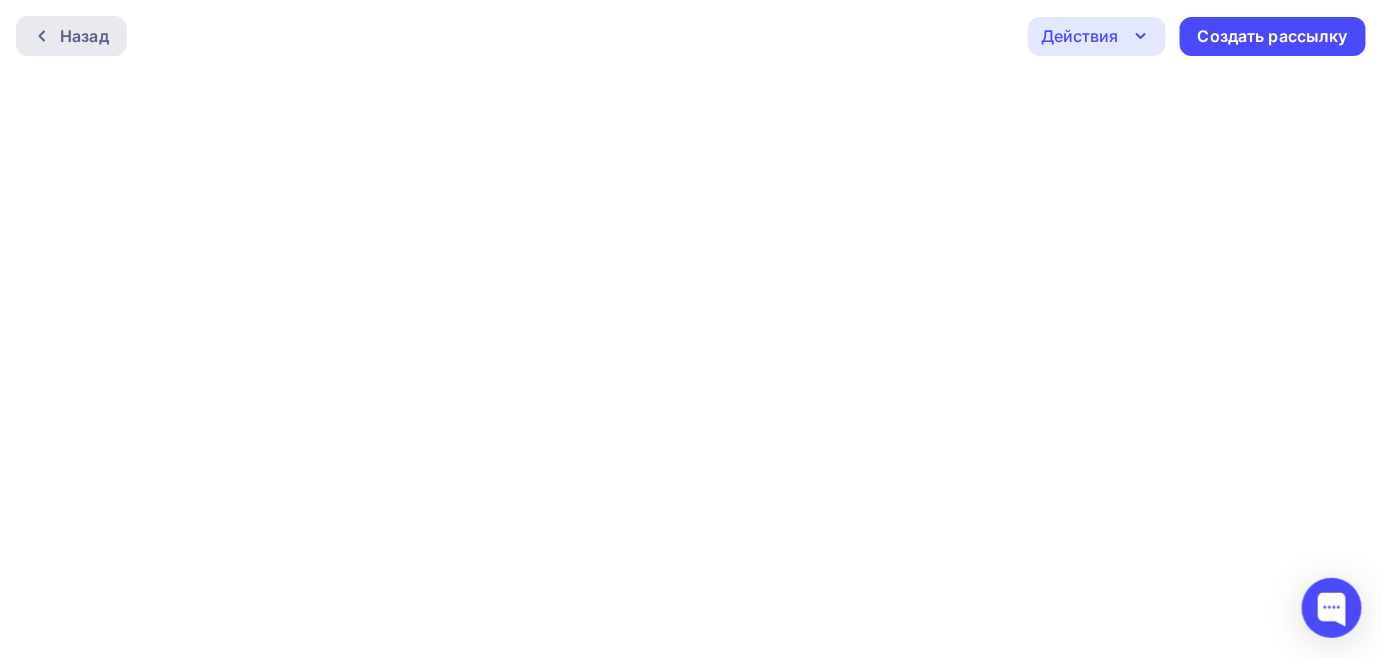 click at bounding box center (47, 36) 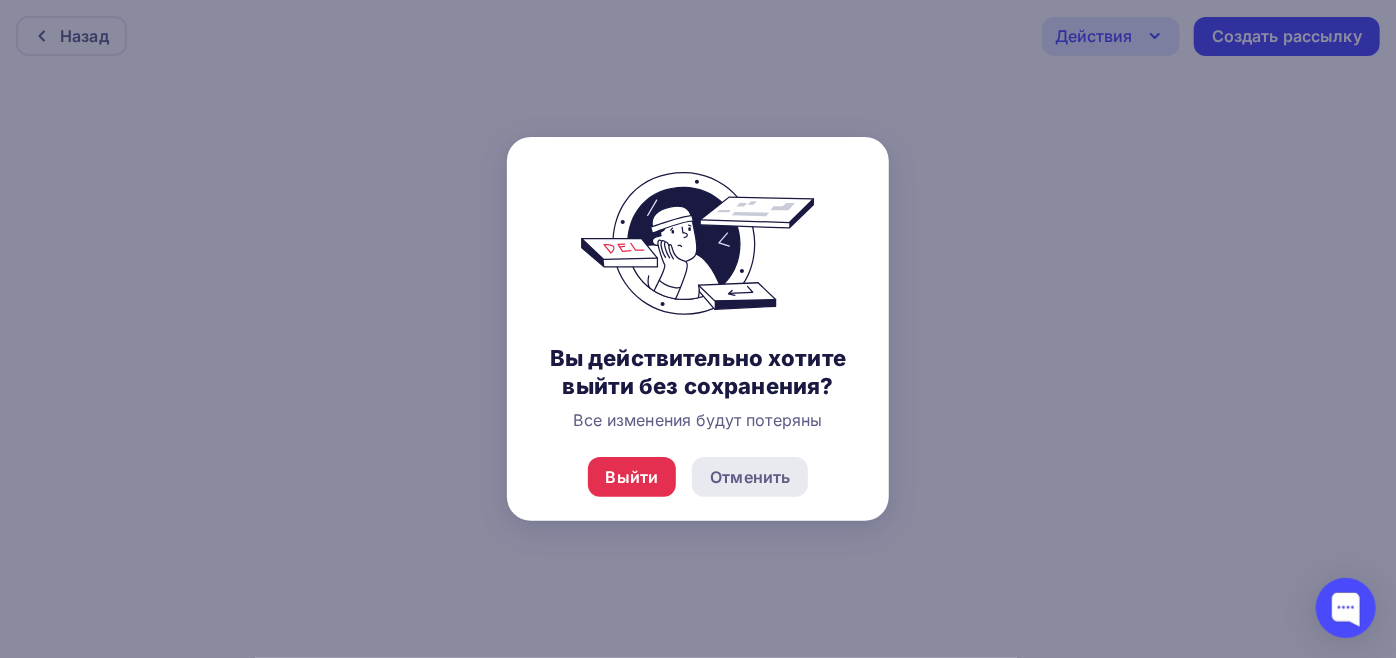 click on "Отменить" at bounding box center [750, 477] 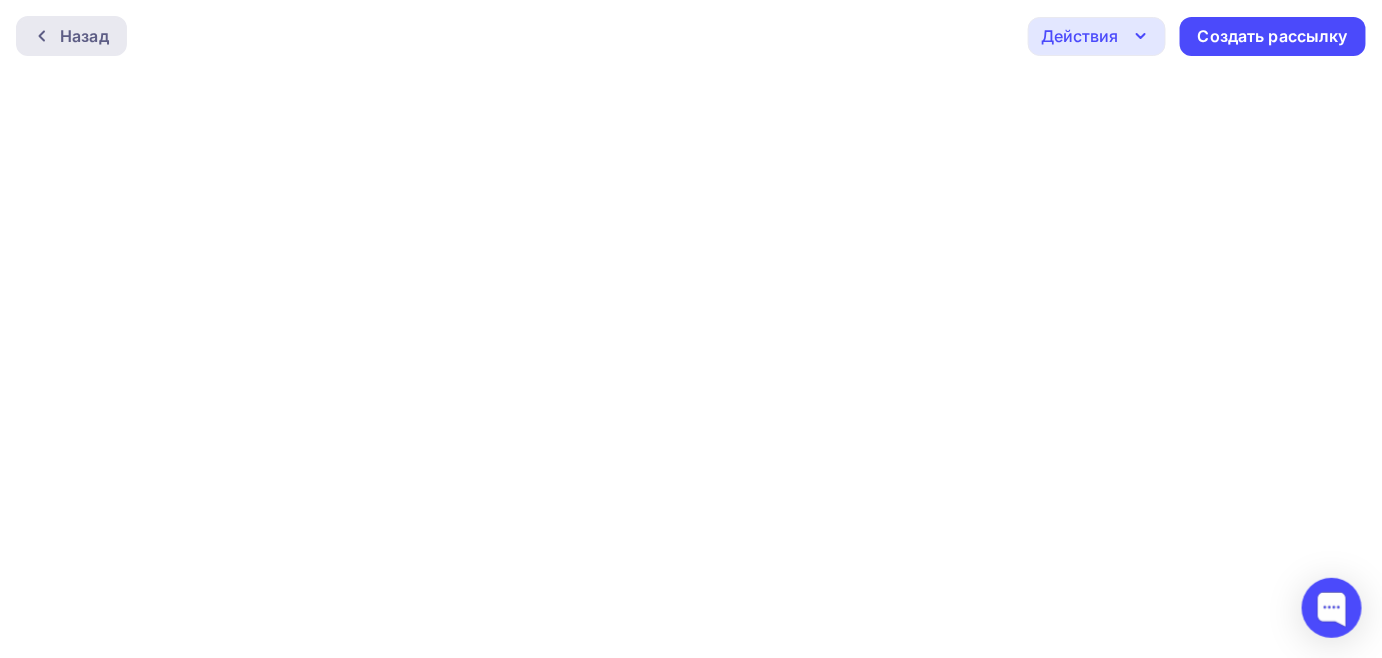 click on "Назад" at bounding box center (71, 36) 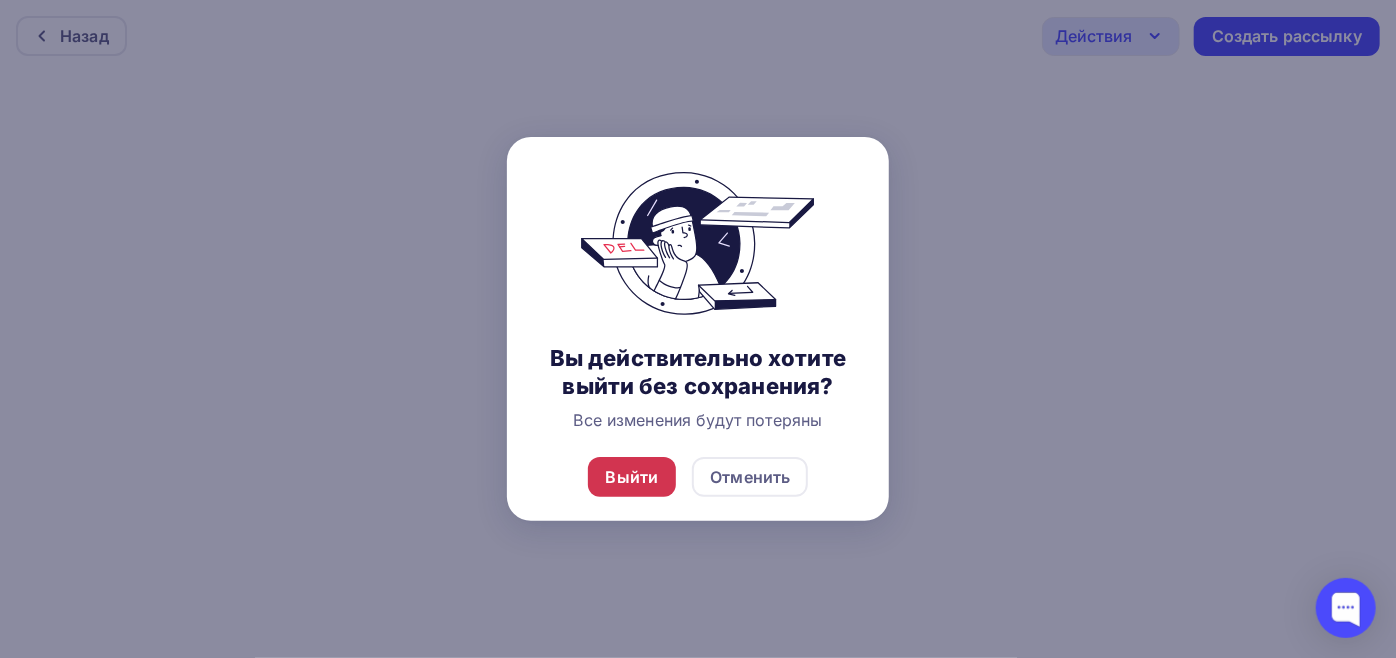 click on "Выйти" at bounding box center [632, 477] 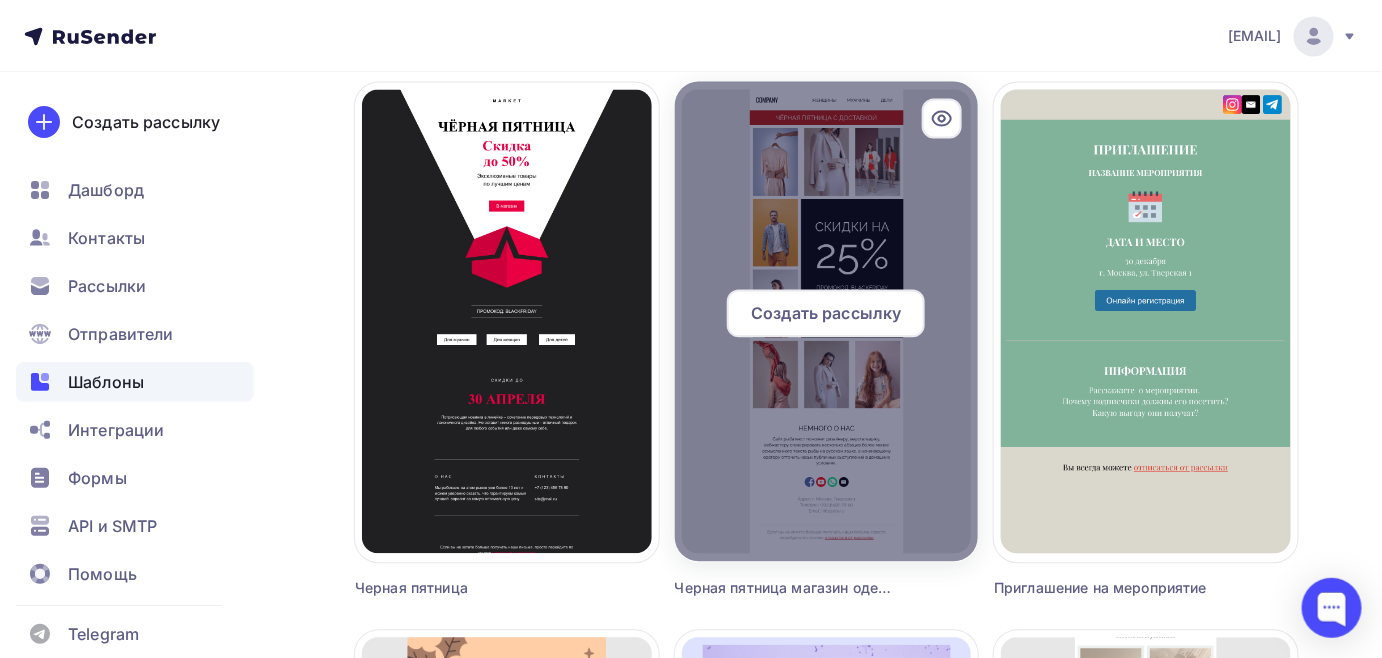 scroll, scrollTop: 1363, scrollLeft: 0, axis: vertical 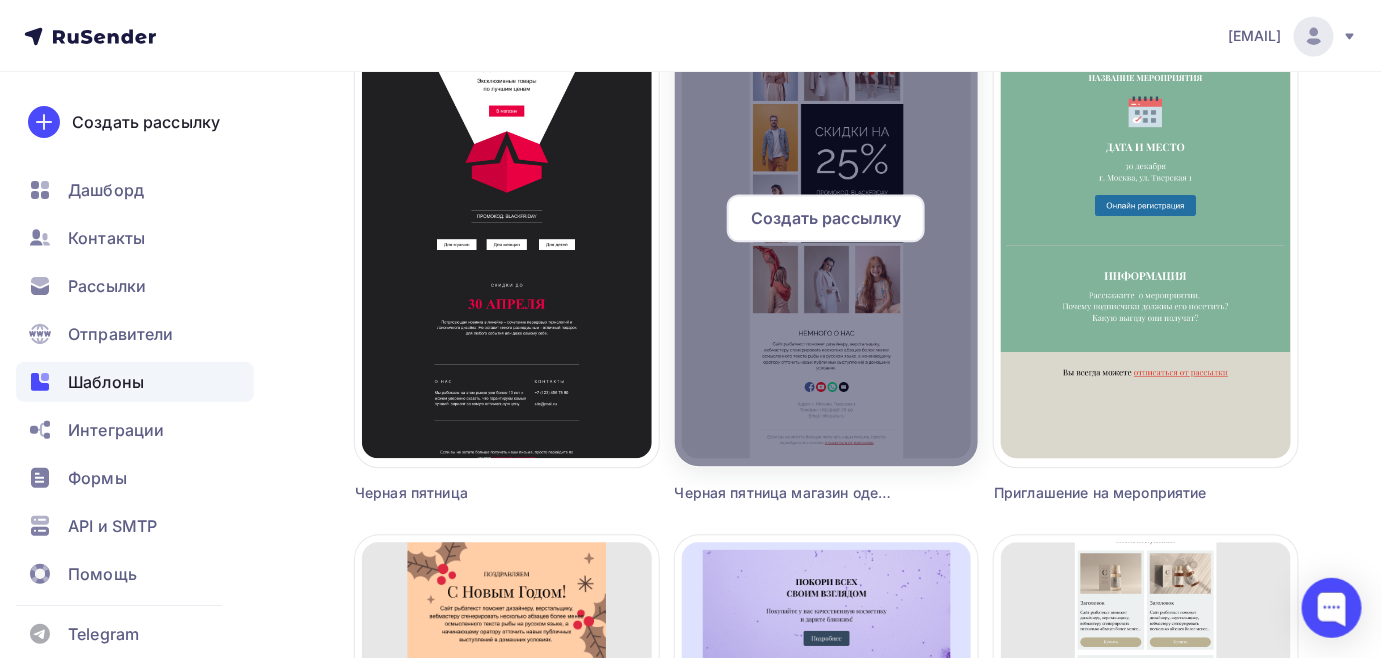 click on "Создать рассылку" at bounding box center [826, 218] 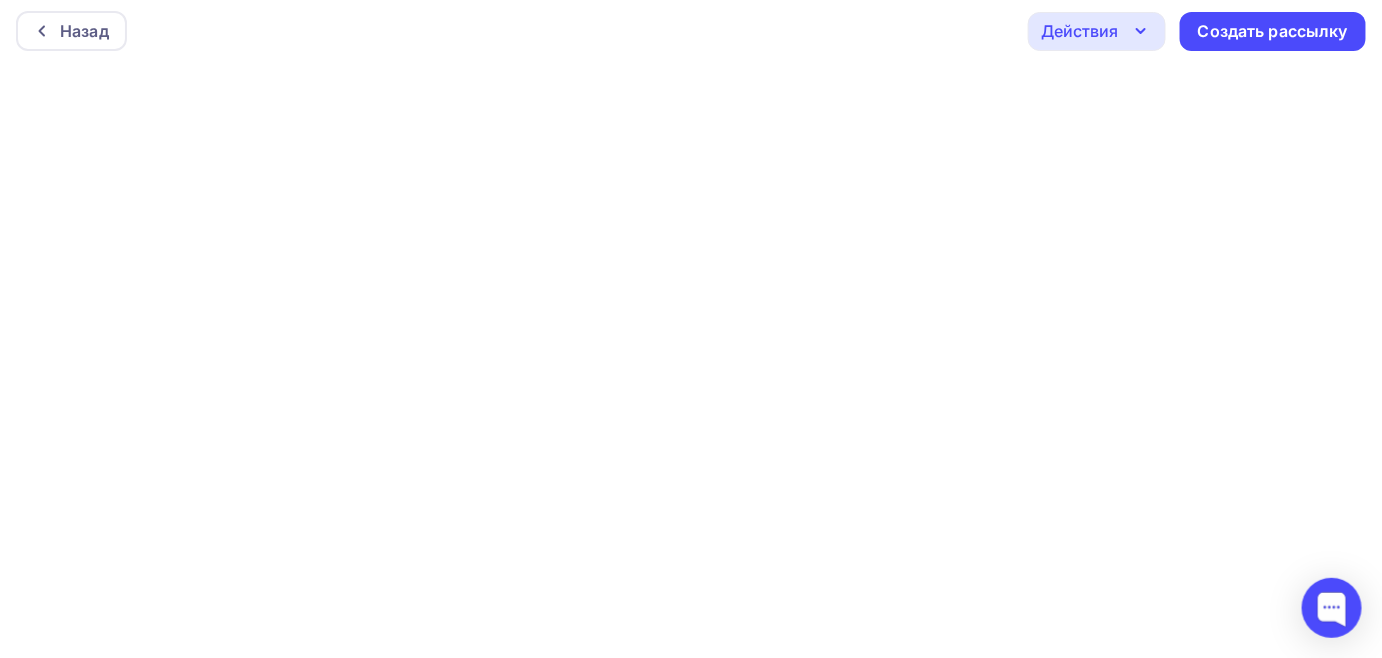 scroll, scrollTop: 0, scrollLeft: 0, axis: both 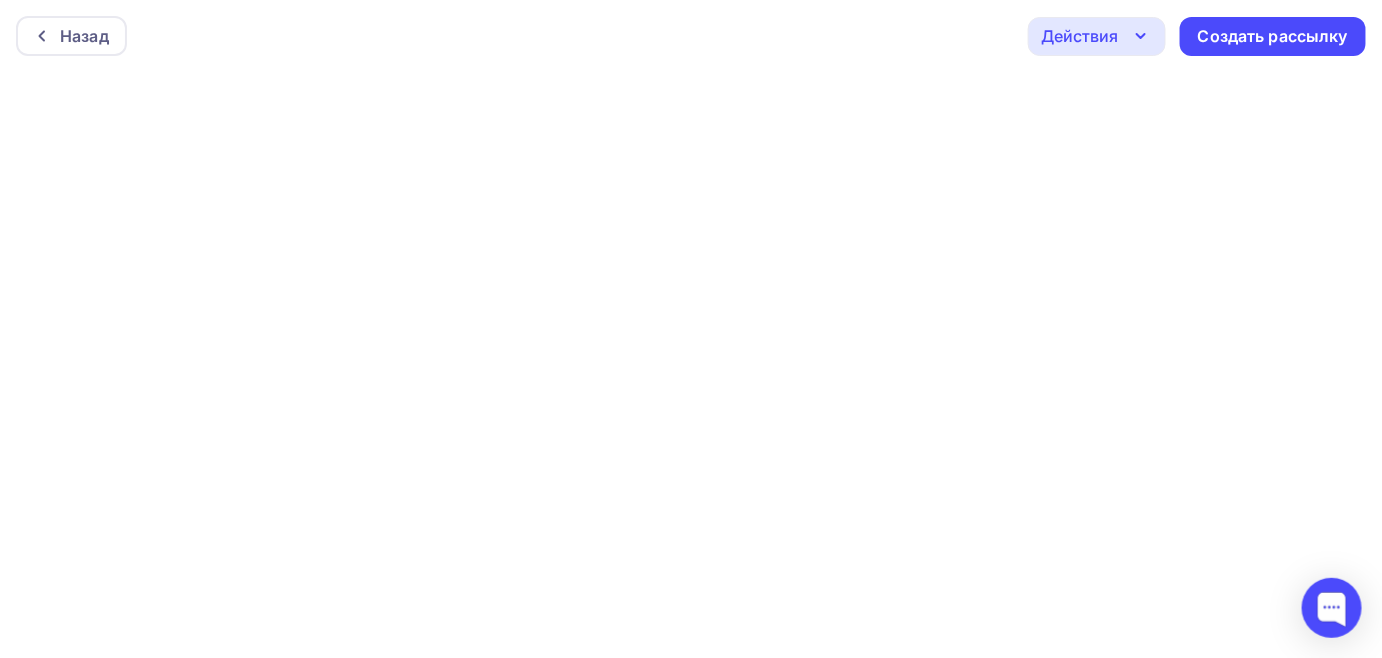 click 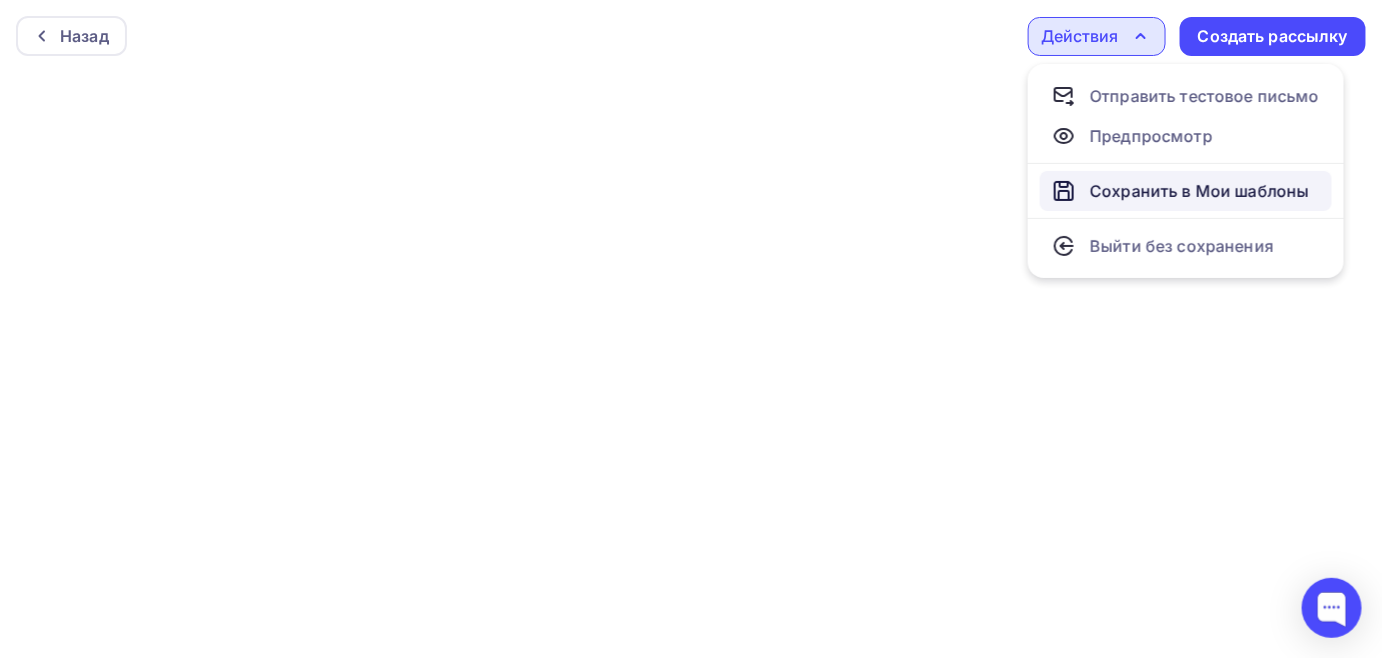 click on "Сохранить в Мои шаблоны" at bounding box center [1199, 191] 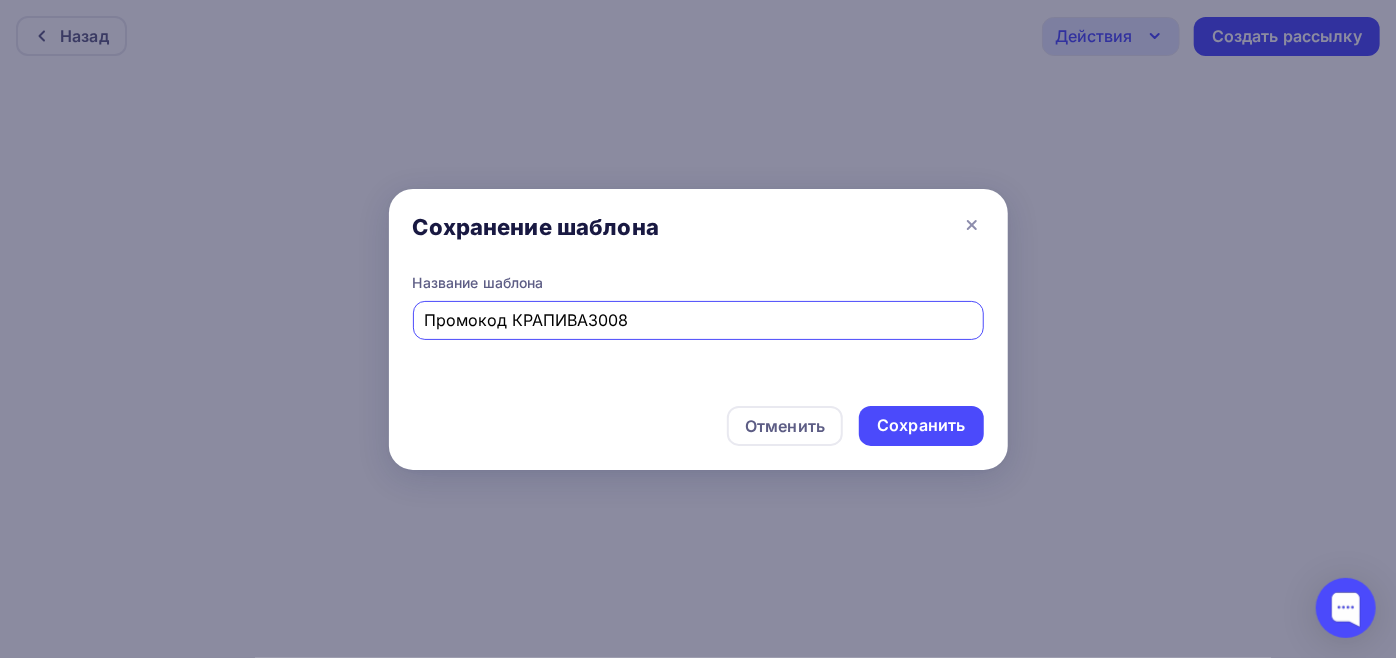 type on "Промокод КРАПИВА3008" 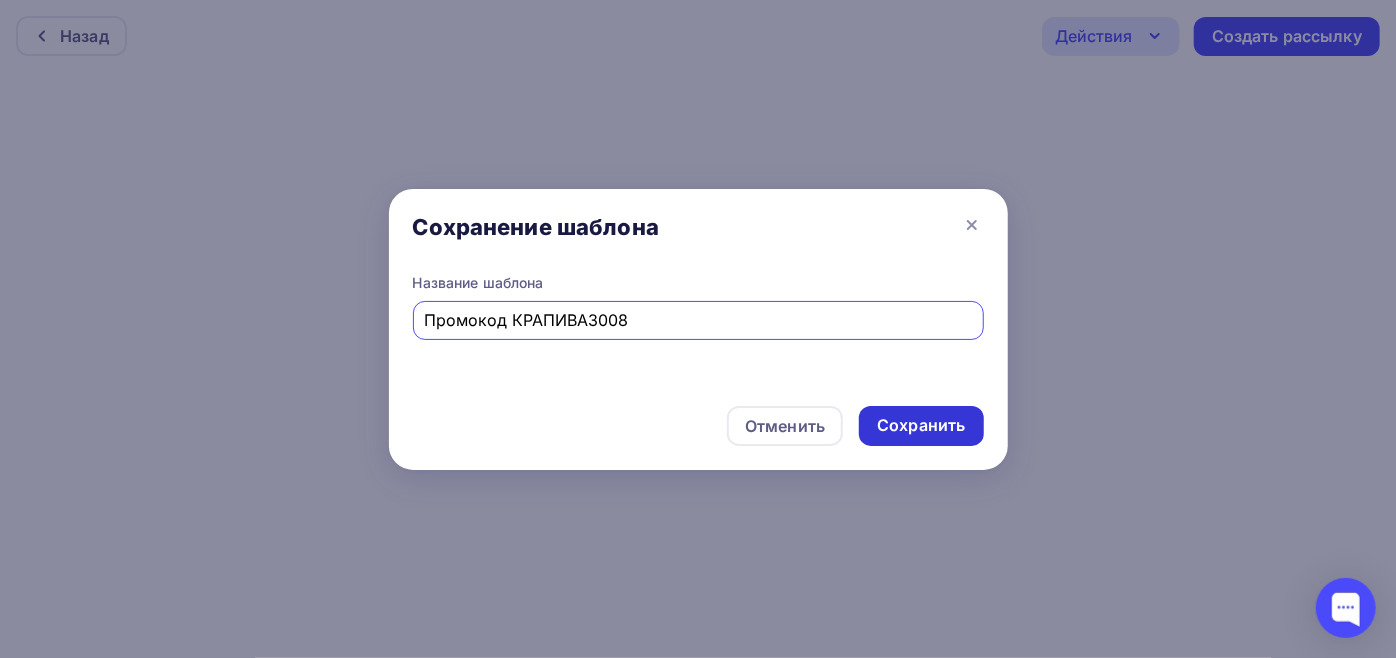 click on "Сохранить" at bounding box center (921, 426) 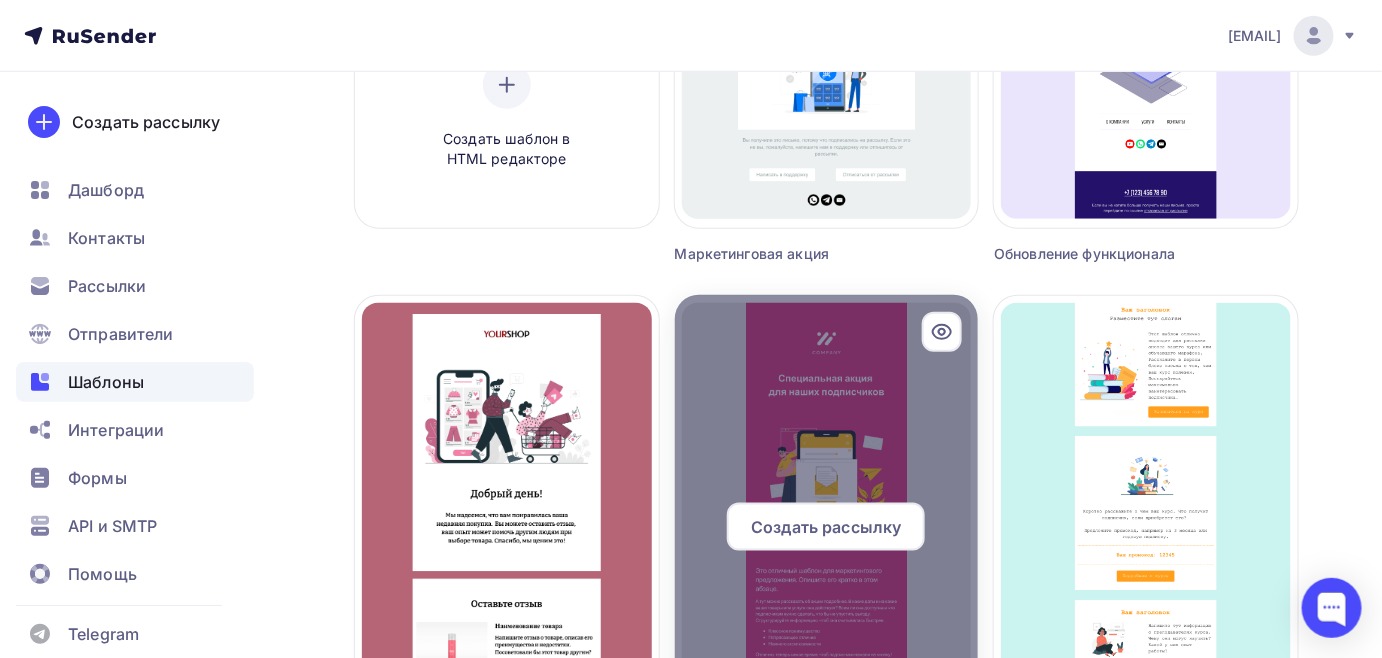 scroll, scrollTop: 545, scrollLeft: 0, axis: vertical 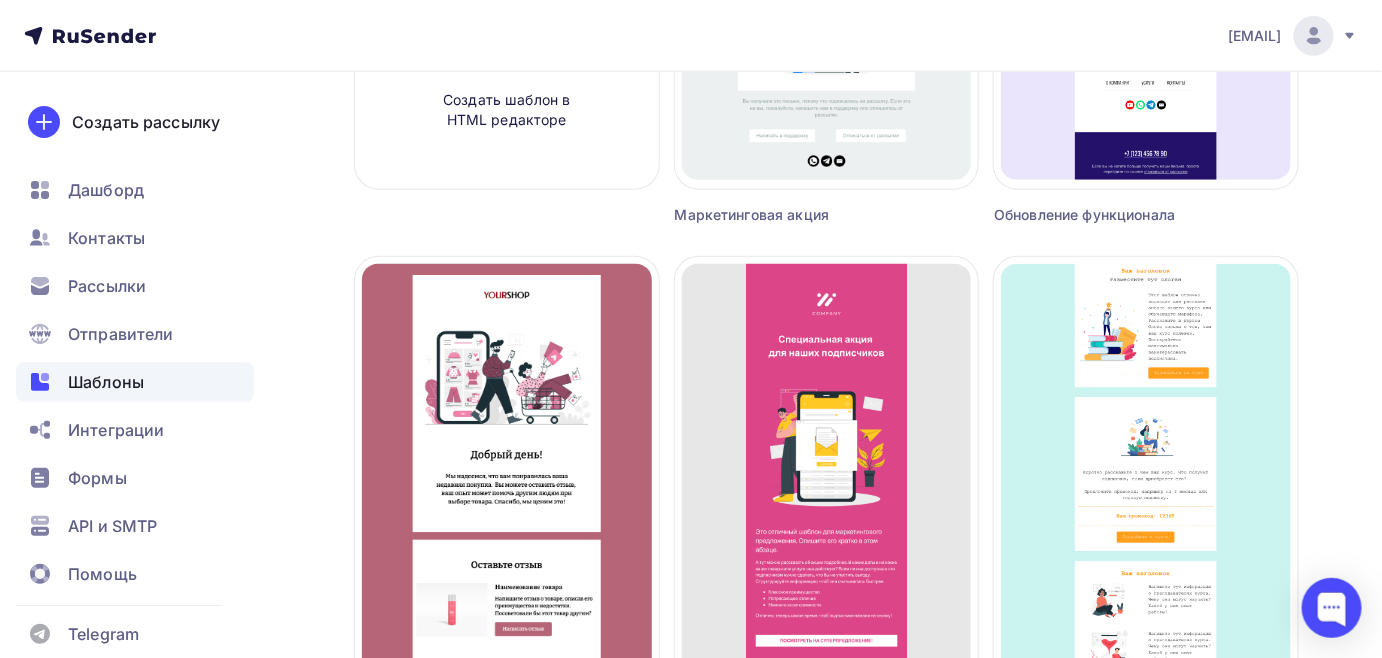click on "Шаблоны" at bounding box center (106, 382) 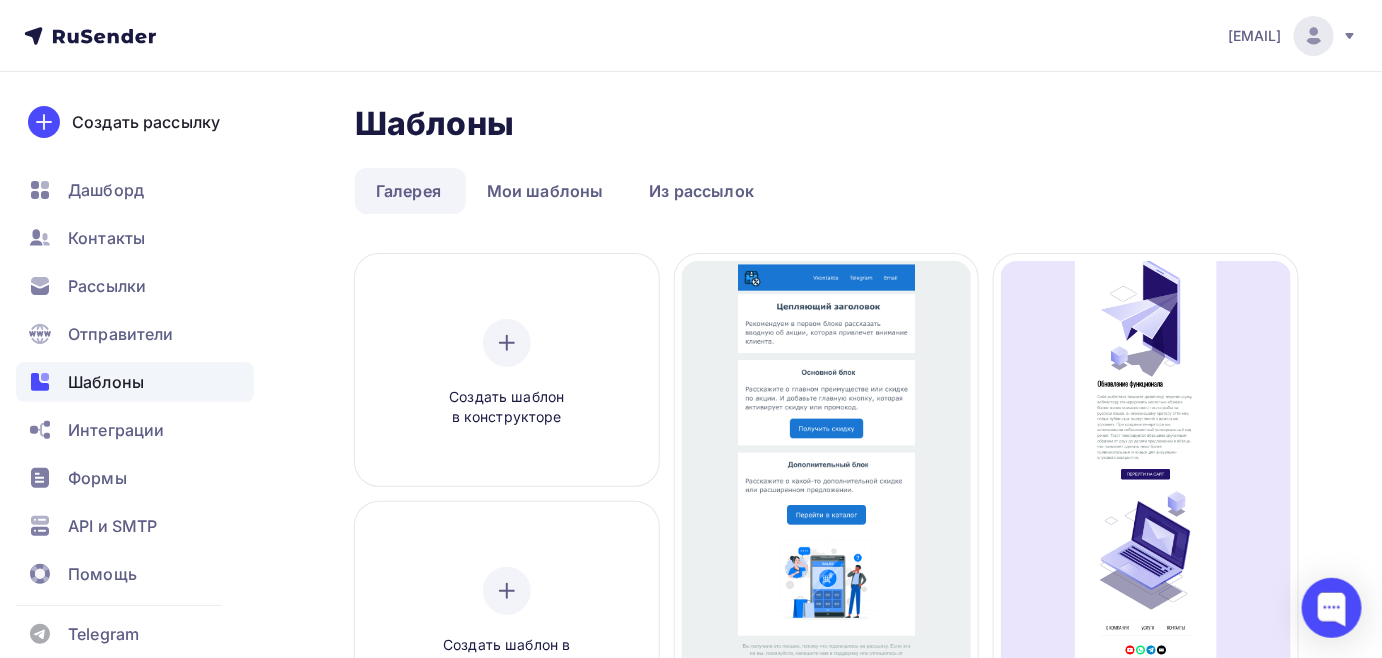 click on "Галерея" at bounding box center (408, 191) 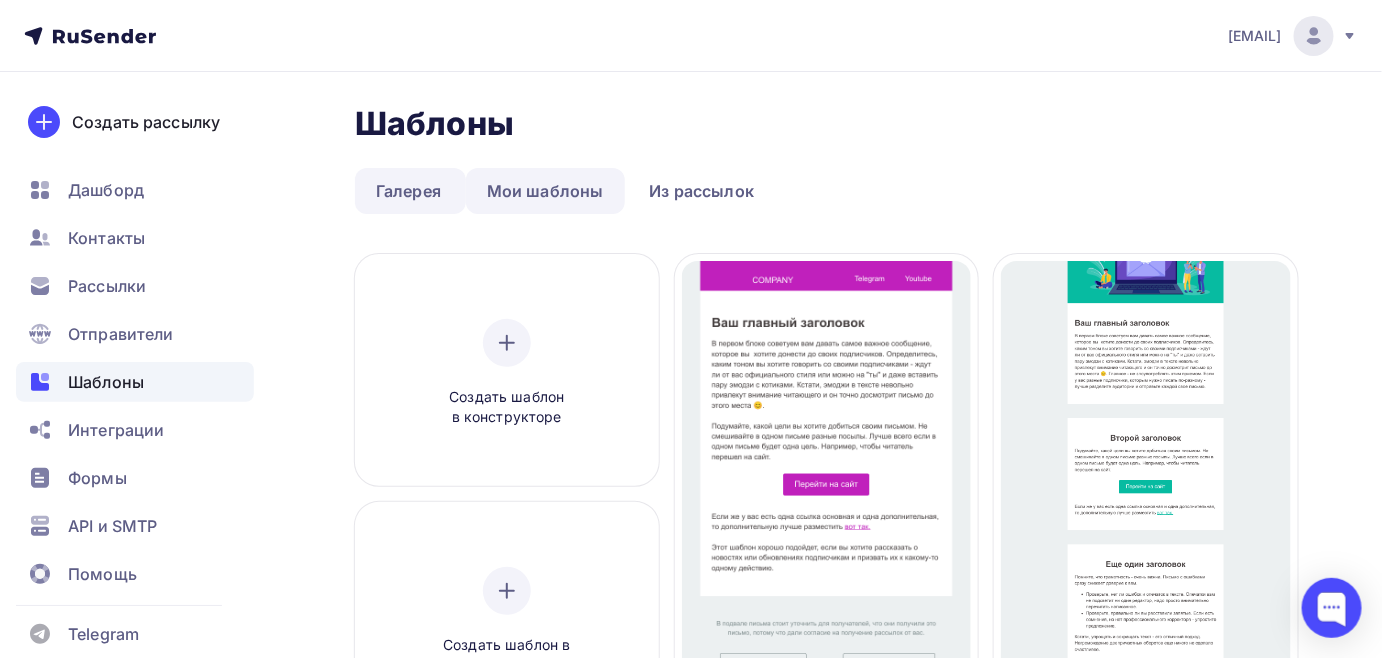 click on "Мои шаблоны" at bounding box center (545, 191) 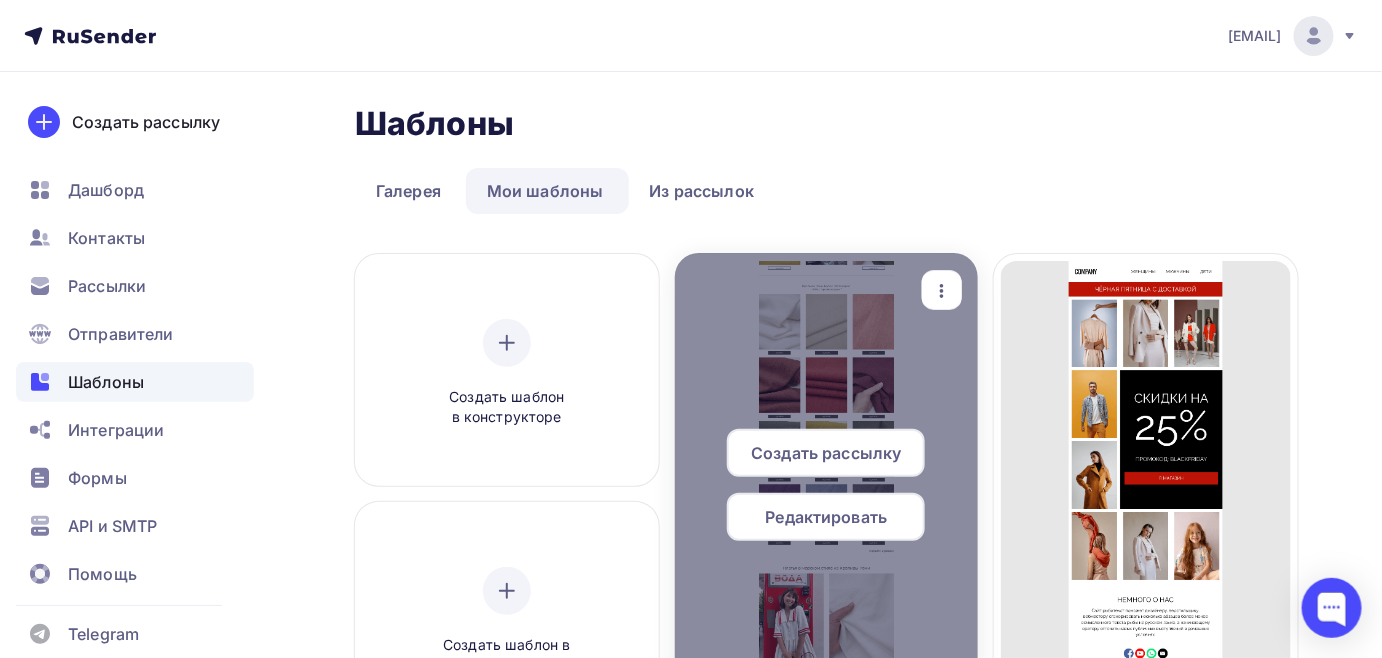 click 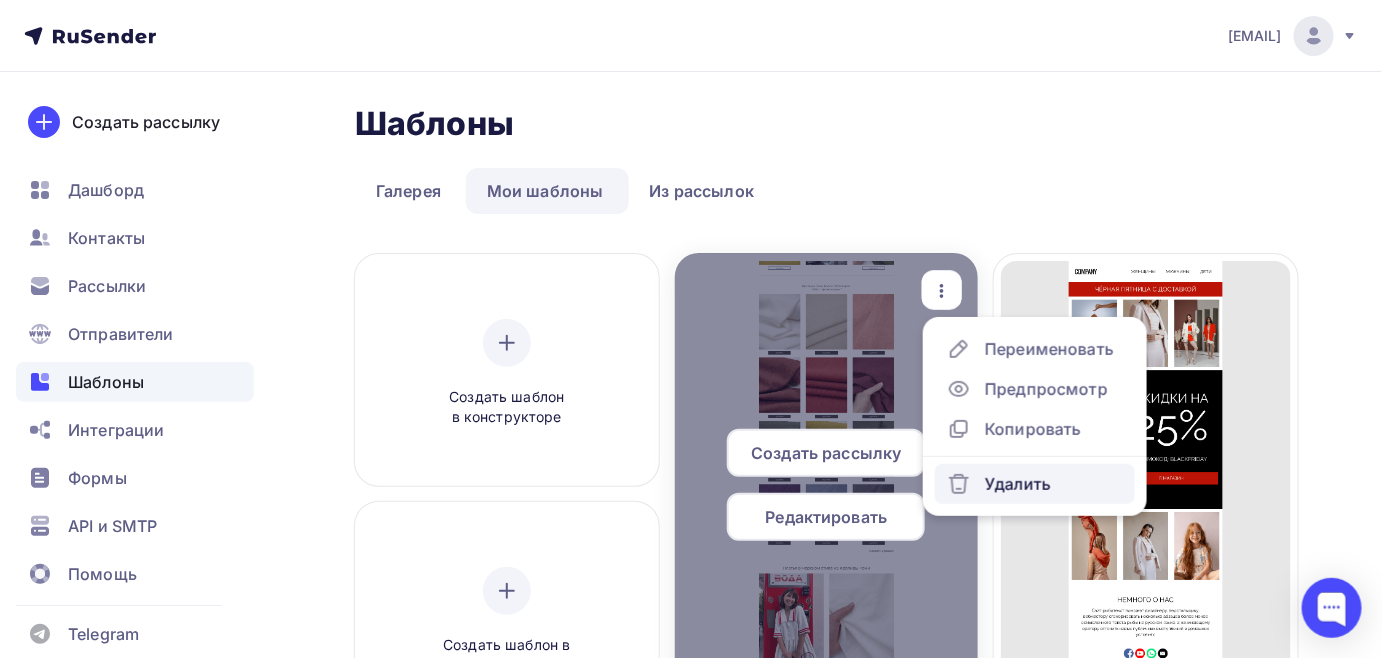 click on "Удалить" at bounding box center [1018, 484] 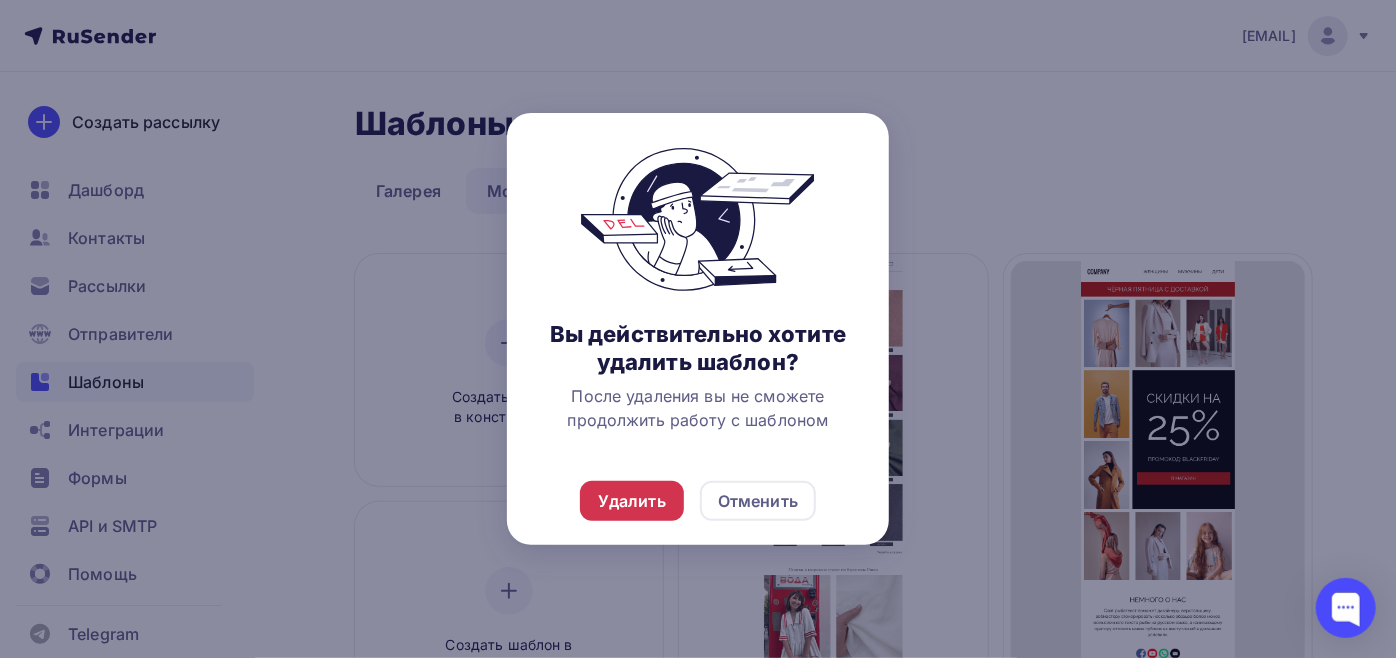 click on "Удалить" at bounding box center (632, 501) 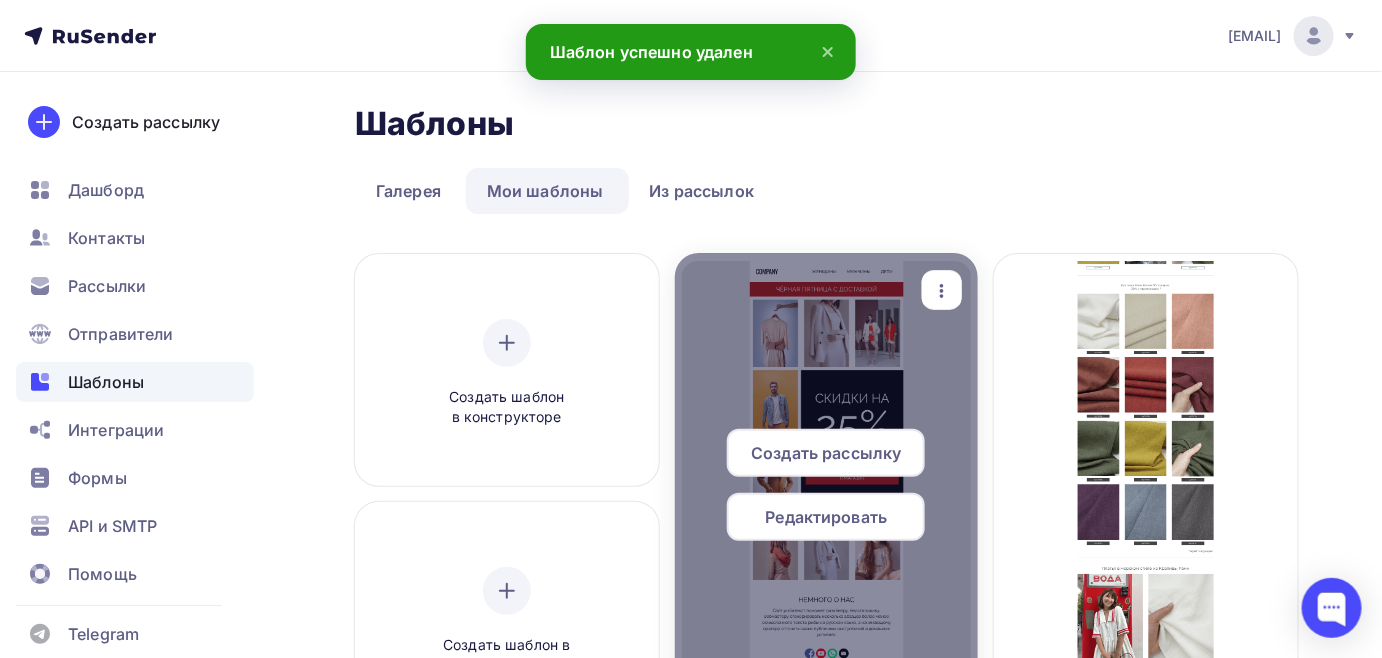 click 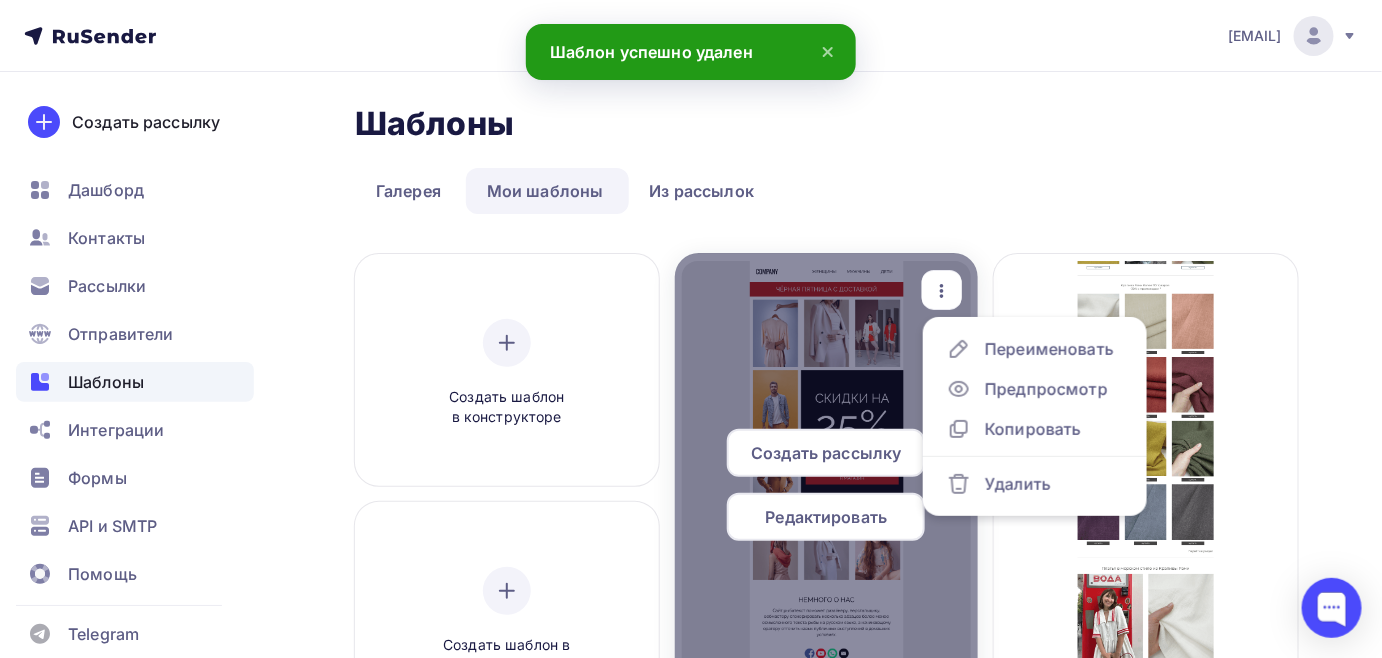 click on "Редактировать" at bounding box center (826, 517) 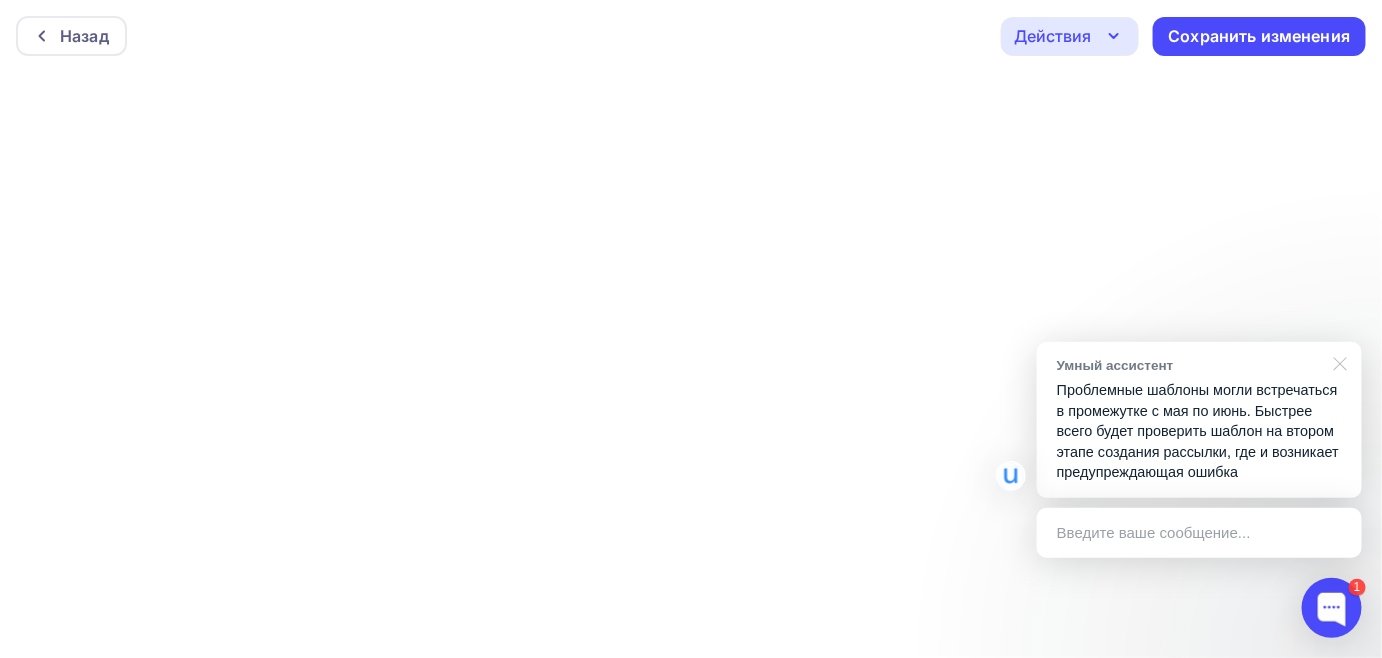 click at bounding box center (1337, 362) 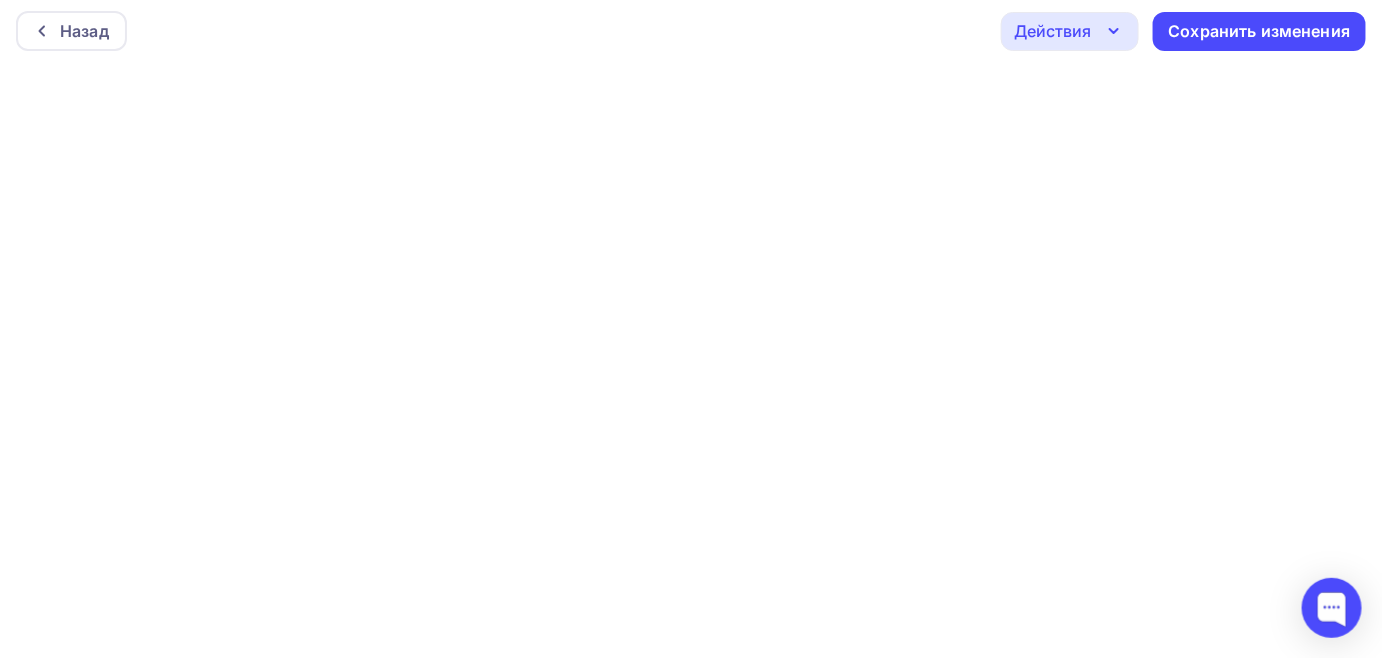 scroll, scrollTop: 5, scrollLeft: 0, axis: vertical 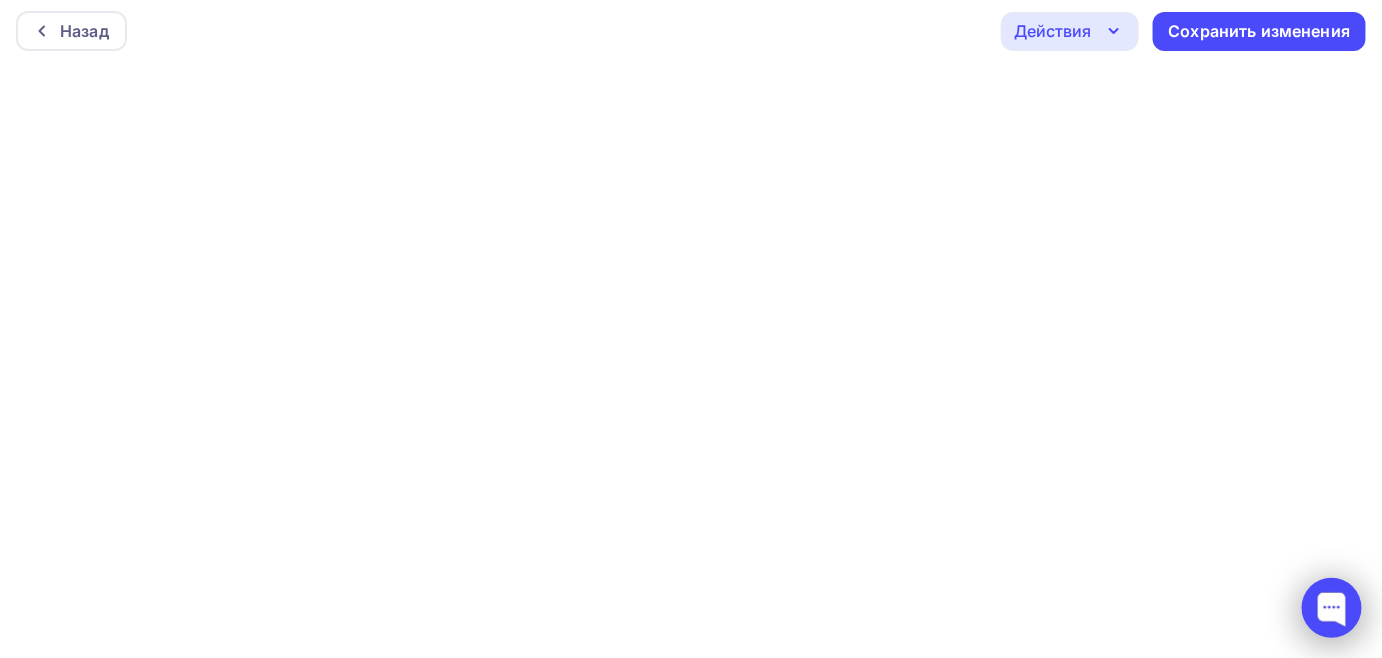 click at bounding box center (1332, 608) 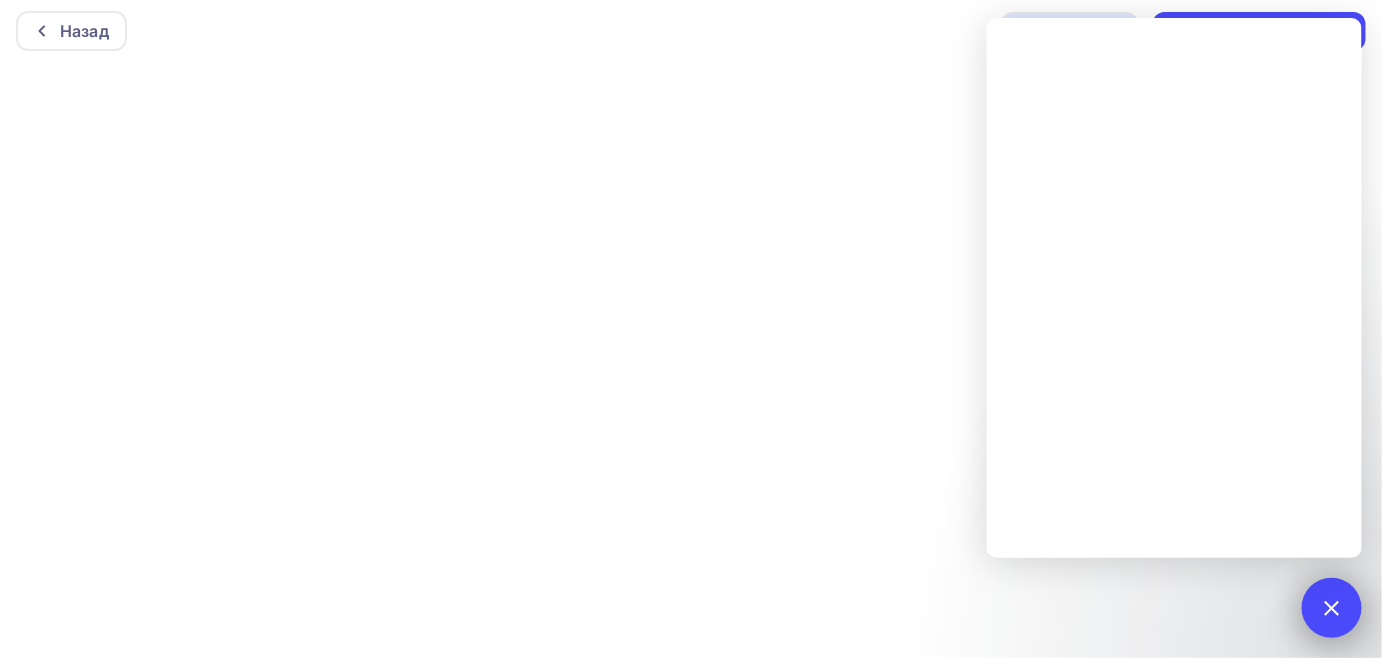 click at bounding box center (1331, 607) 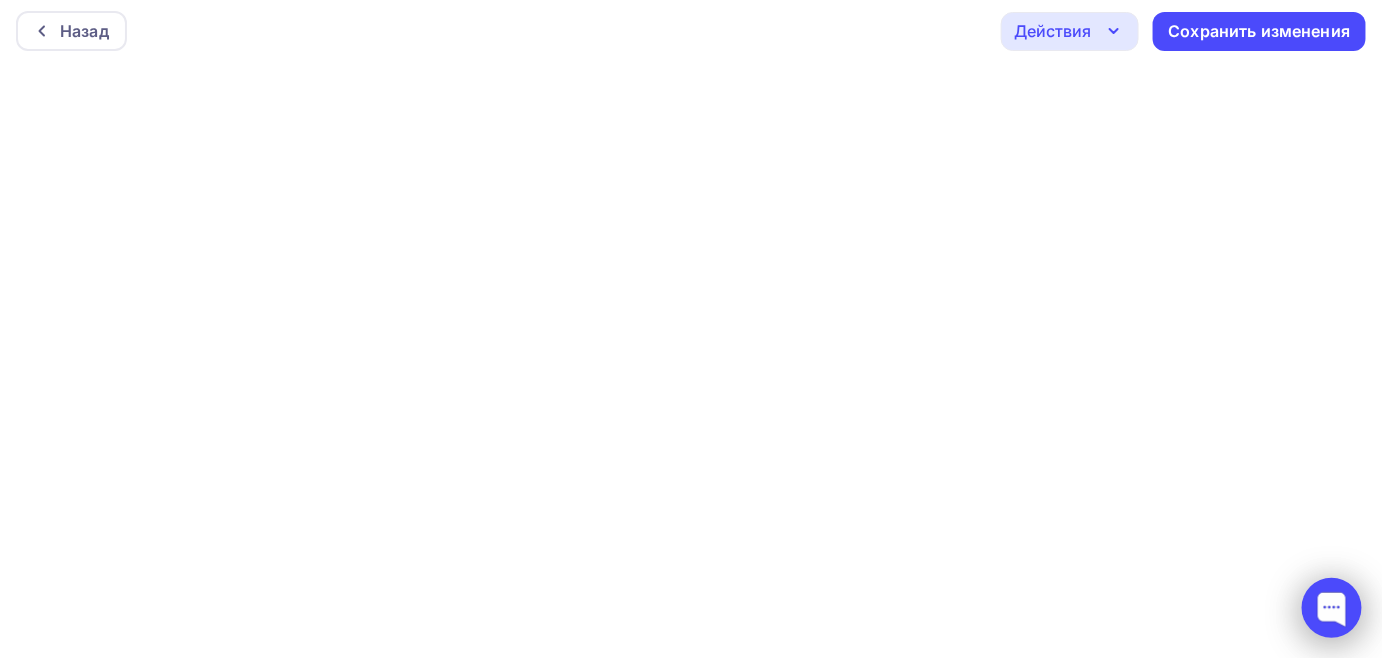 click at bounding box center (1332, 608) 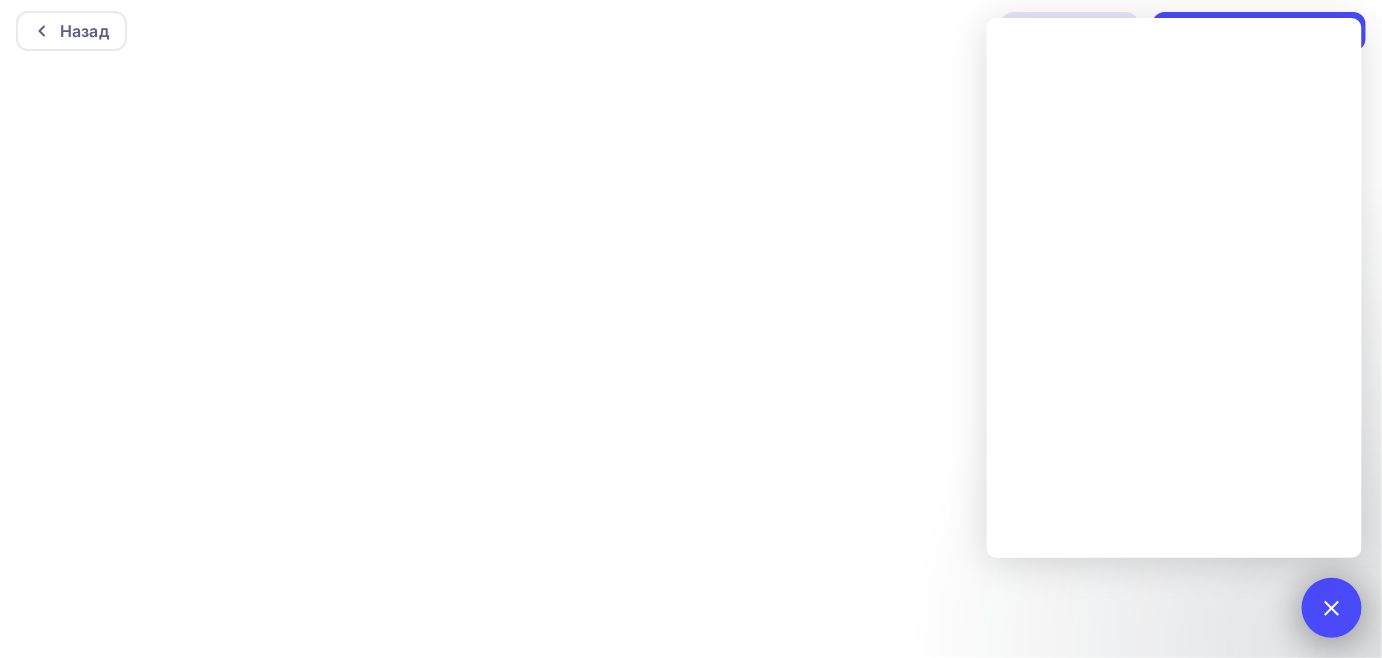 click at bounding box center [1331, 607] 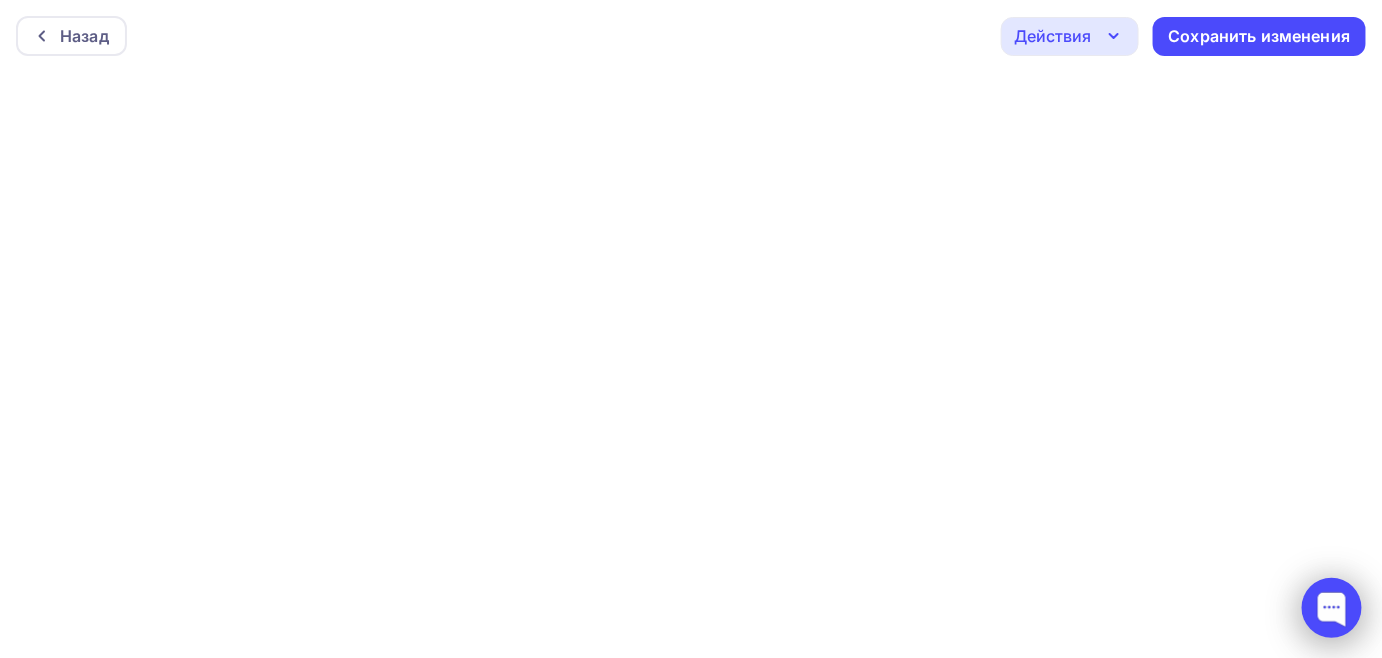 scroll, scrollTop: 0, scrollLeft: 0, axis: both 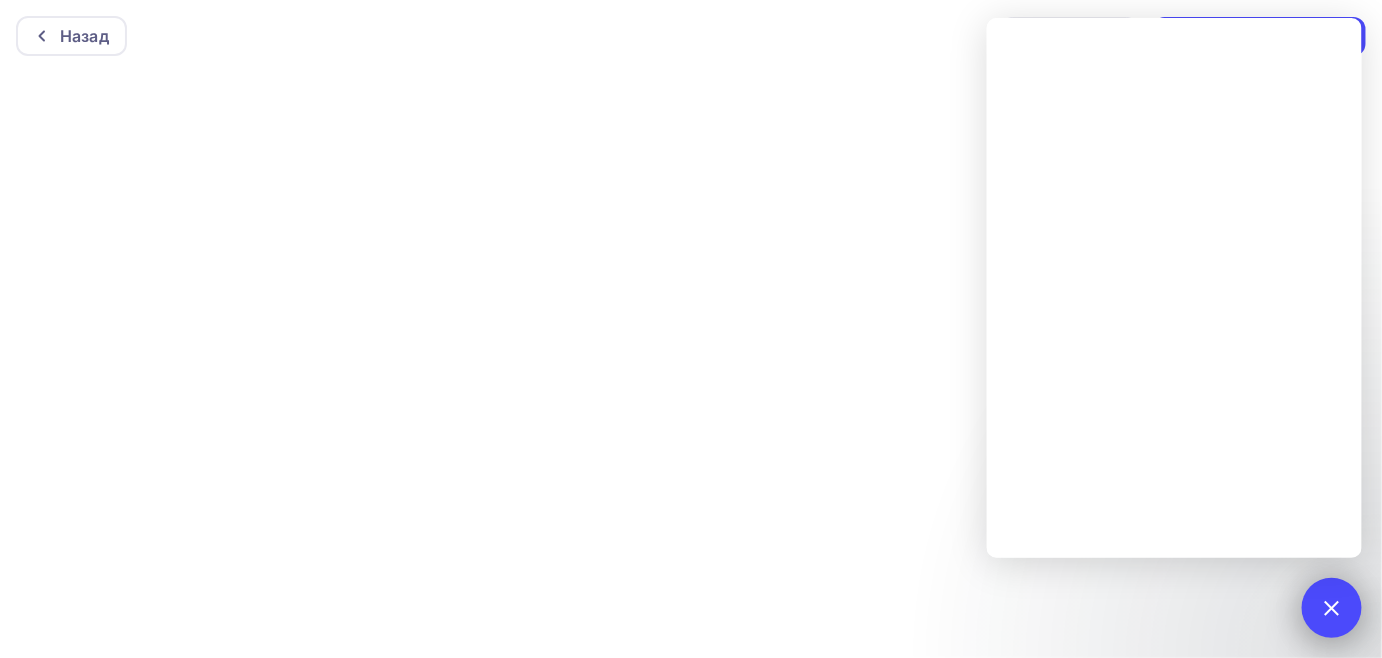 click on "1" at bounding box center [1332, 608] 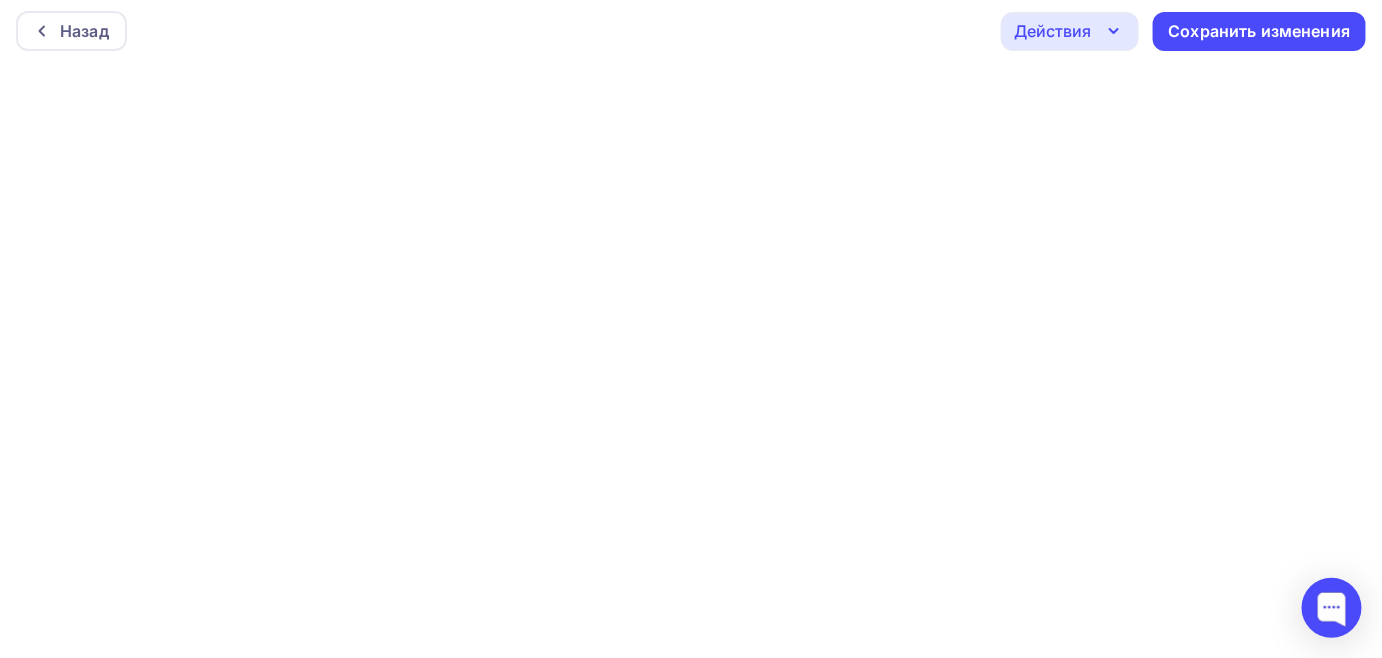 scroll, scrollTop: 5, scrollLeft: 0, axis: vertical 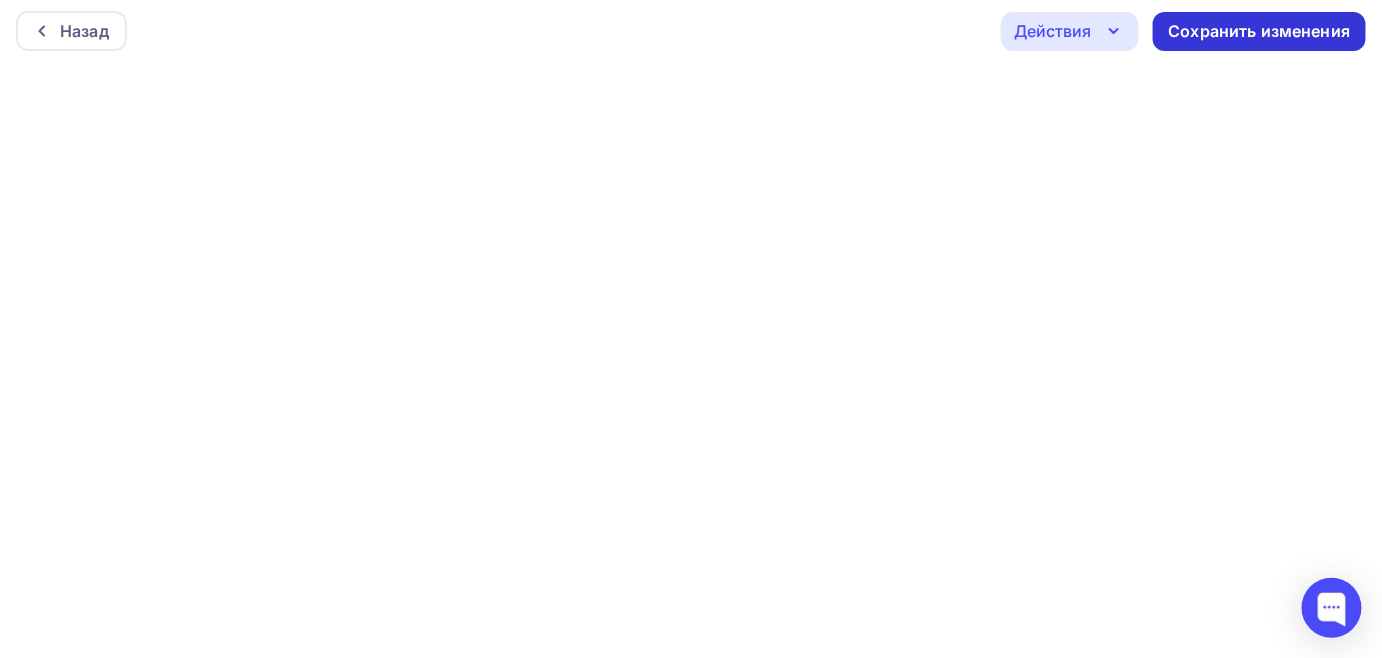 click on "Сохранить изменения" at bounding box center (1260, 31) 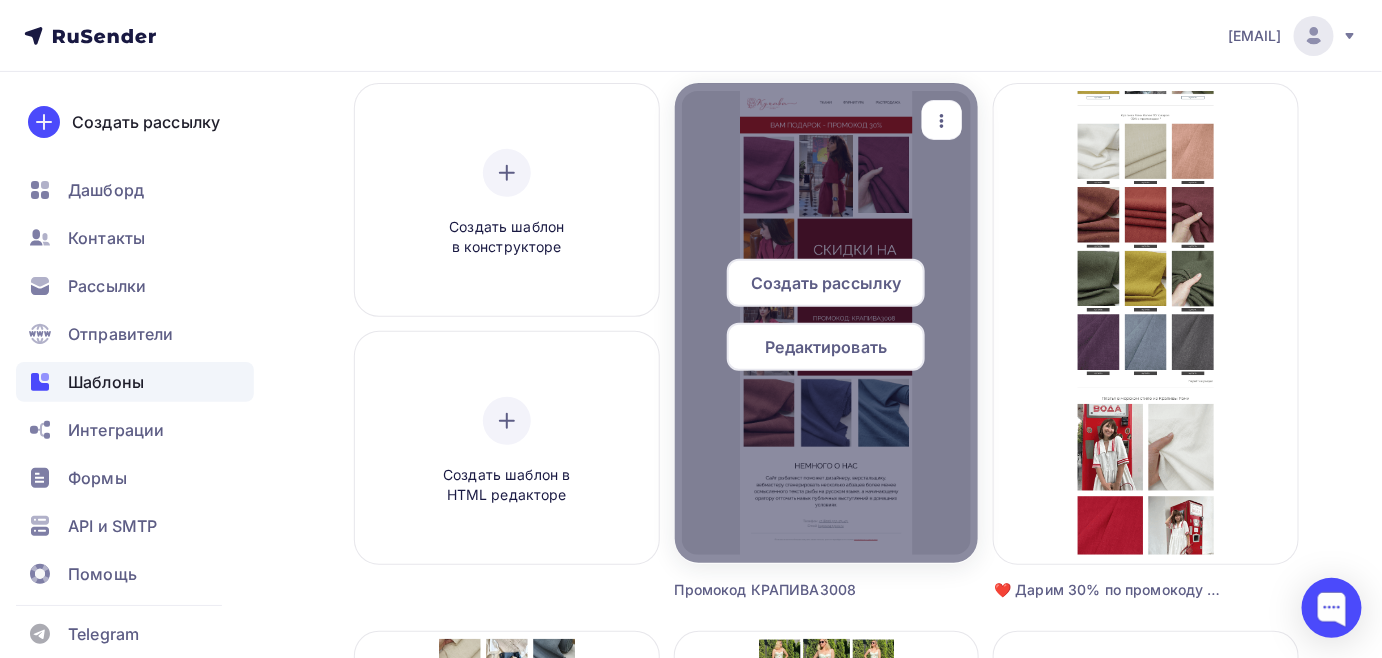scroll, scrollTop: 181, scrollLeft: 0, axis: vertical 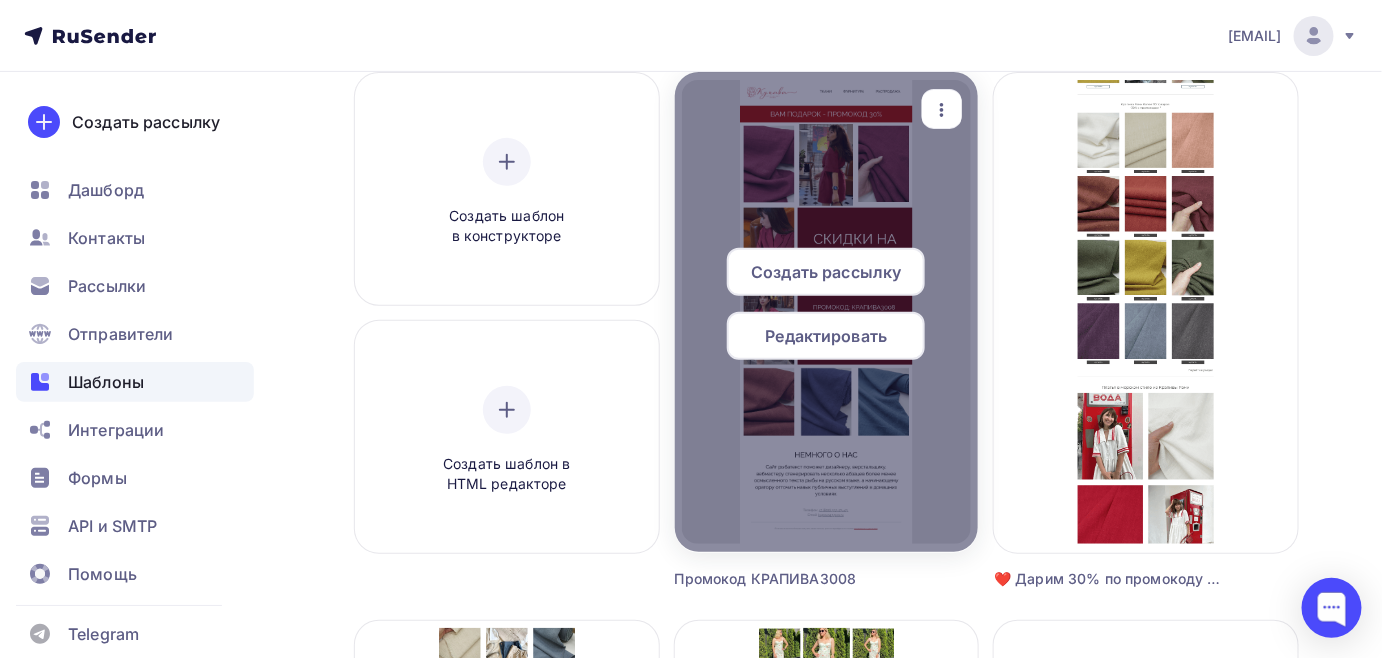 click on "Создать рассылку   Редактировать" at bounding box center [827, 312] 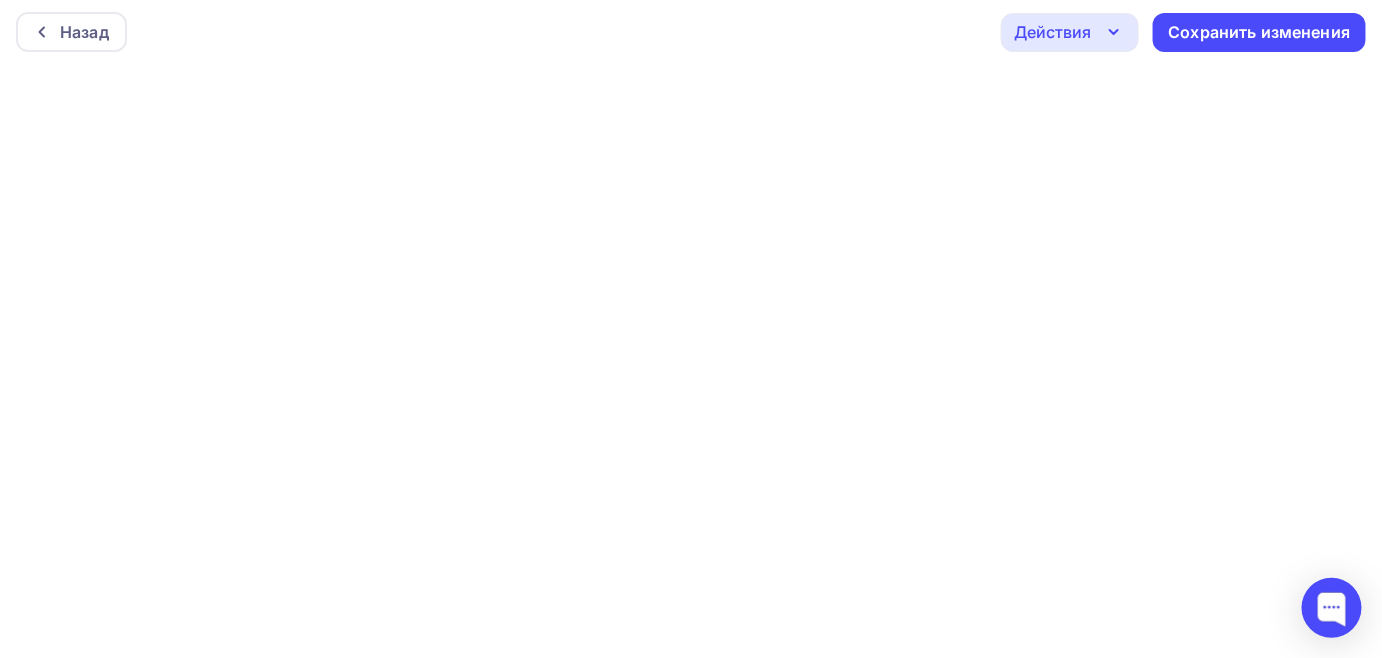 scroll, scrollTop: 5, scrollLeft: 0, axis: vertical 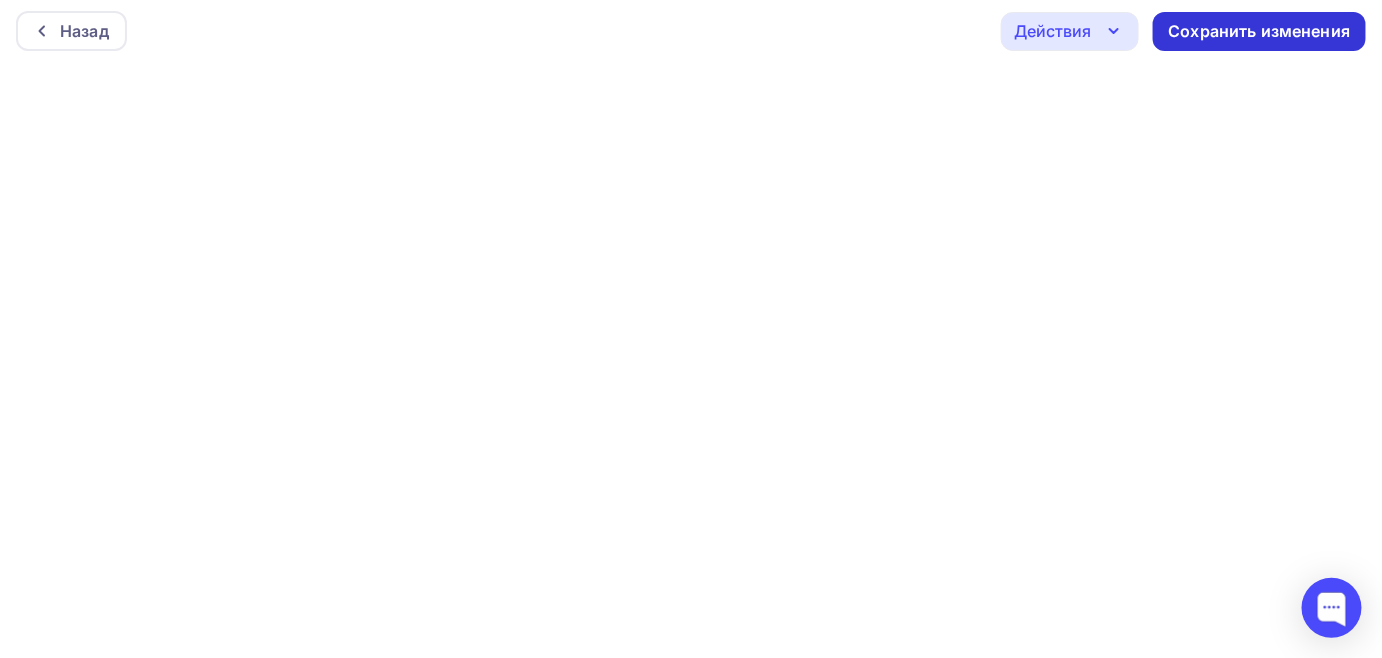click on "Сохранить изменения" at bounding box center [1260, 31] 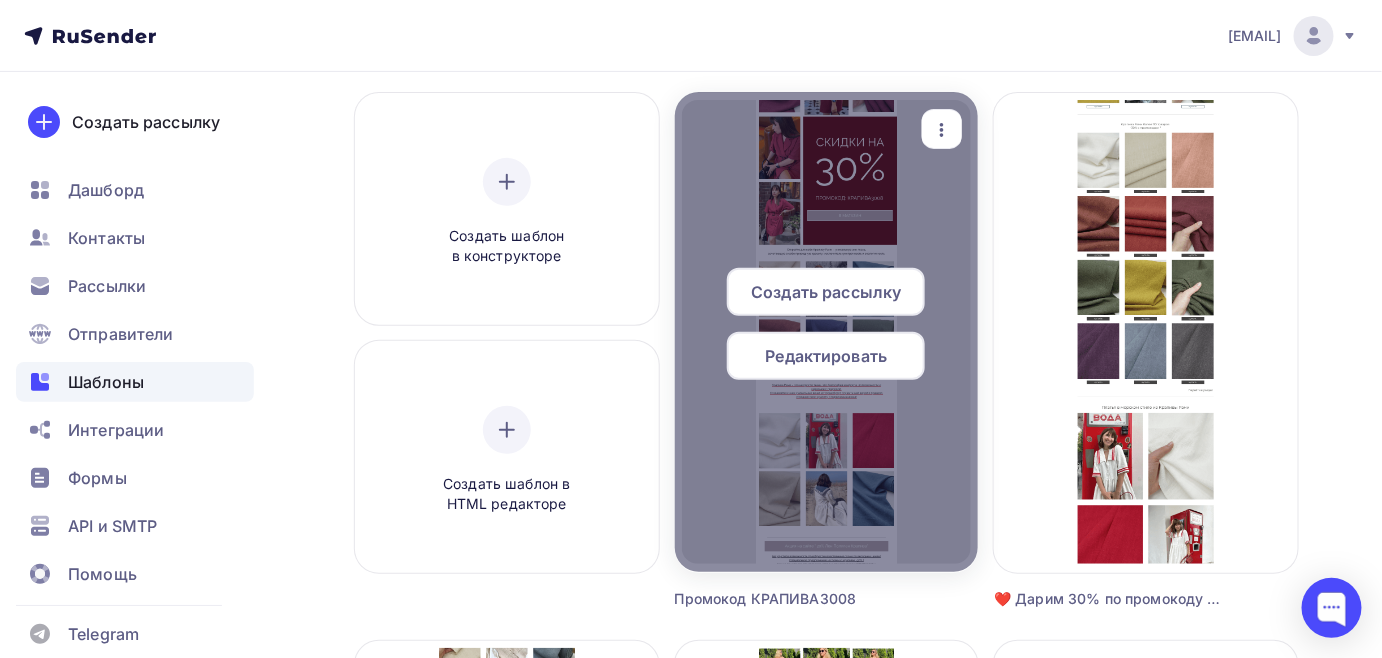 scroll, scrollTop: 363, scrollLeft: 0, axis: vertical 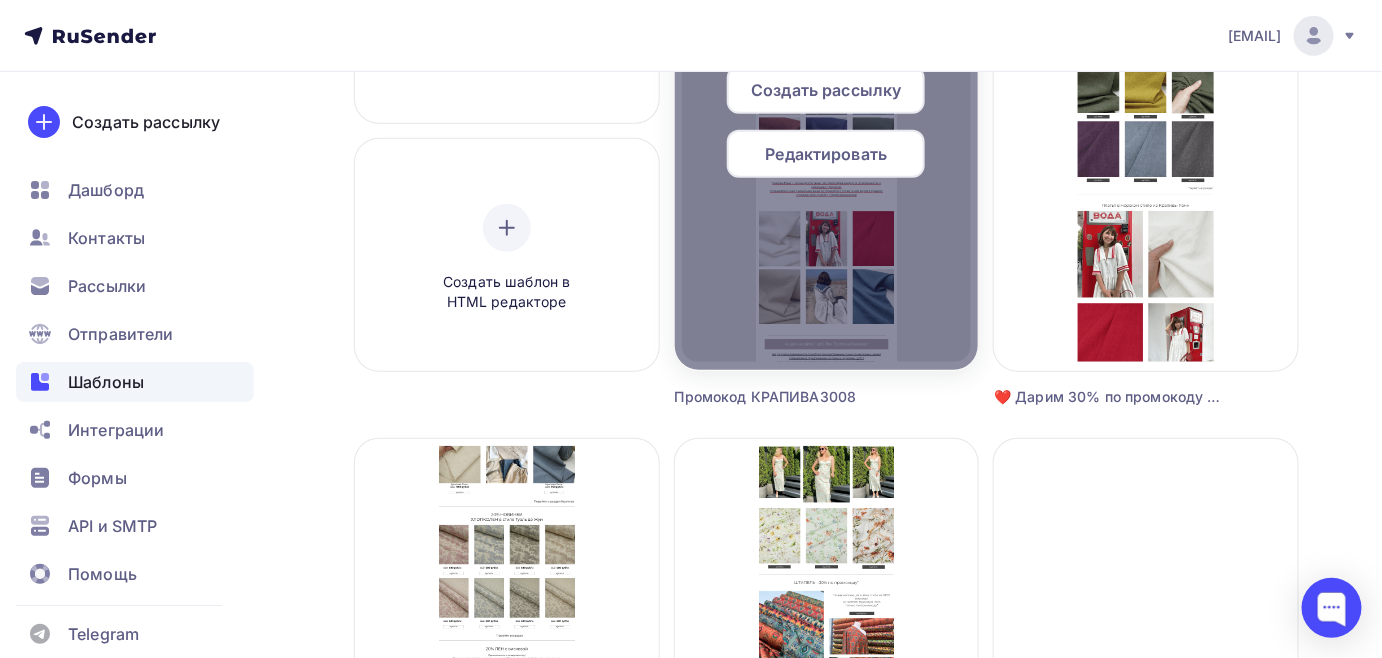 click on "Редактировать" at bounding box center [827, 154] 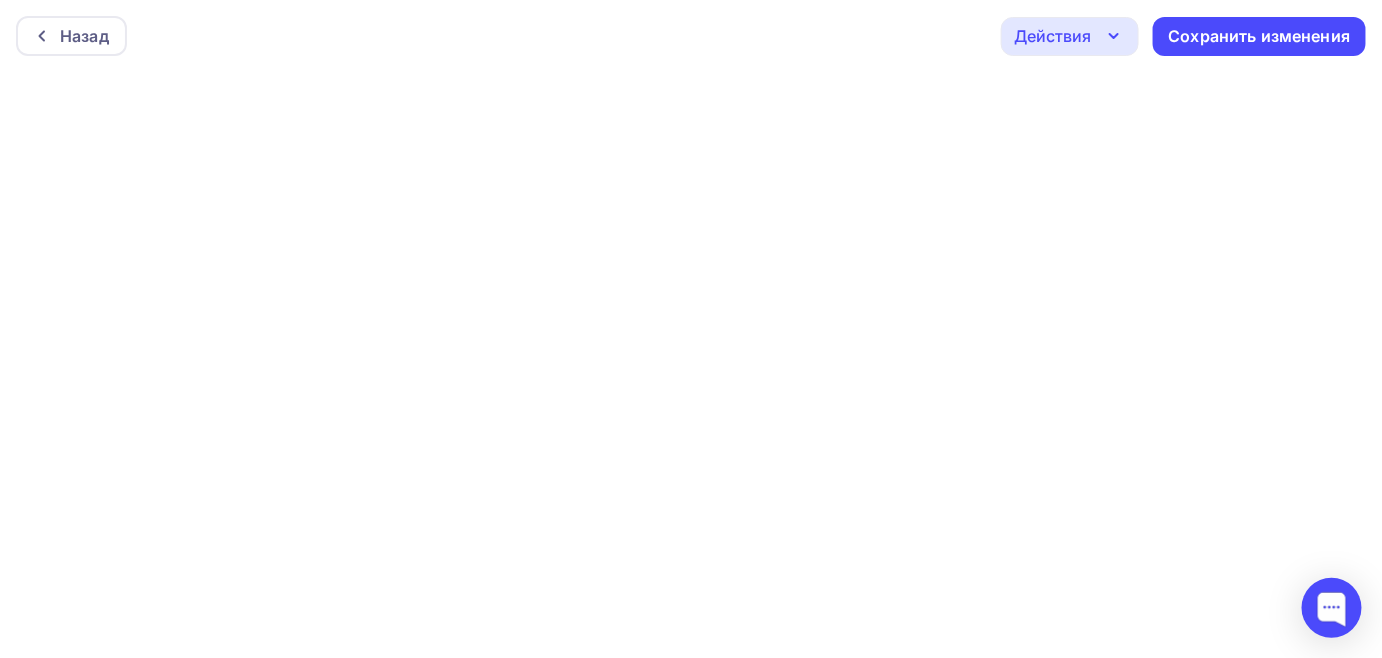 scroll, scrollTop: 5, scrollLeft: 0, axis: vertical 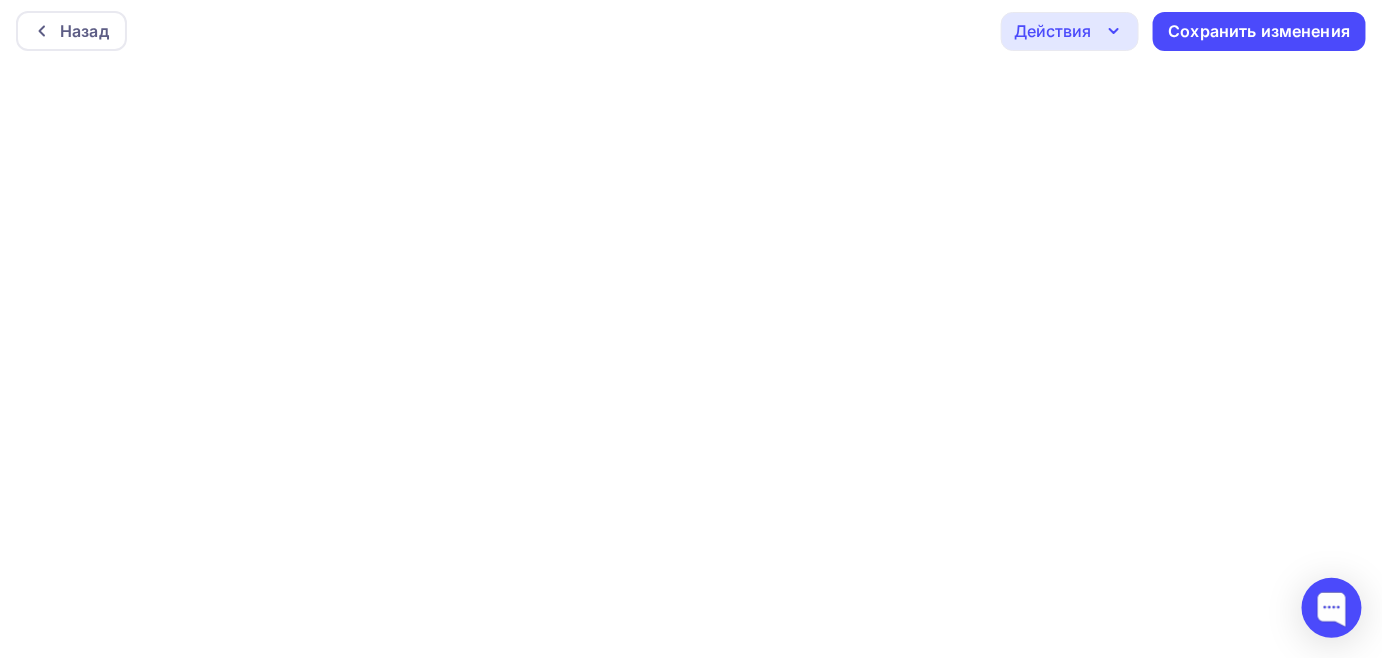 click on "Назад
Действия
Отправить тестовое письмо             Предпросмотр               Выйти без сохранения               Сохранить изменения
1 Умный ассистент Проблемные шаблоны могли встречаться в промежутке с мая по июнь. Быстрее всего будет проверить шаблон на втором этапе создания рассылки, где и возникает предупреждающая ошибка Введите ваше сообщение... Чат для сайта ⚡ by ·
Сохранить" at bounding box center [691, 324] 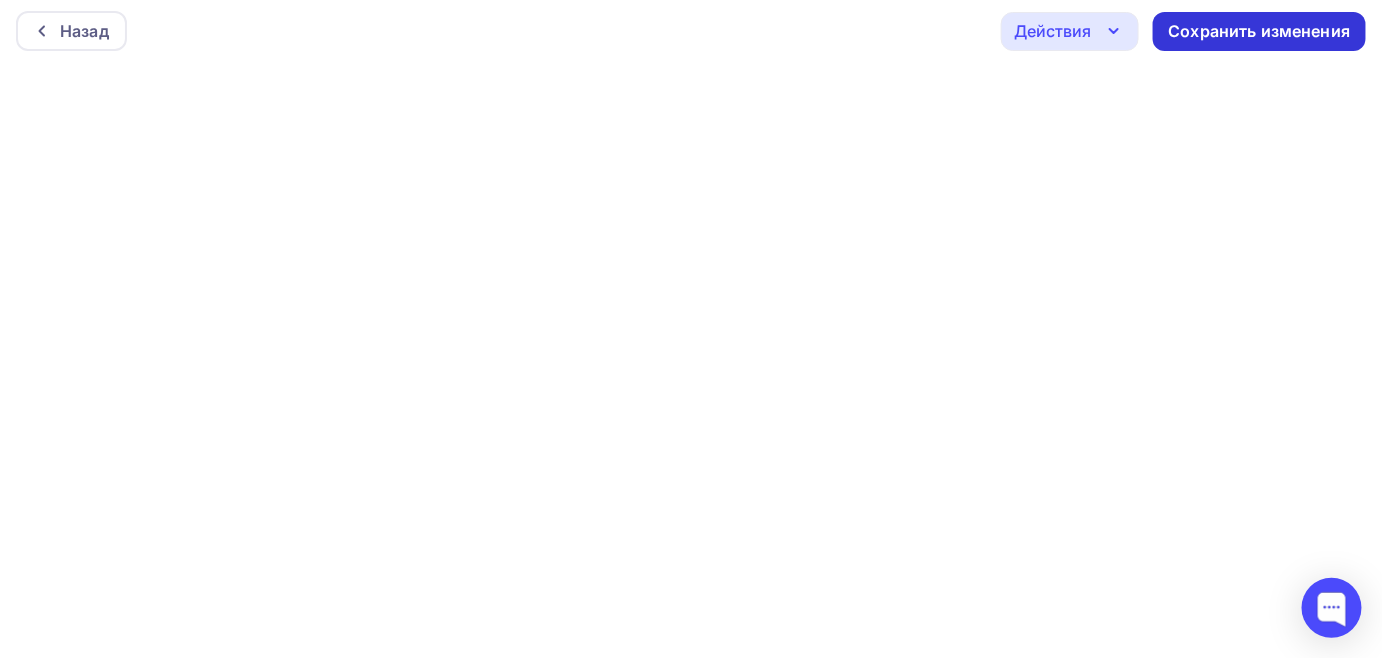 click on "Сохранить изменения" at bounding box center [1260, 31] 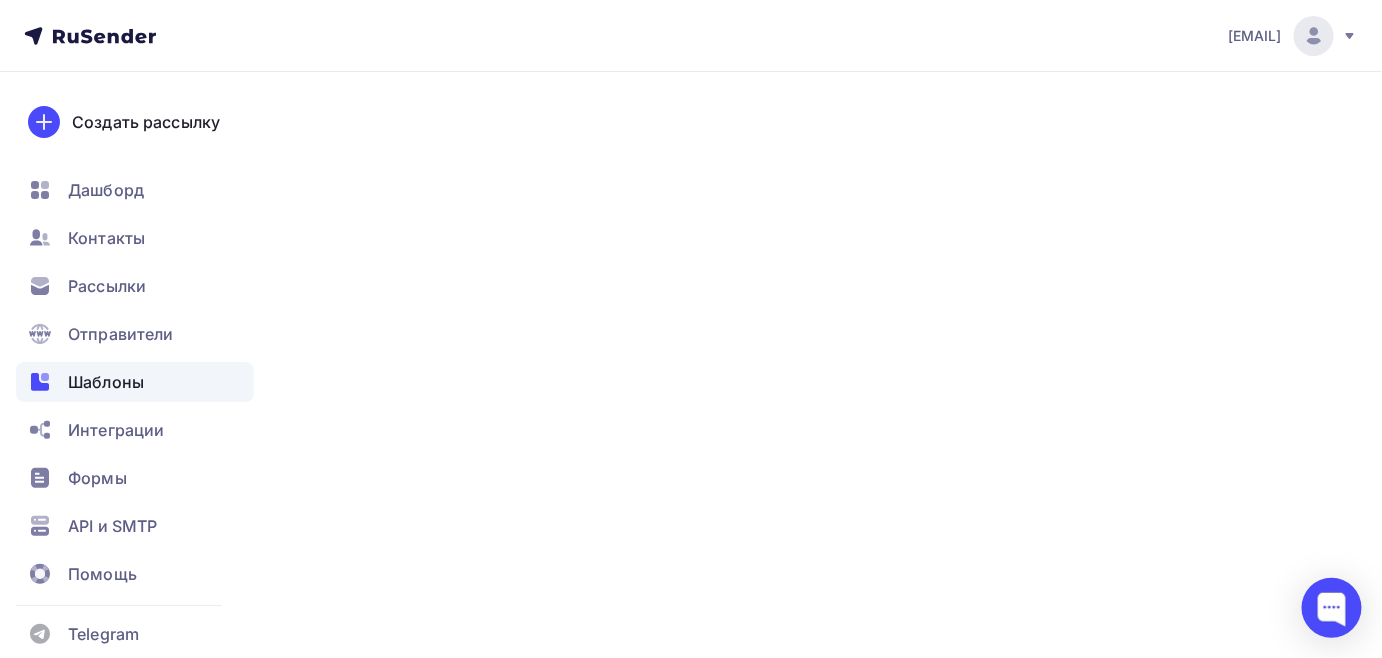 scroll, scrollTop: 0, scrollLeft: 0, axis: both 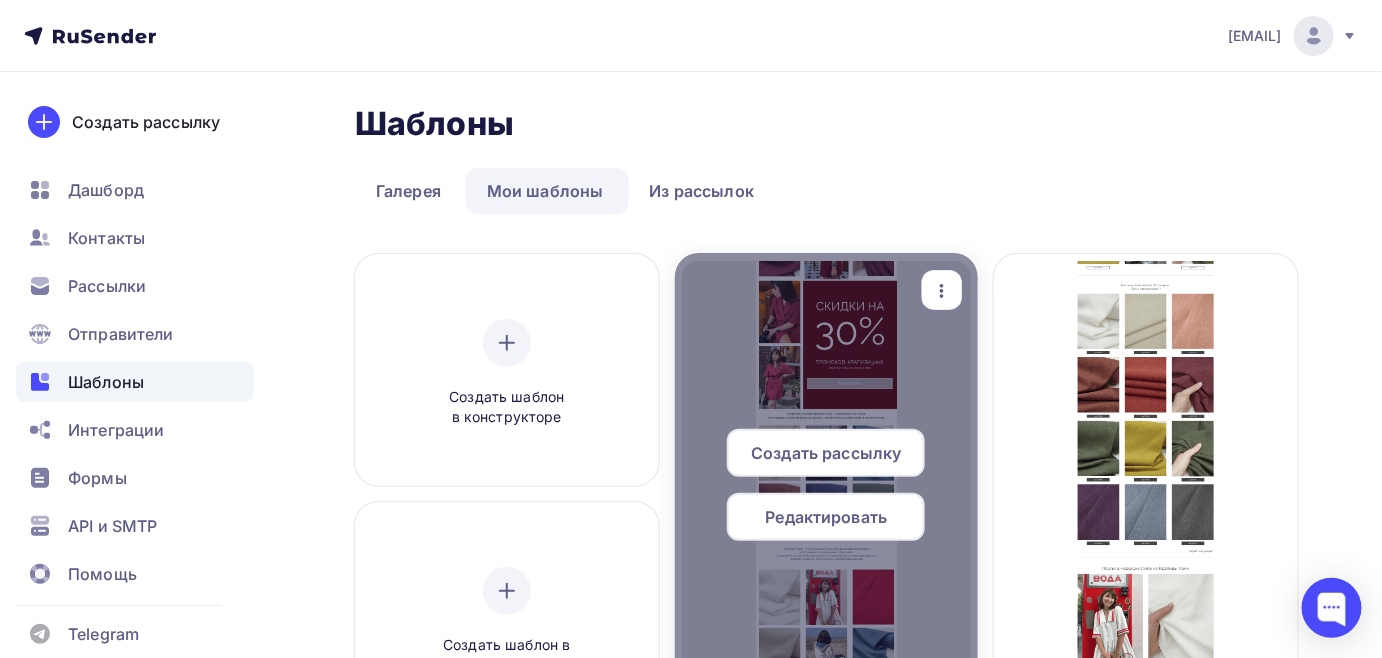 click on "Редактировать" at bounding box center (827, 517) 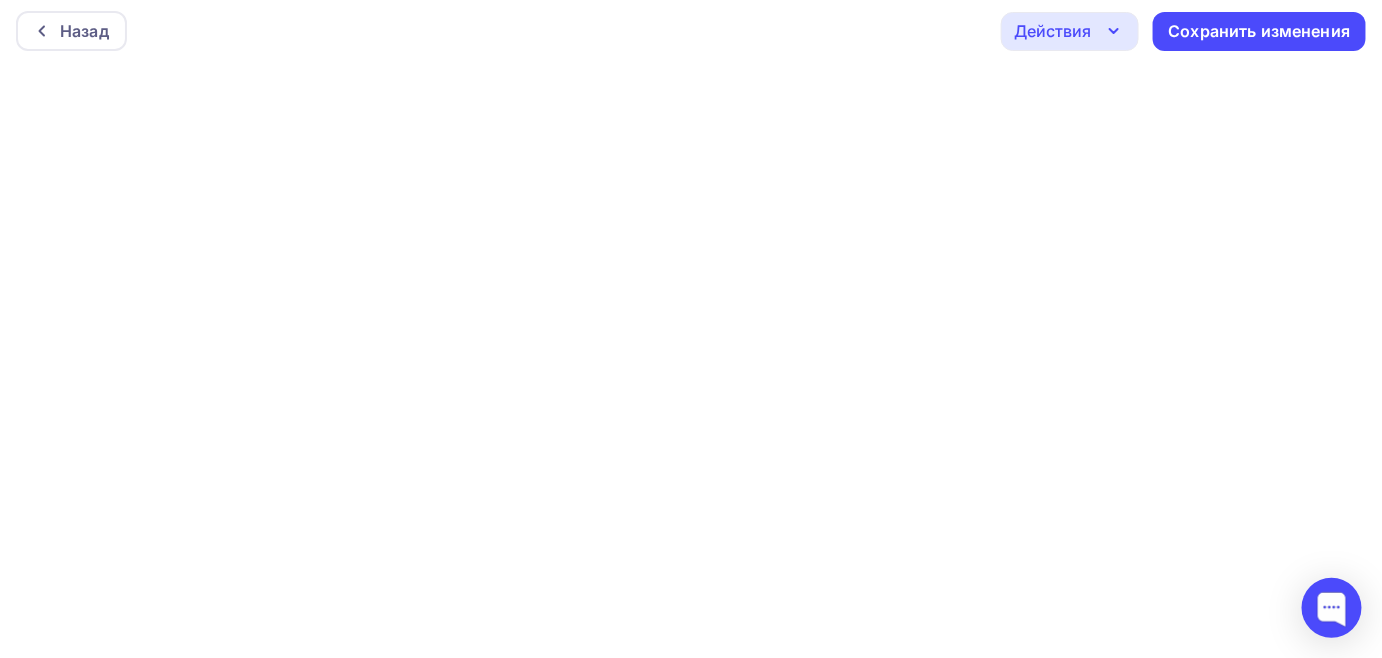 scroll, scrollTop: 0, scrollLeft: 0, axis: both 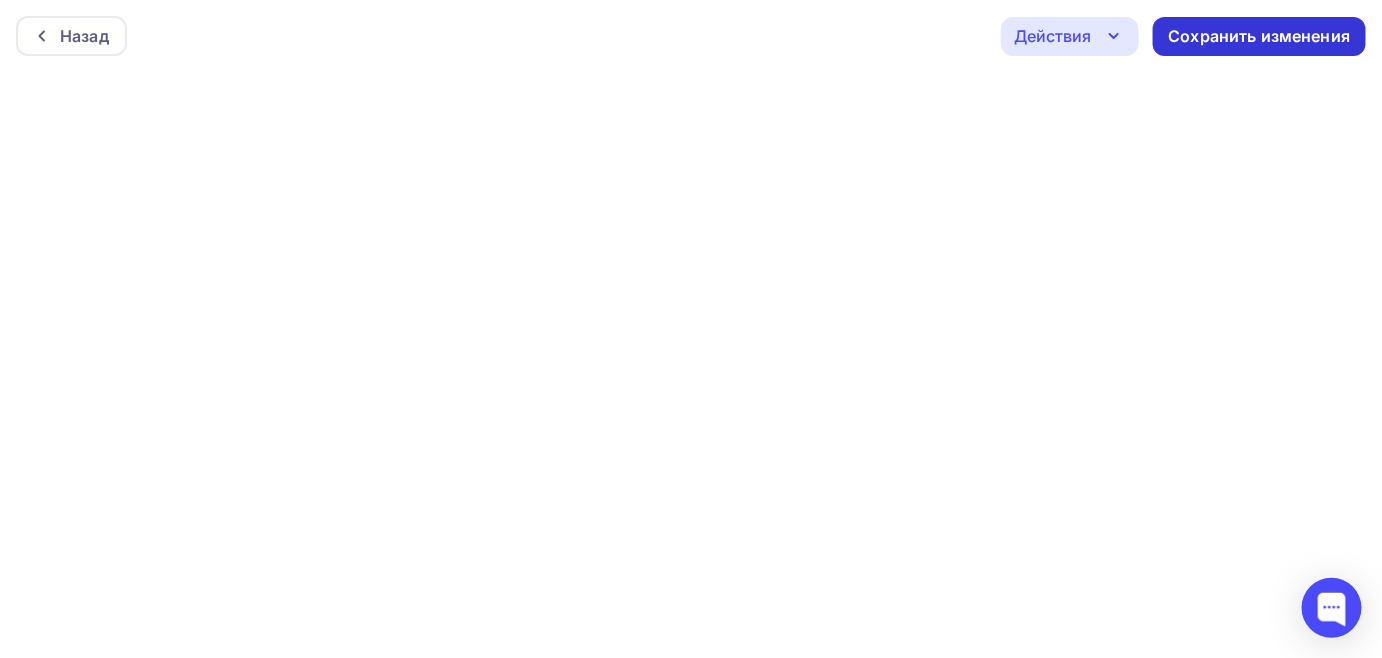 click on "Сохранить изменения" at bounding box center (1260, 36) 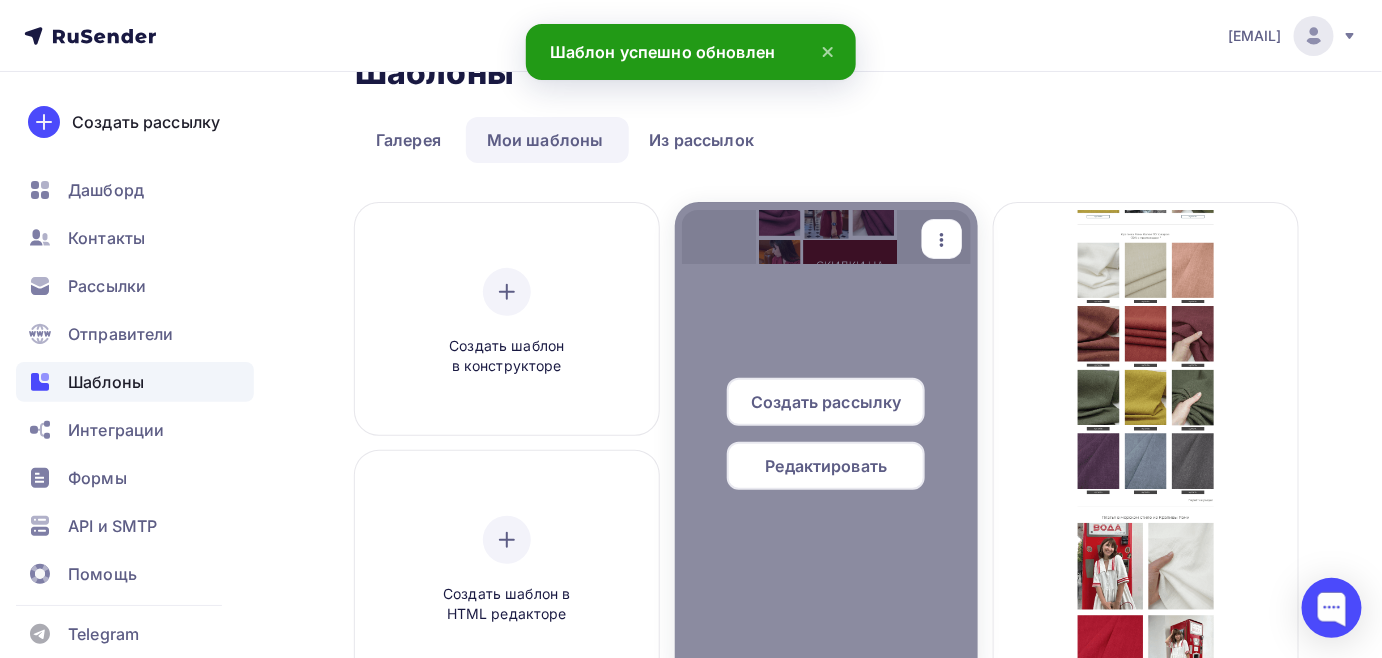 scroll, scrollTop: 90, scrollLeft: 0, axis: vertical 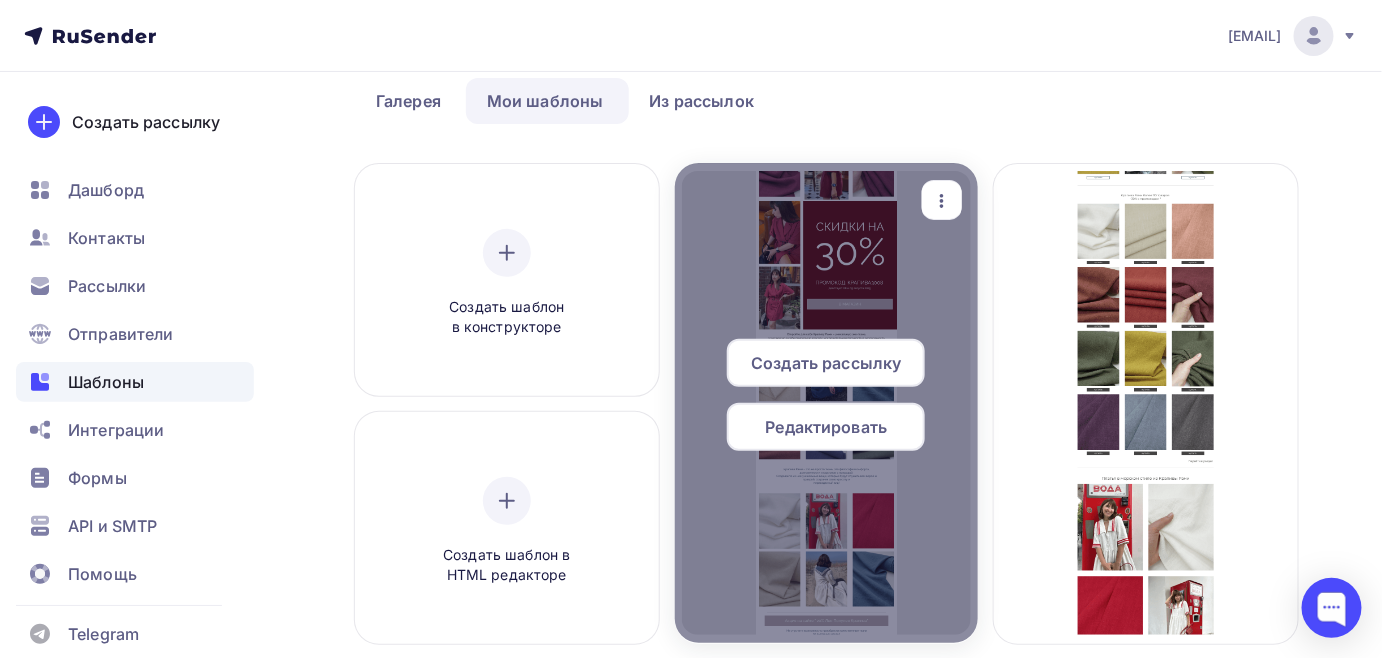 click on "Редактировать" at bounding box center [827, 427] 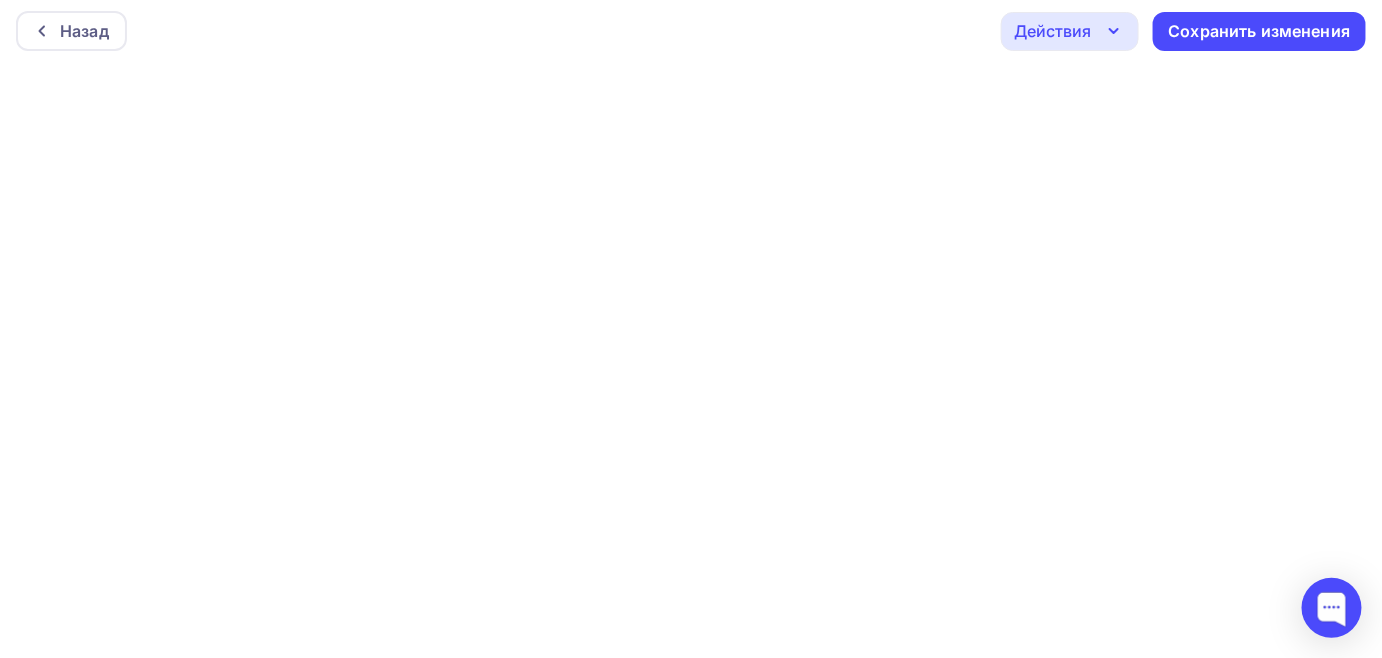 scroll, scrollTop: 0, scrollLeft: 0, axis: both 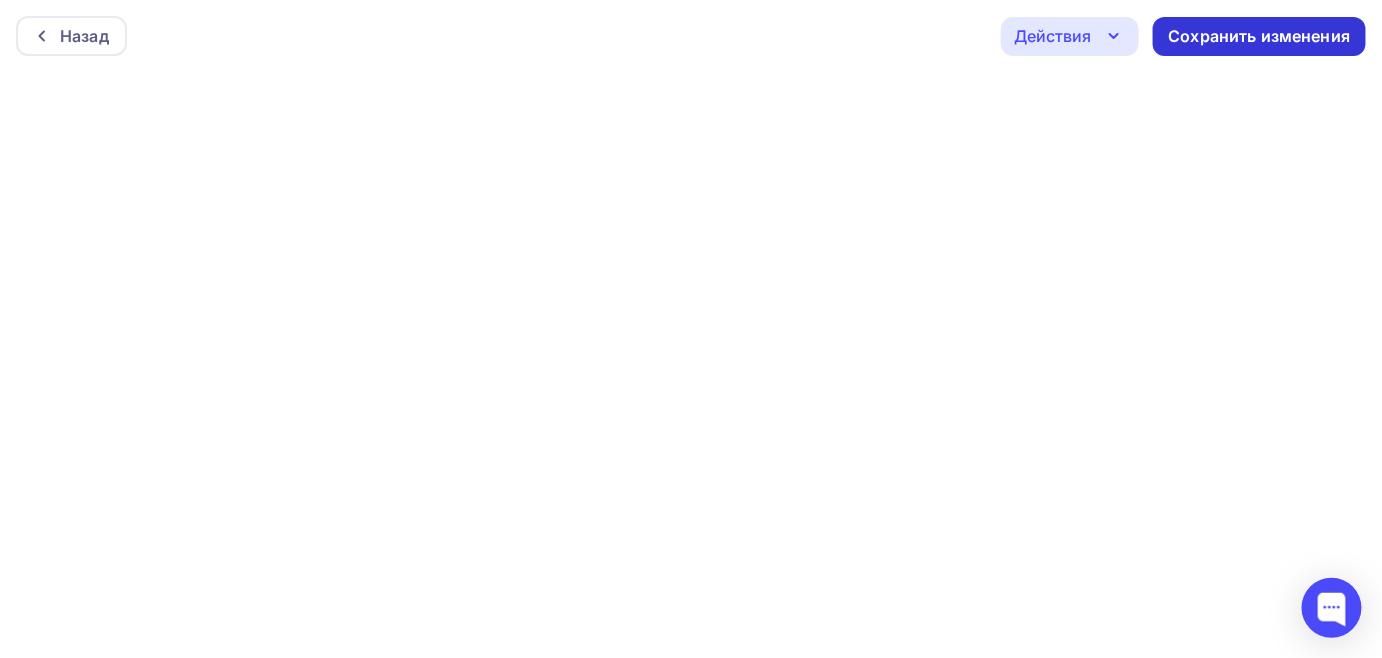 click on "Сохранить изменения" at bounding box center [1260, 36] 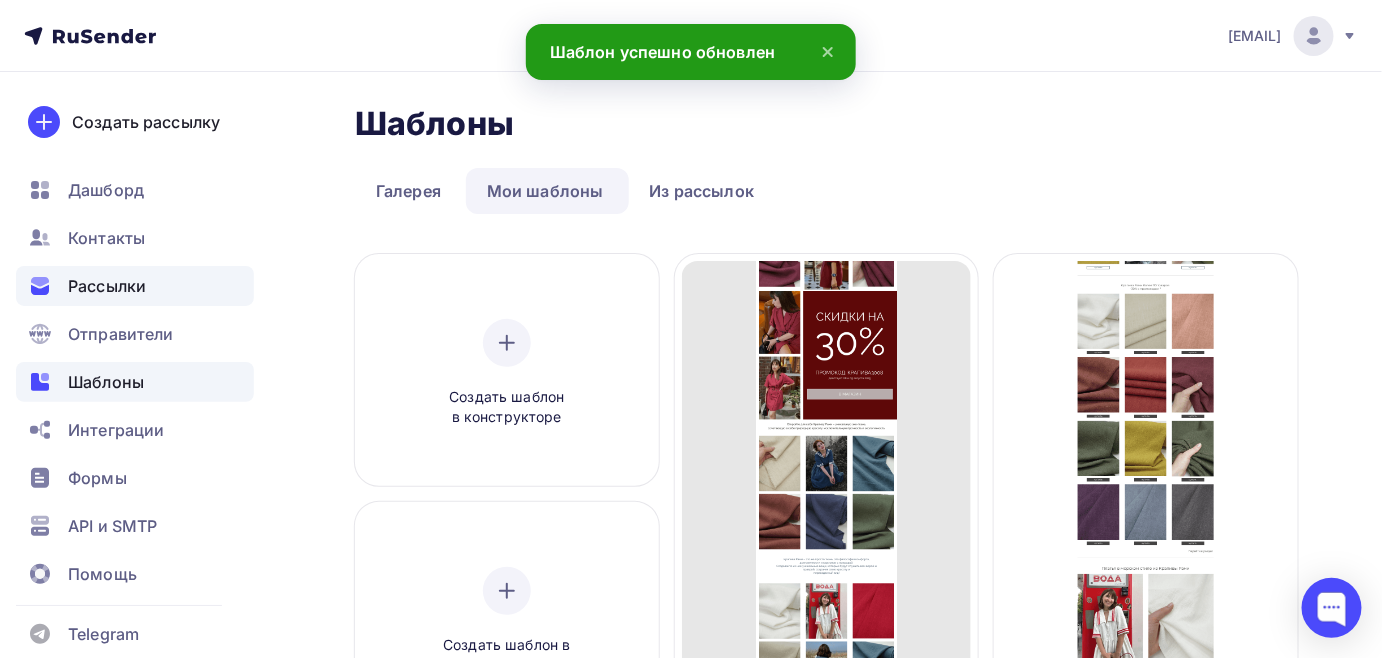 click on "Рассылки" at bounding box center (135, 286) 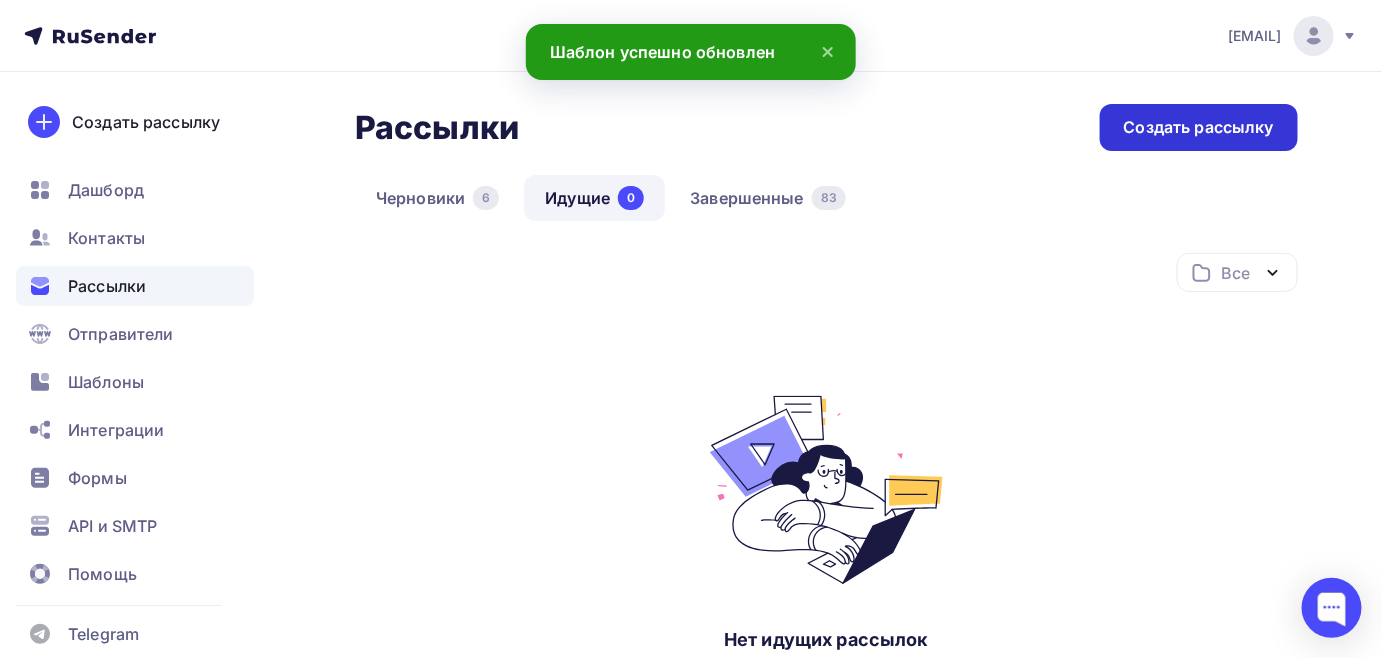 click on "Создать рассылку" at bounding box center [1199, 127] 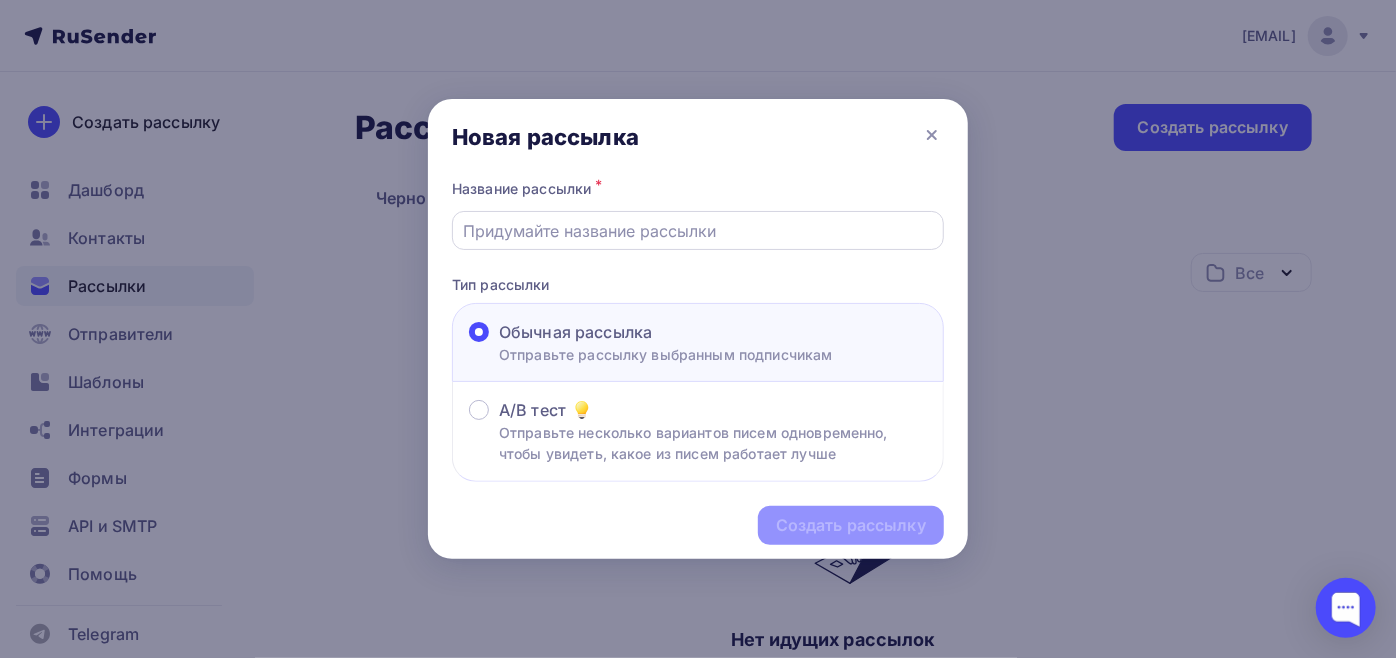 click at bounding box center (698, 230) 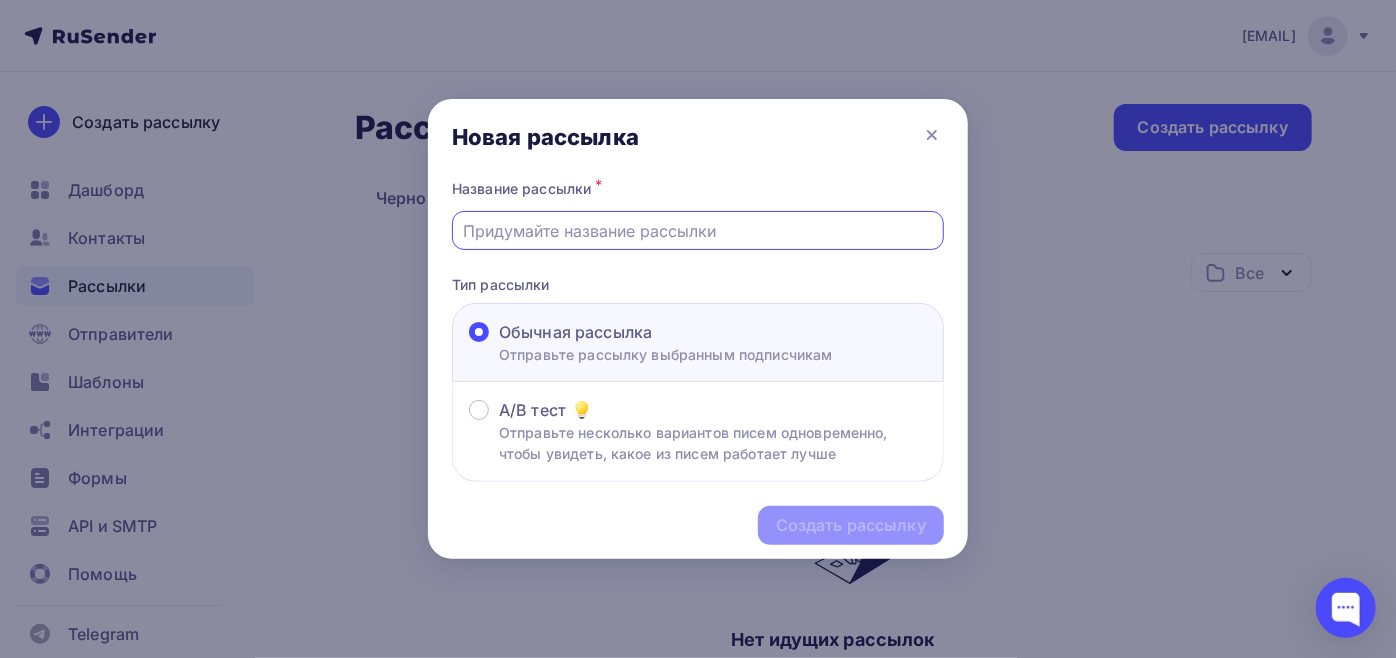 click at bounding box center [698, 231] 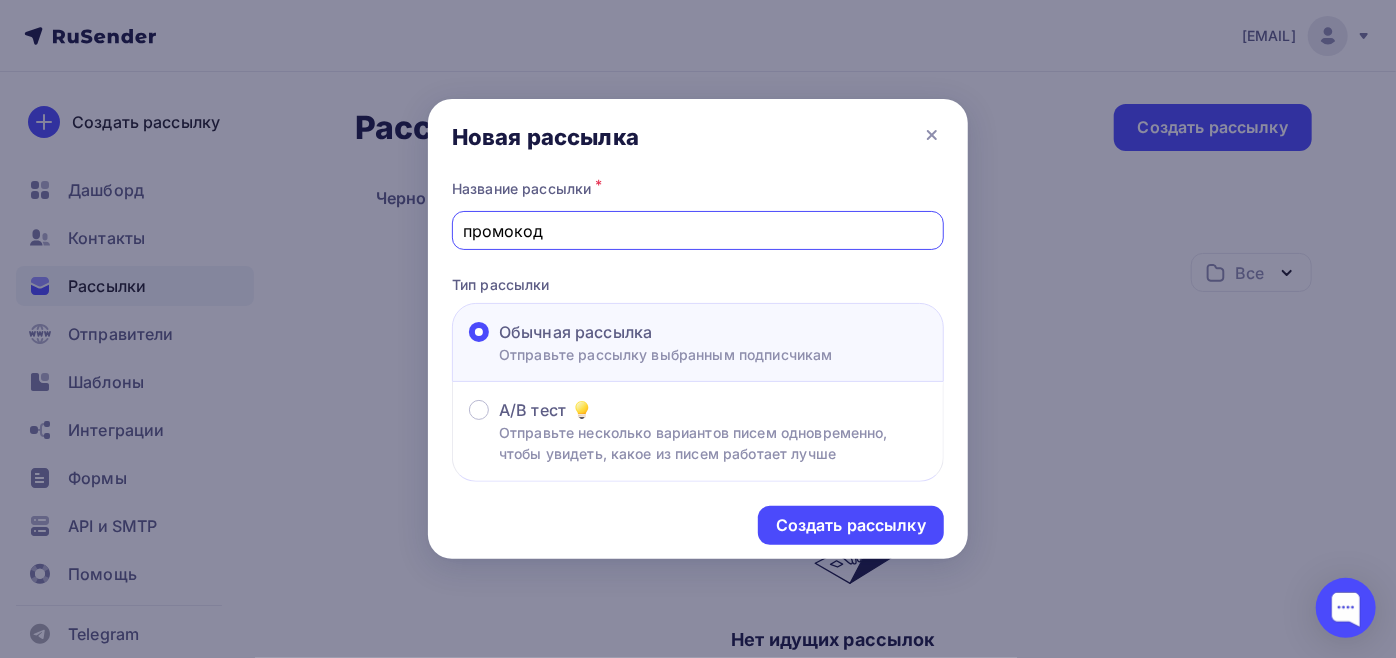 type on "промокод КРАПИВА3008" 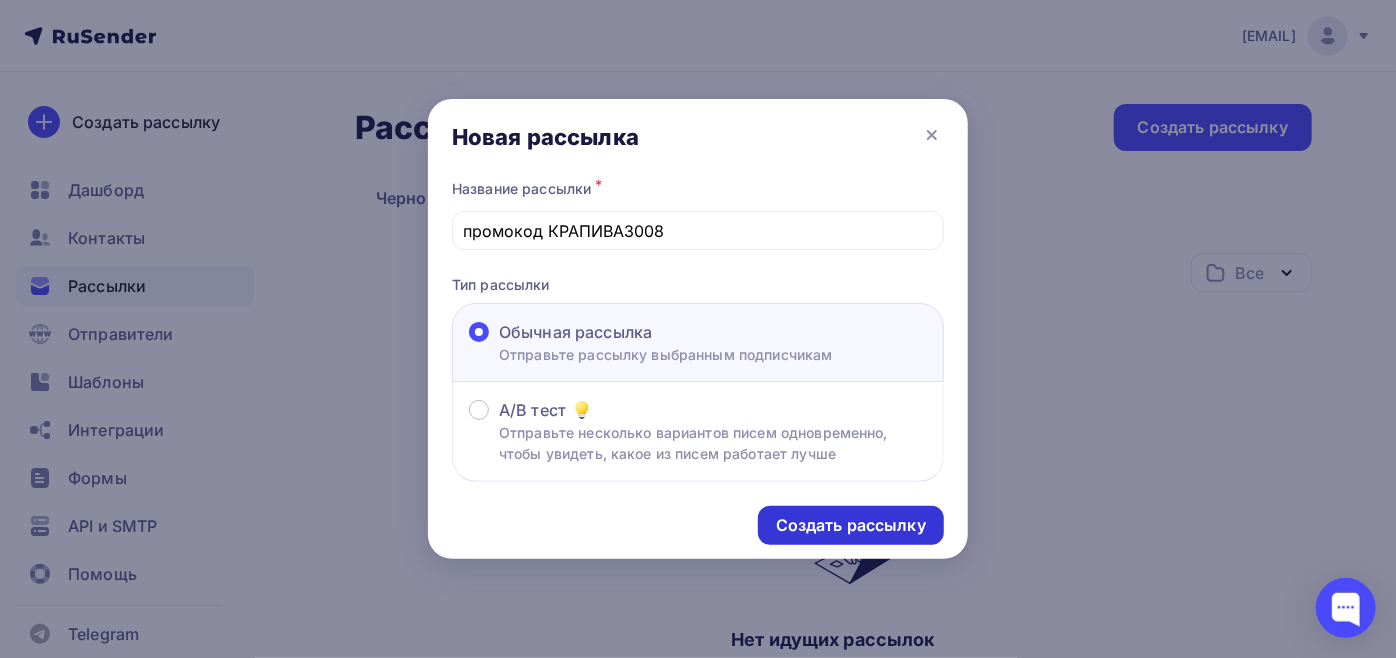 click on "Создать рассылку" at bounding box center [851, 525] 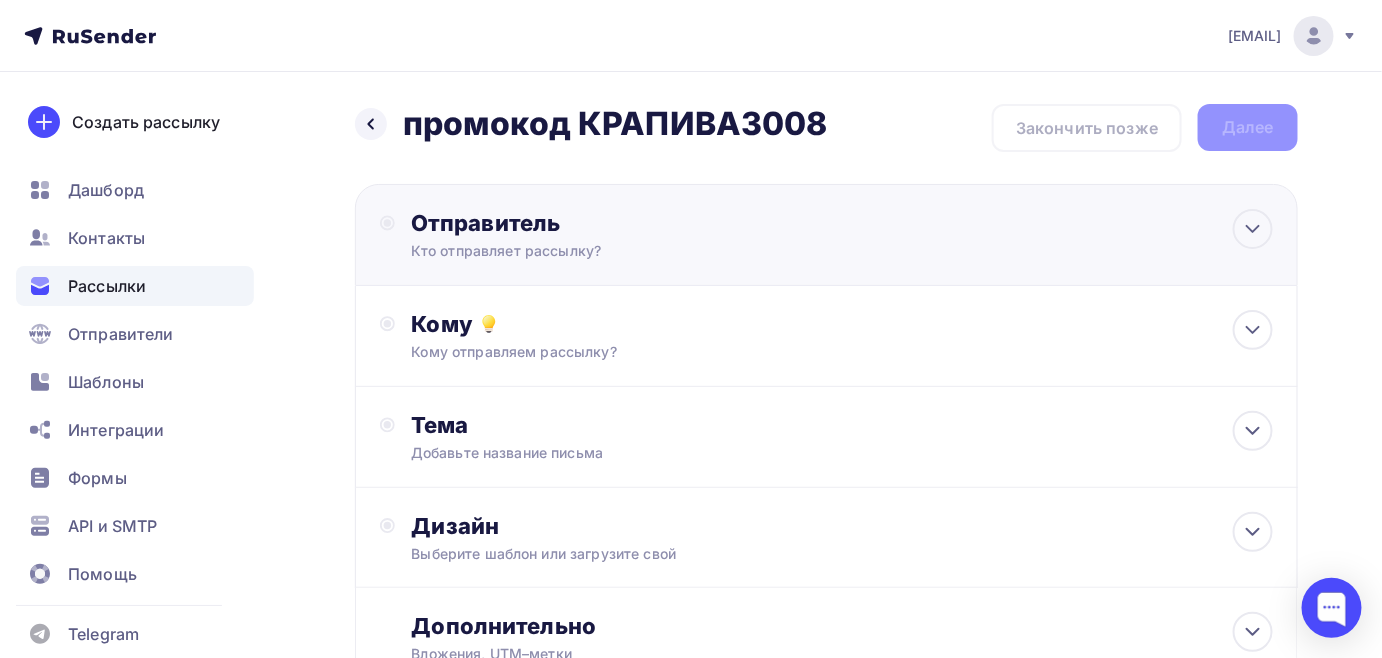 click on "Кто отправляет рассылку?" at bounding box center (606, 251) 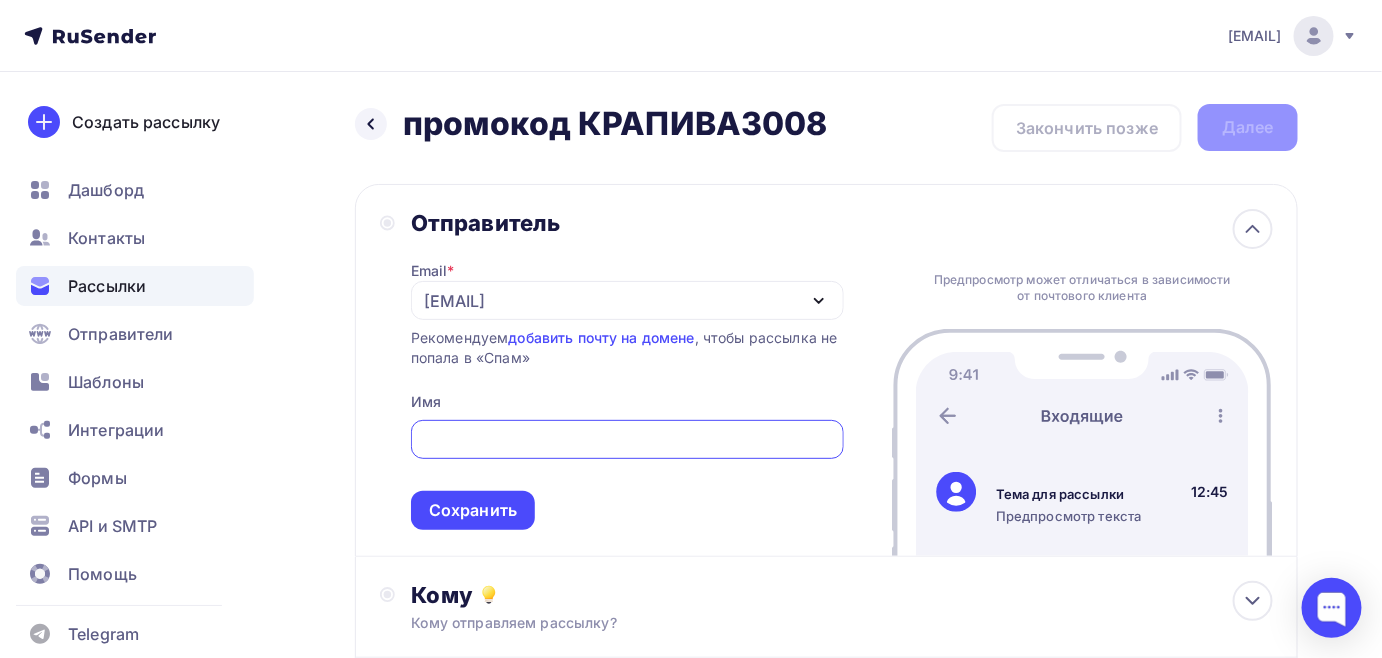 scroll, scrollTop: 0, scrollLeft: 0, axis: both 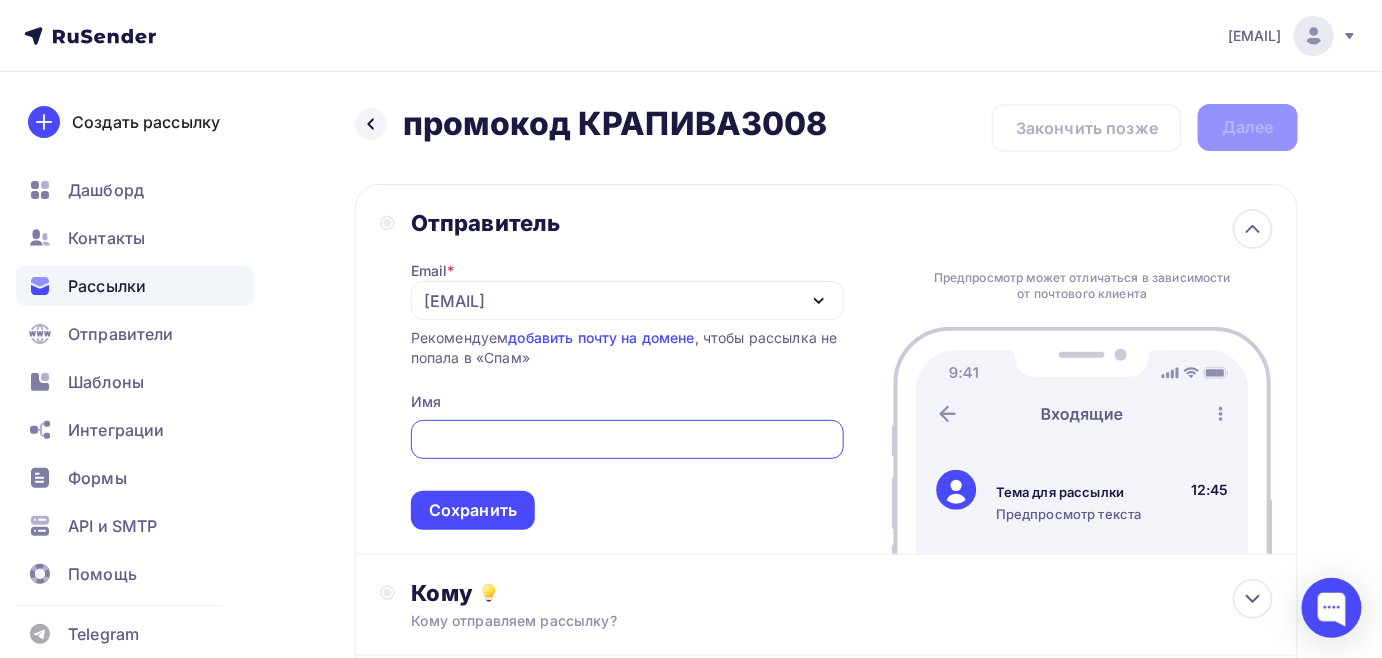 click on "kupava43@[EXAMPLE.COM]" at bounding box center [627, 300] 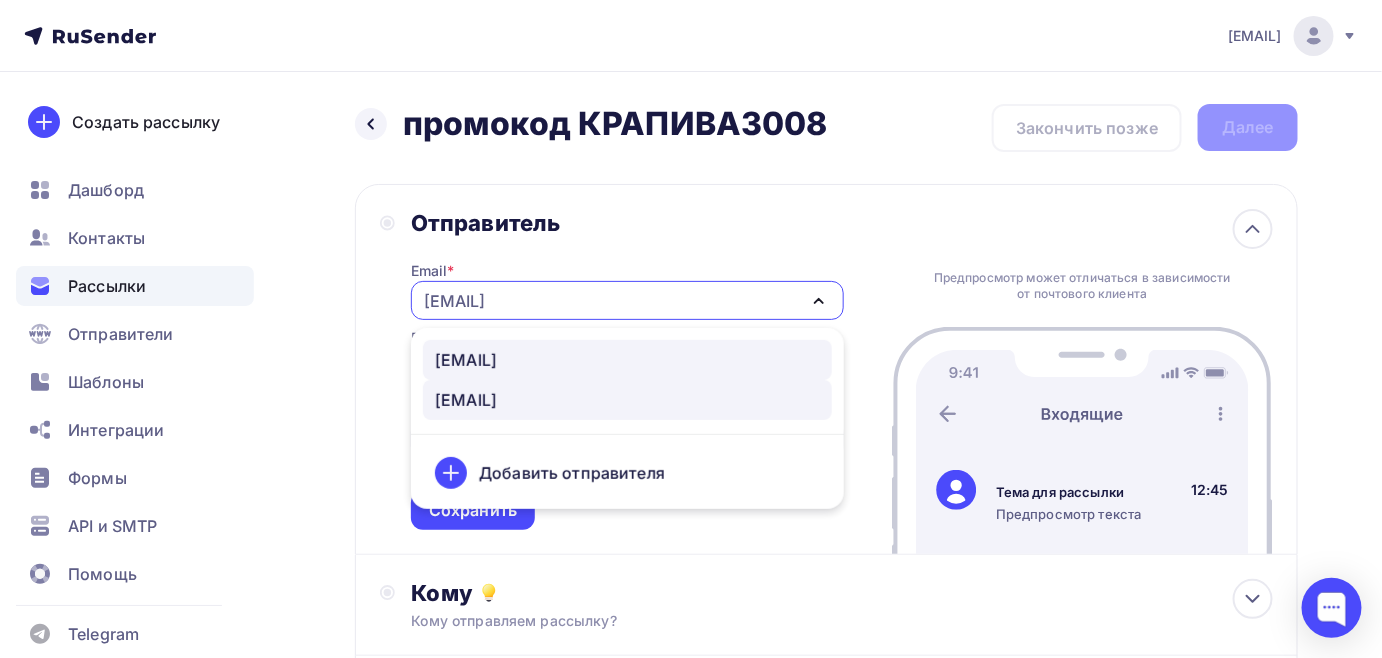 click on "news@kupava43.ru" at bounding box center [466, 360] 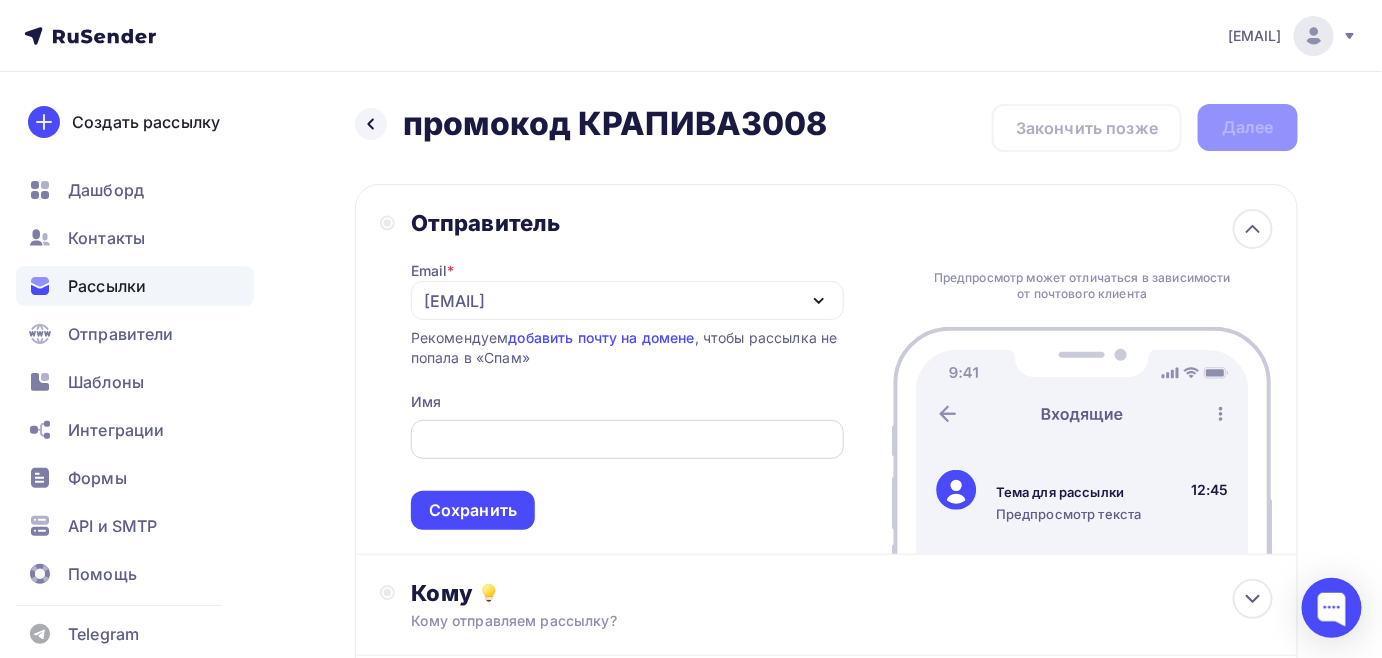 click at bounding box center (627, 440) 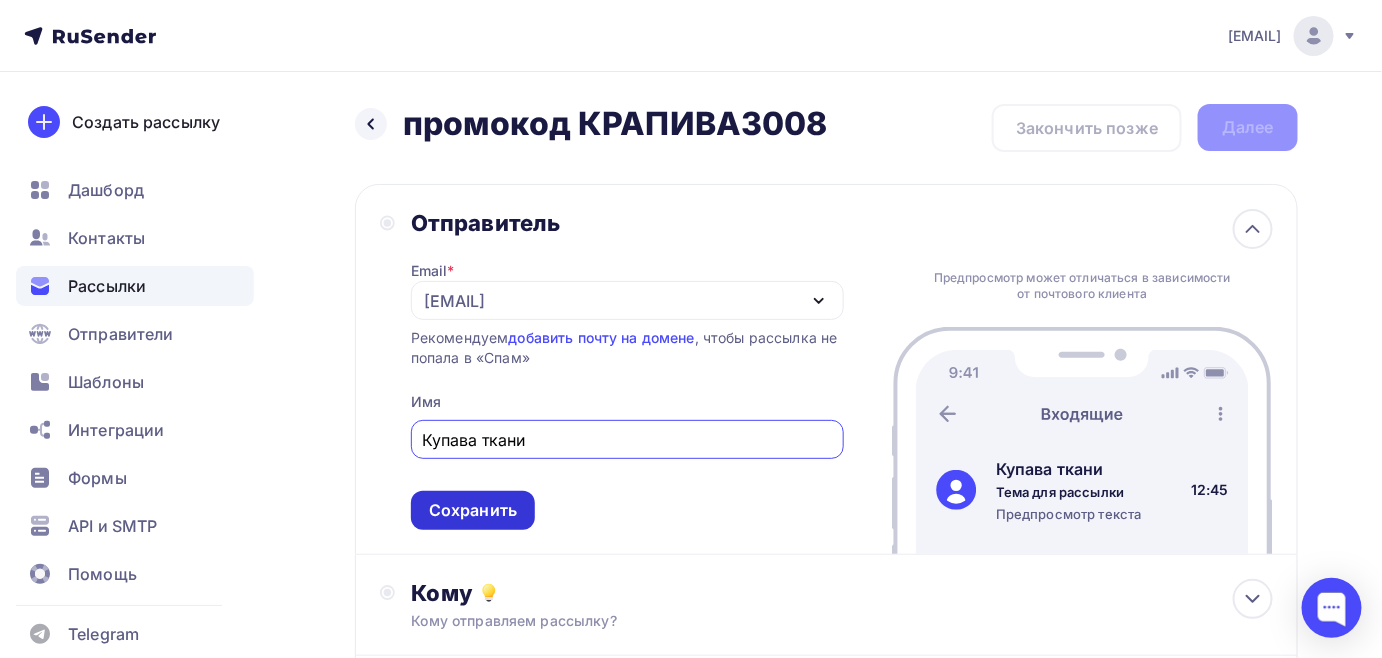 type on "Купава ткани" 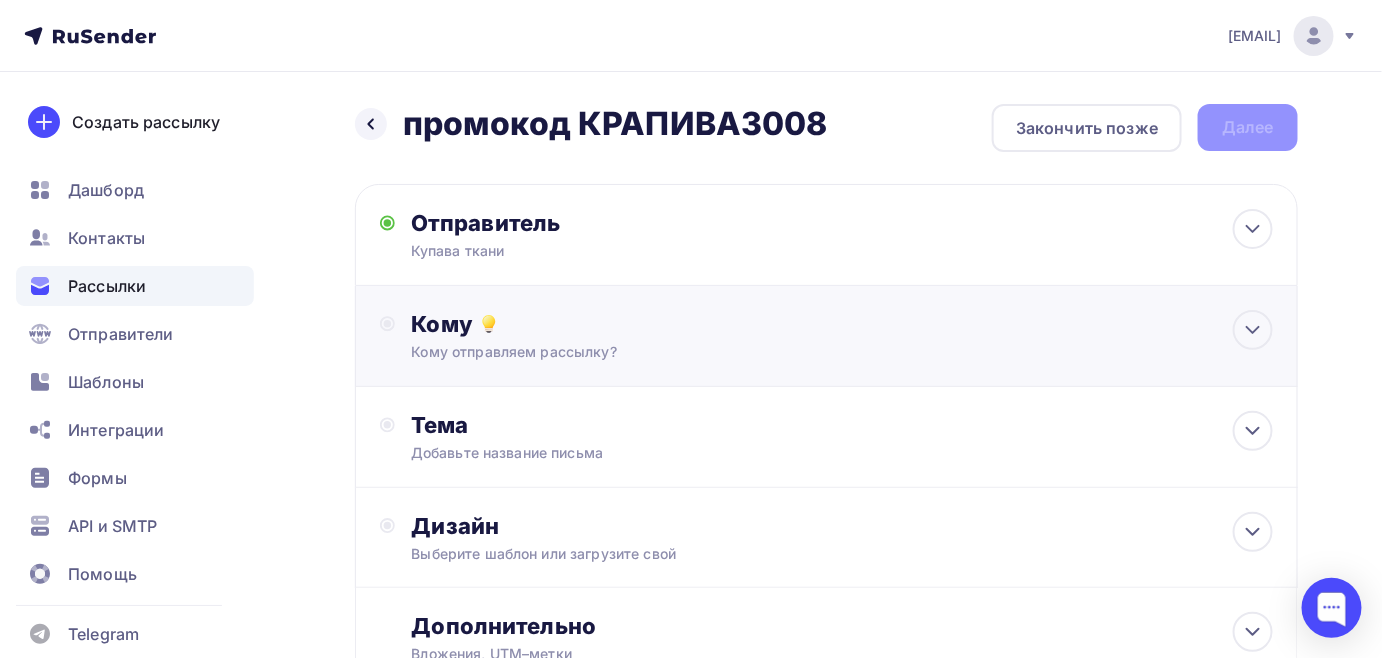 click on "Кому отправляем рассылку?" at bounding box center (798, 352) 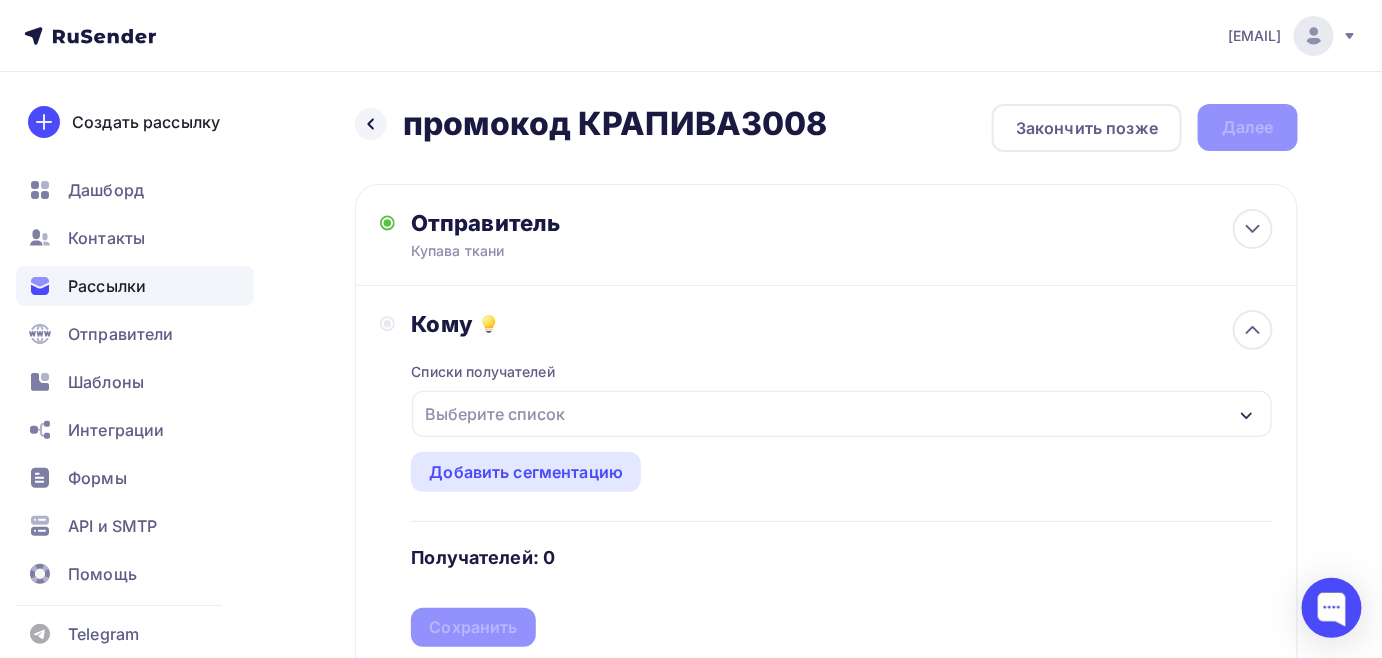 click on "Выберите список" at bounding box center [495, 414] 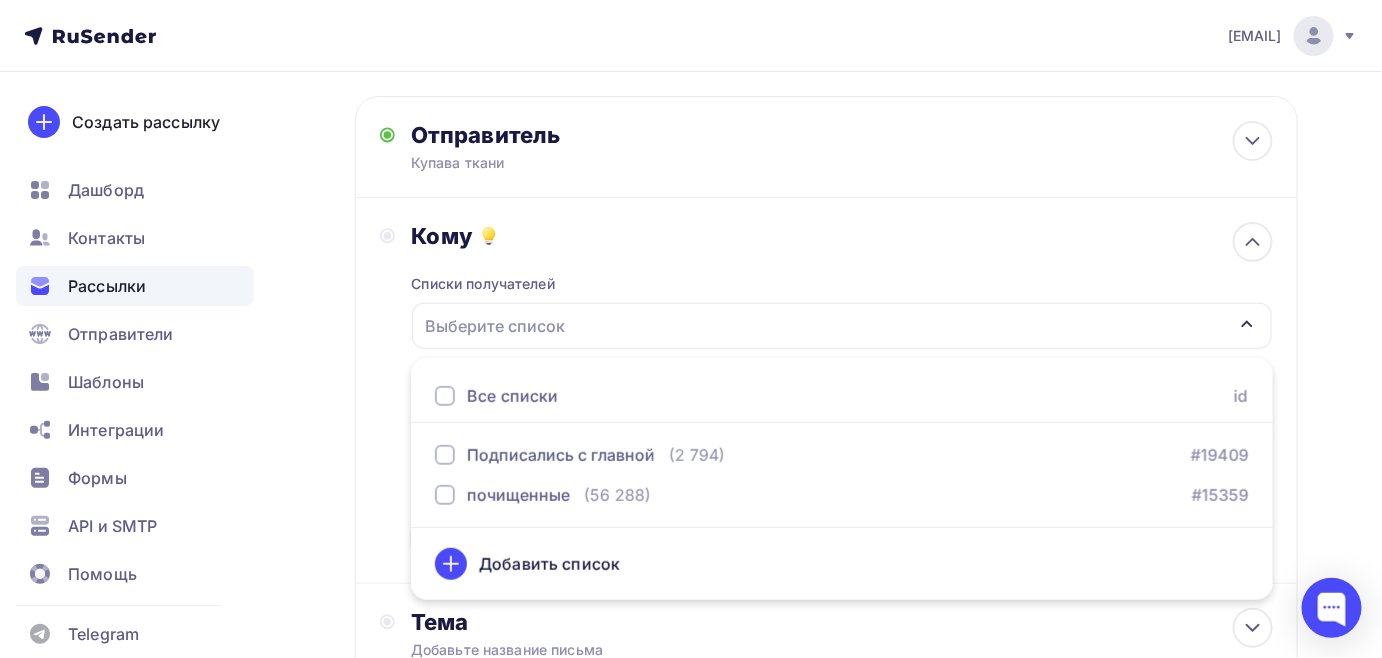 scroll, scrollTop: 120, scrollLeft: 0, axis: vertical 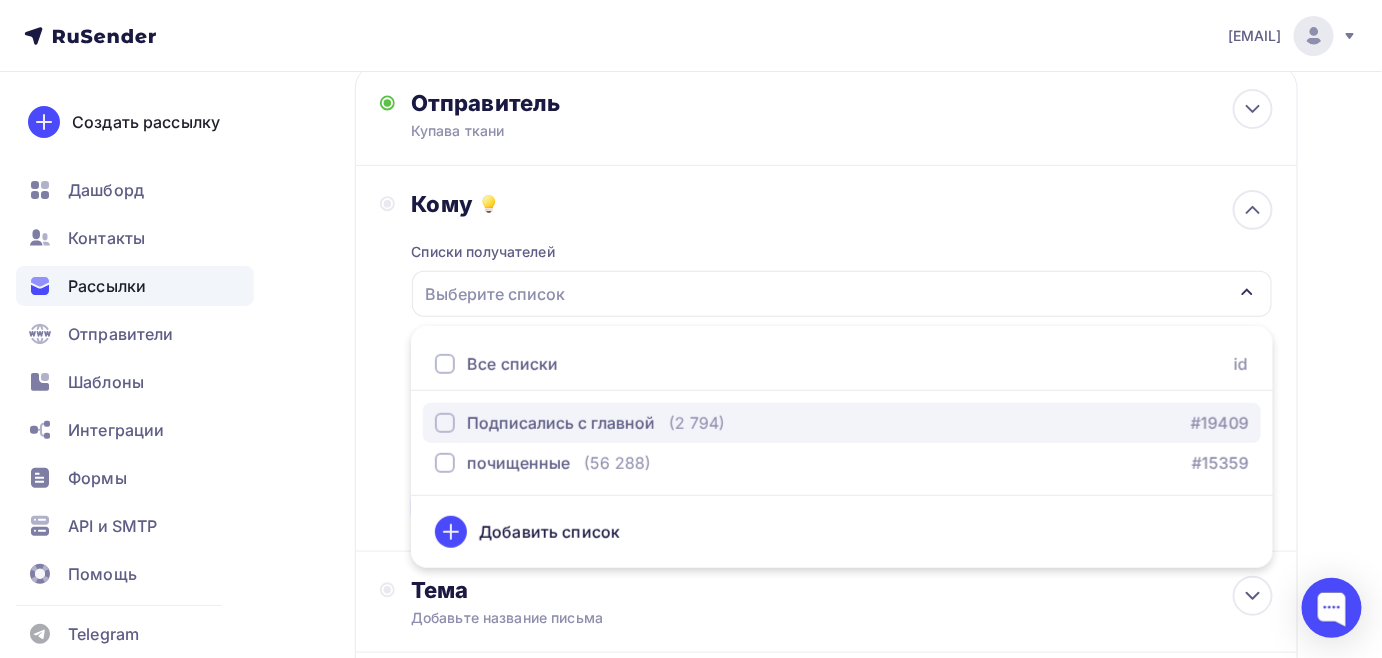 click on "Подписались с главной" at bounding box center (561, 423) 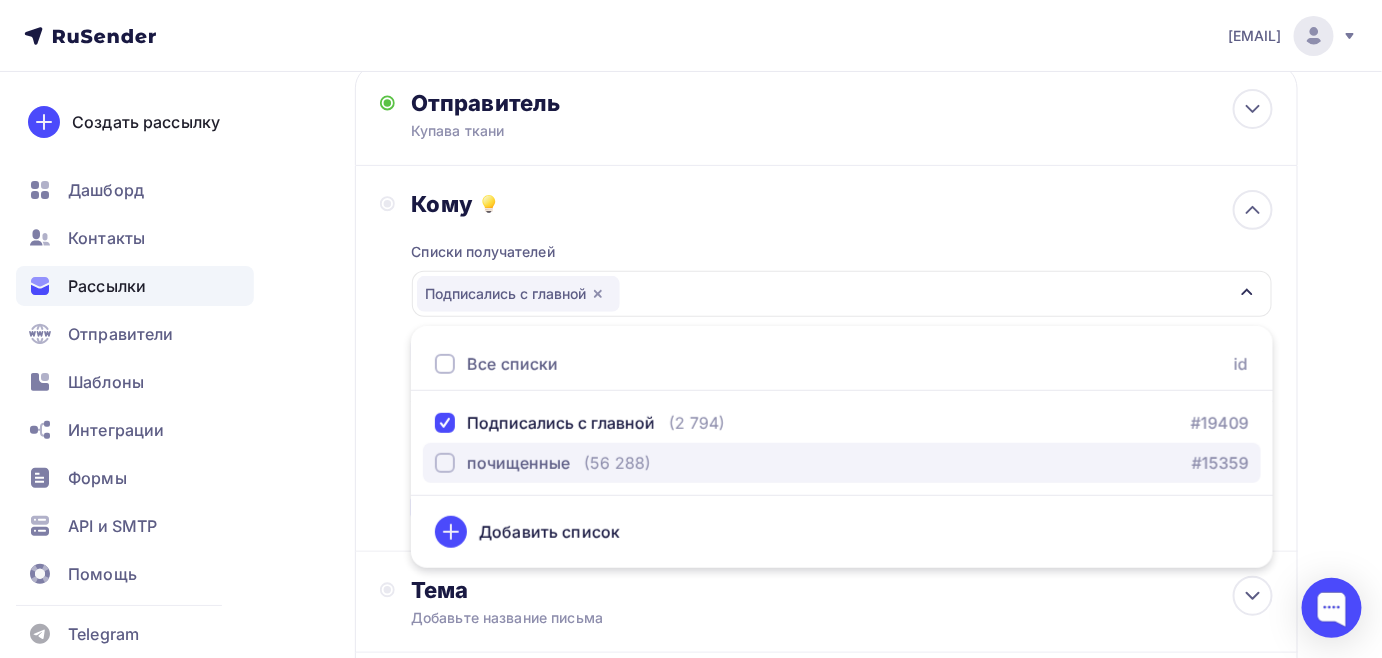 click on "почищенные" at bounding box center (518, 463) 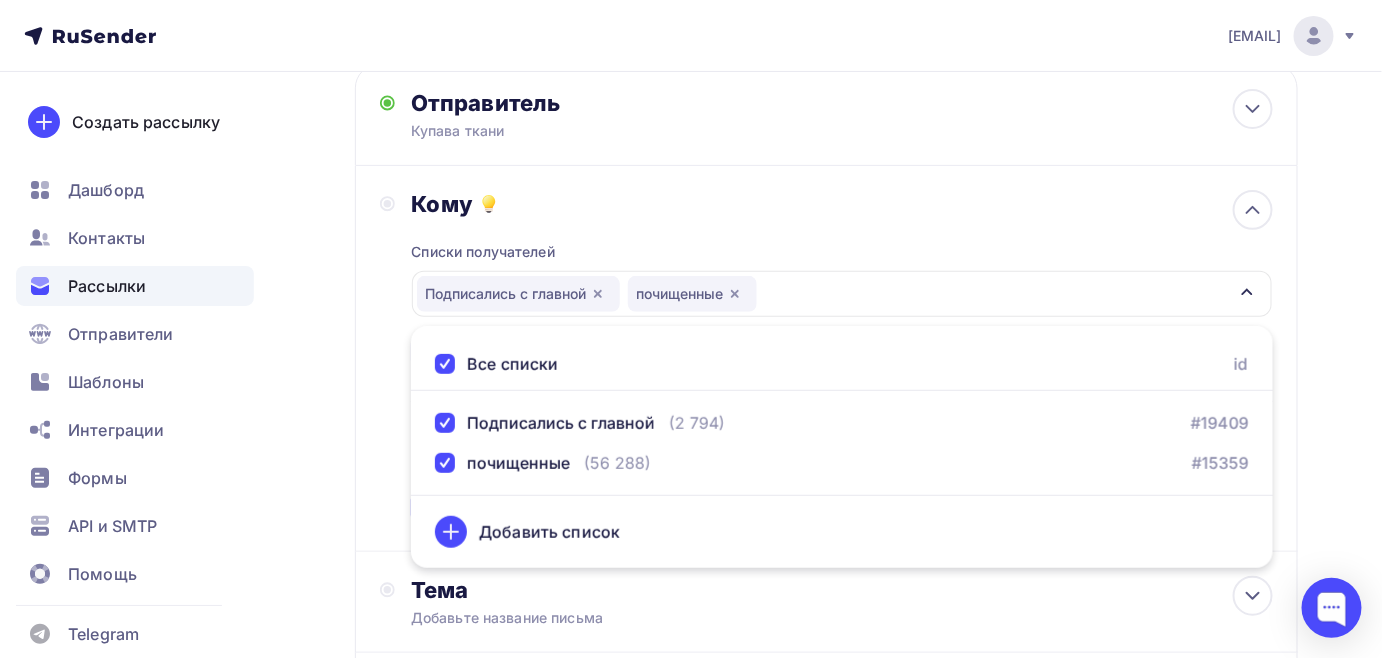 click on "Кому
Списки получателей
Подписались с главной
почищенные
Все списки
id
Подписались с главной
(2 794)
#19409
почищенные
(56 288)
#15359
Добавить список
Добавить сегментацию
Получателей:
57 257
Сохранить" at bounding box center (826, 358) 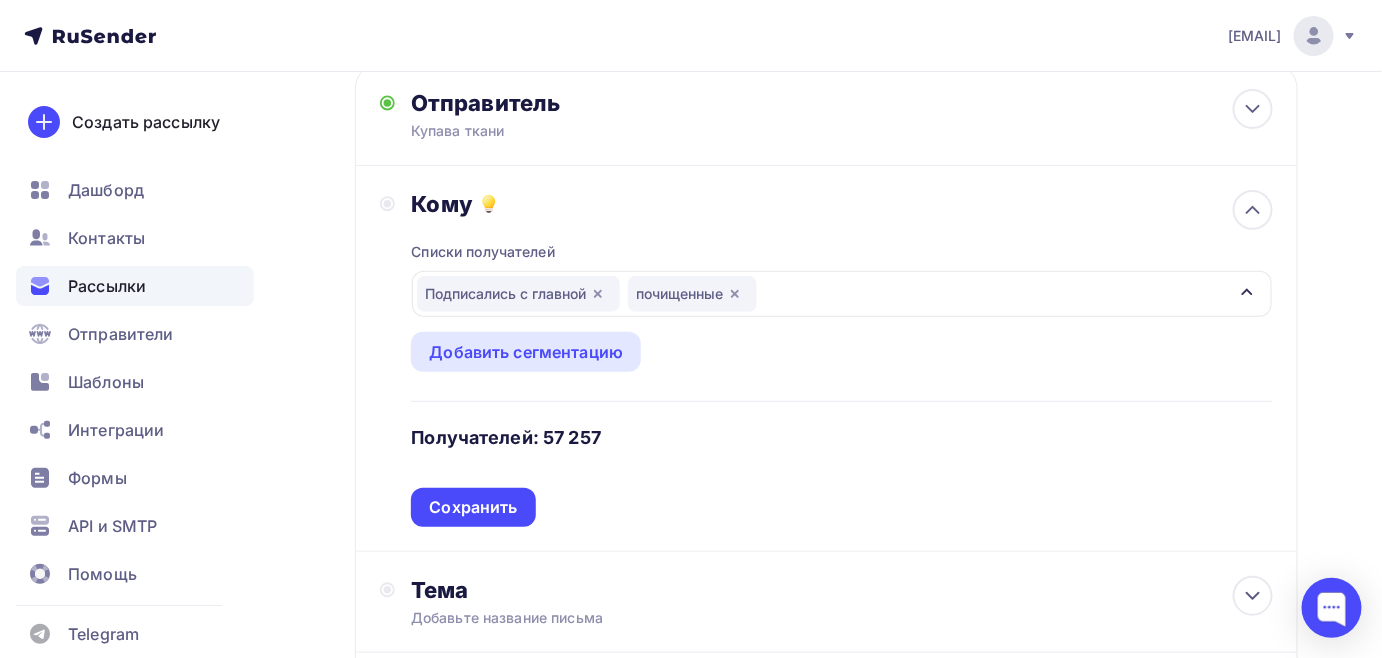 click on "Сохранить" at bounding box center (473, 507) 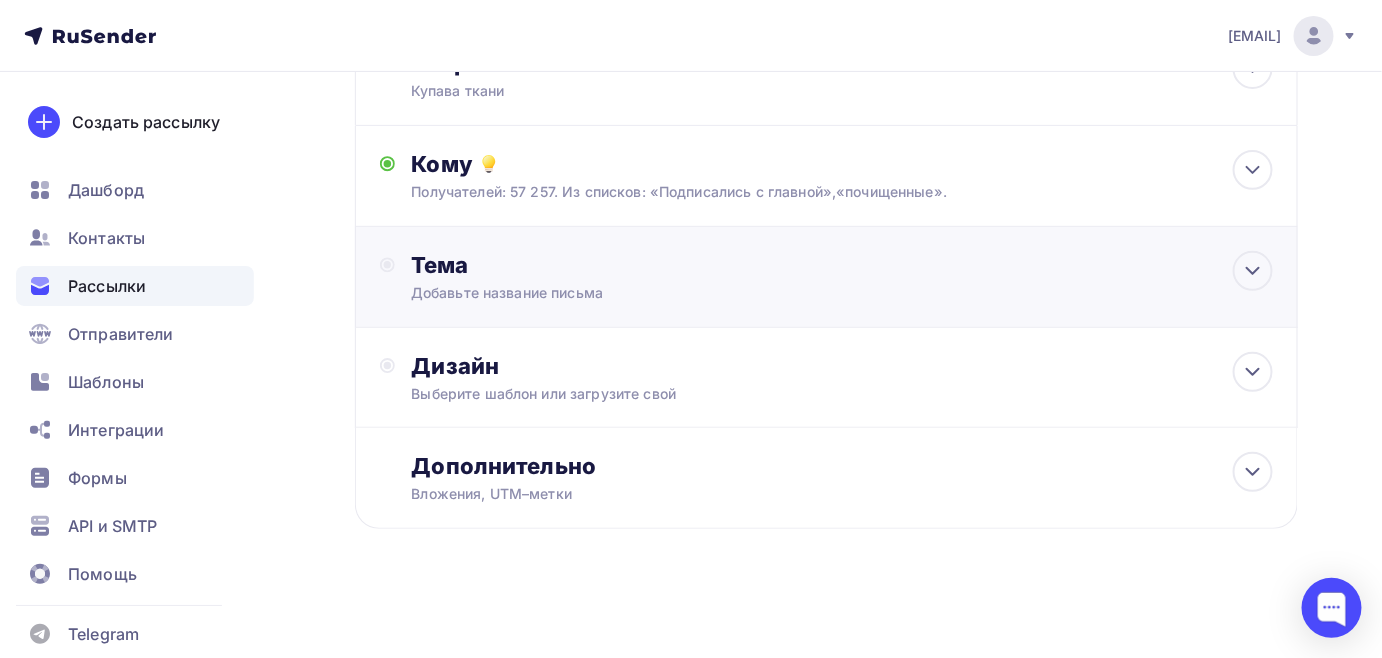 click on "Тема" at bounding box center (608, 265) 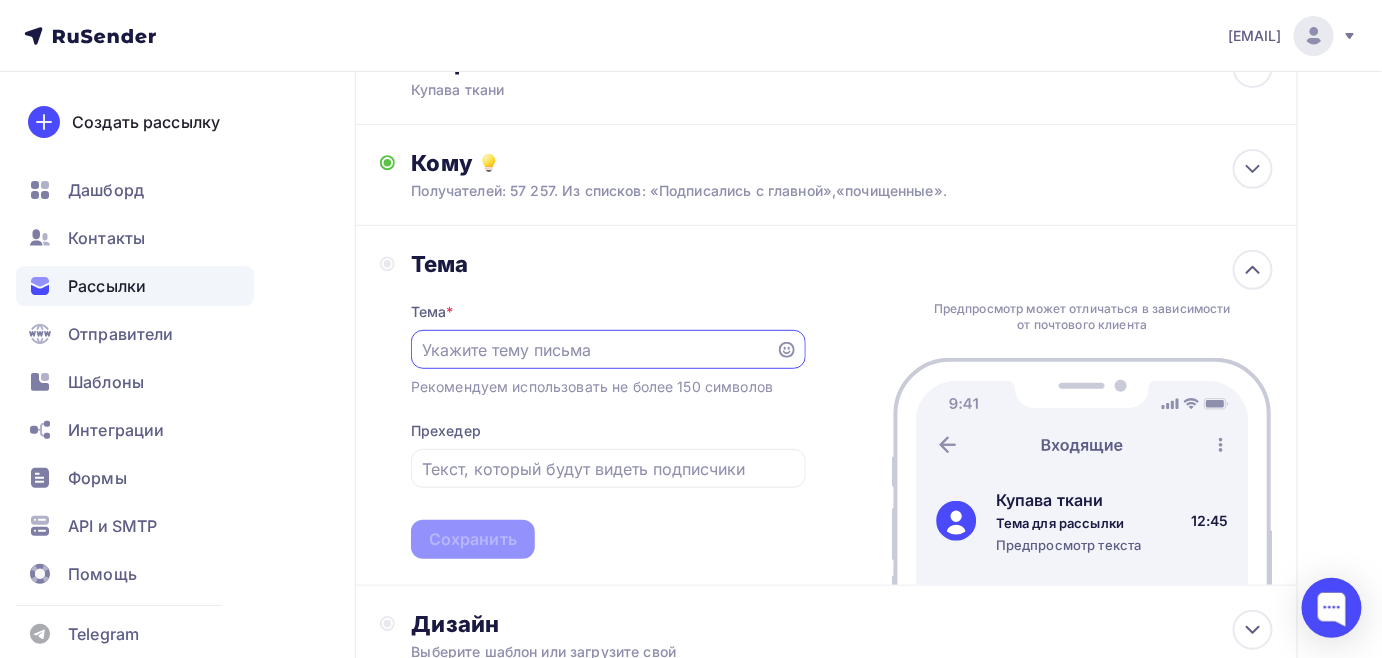 scroll, scrollTop: 160, scrollLeft: 0, axis: vertical 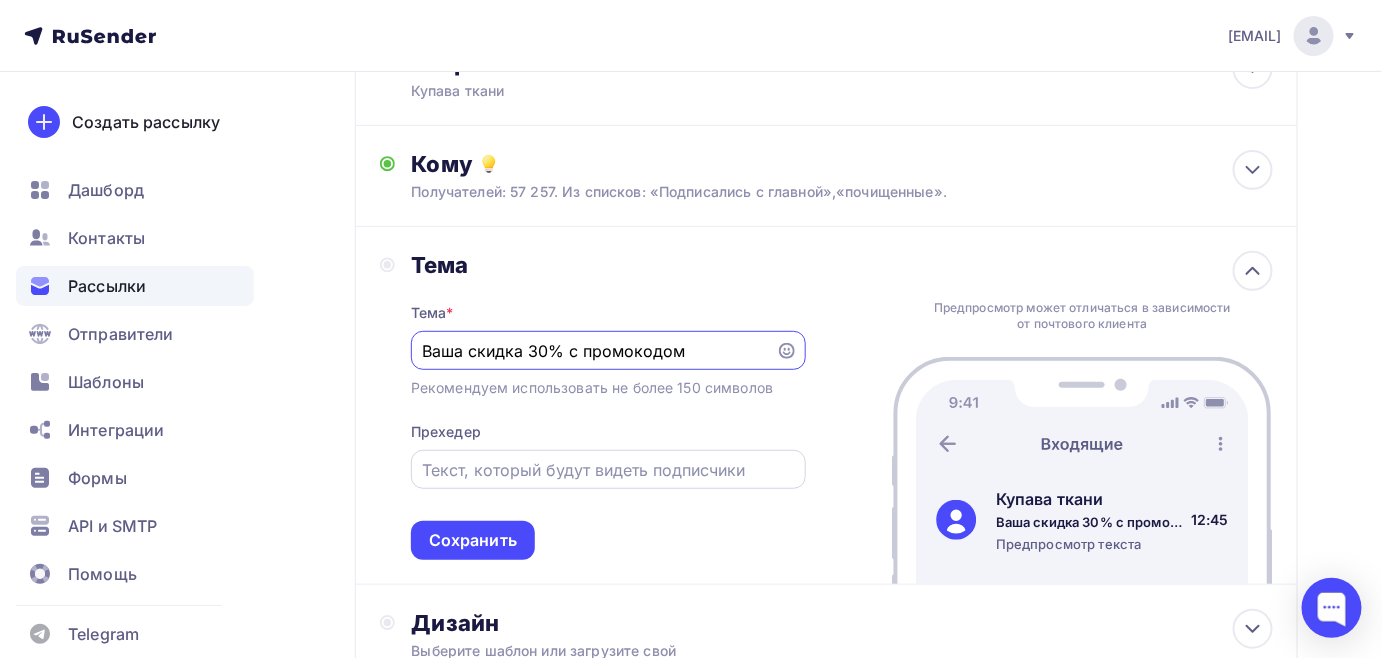 type on "Ваша скидка 30% с промокодом" 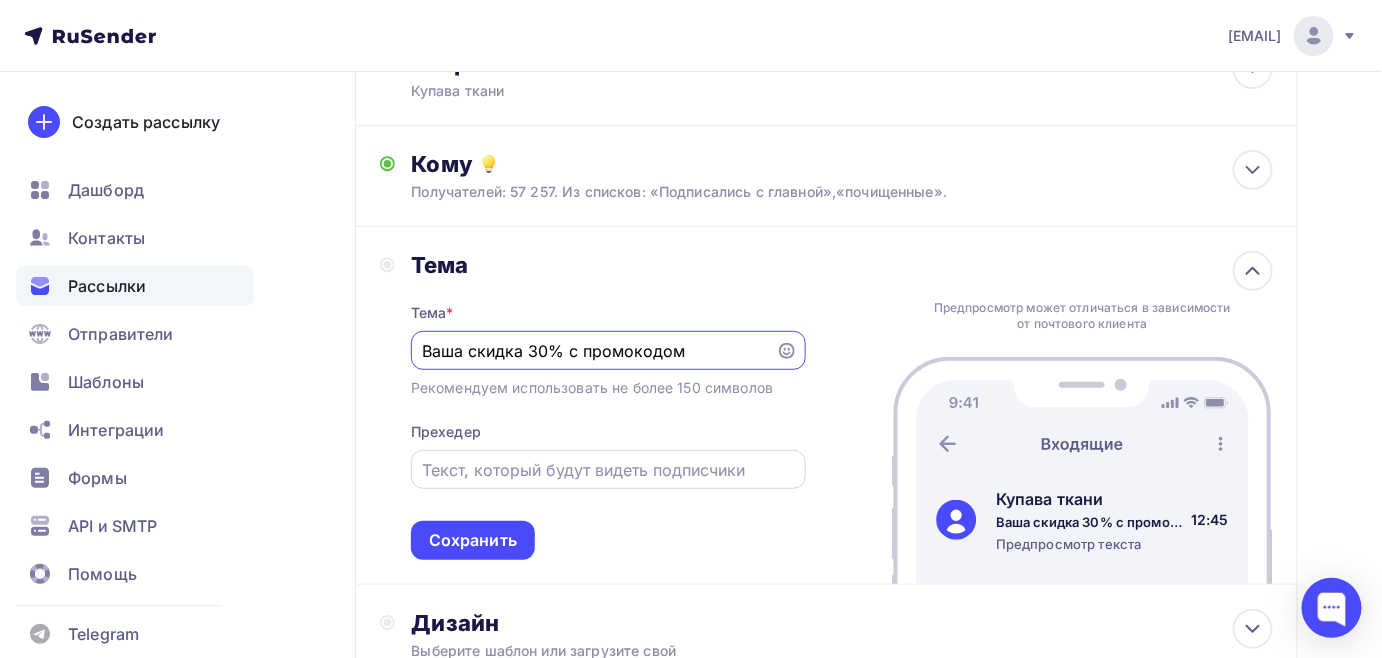 click at bounding box center [608, 469] 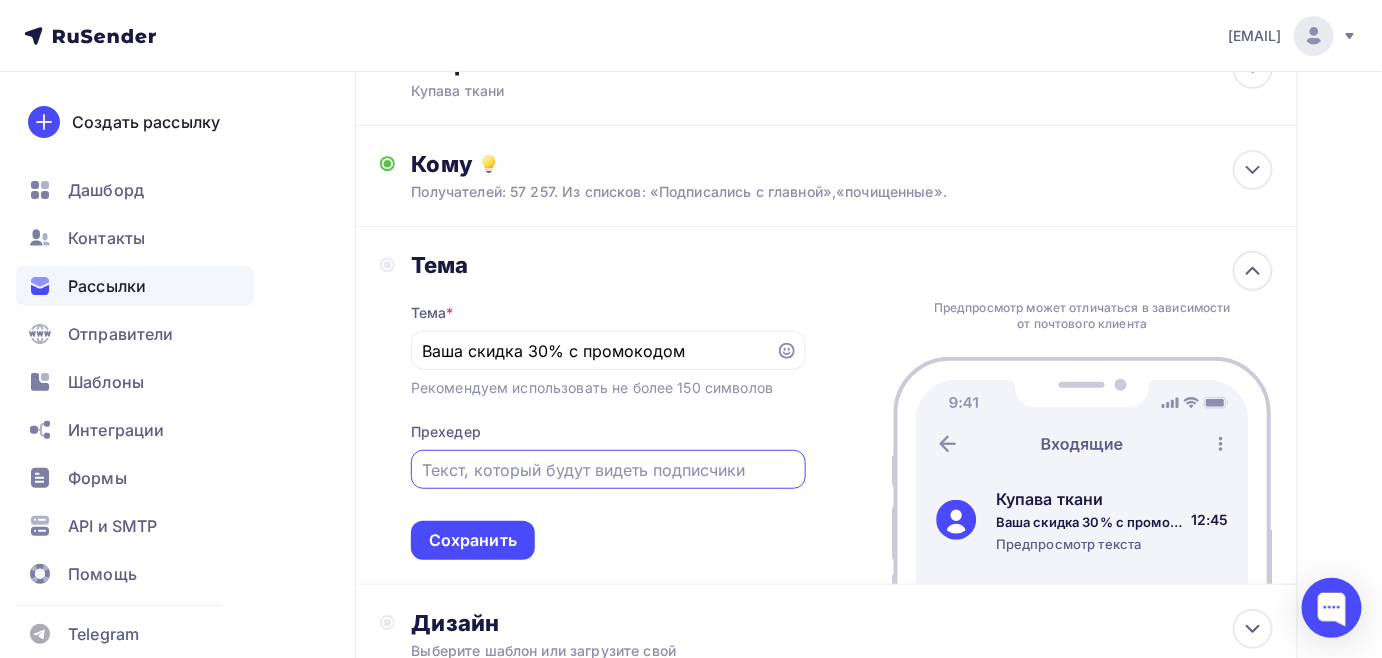 click at bounding box center (608, 470) 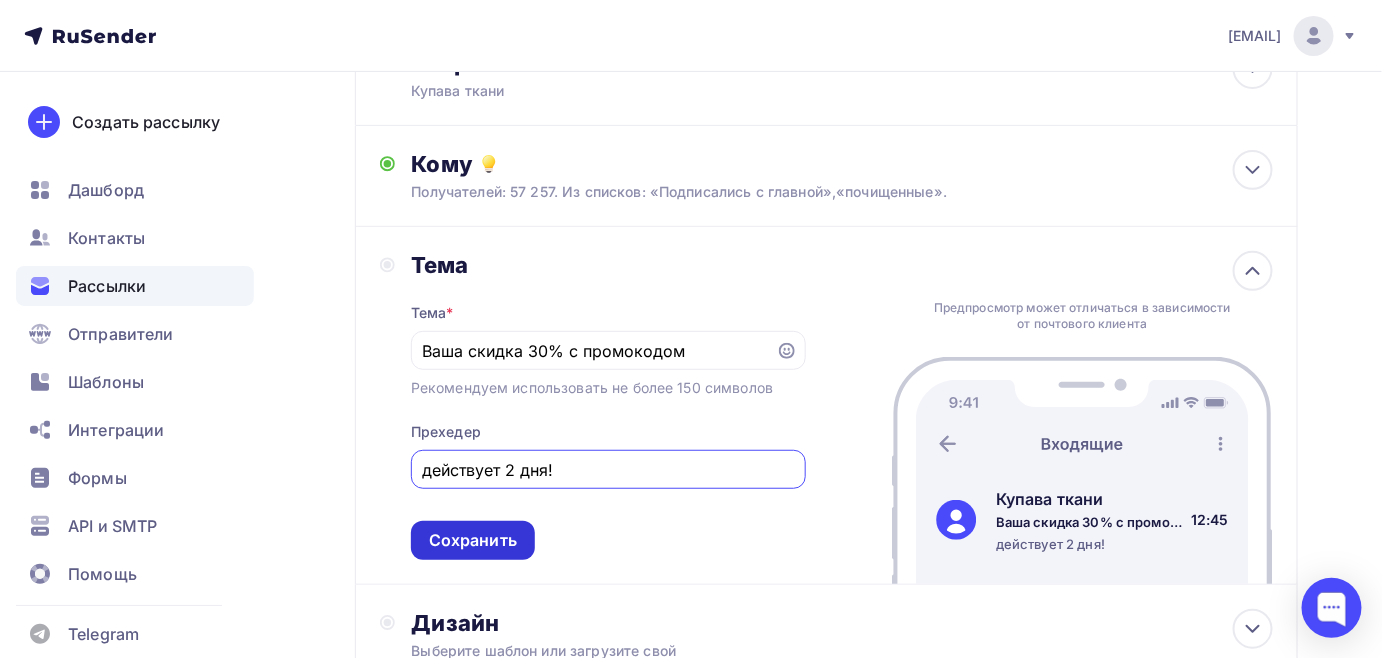 type on "действует 2 дня!" 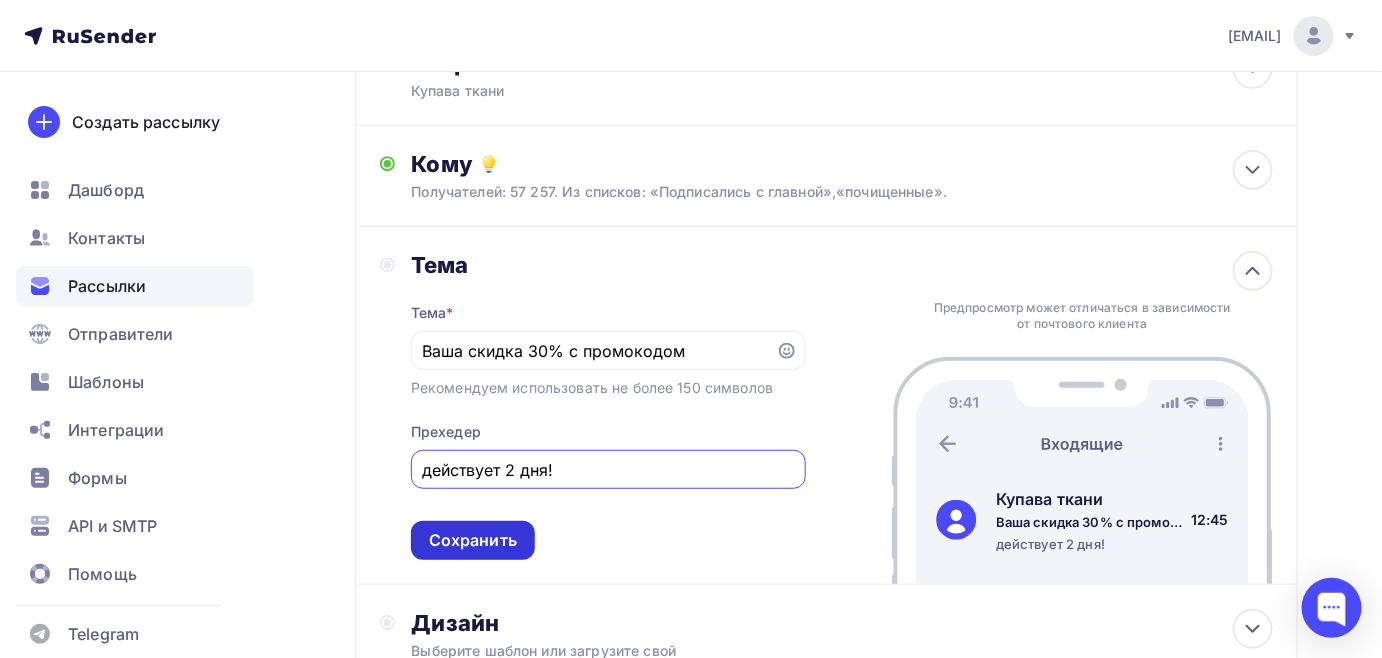 click on "Сохранить" at bounding box center (473, 540) 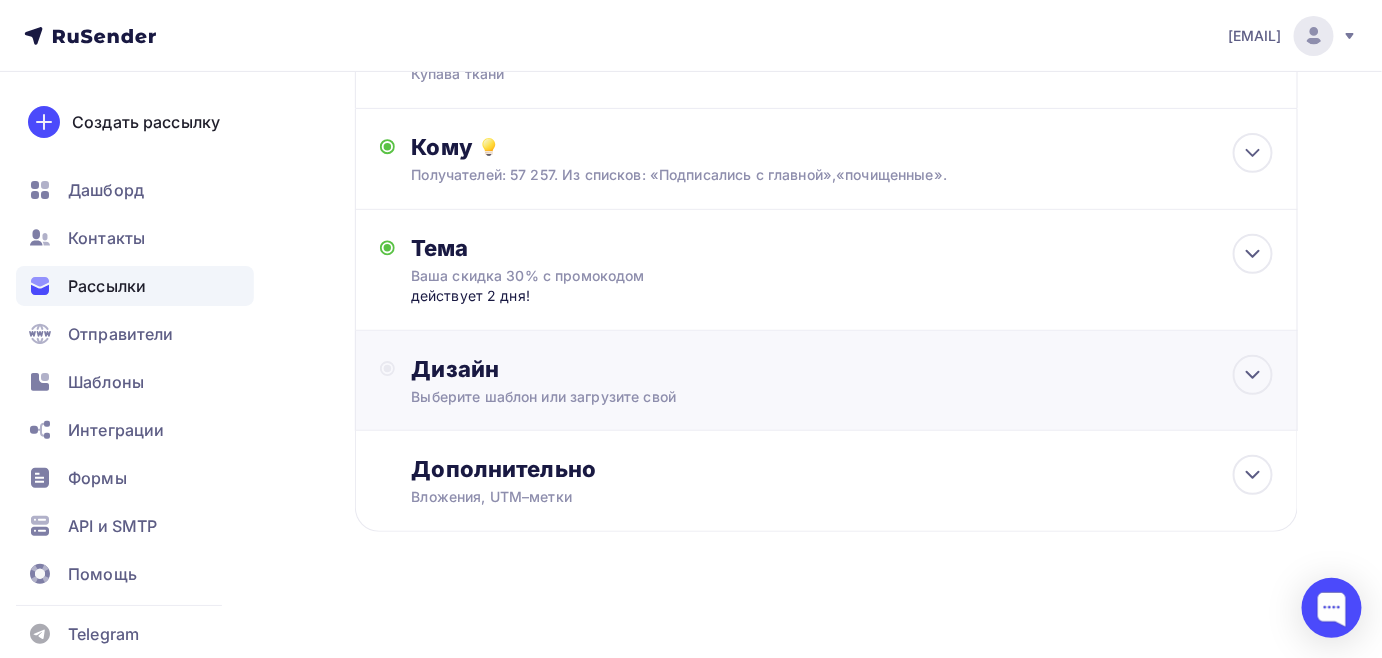scroll, scrollTop: 181, scrollLeft: 0, axis: vertical 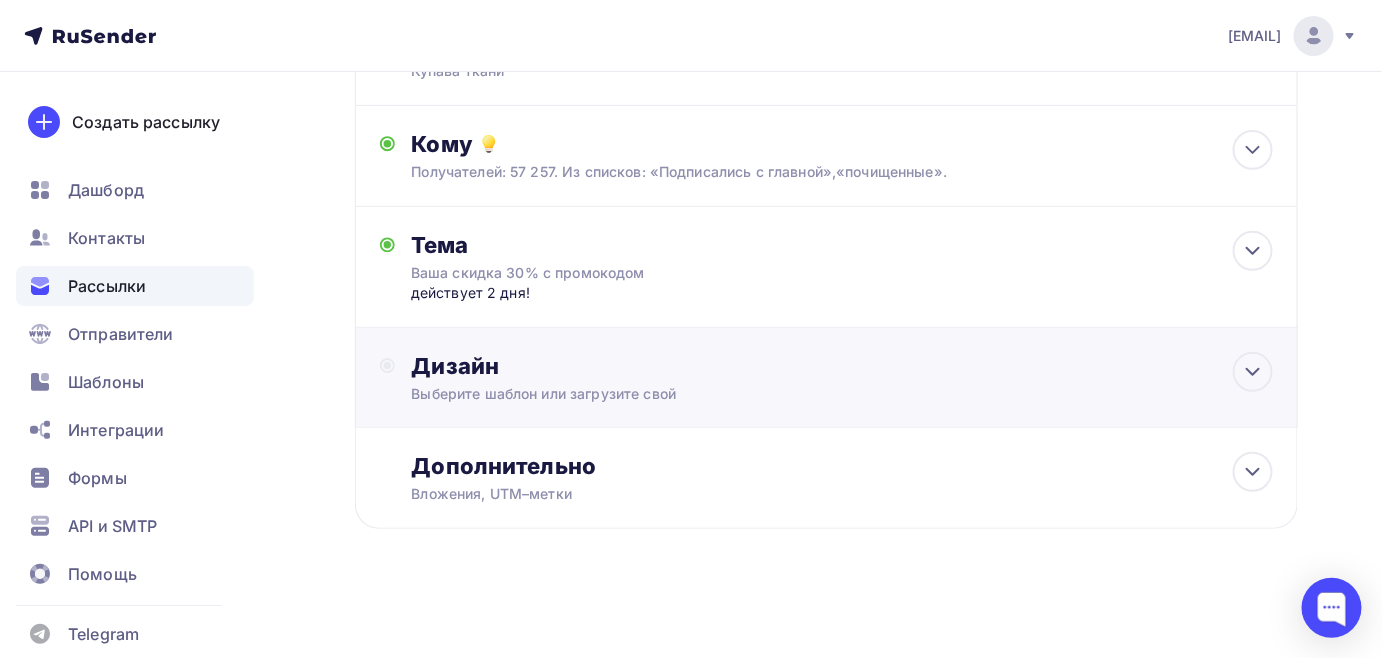 click on "Дизайн" at bounding box center [842, 366] 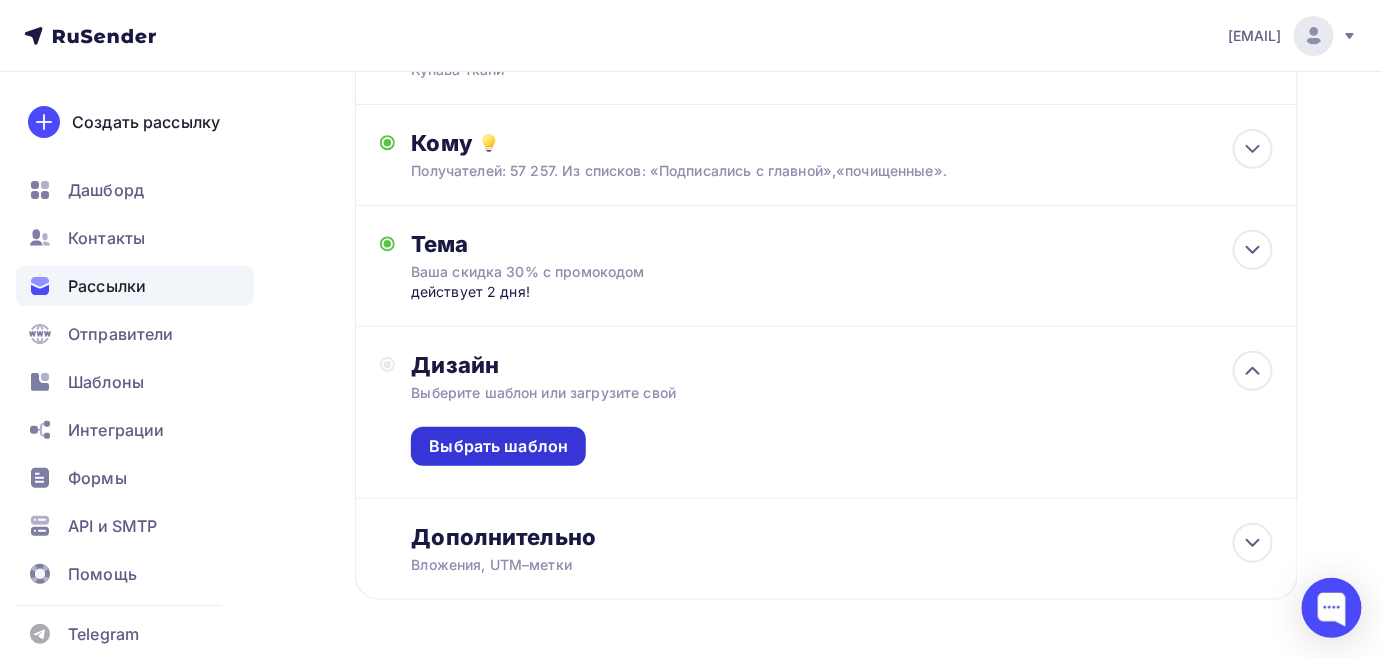 click on "Выбрать шаблон" at bounding box center (498, 446) 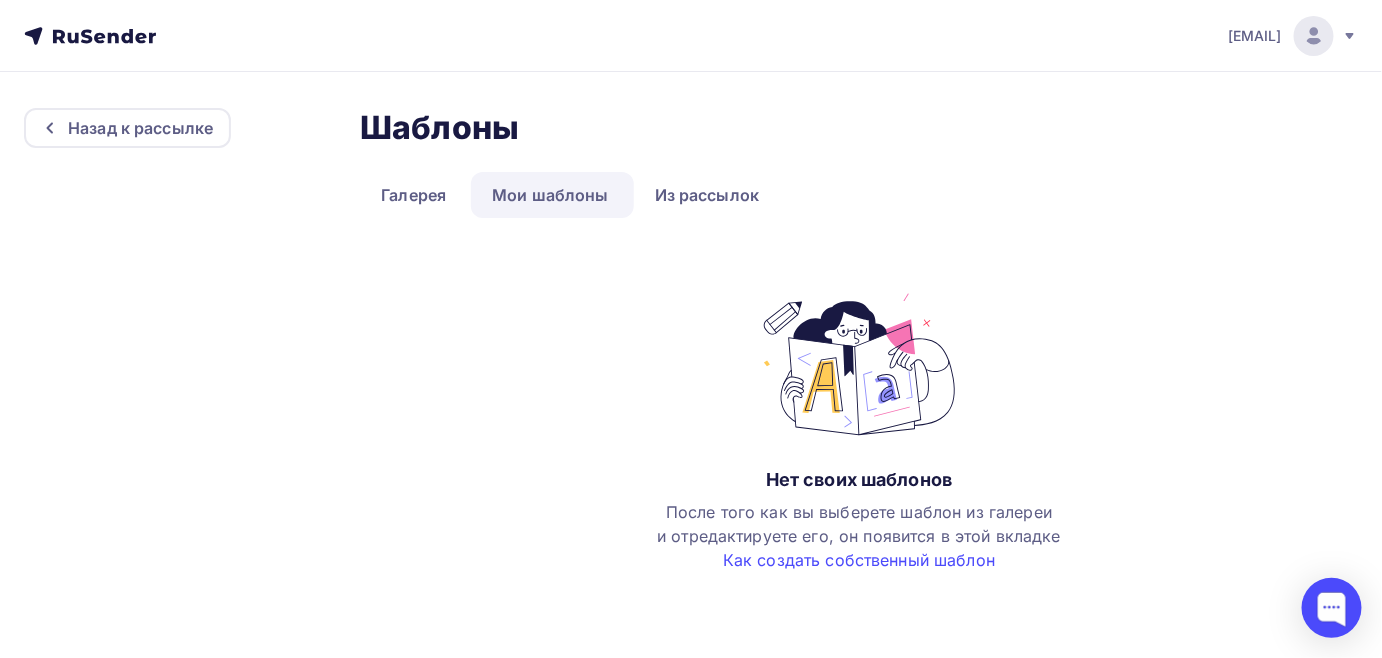 scroll, scrollTop: 0, scrollLeft: 0, axis: both 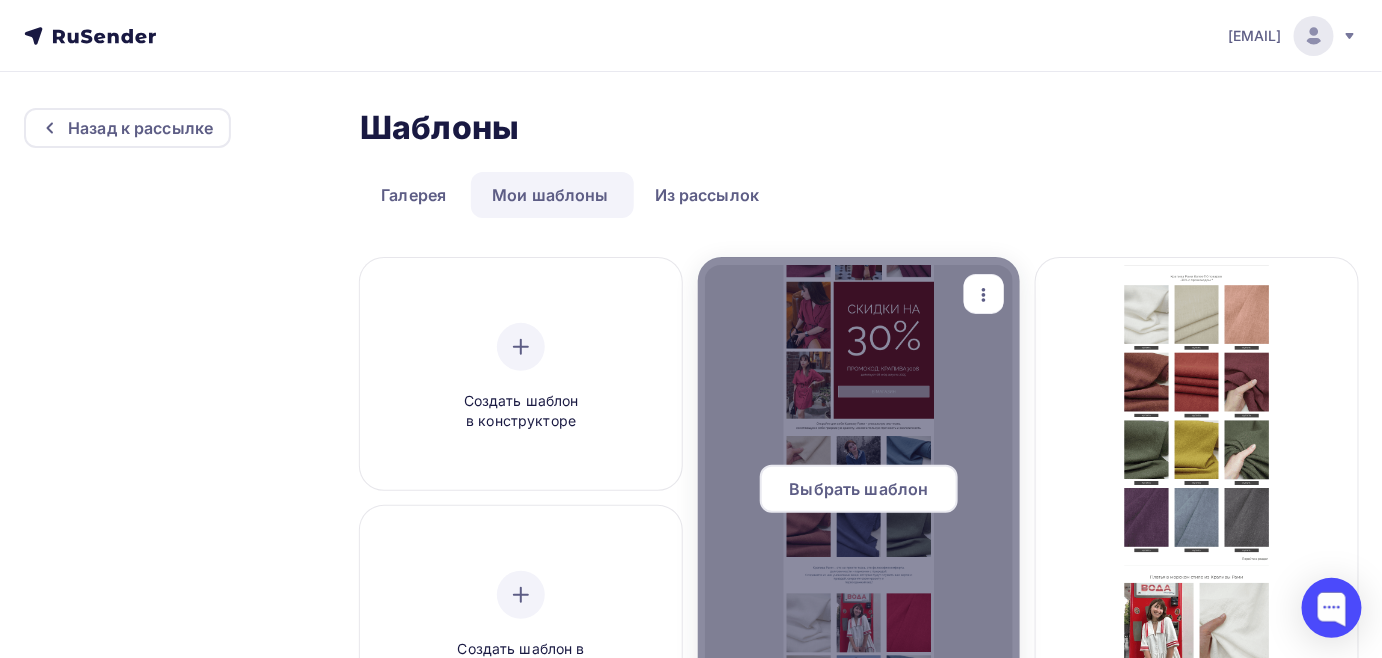 click on "Выбрать шаблон" at bounding box center [859, 489] 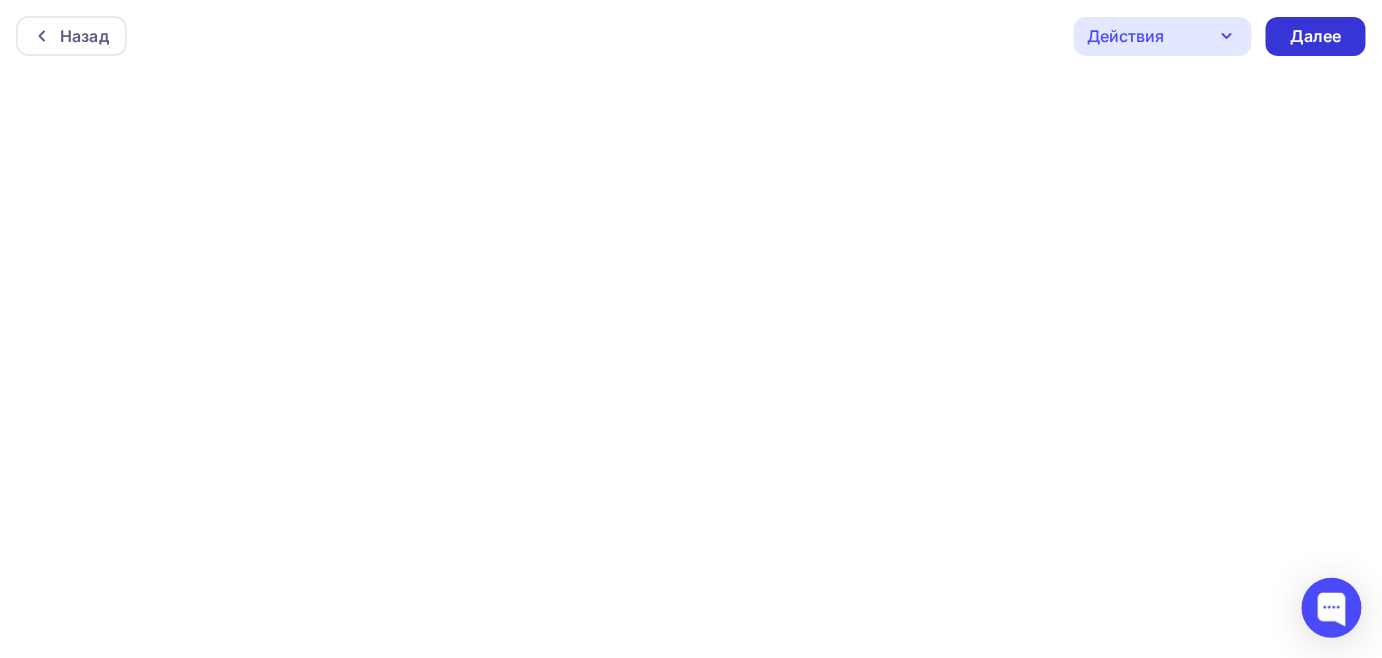click on "Далее" at bounding box center (1316, 36) 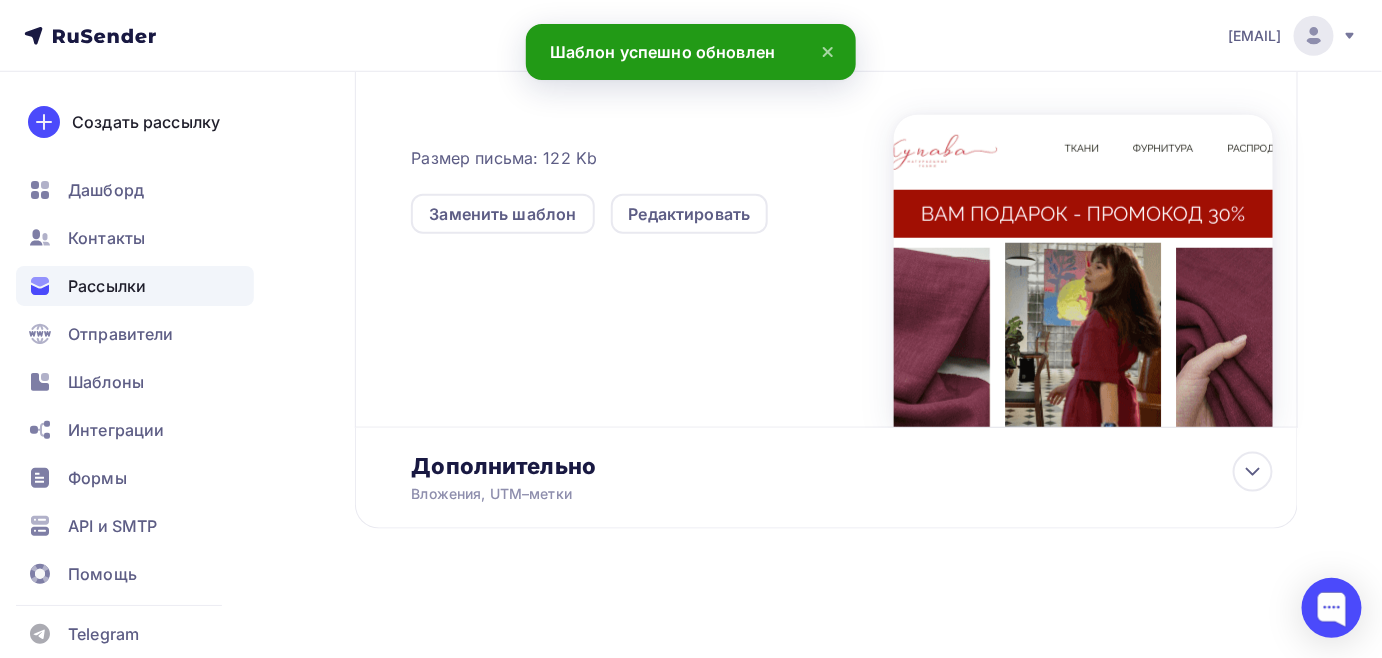 scroll, scrollTop: 523, scrollLeft: 0, axis: vertical 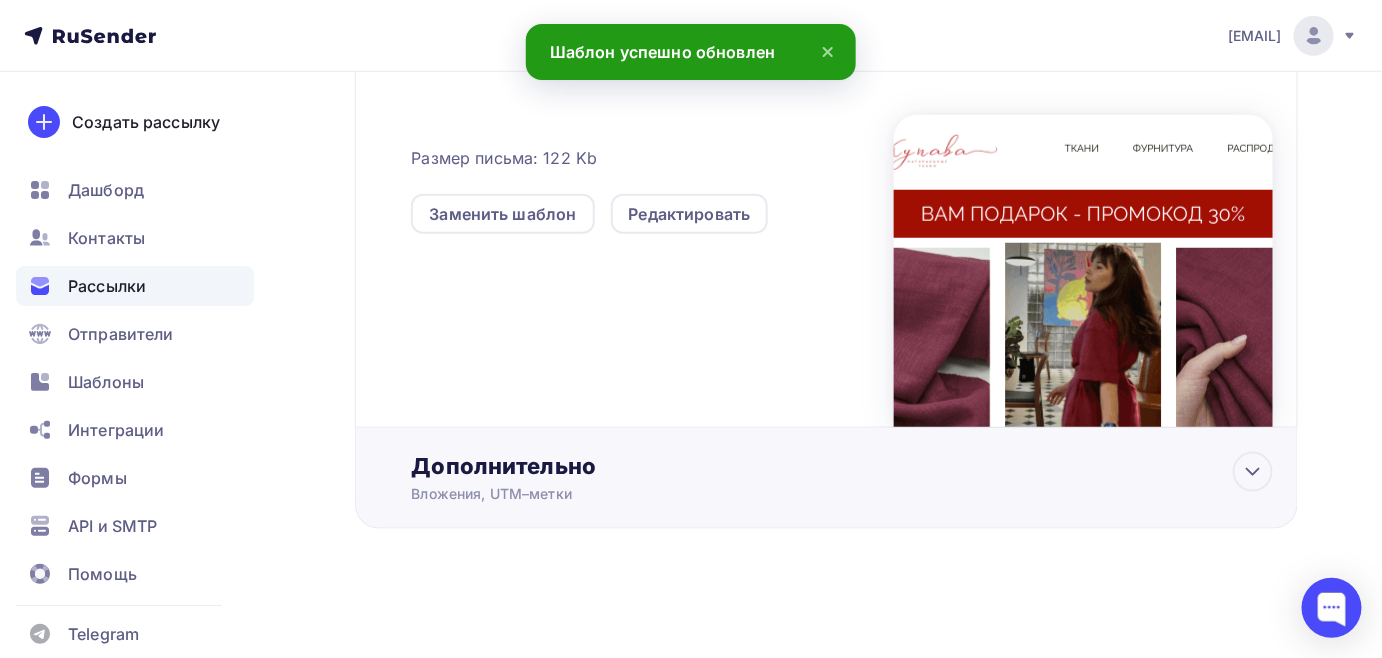 click on "Дополнительно" at bounding box center [842, 466] 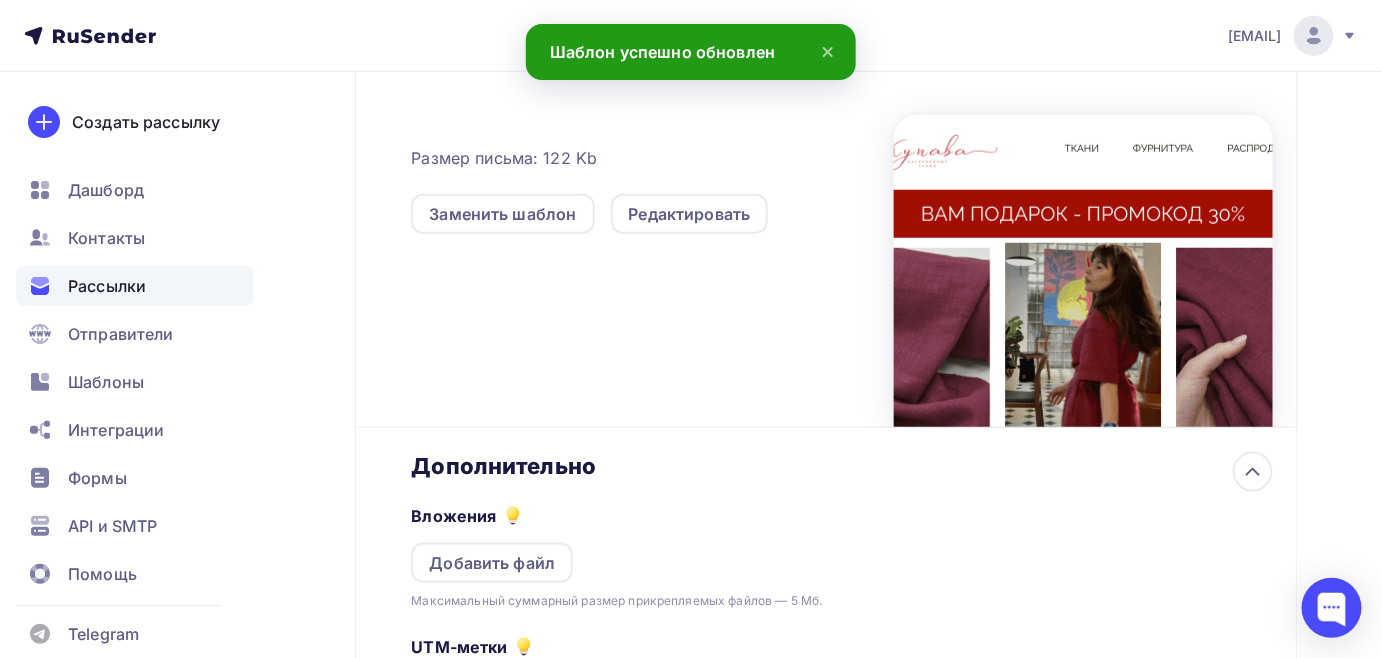 scroll, scrollTop: 0, scrollLeft: 0, axis: both 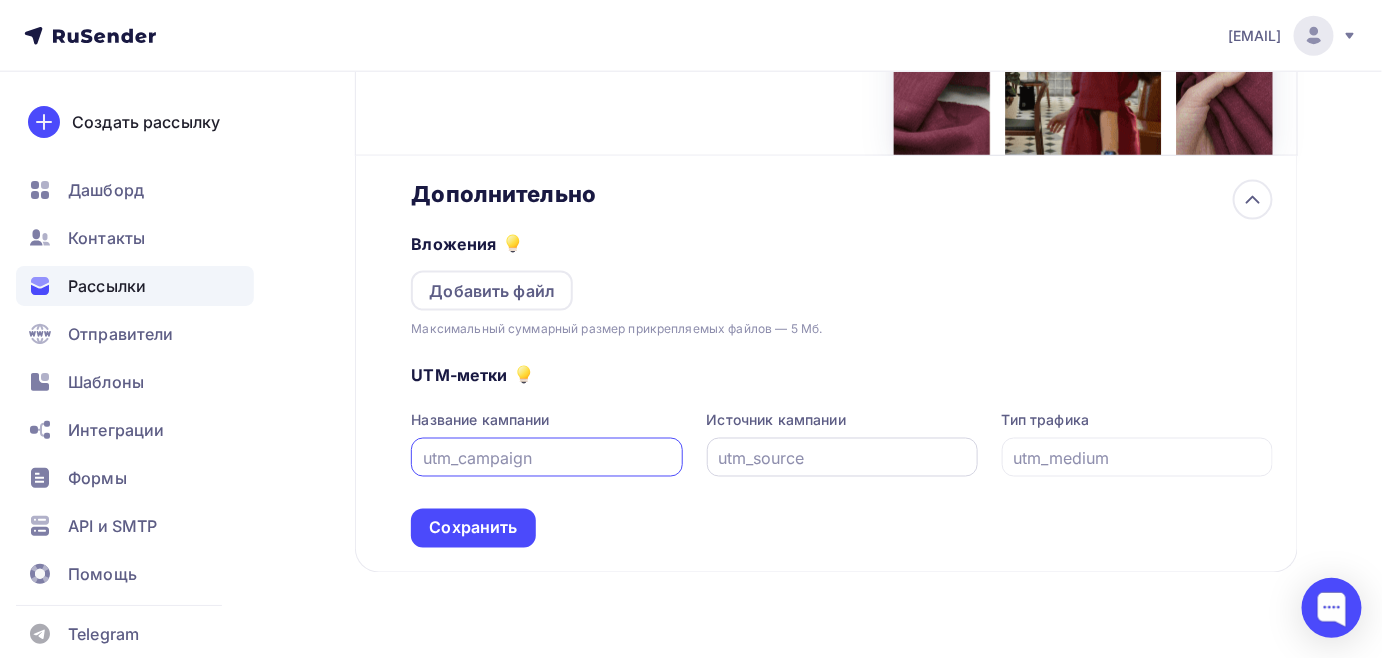 click at bounding box center [842, 458] 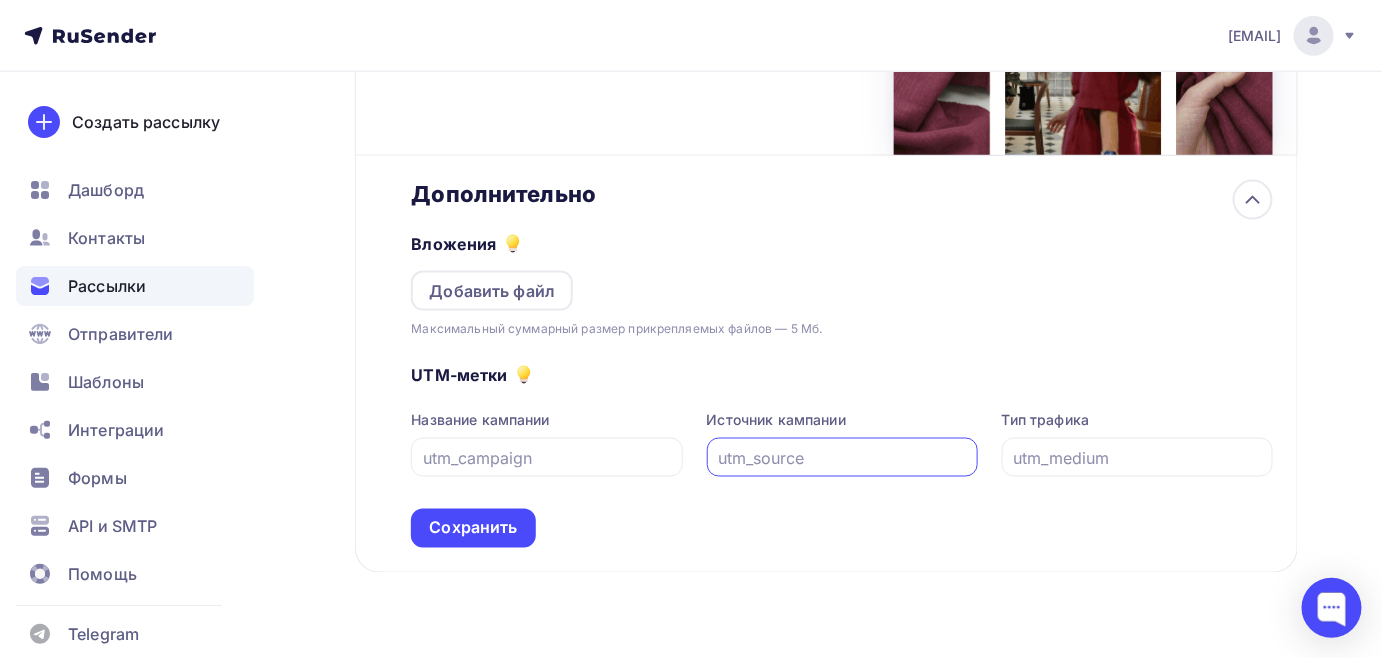 click at bounding box center [842, 458] 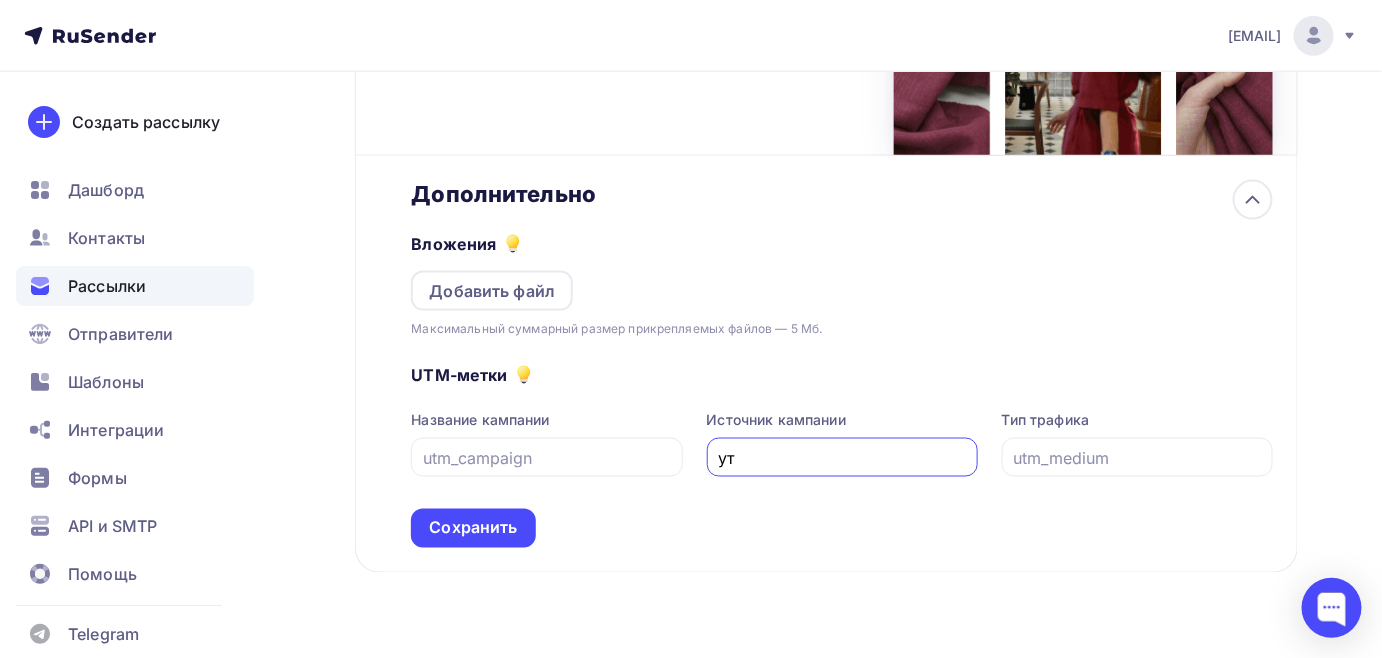 type on "у" 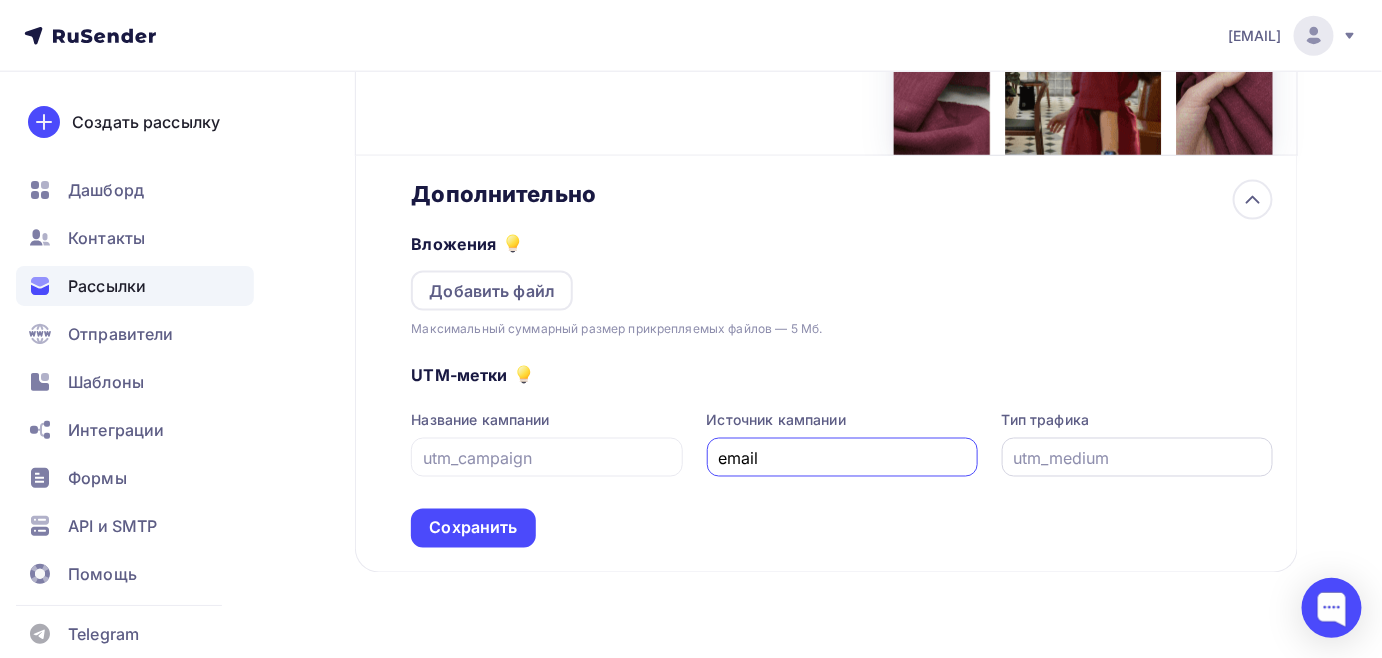 type on "email" 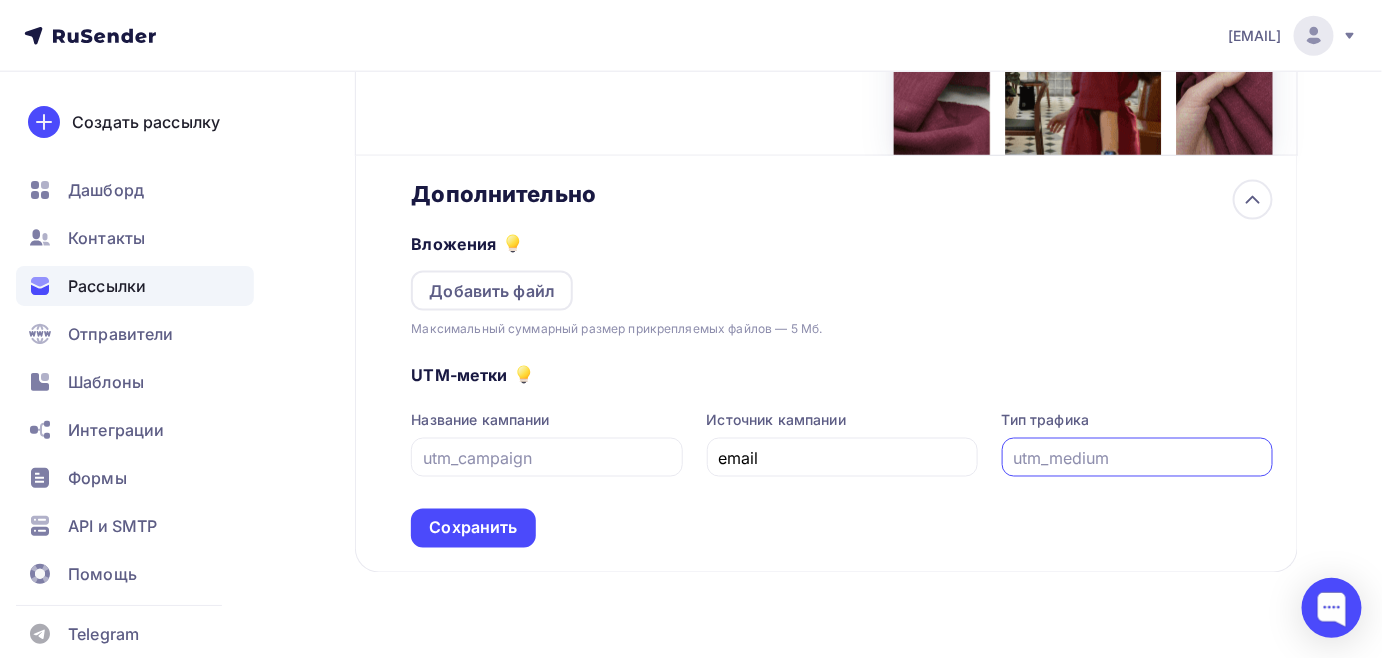 click at bounding box center [1137, 458] 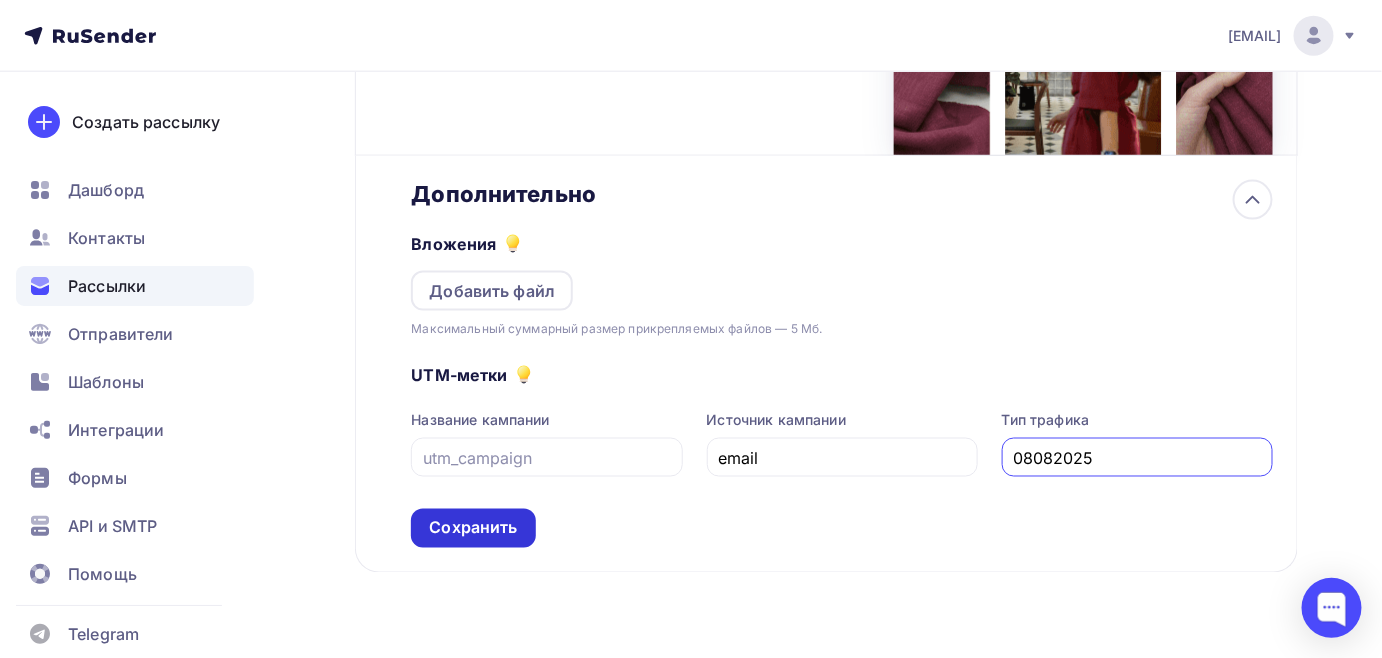 type on "08082025" 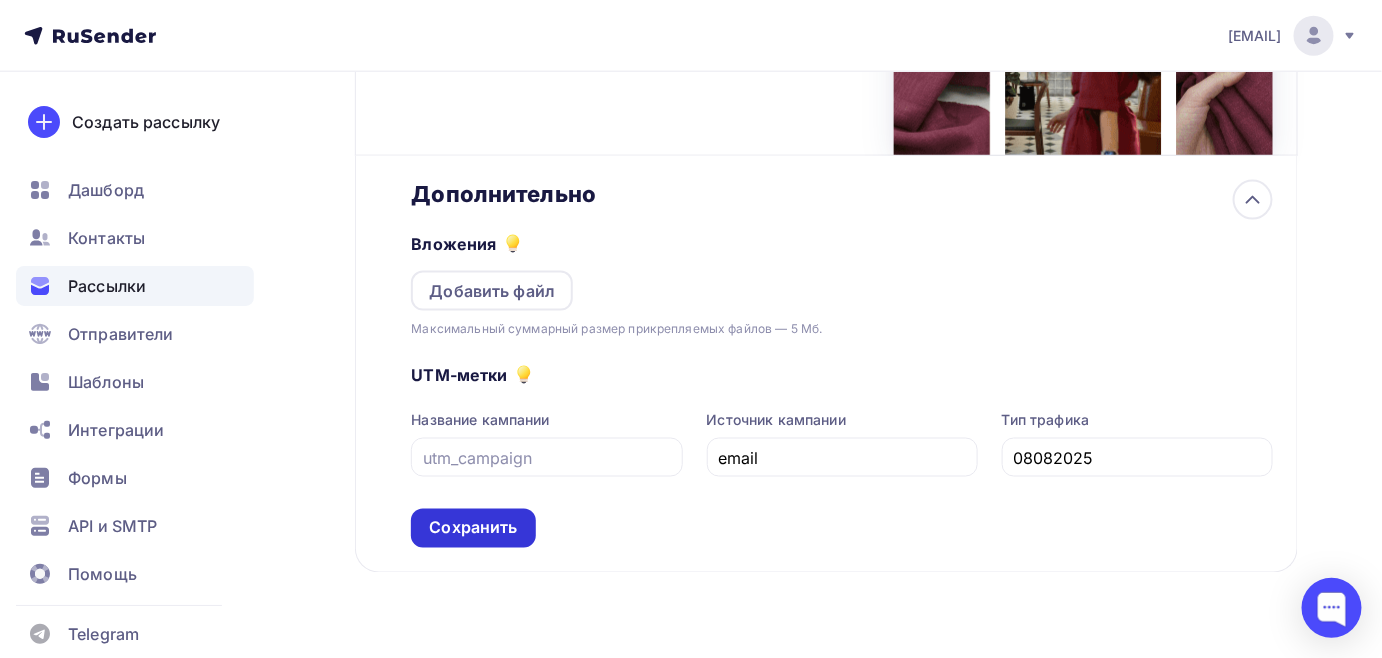 click on "Сохранить" at bounding box center [473, 528] 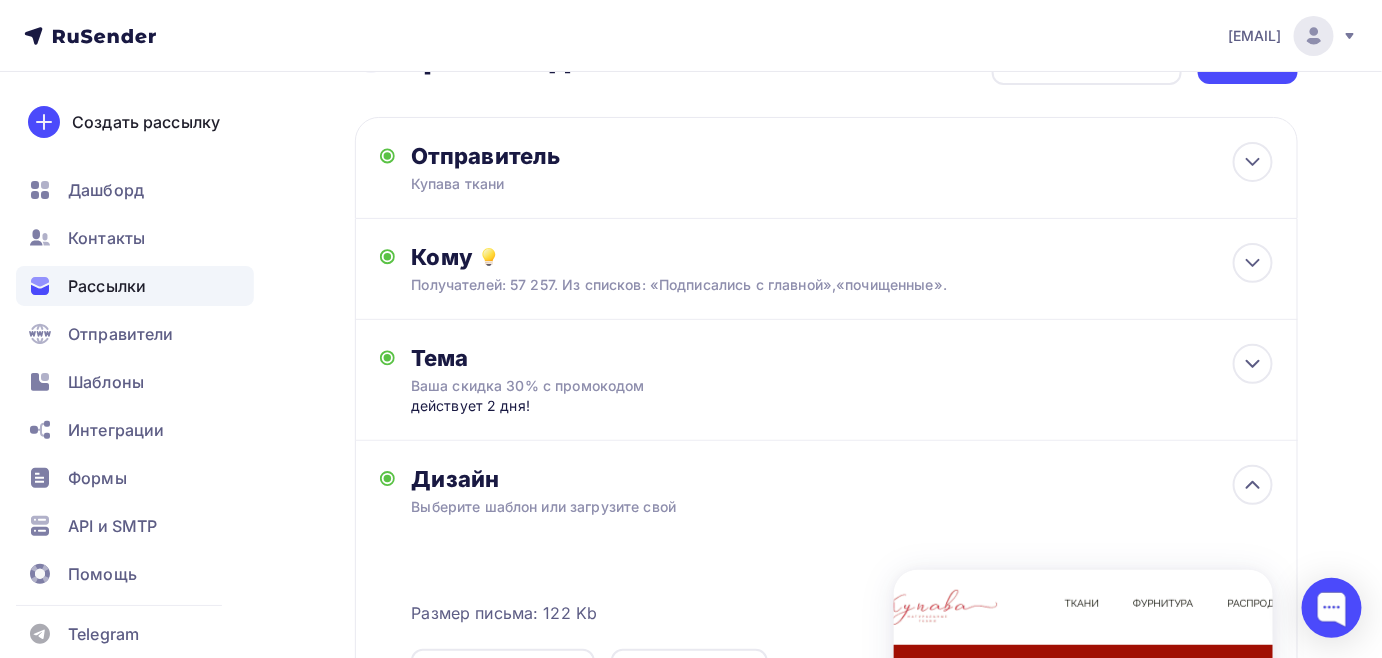 scroll, scrollTop: 0, scrollLeft: 0, axis: both 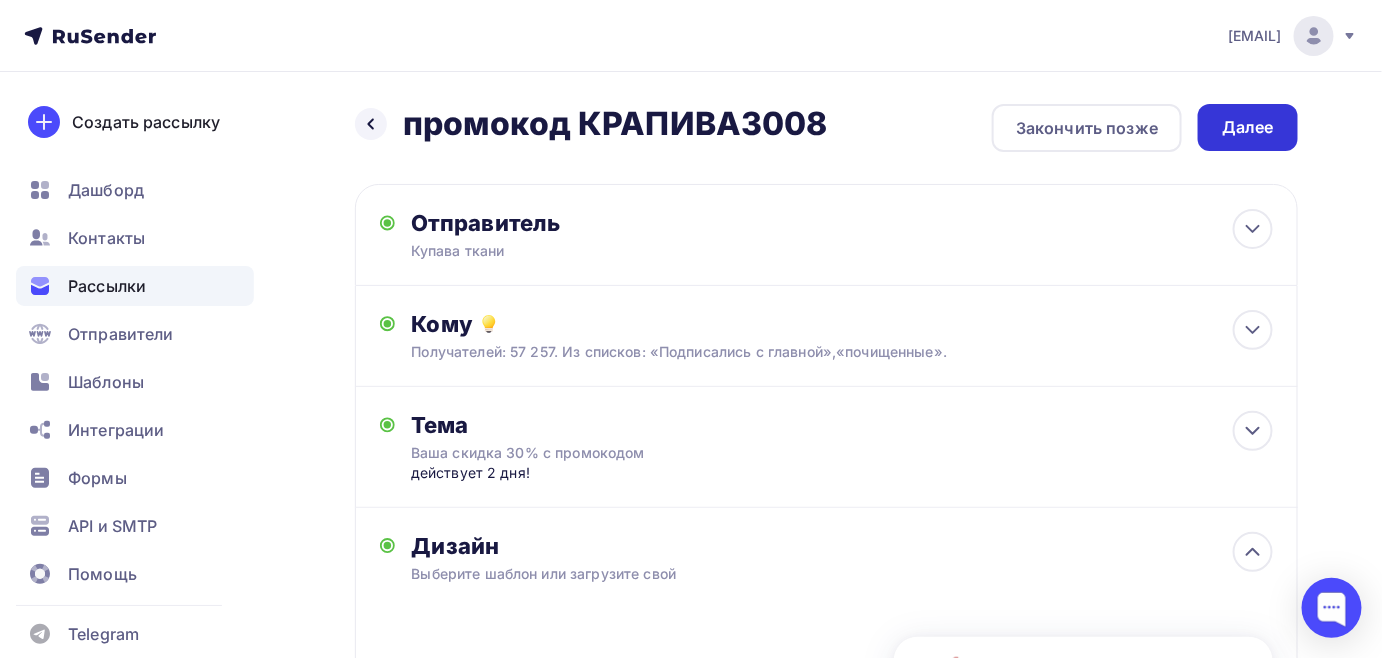 click on "Далее" at bounding box center (1248, 127) 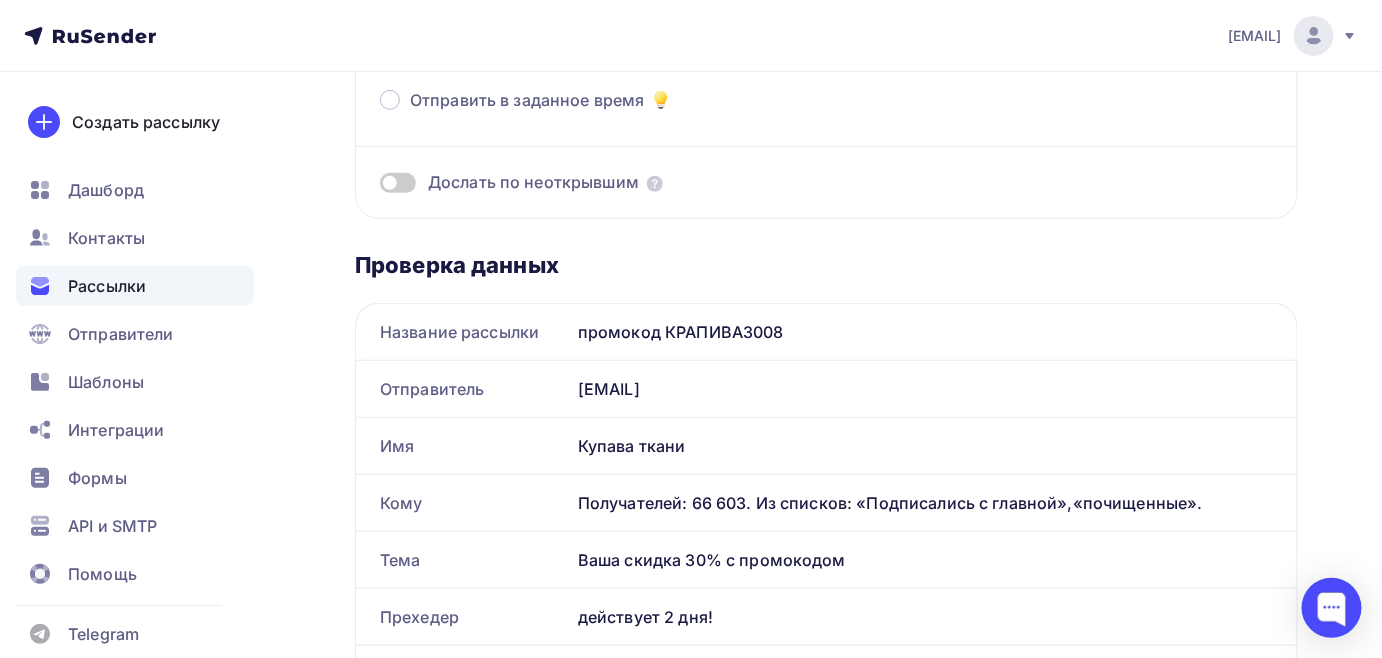 scroll, scrollTop: 0, scrollLeft: 0, axis: both 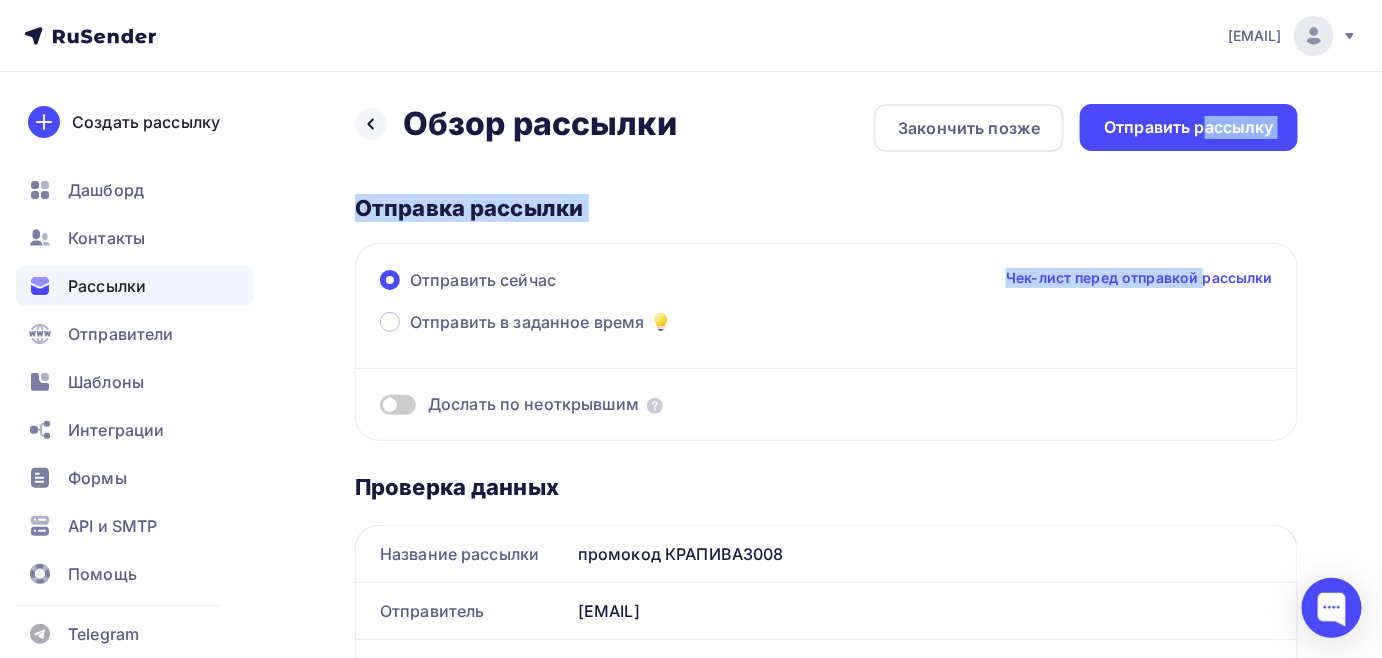 drag, startPoint x: 1202, startPoint y: 123, endPoint x: 1204, endPoint y: 257, distance: 134.01492 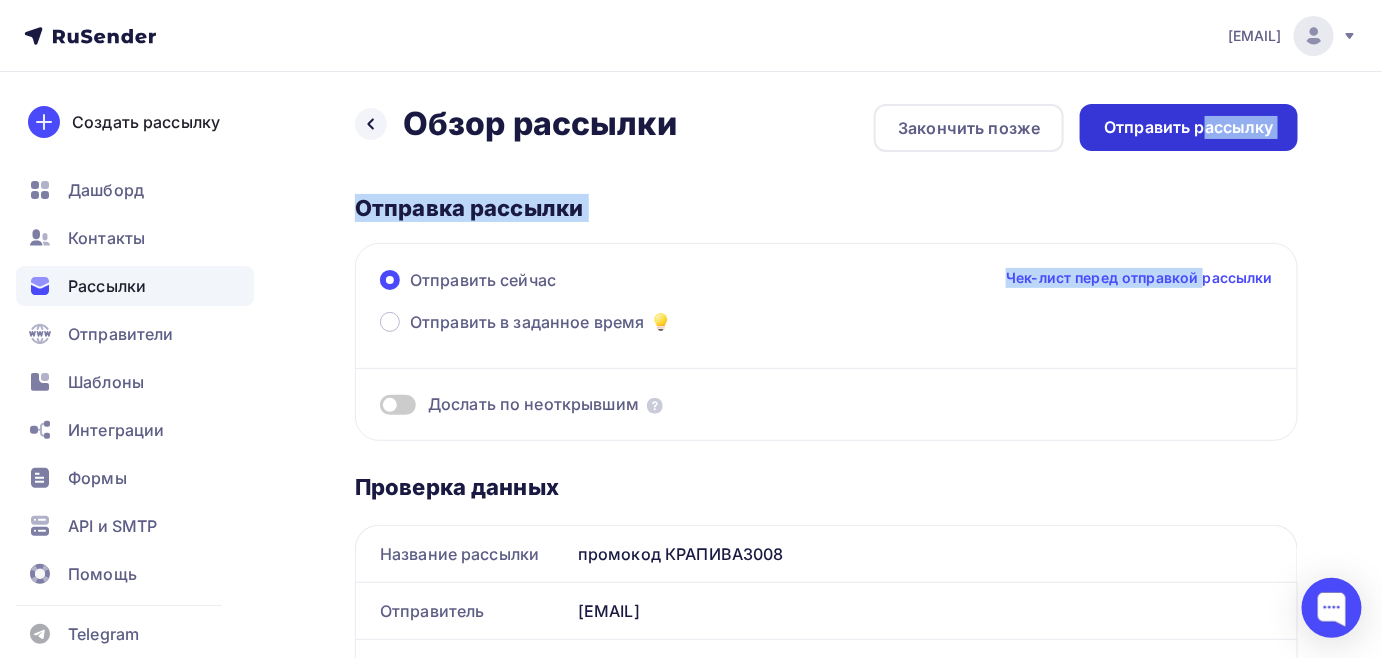 click on "Отправить рассылку" at bounding box center [1189, 127] 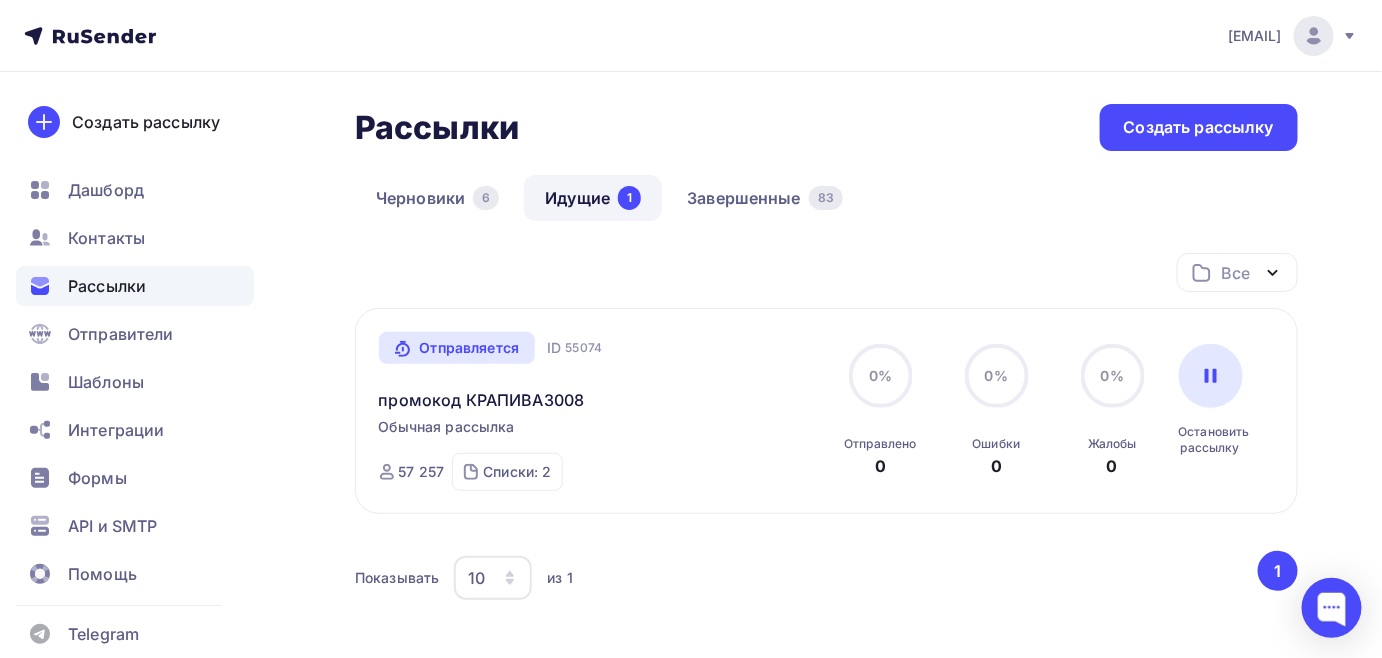 click on "Отправляется
Запущена
Сегодня, 13:41
ID   55074
промокод КРАПИВА3008
Обычная рассылка
Отправлена
Сегодня, 13:41
ID   55074
57 257
Списки: 2   почищенные   (63701) Подписались с главной   (2902)" at bounding box center (601, 411) 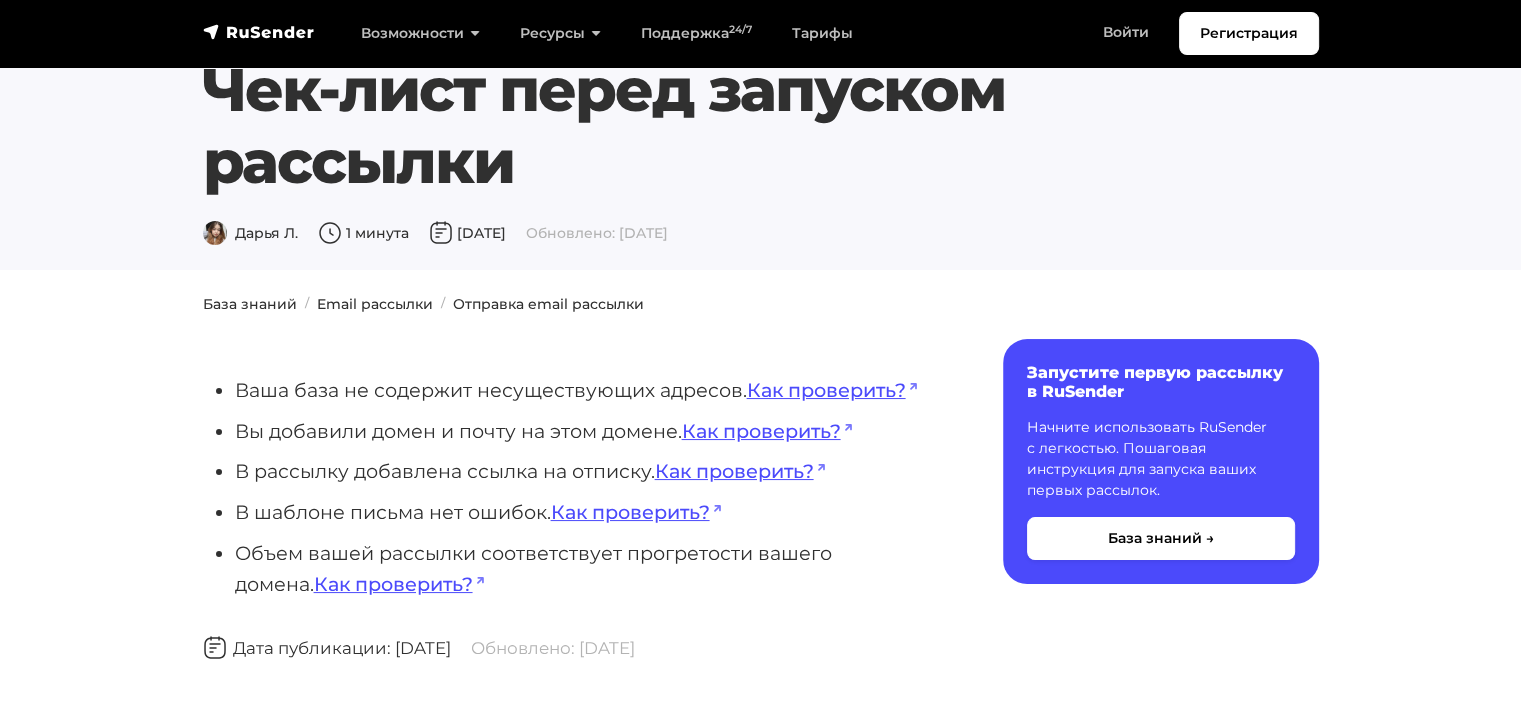 scroll, scrollTop: 0, scrollLeft: 0, axis: both 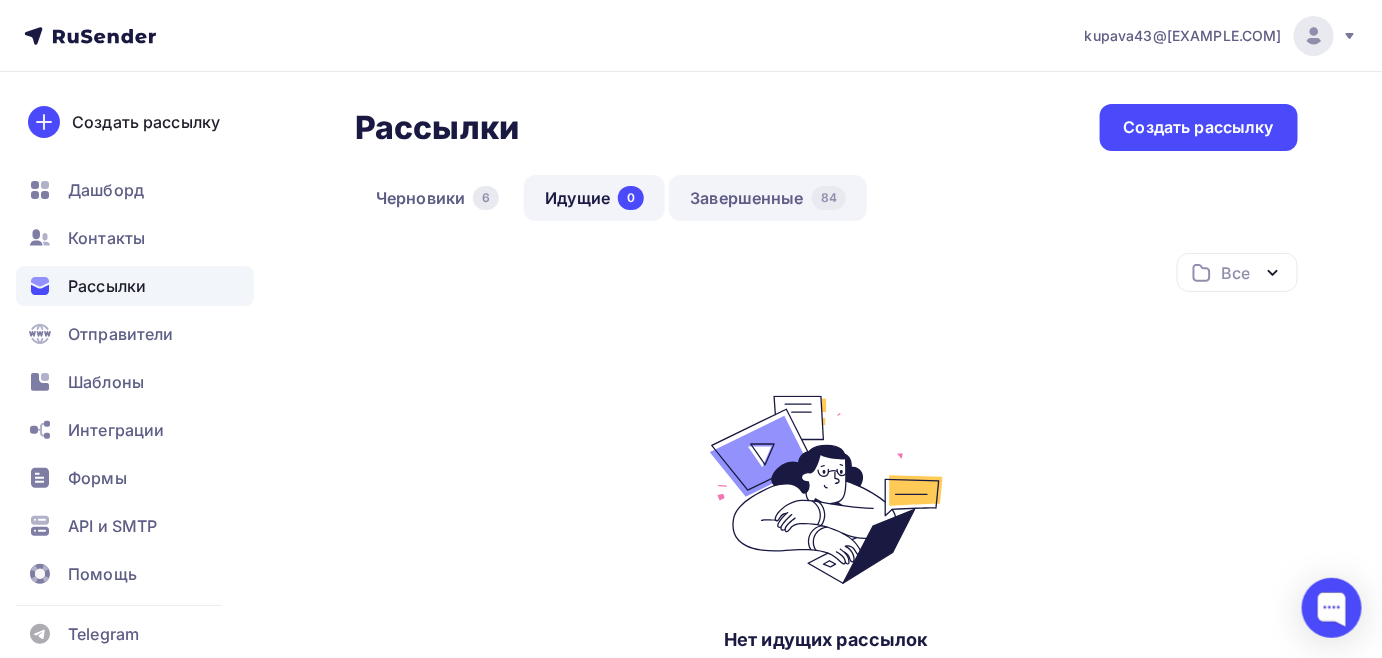 click on "Завершенные
[NUMBER]" at bounding box center [768, 198] 